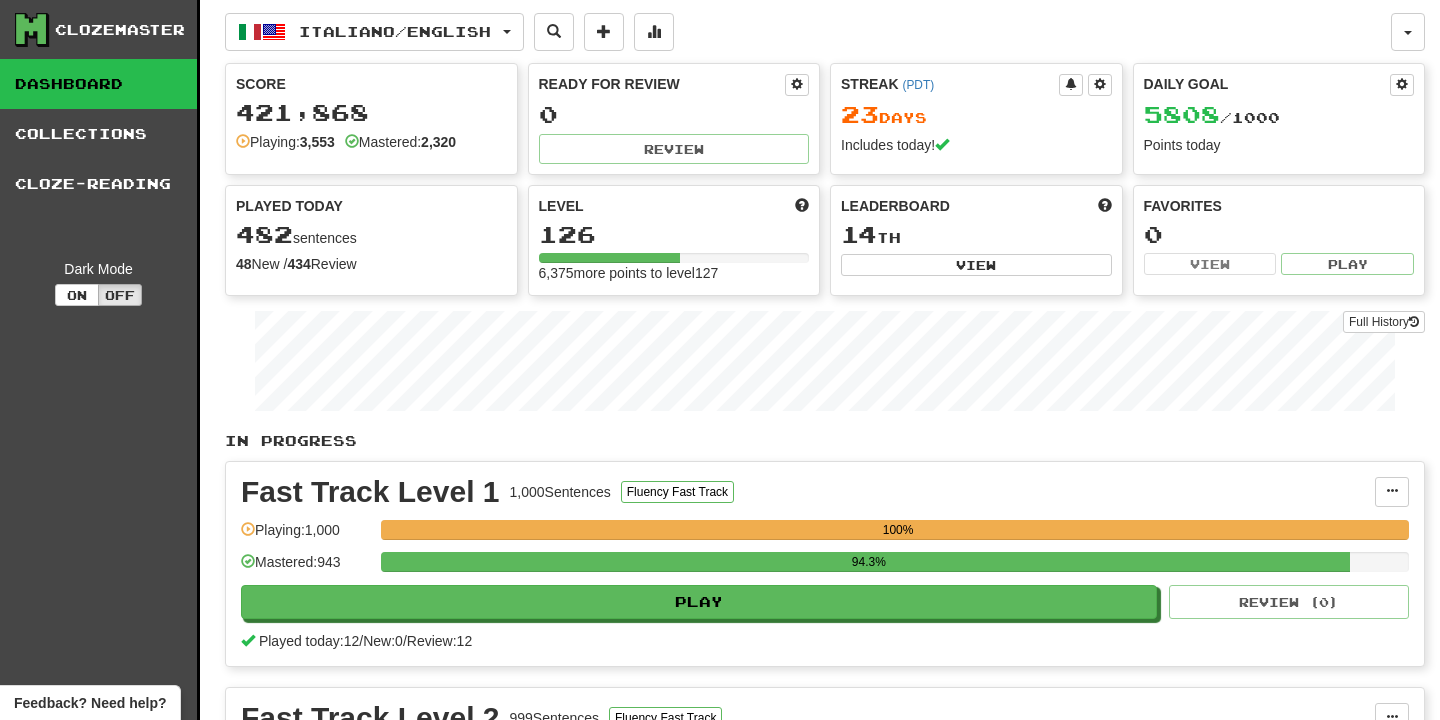scroll, scrollTop: 1095, scrollLeft: 0, axis: vertical 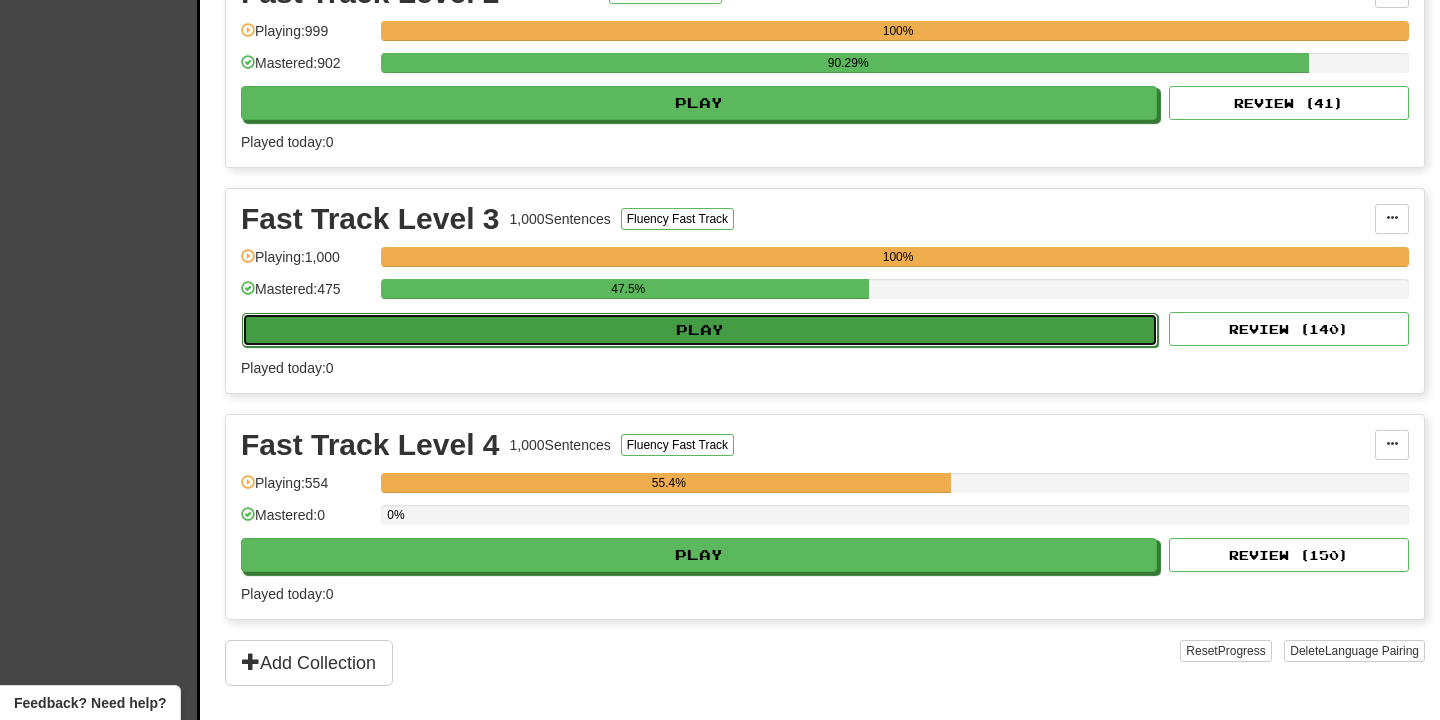 click on "Play" at bounding box center [700, 330] 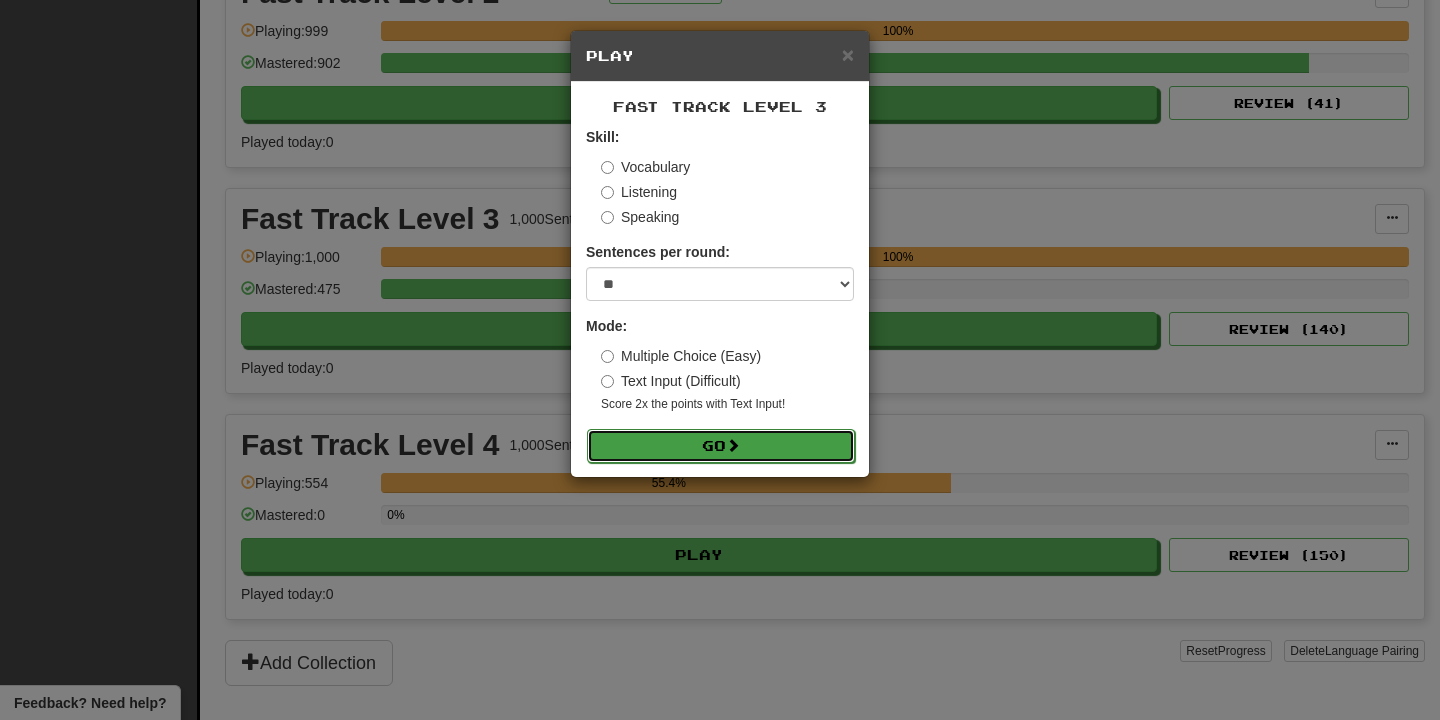 click on "Go" at bounding box center (721, 446) 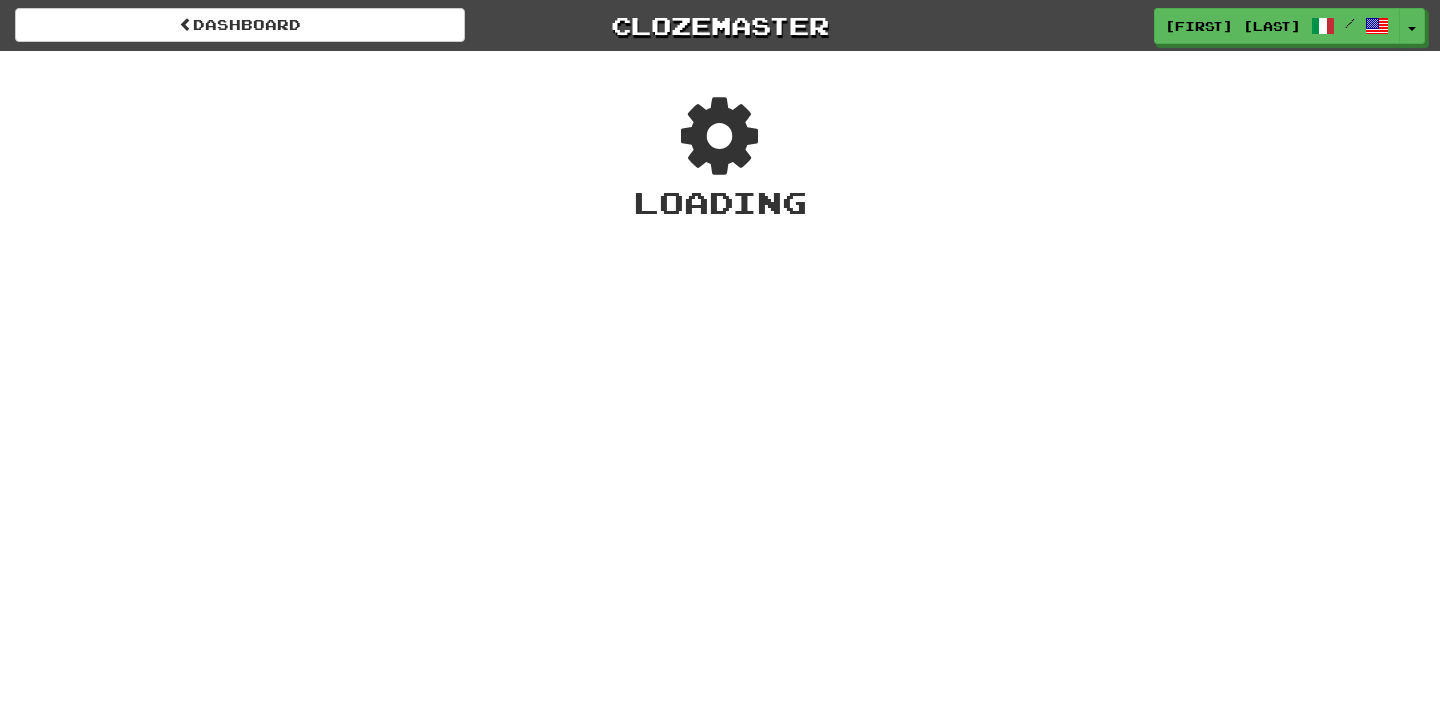 scroll, scrollTop: 0, scrollLeft: 0, axis: both 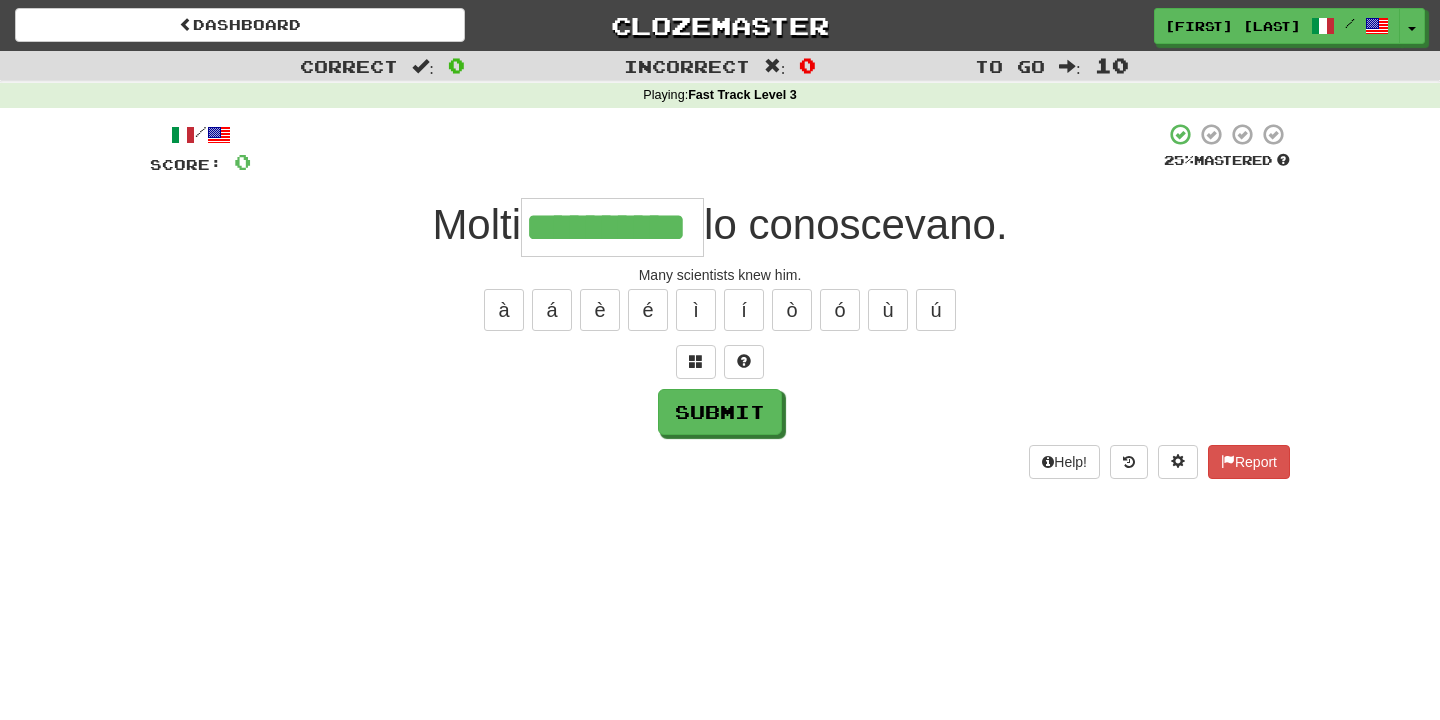 type on "**********" 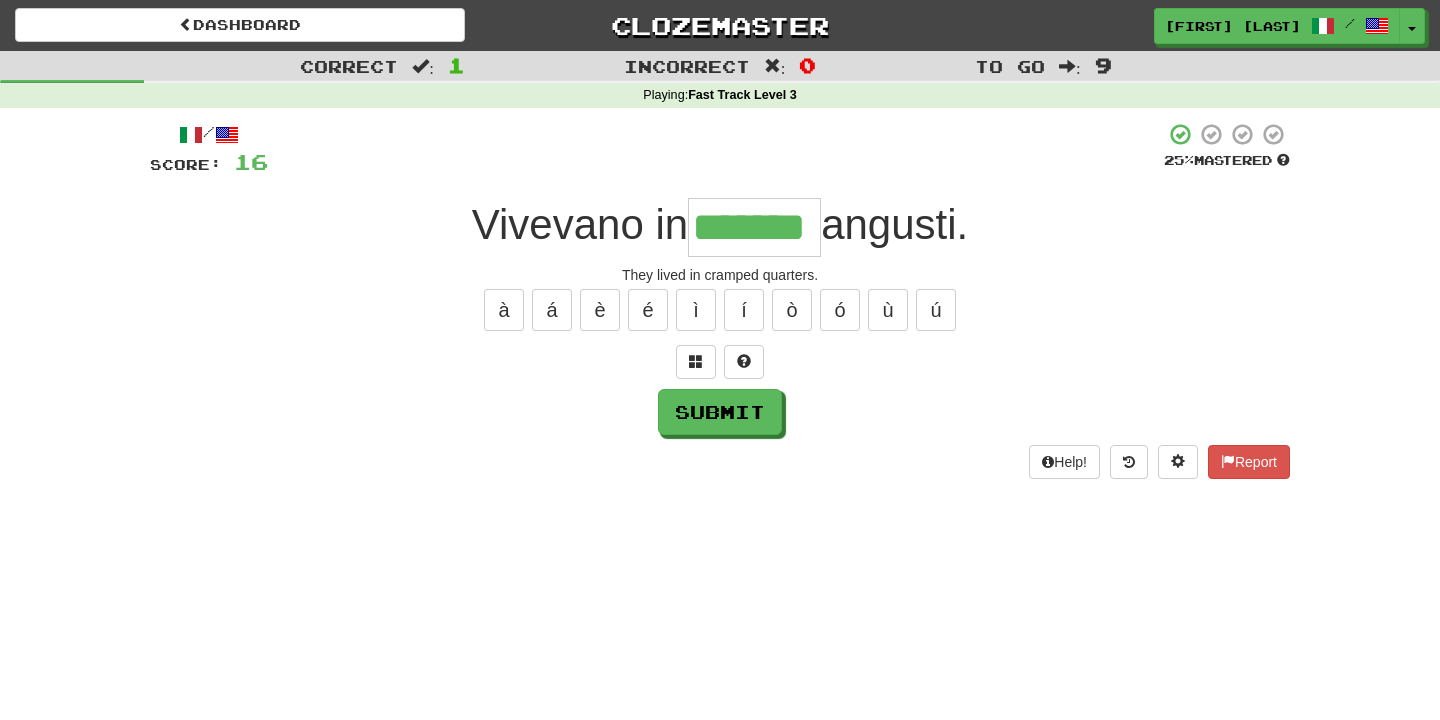 type on "*******" 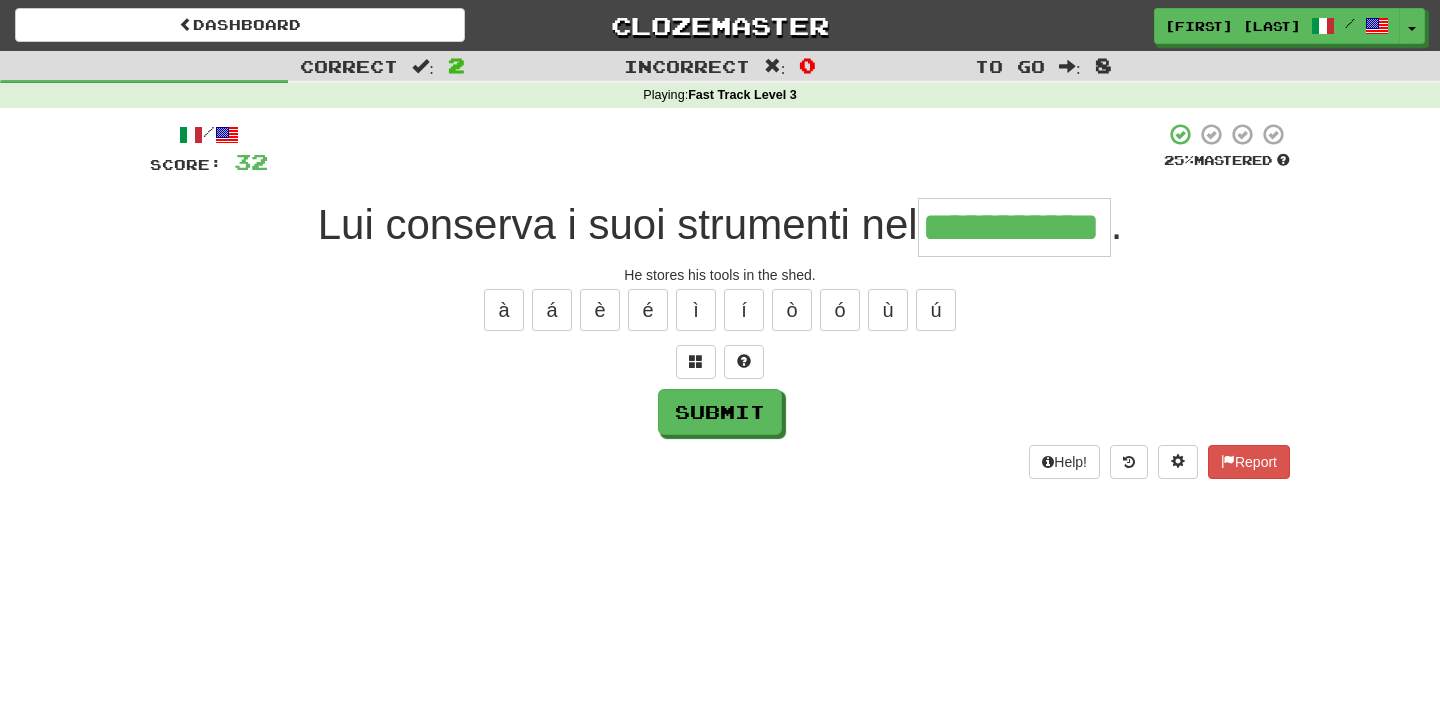 type on "**********" 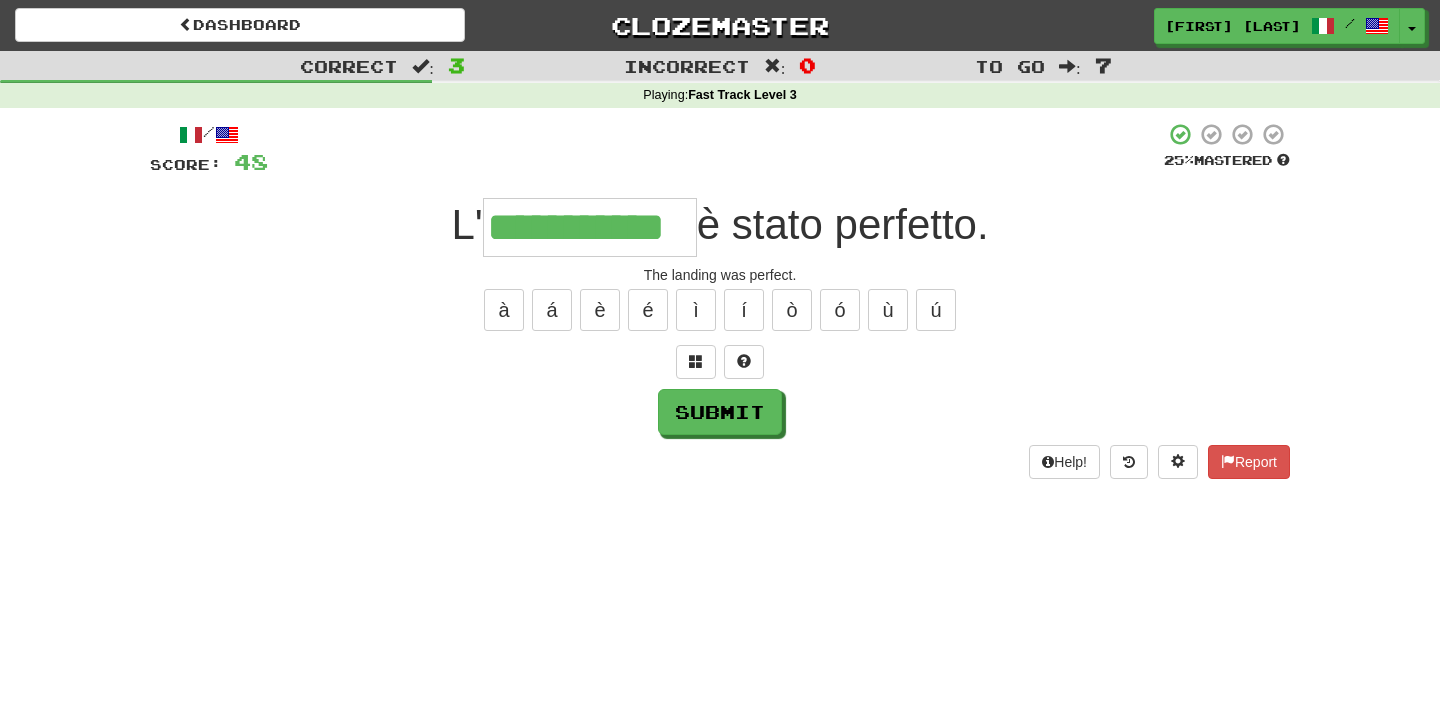 type on "**********" 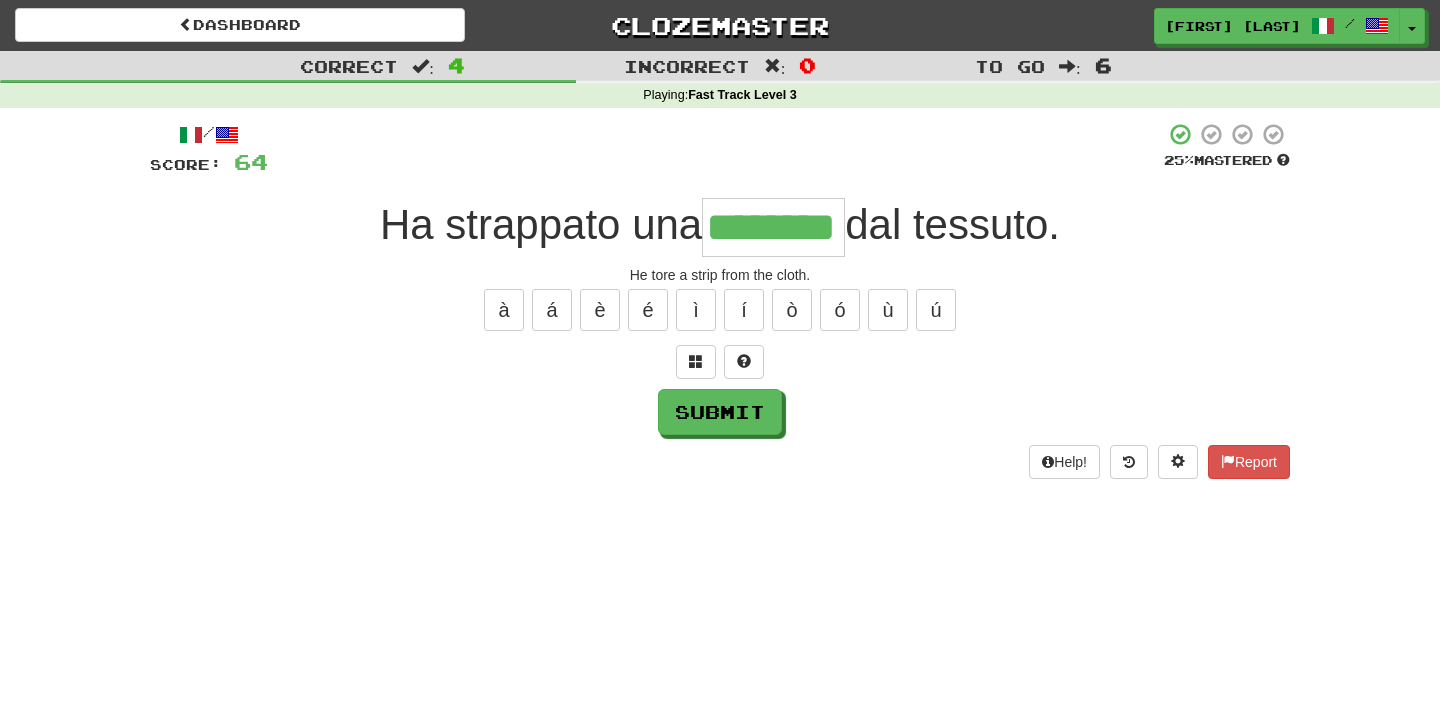 type on "********" 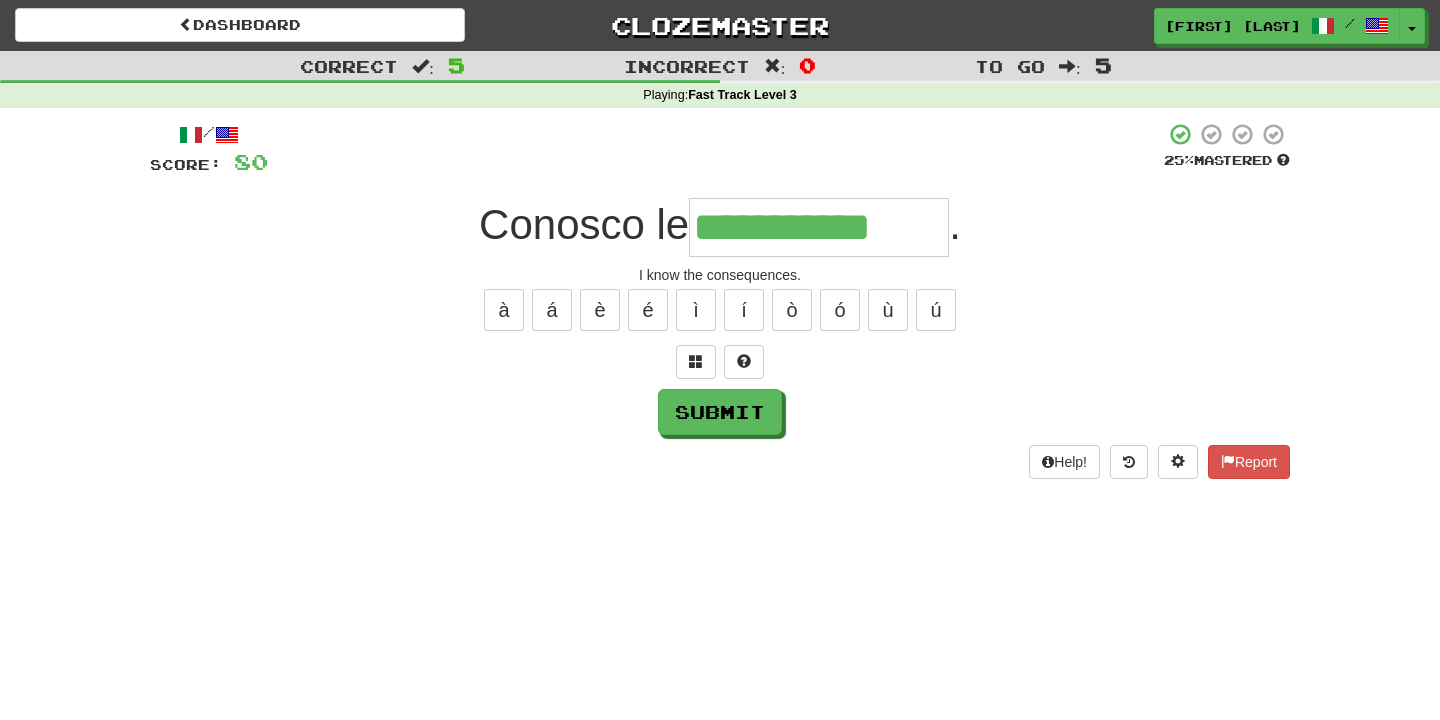 type on "**********" 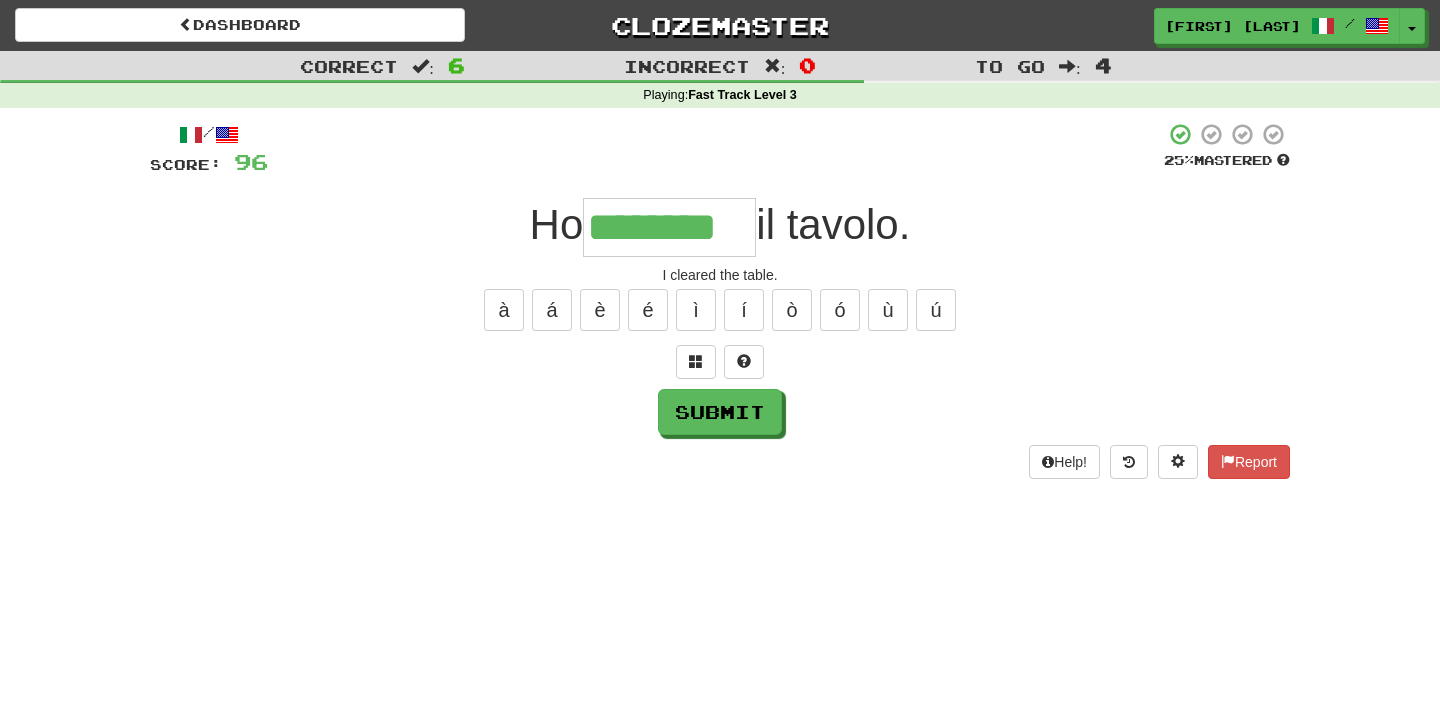 type on "********" 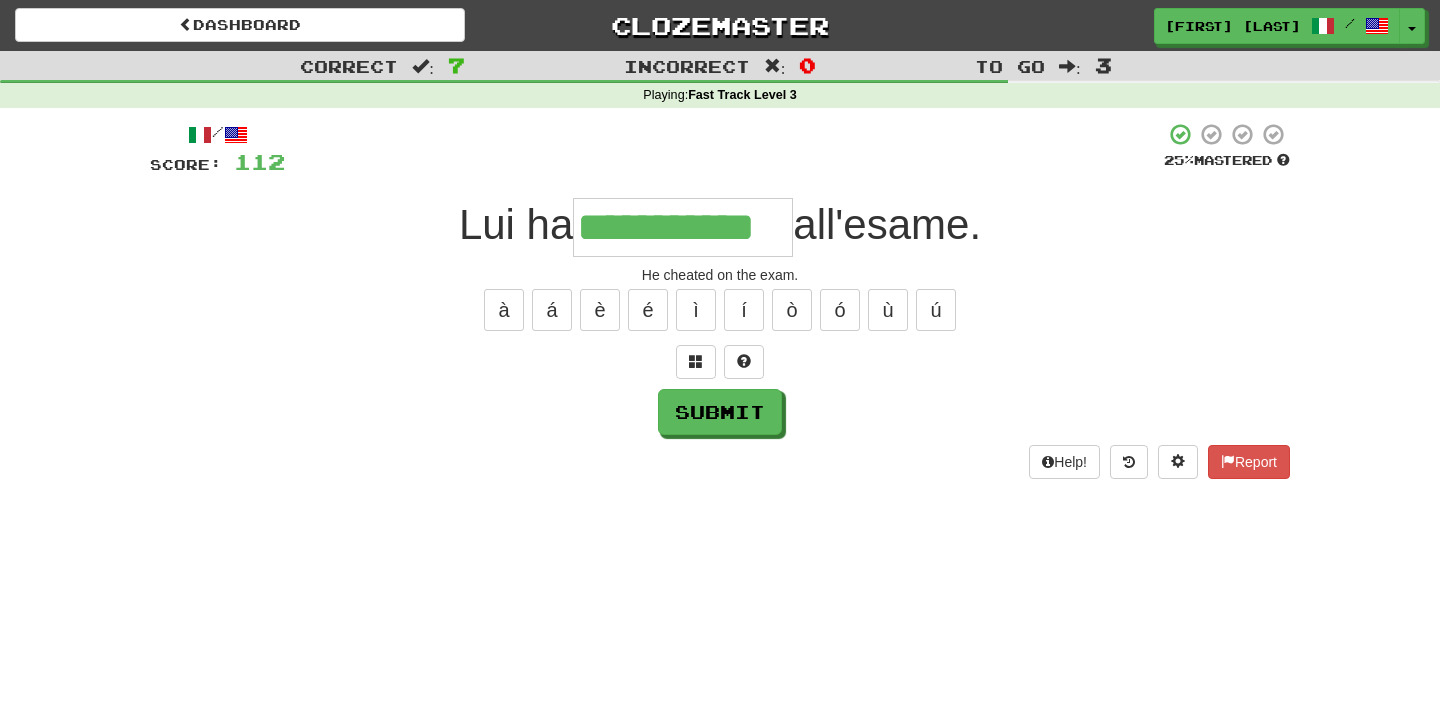 type on "**********" 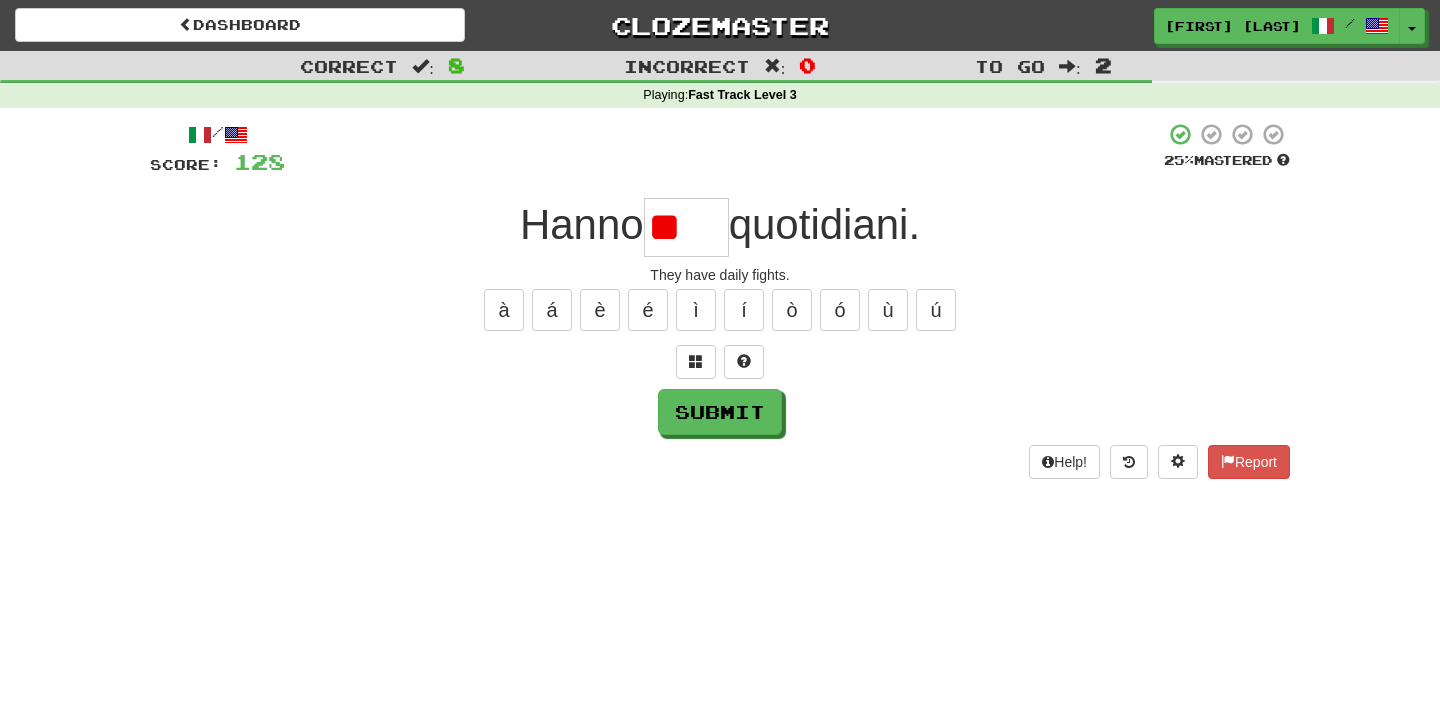 type on "*" 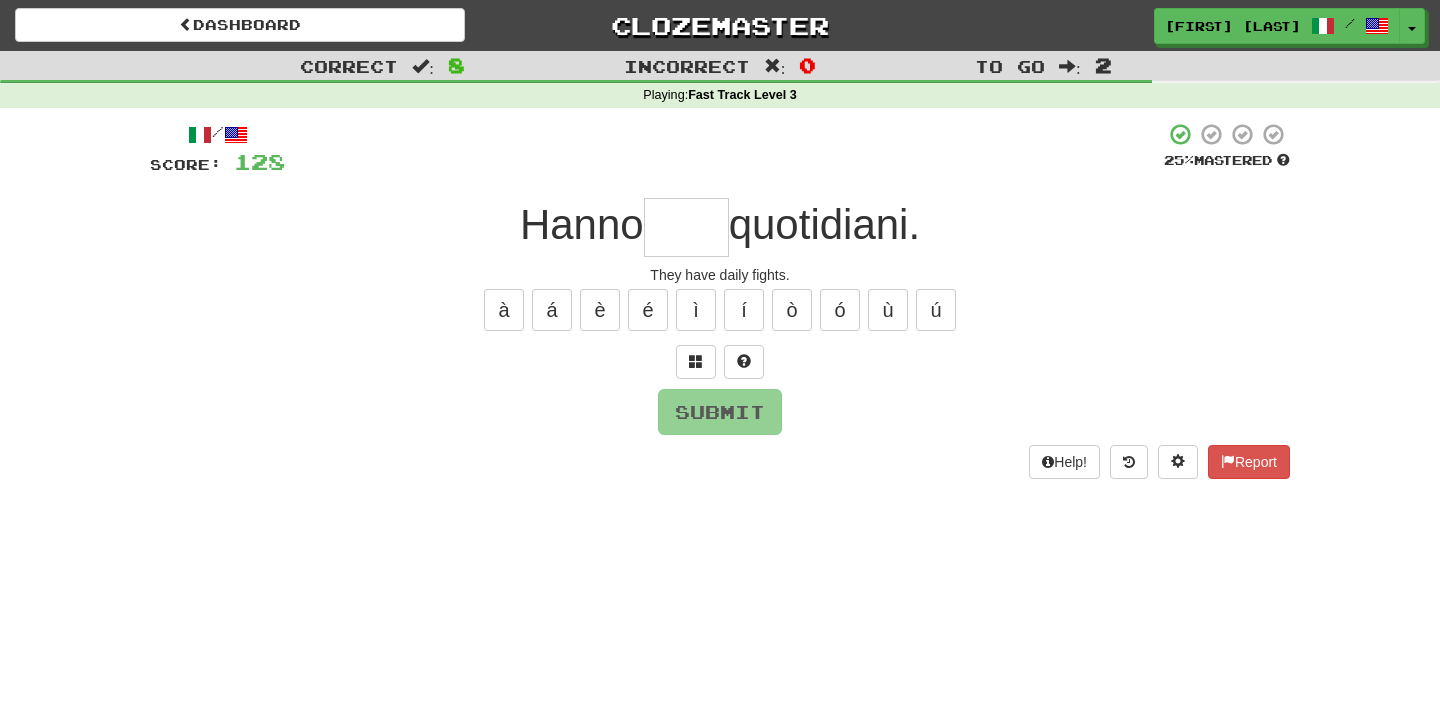 type on "*" 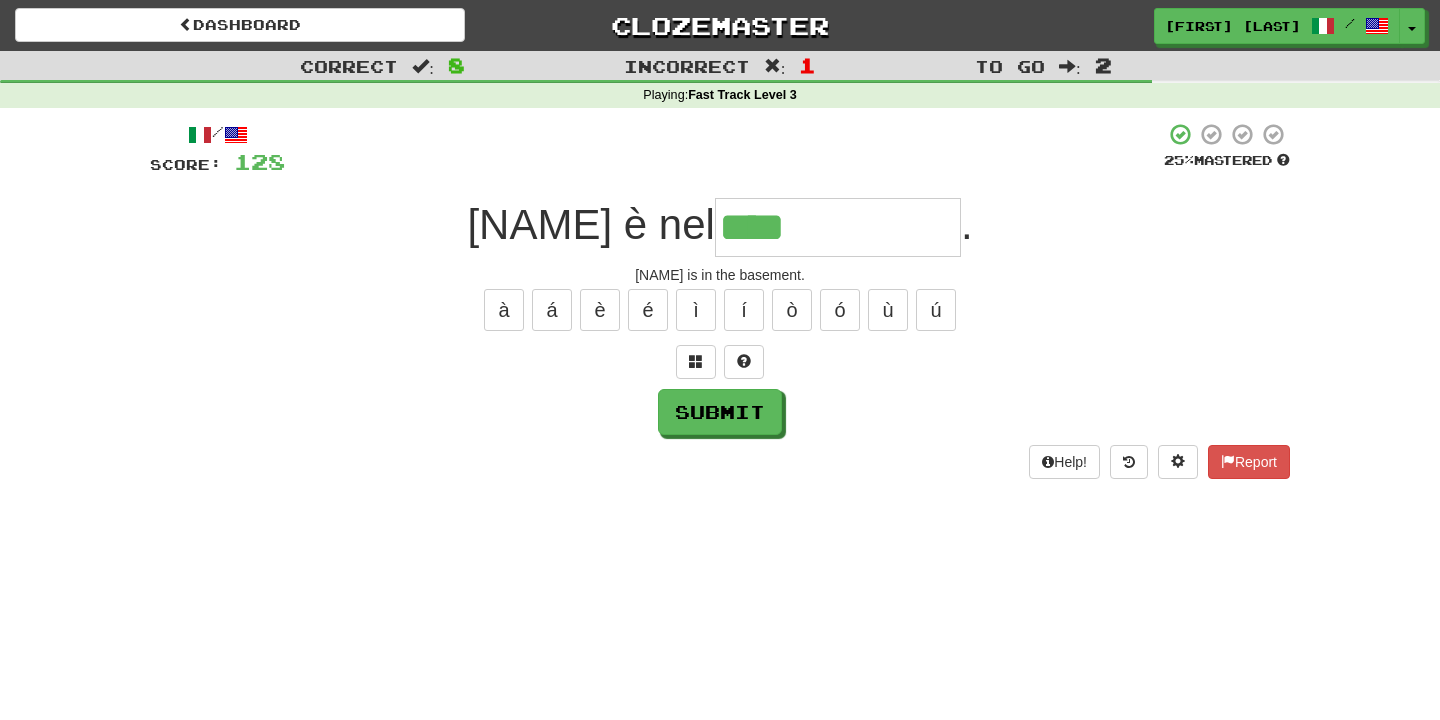 type on "**********" 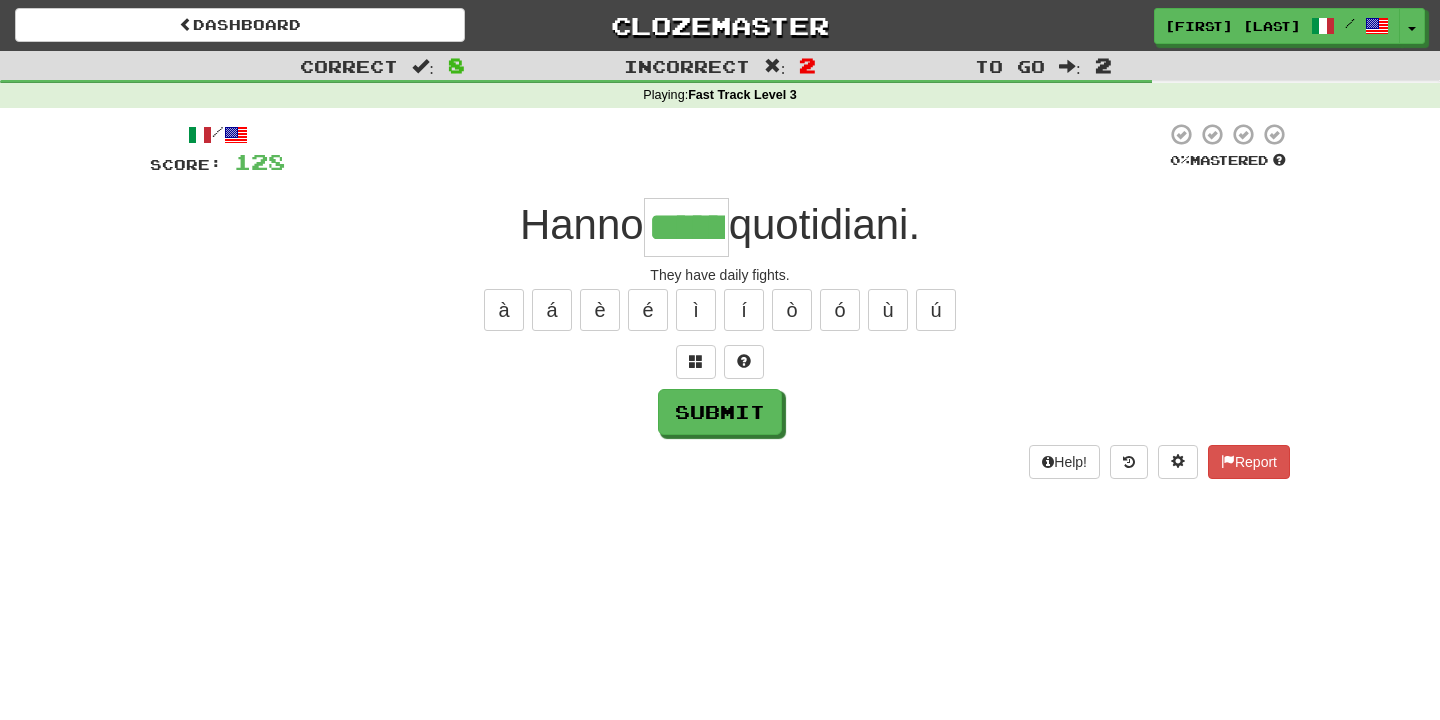 type on "******" 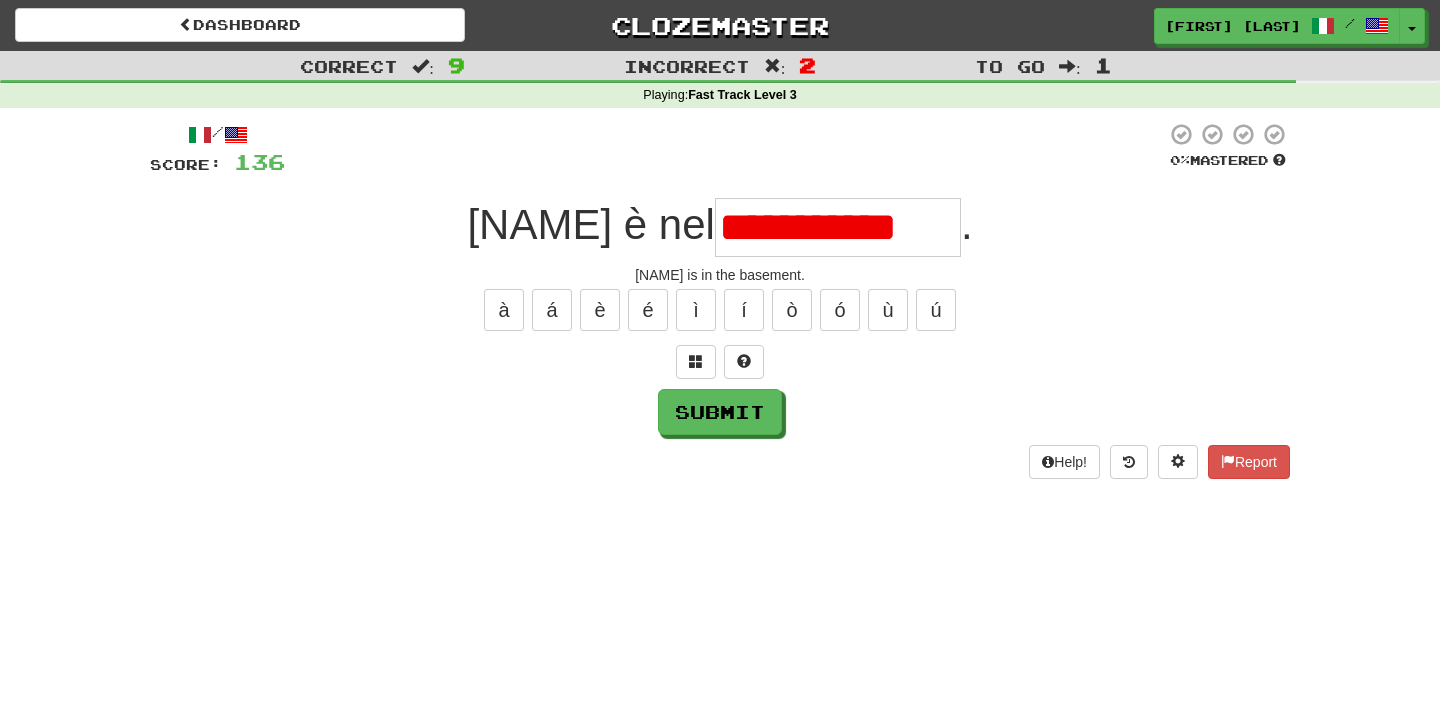 scroll, scrollTop: 0, scrollLeft: 0, axis: both 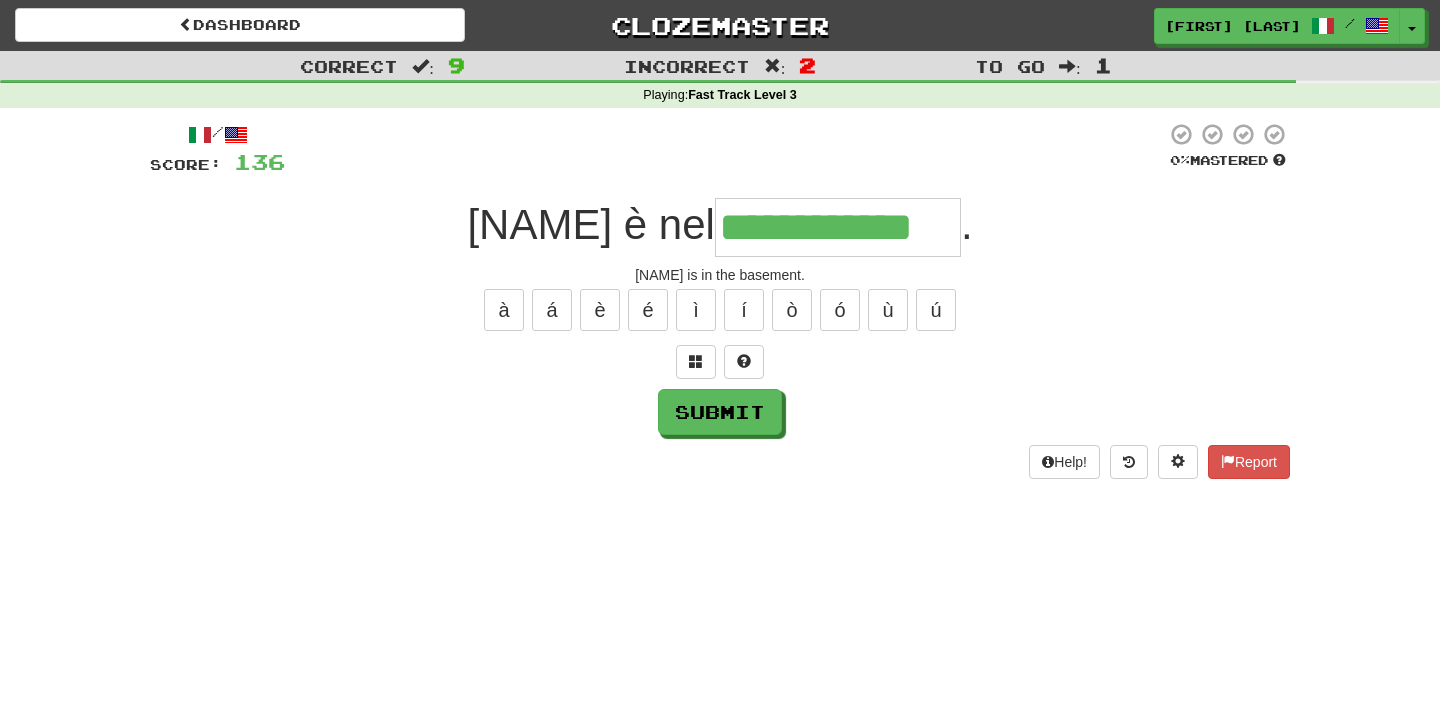 type on "**********" 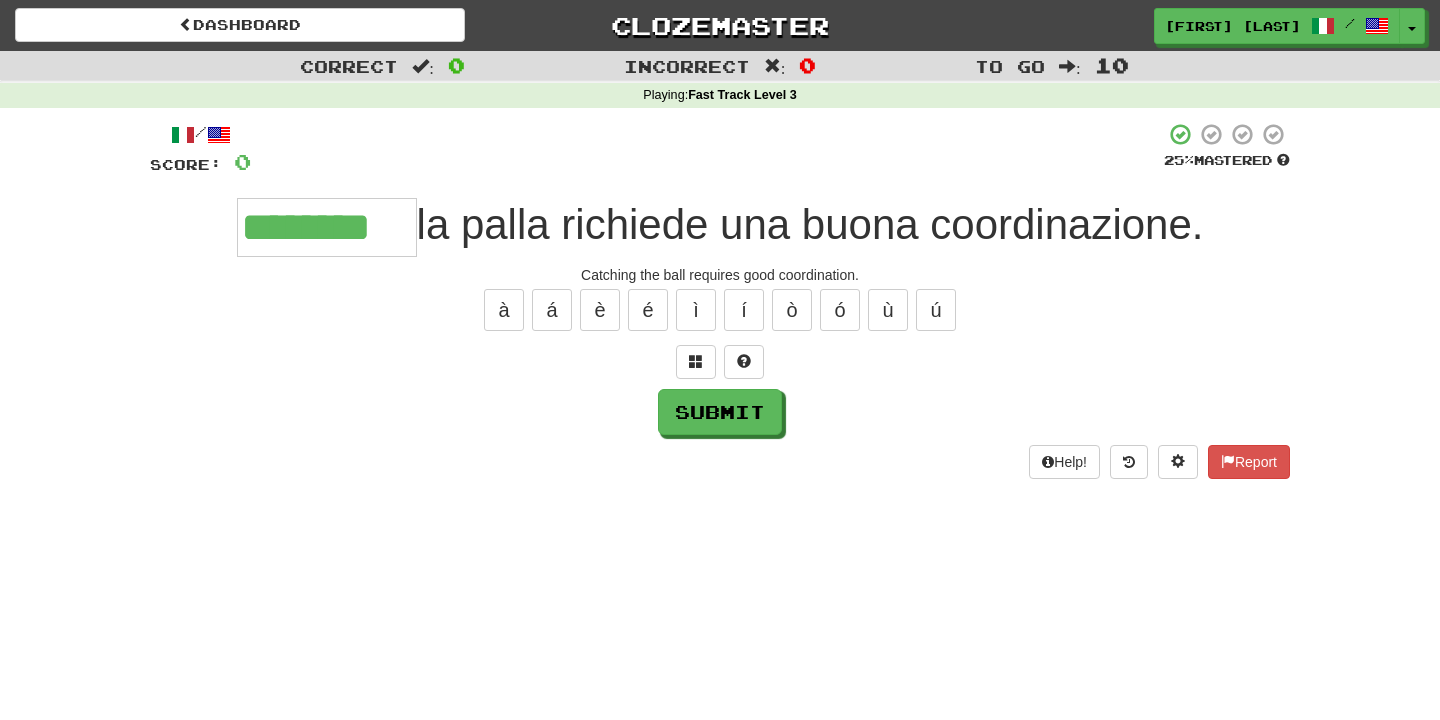 type on "********" 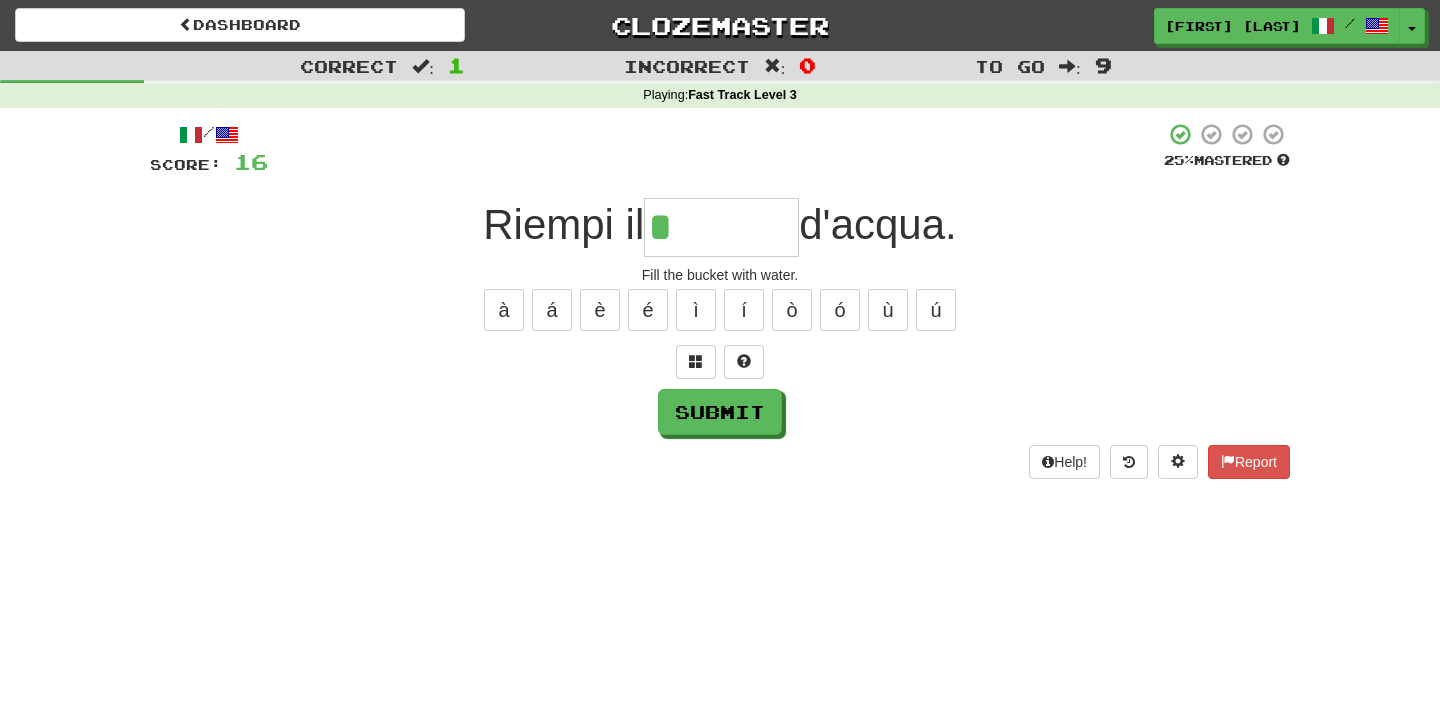 type on "*******" 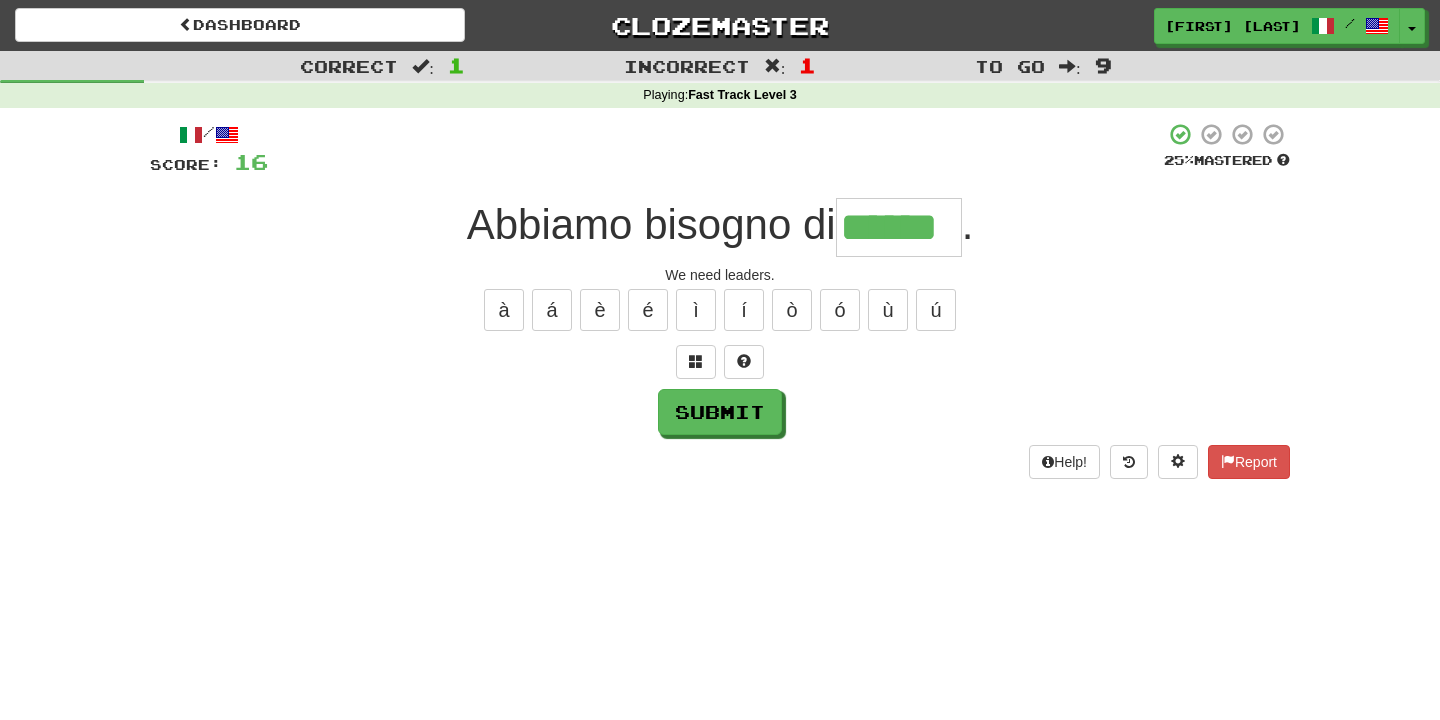 type on "******" 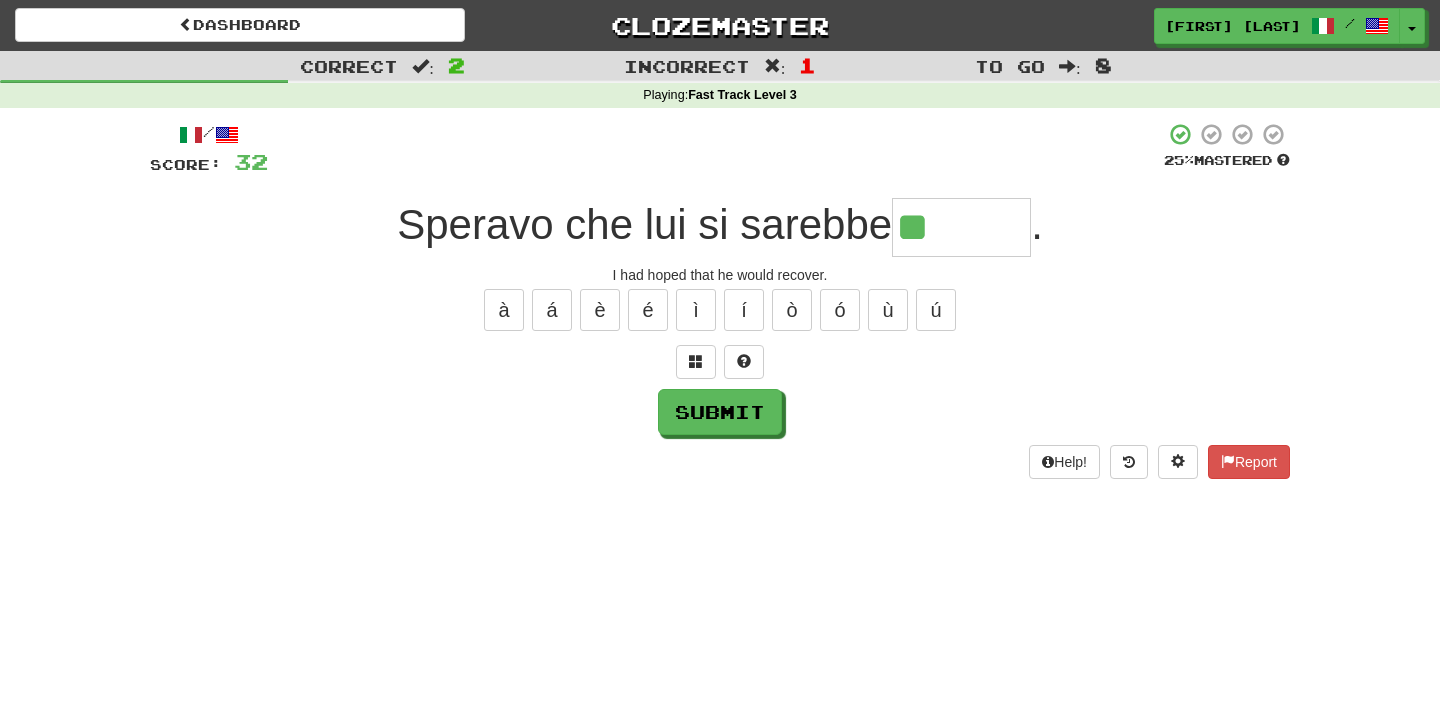 type on "*******" 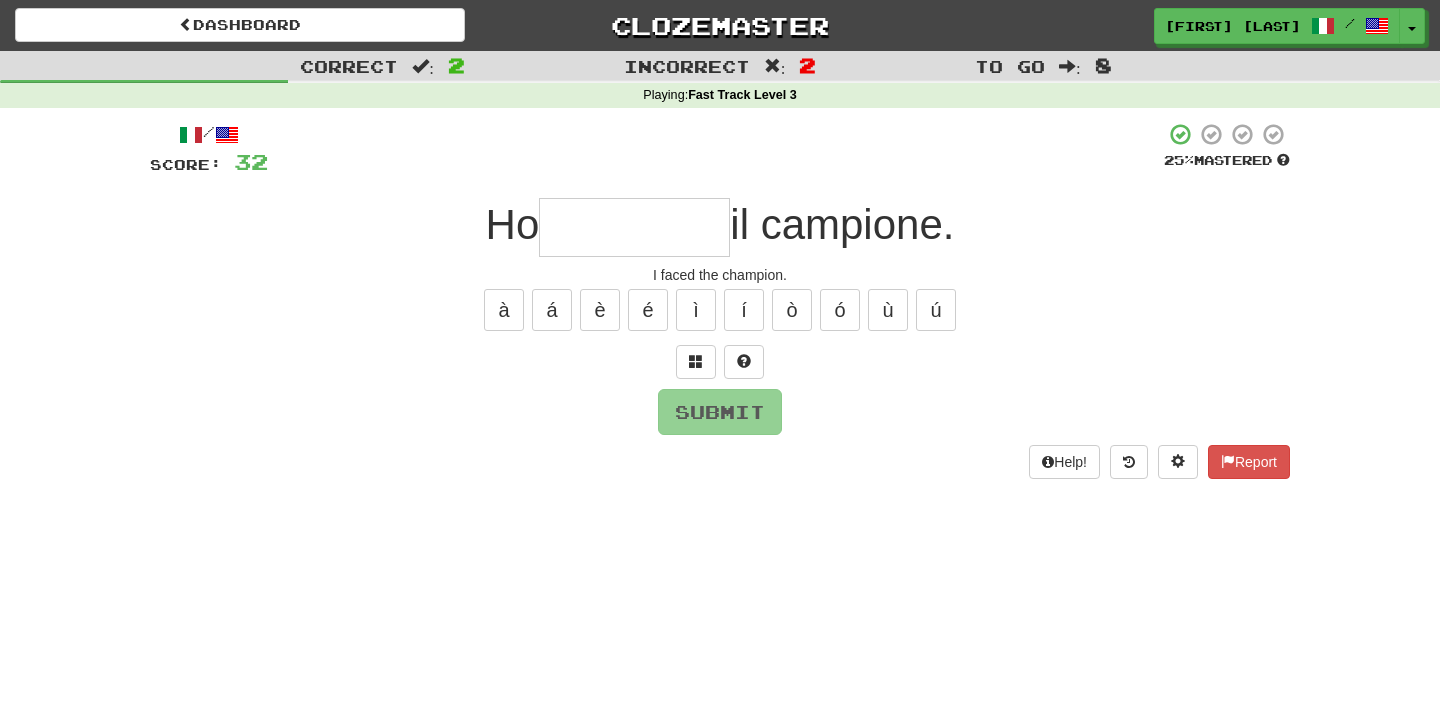type on "*" 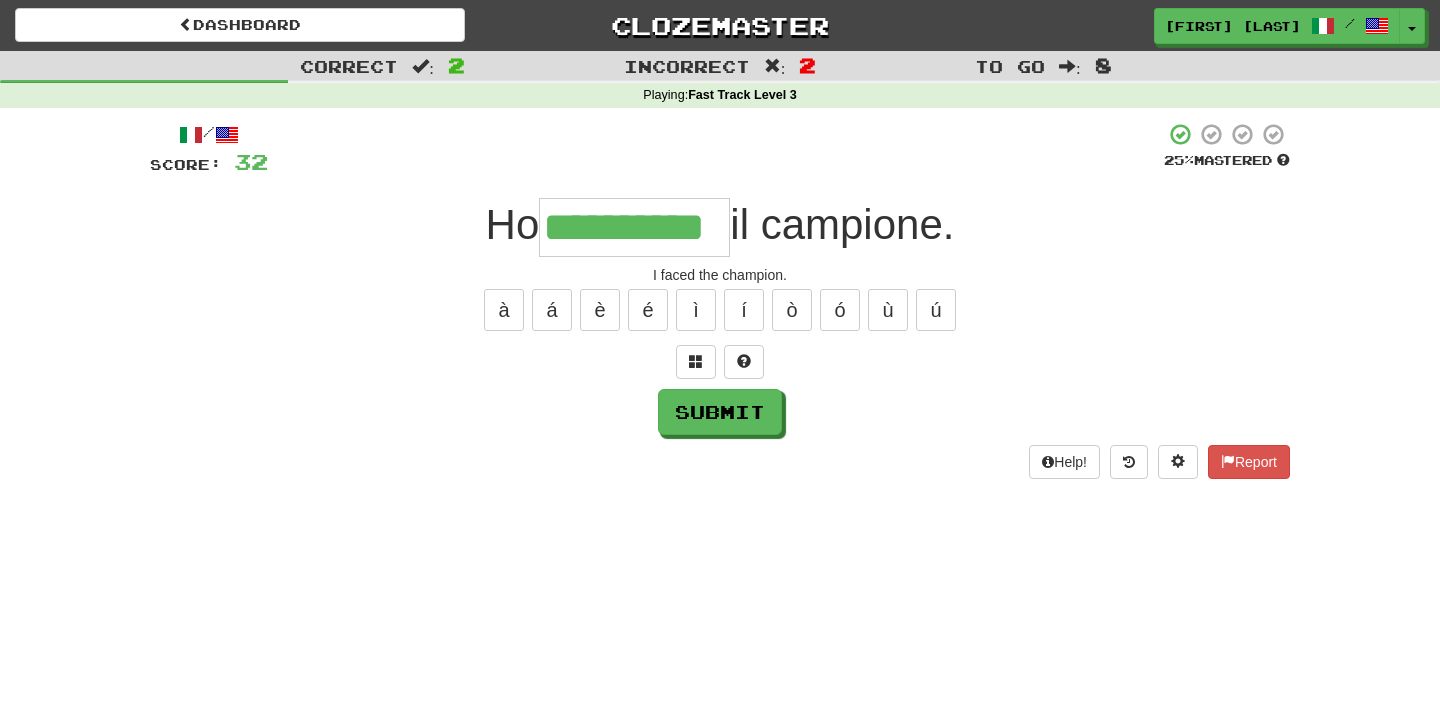 type on "**********" 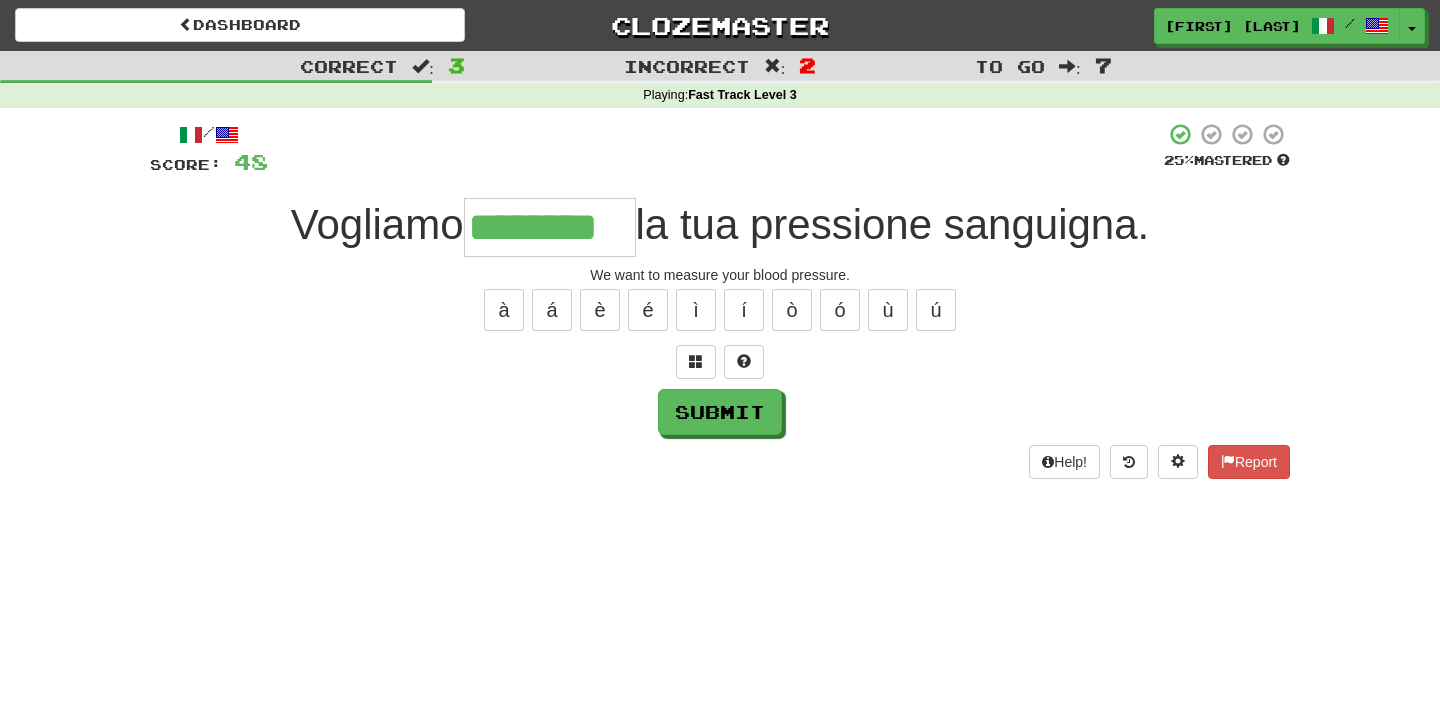 type on "********" 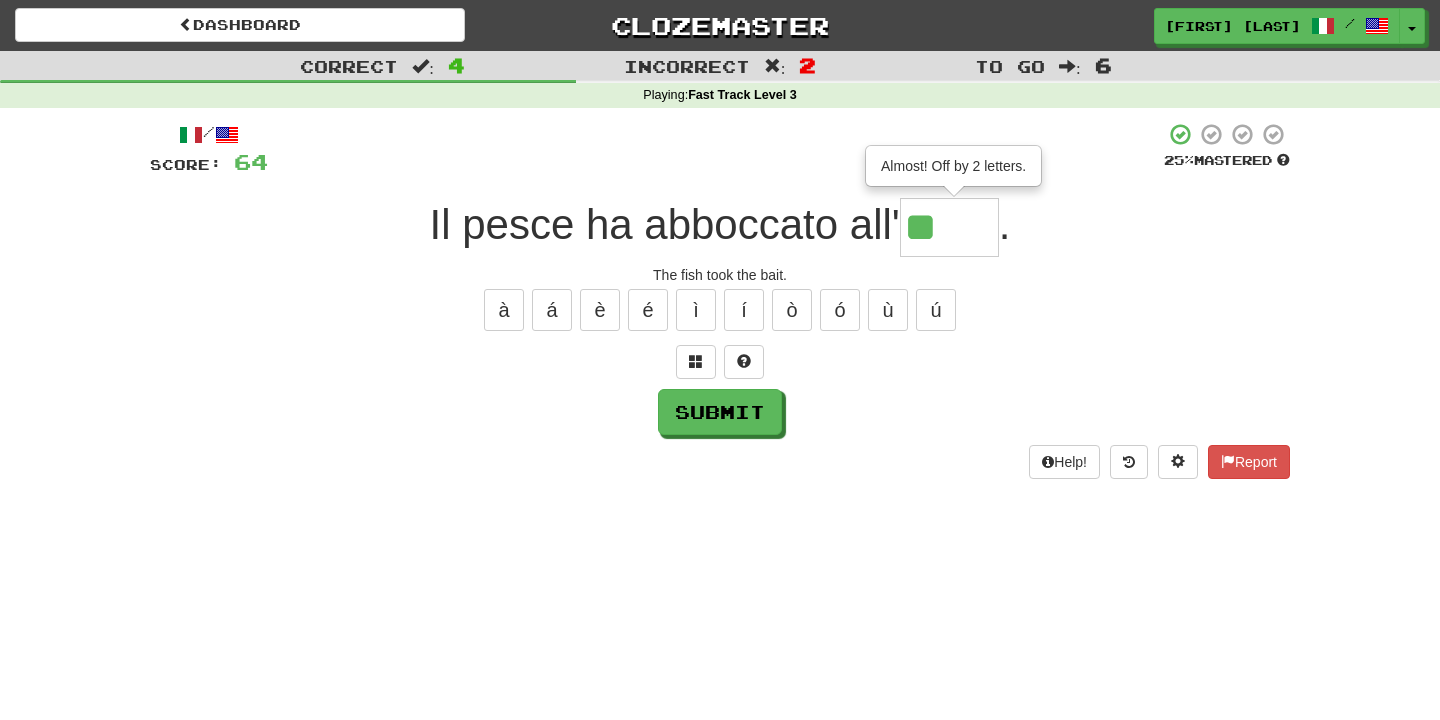 type on "****" 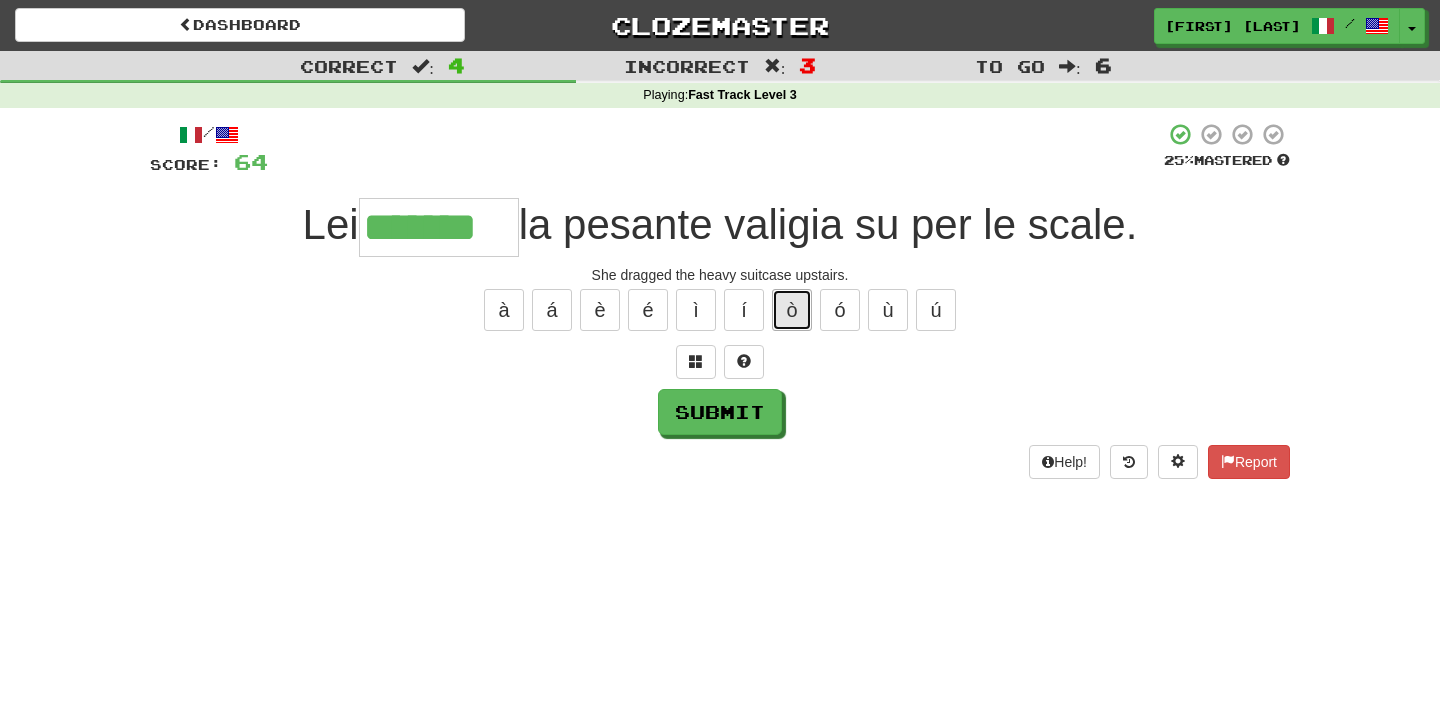 click on "ò" at bounding box center (792, 310) 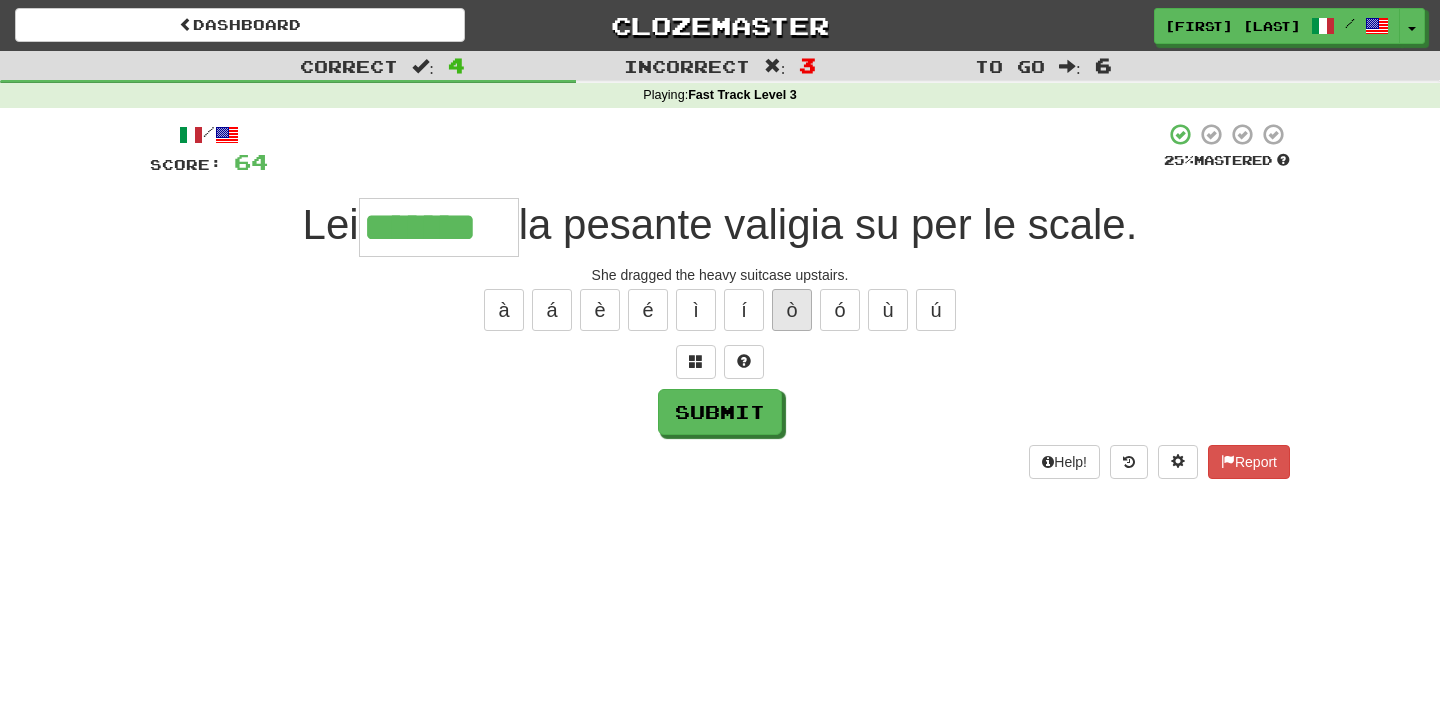 type on "********" 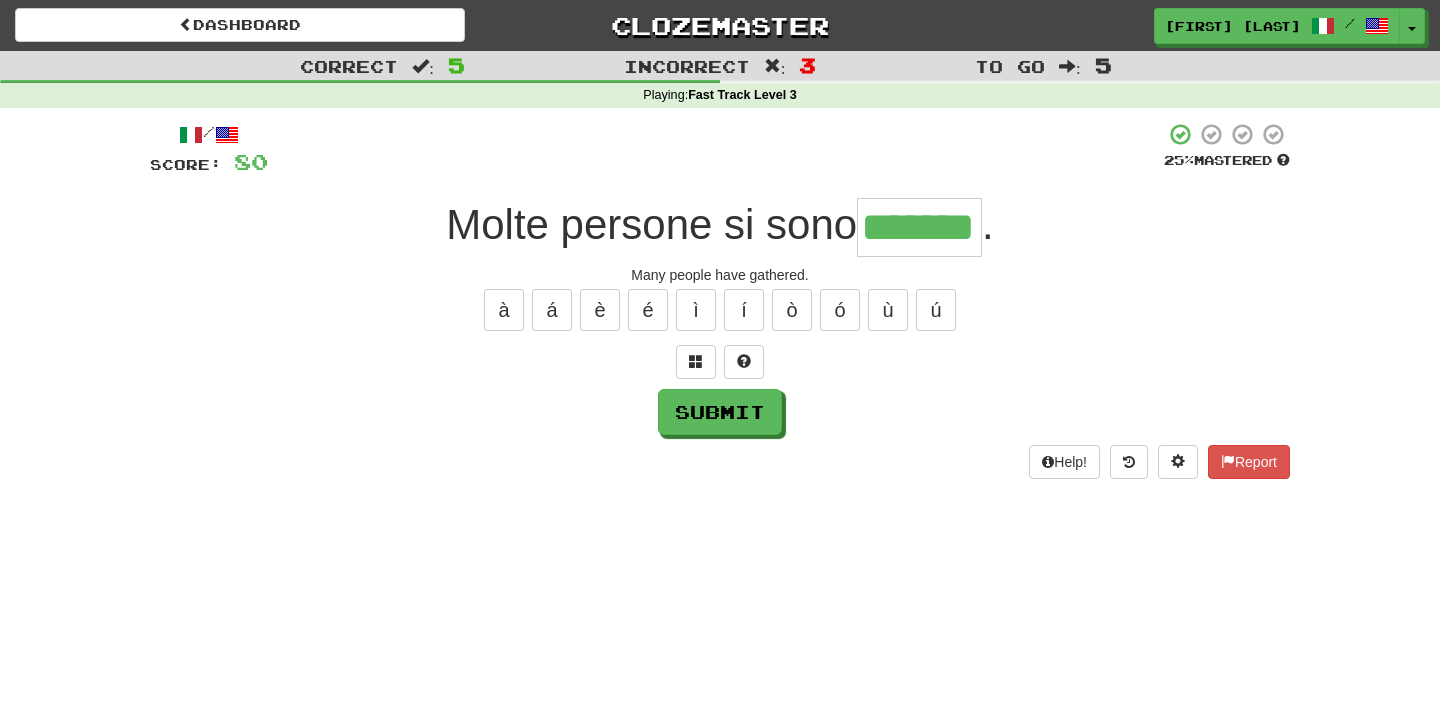 type on "*******" 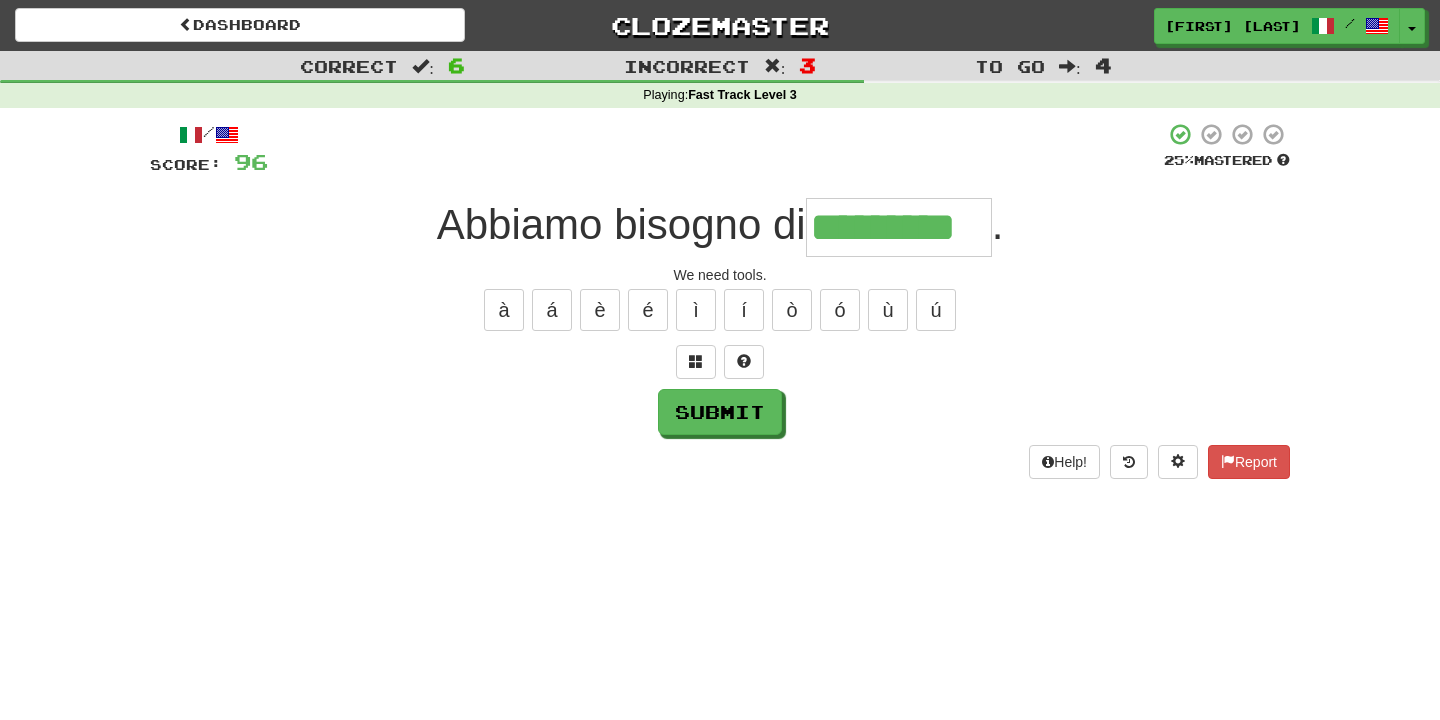 type on "*********" 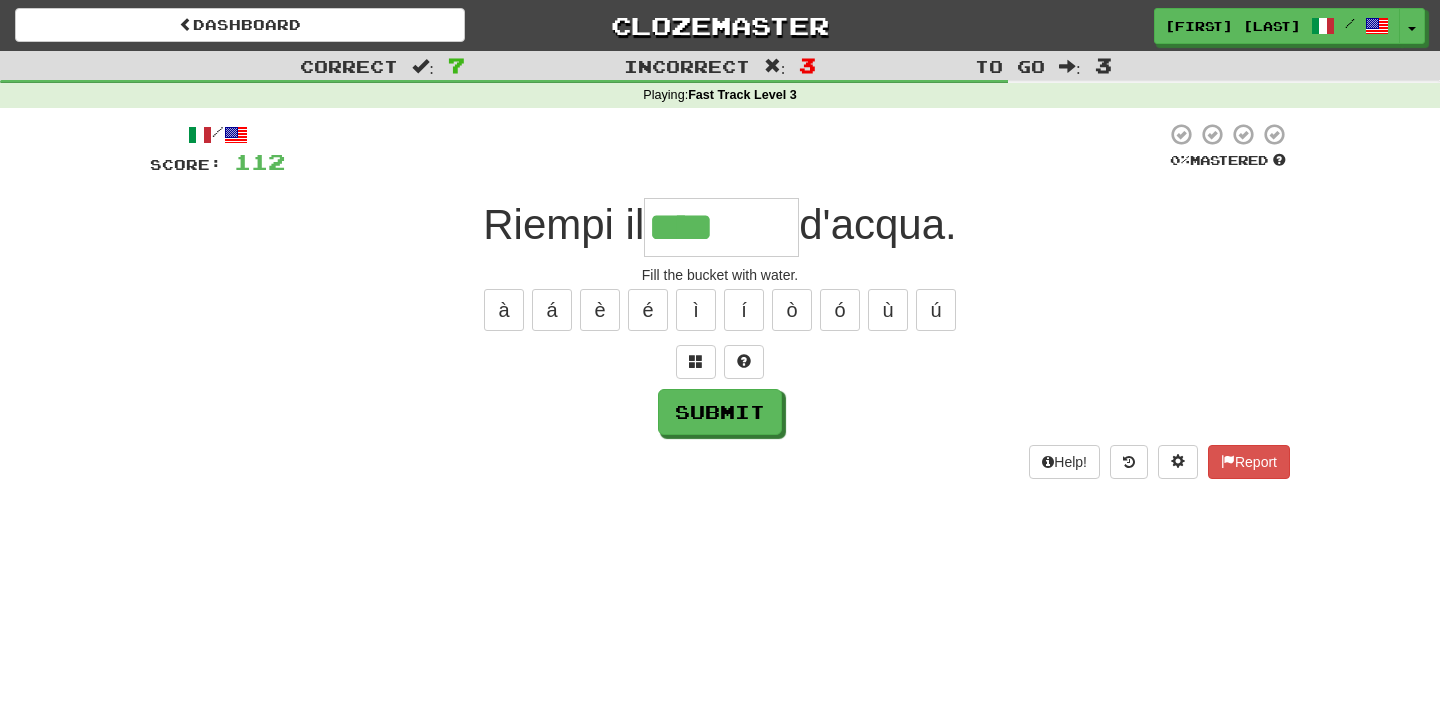 type on "*******" 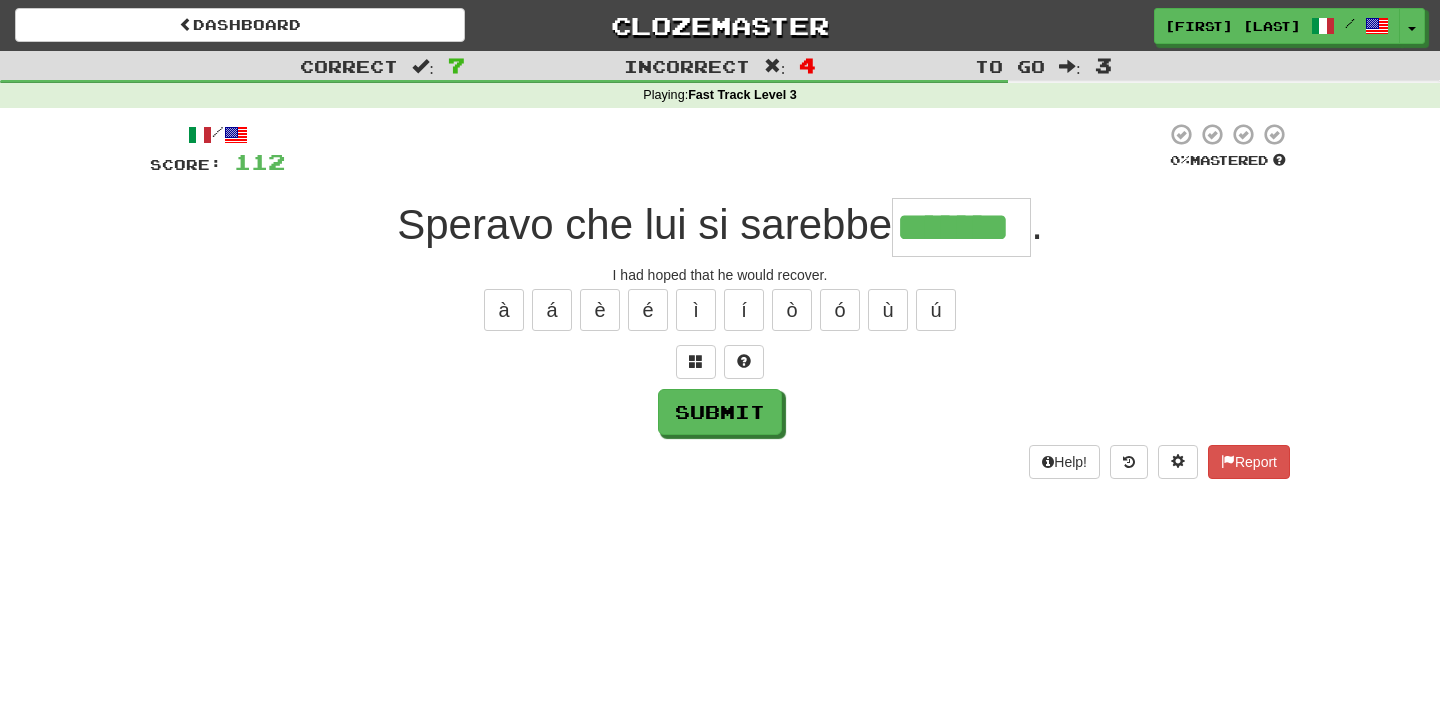 type on "*******" 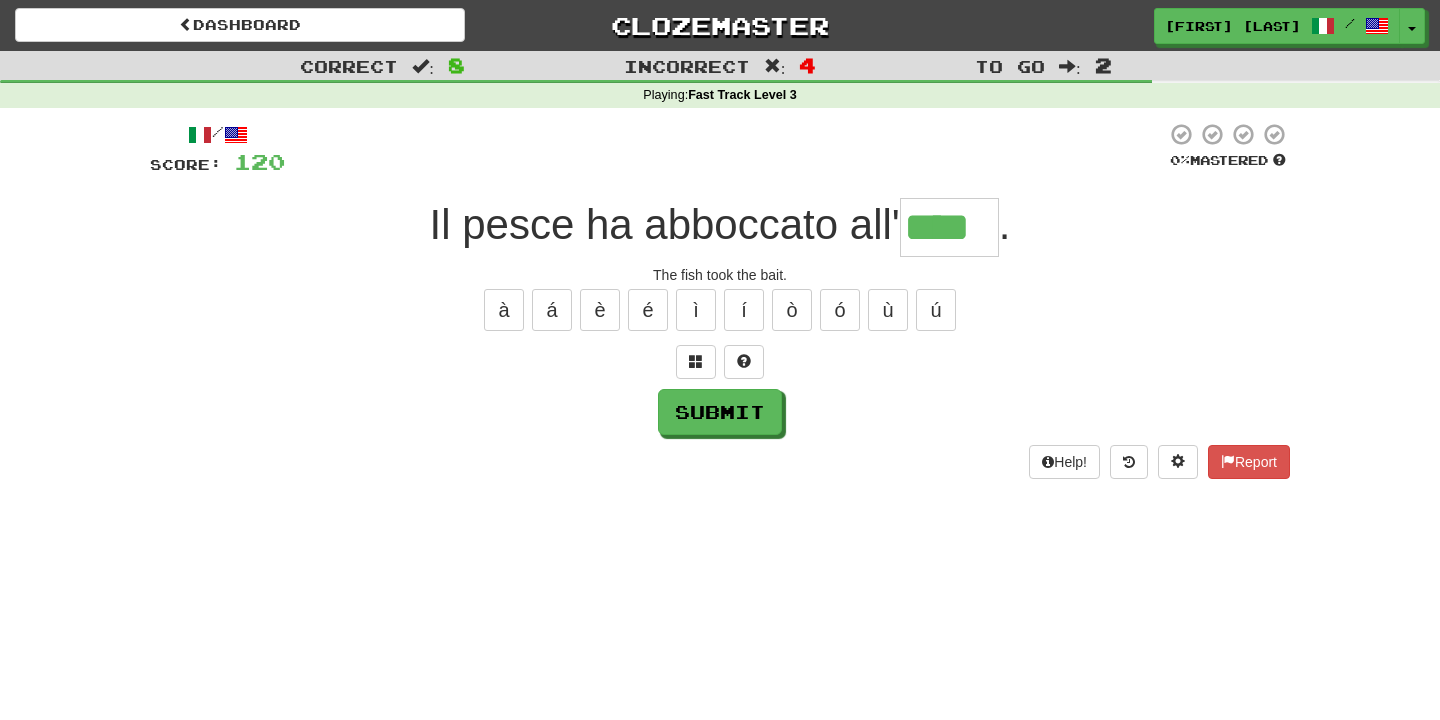 type on "****" 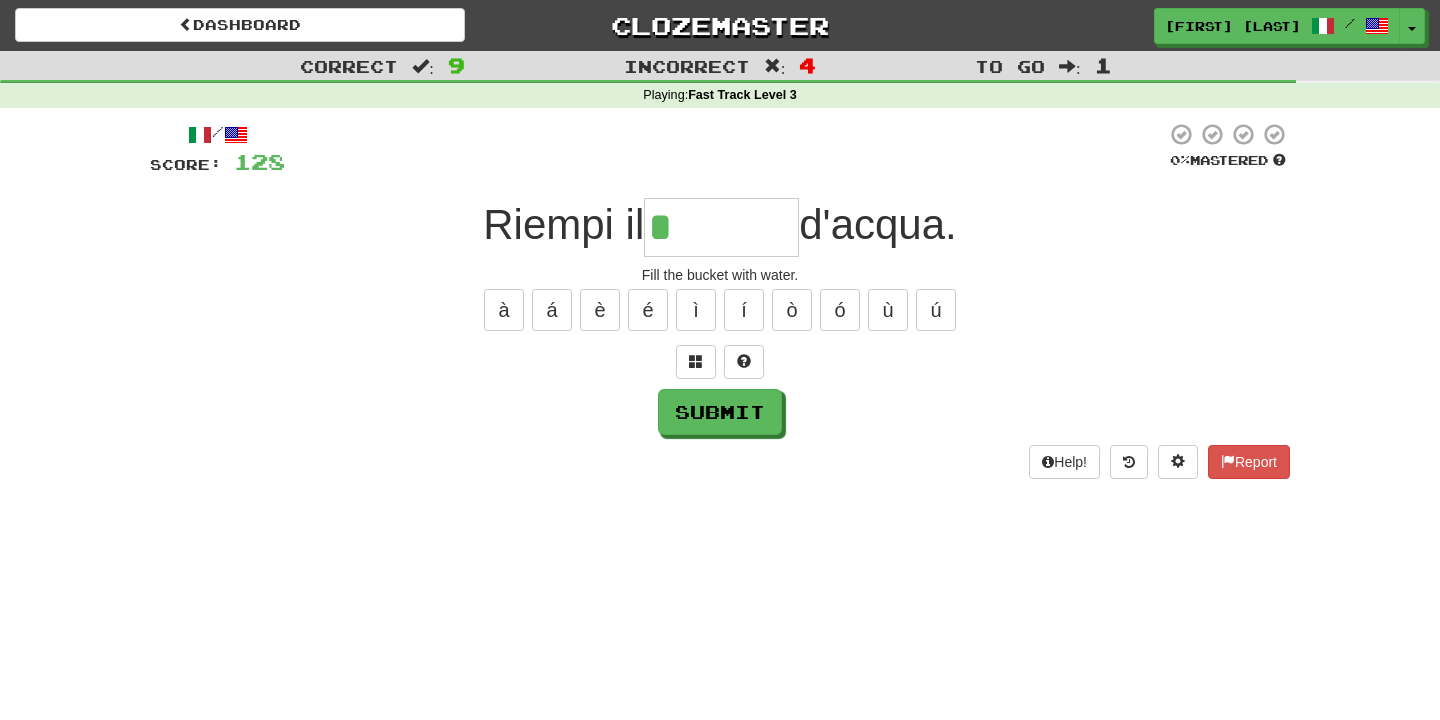 type on "*******" 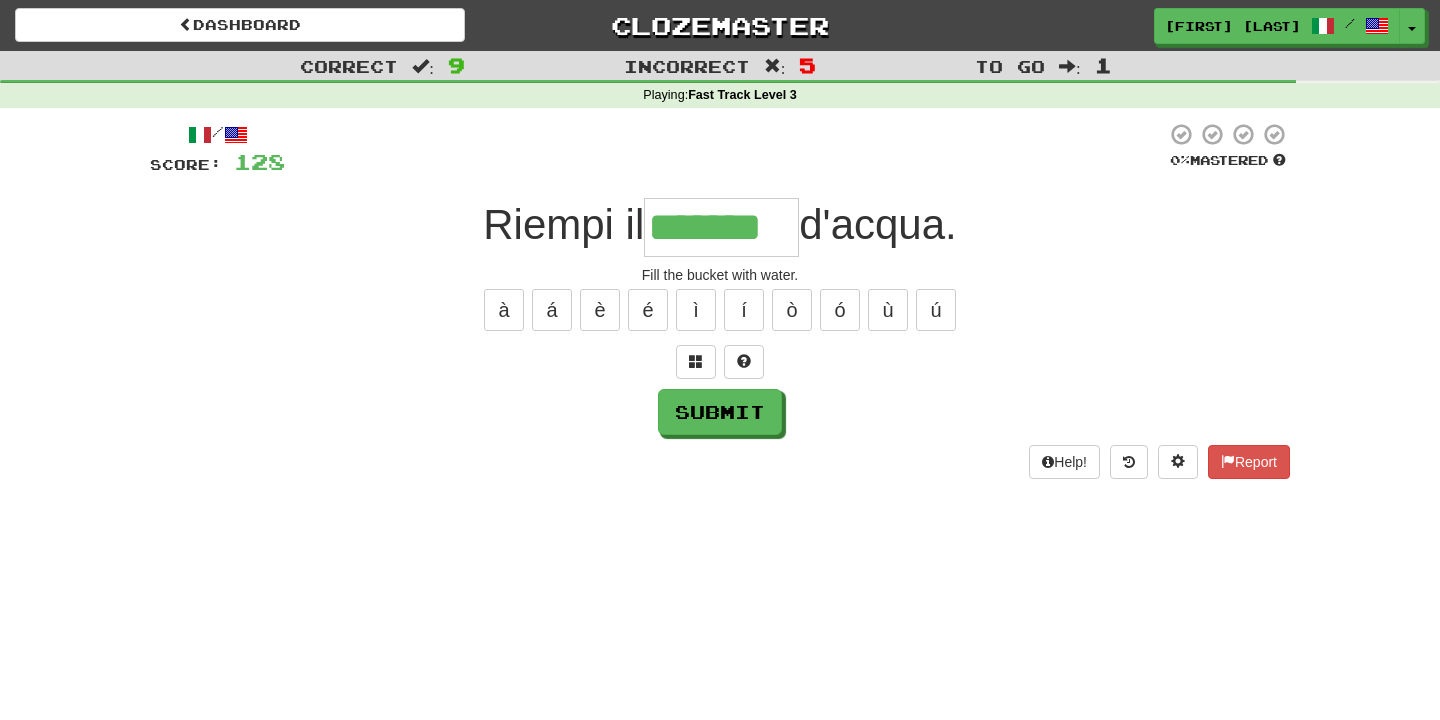 type on "*******" 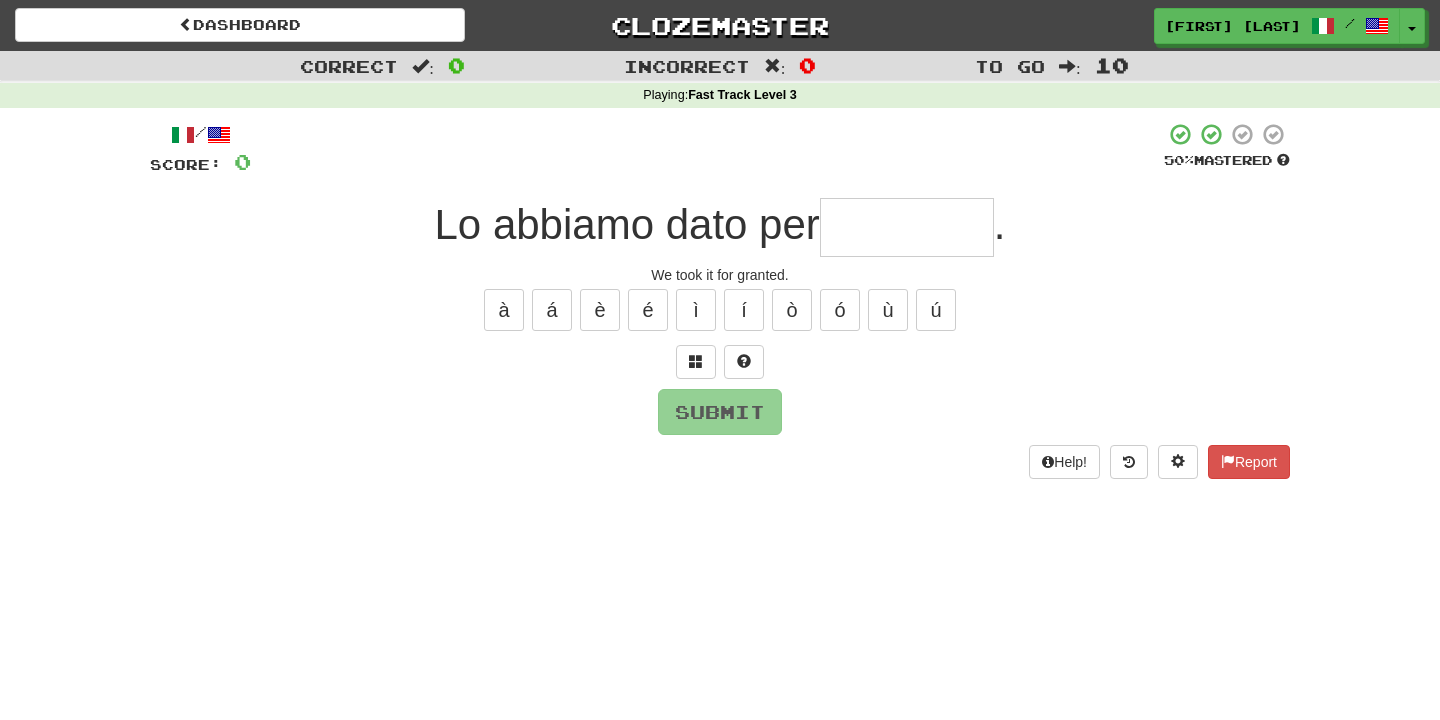 type on "********" 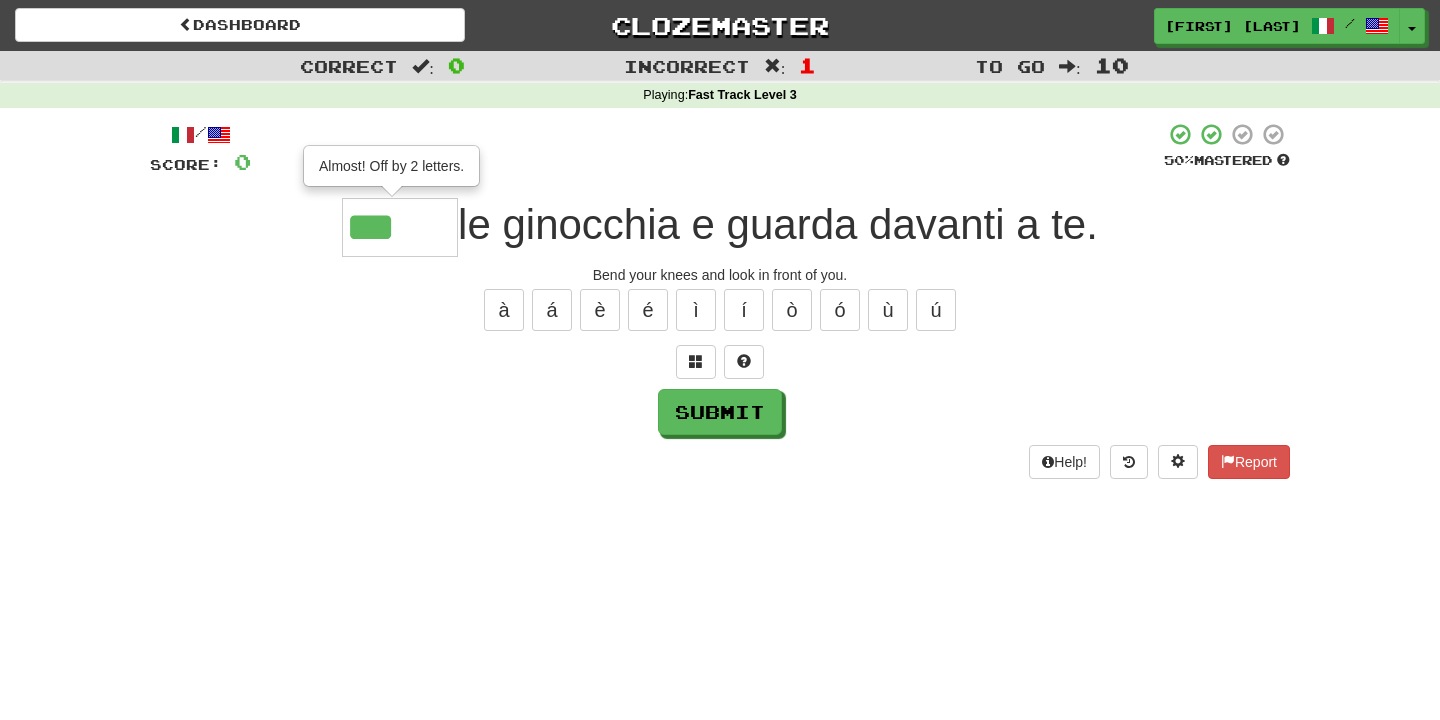 type on "*****" 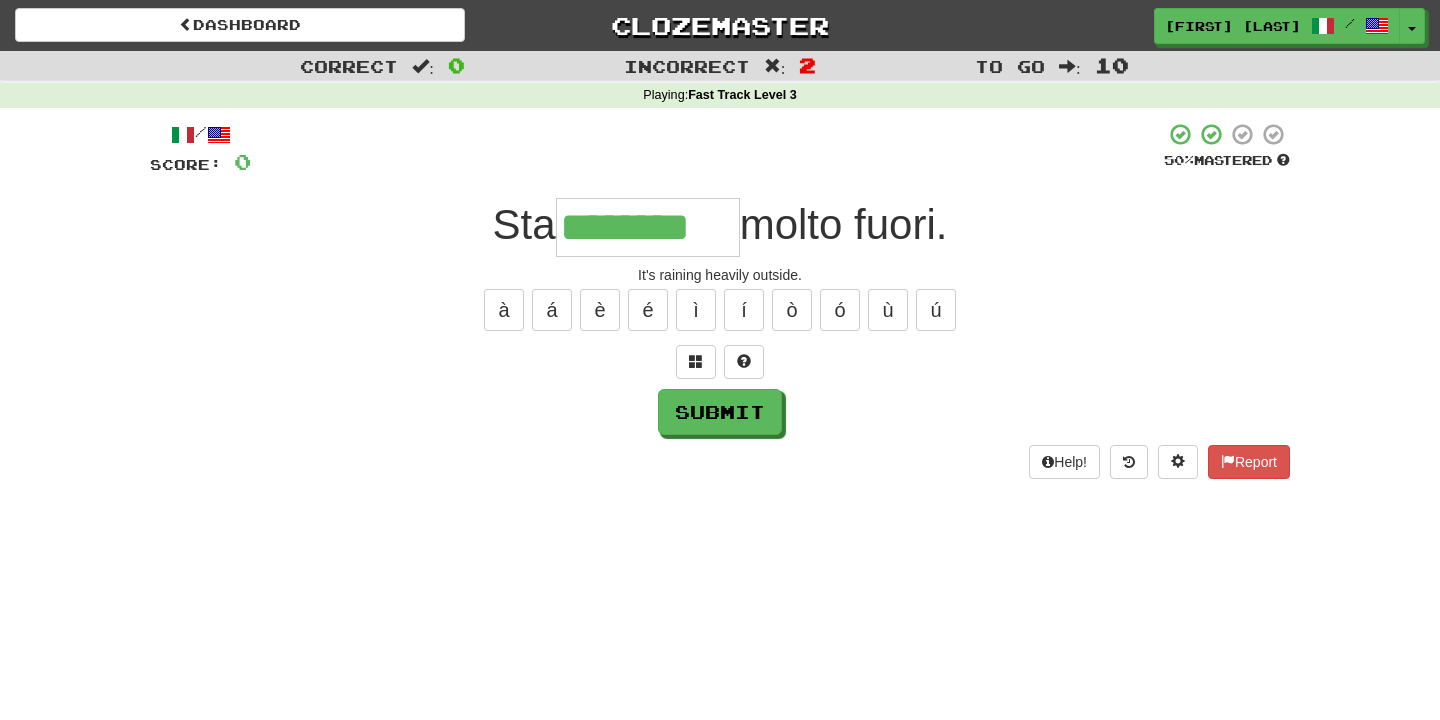type on "********" 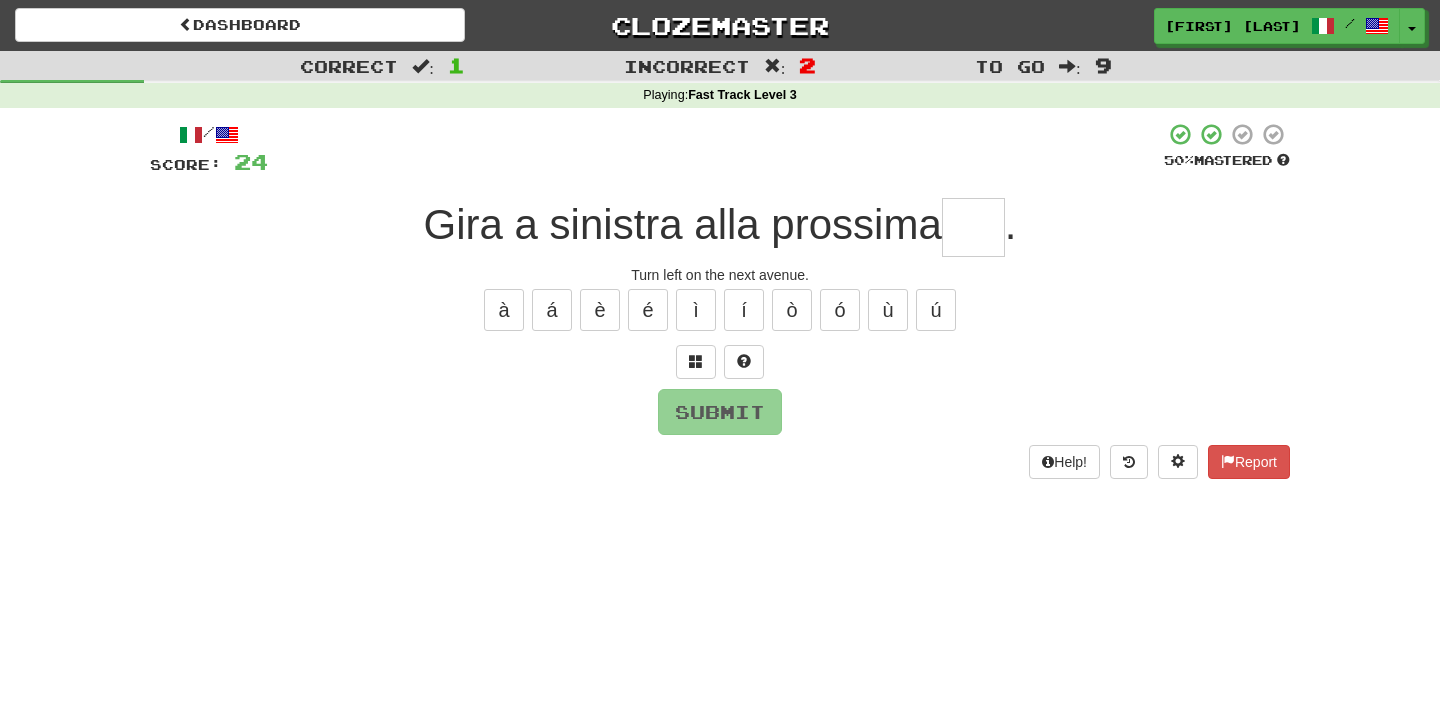 type on "*" 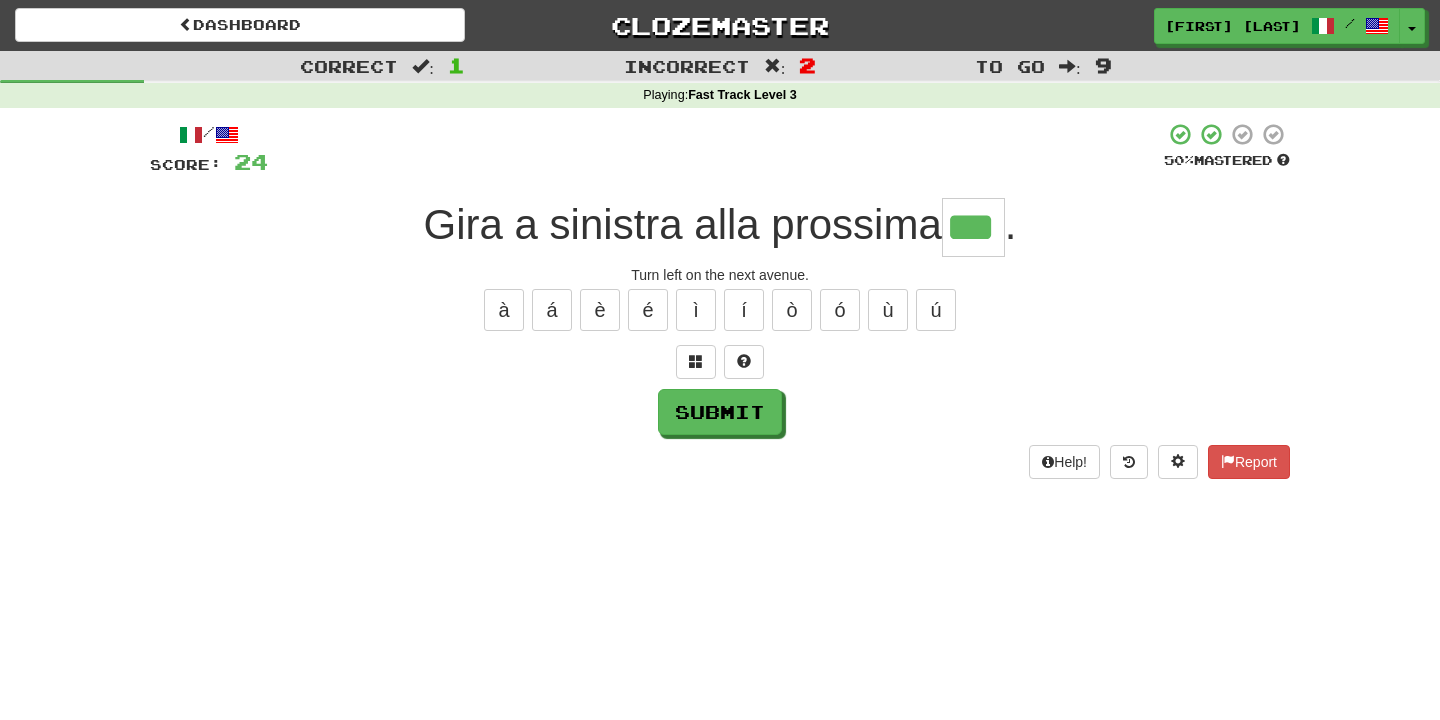 type on "***" 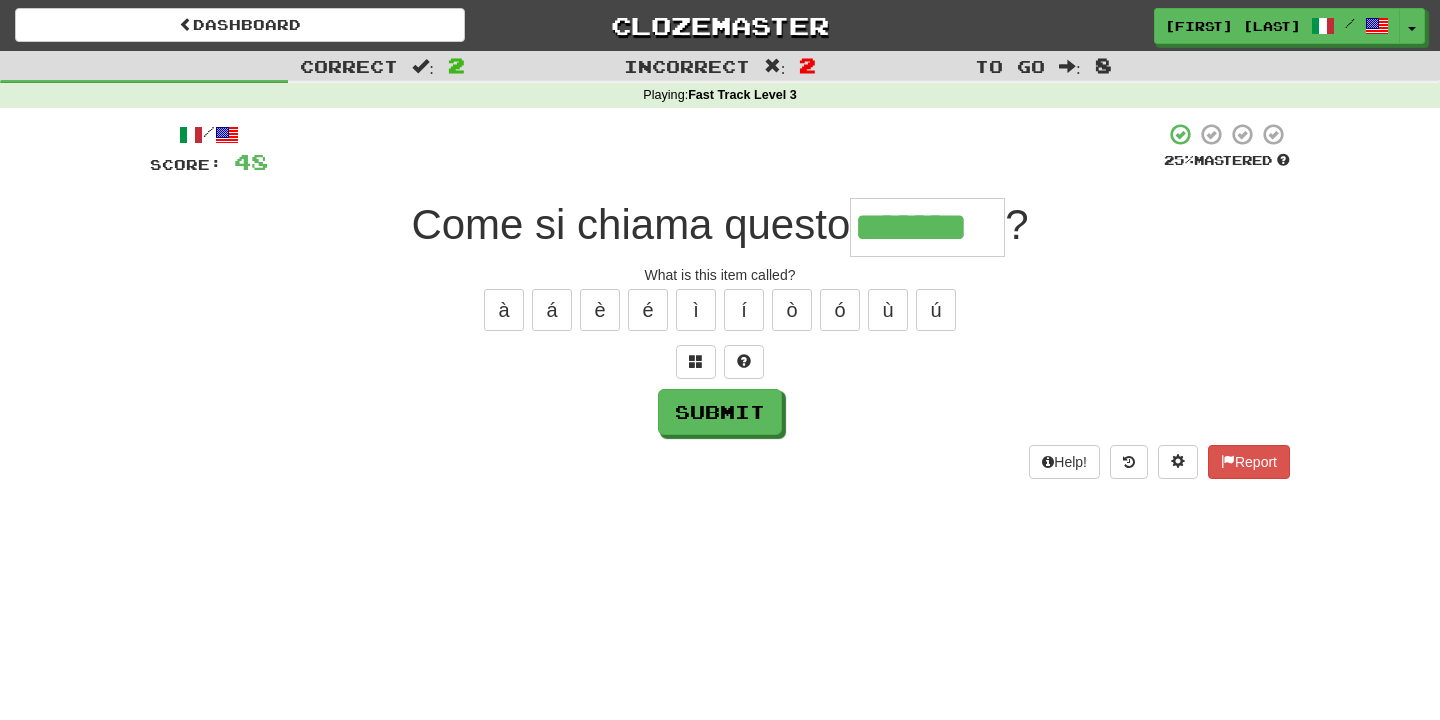 type on "*******" 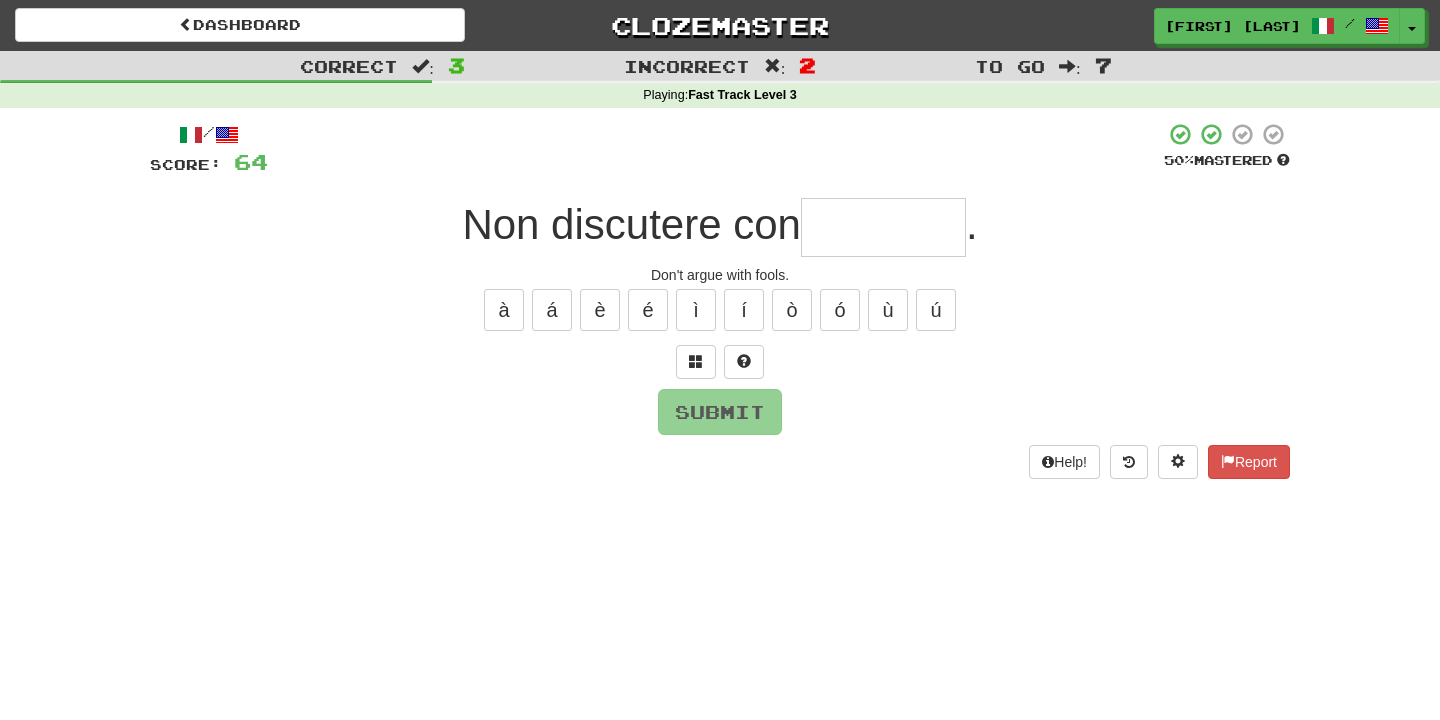 type on "*" 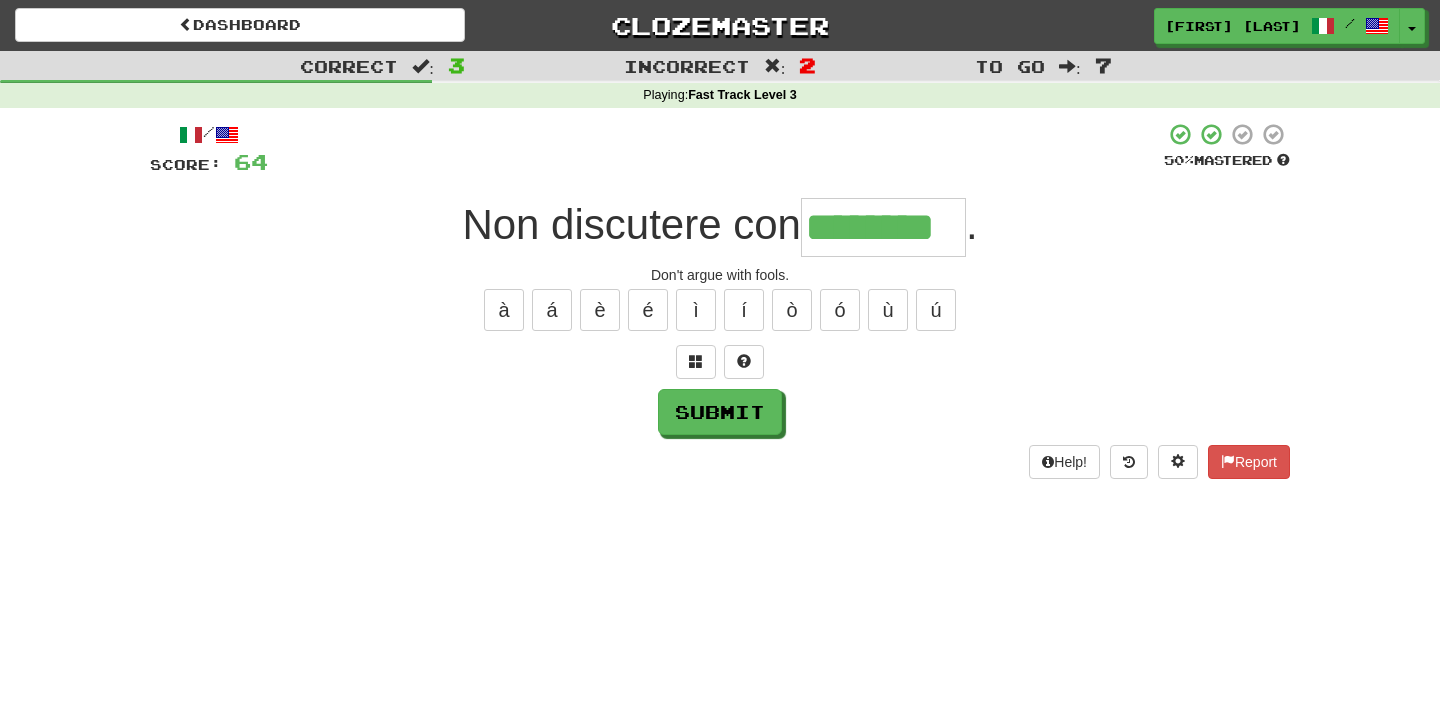 type on "********" 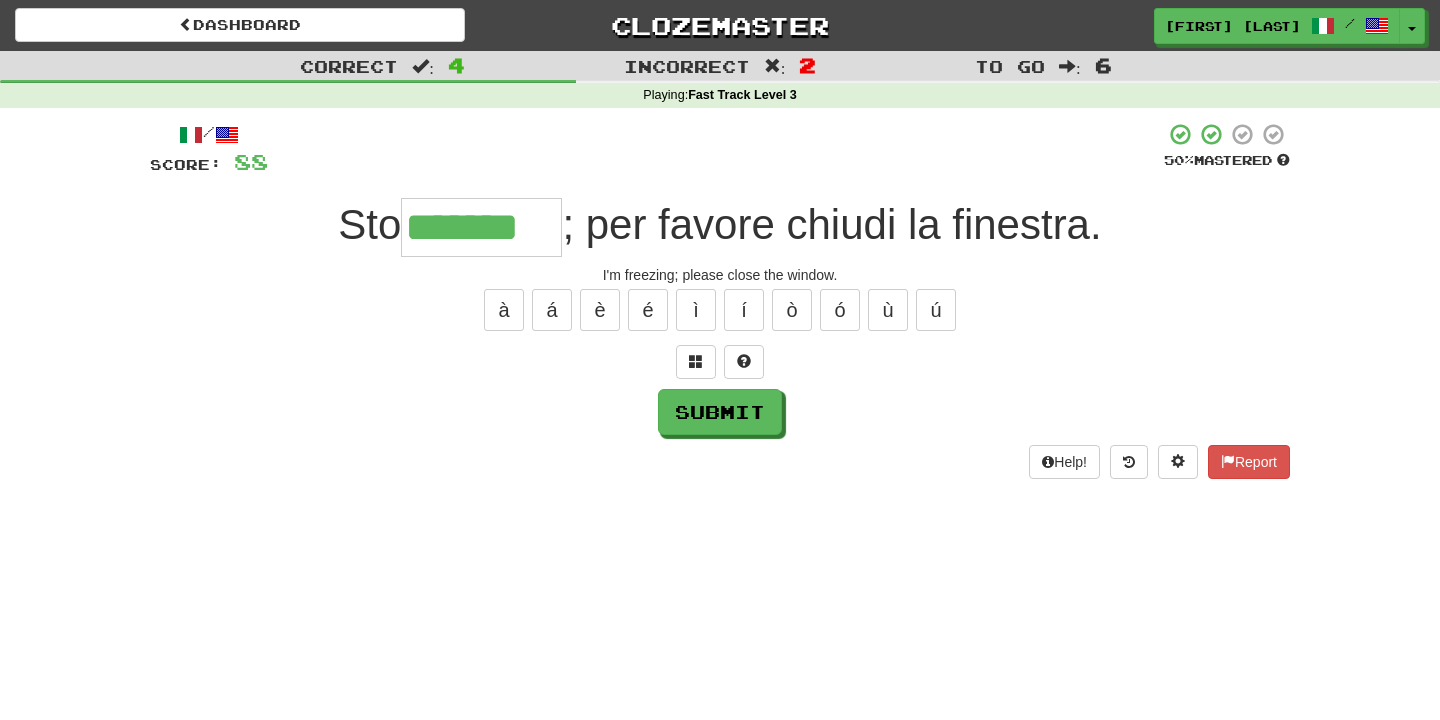 type on "*******" 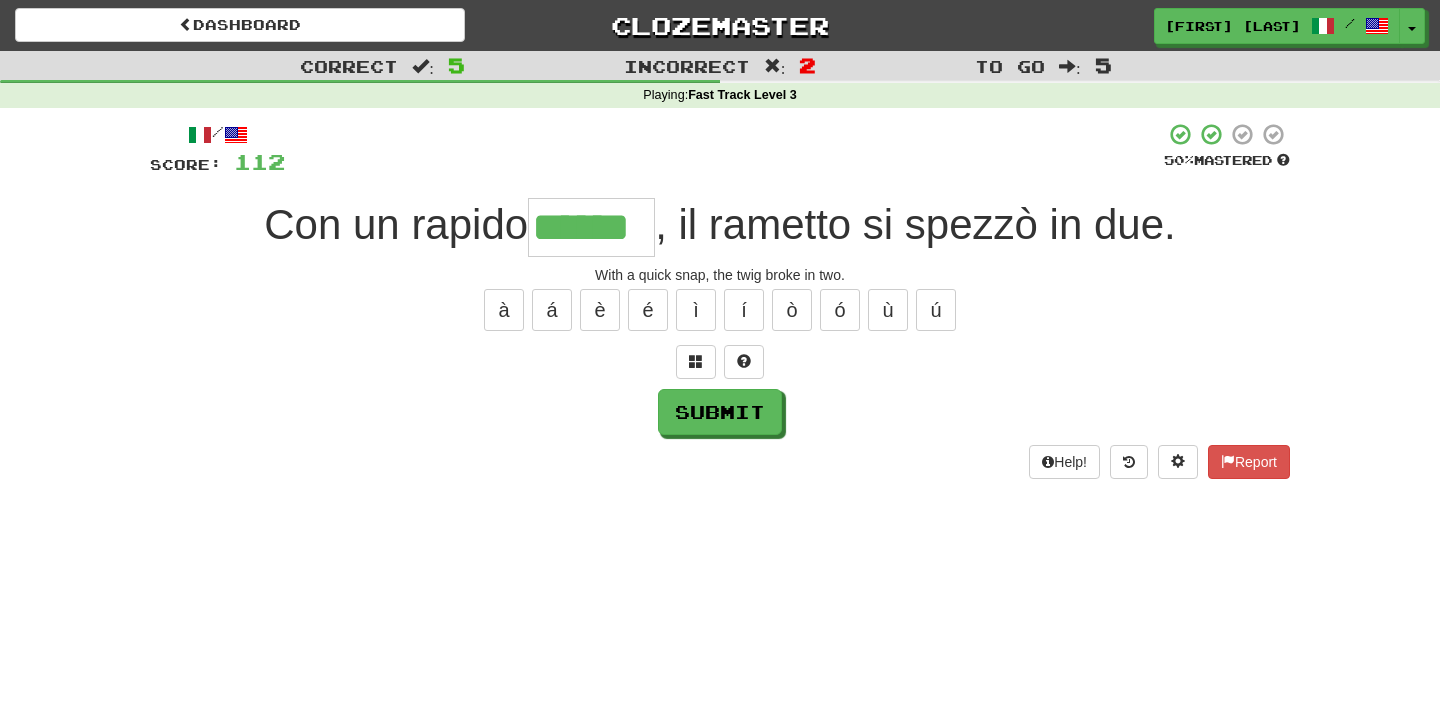 type on "******" 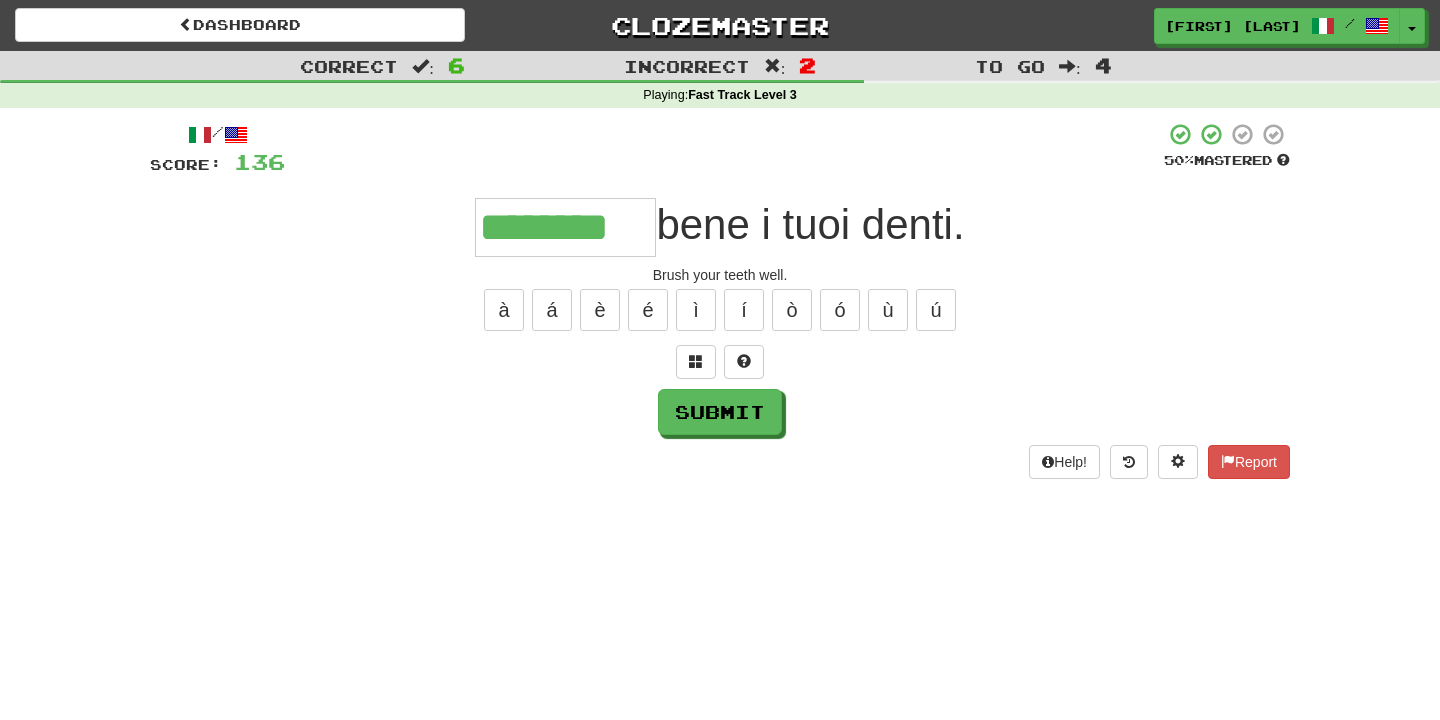 type on "********" 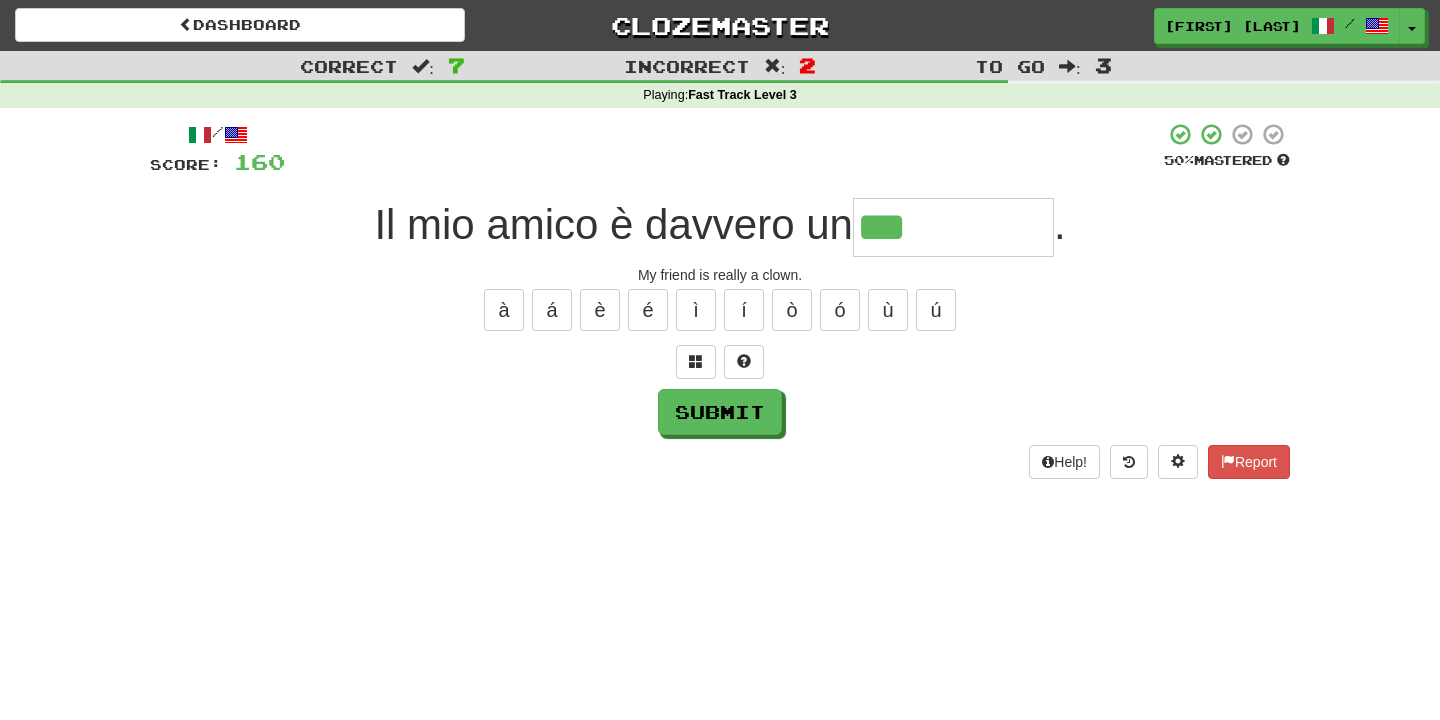 type on "**********" 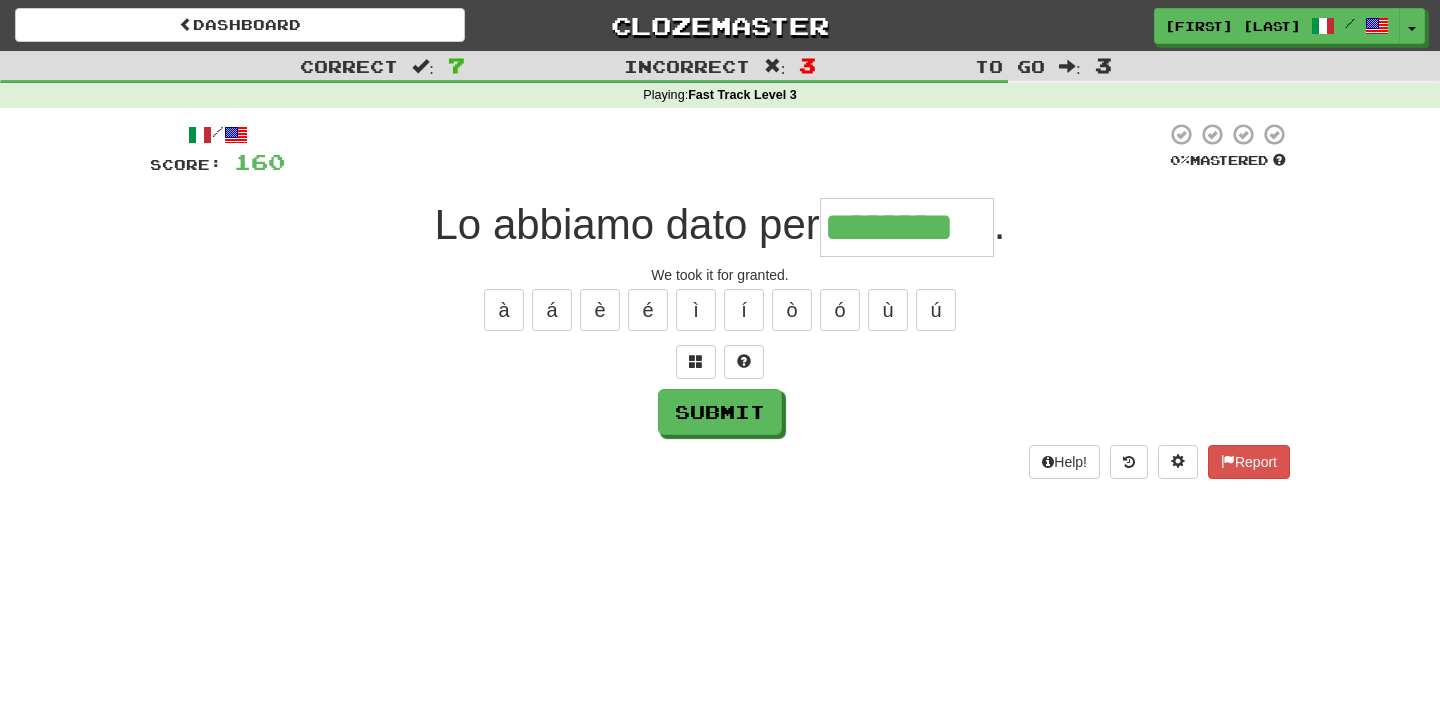 type on "********" 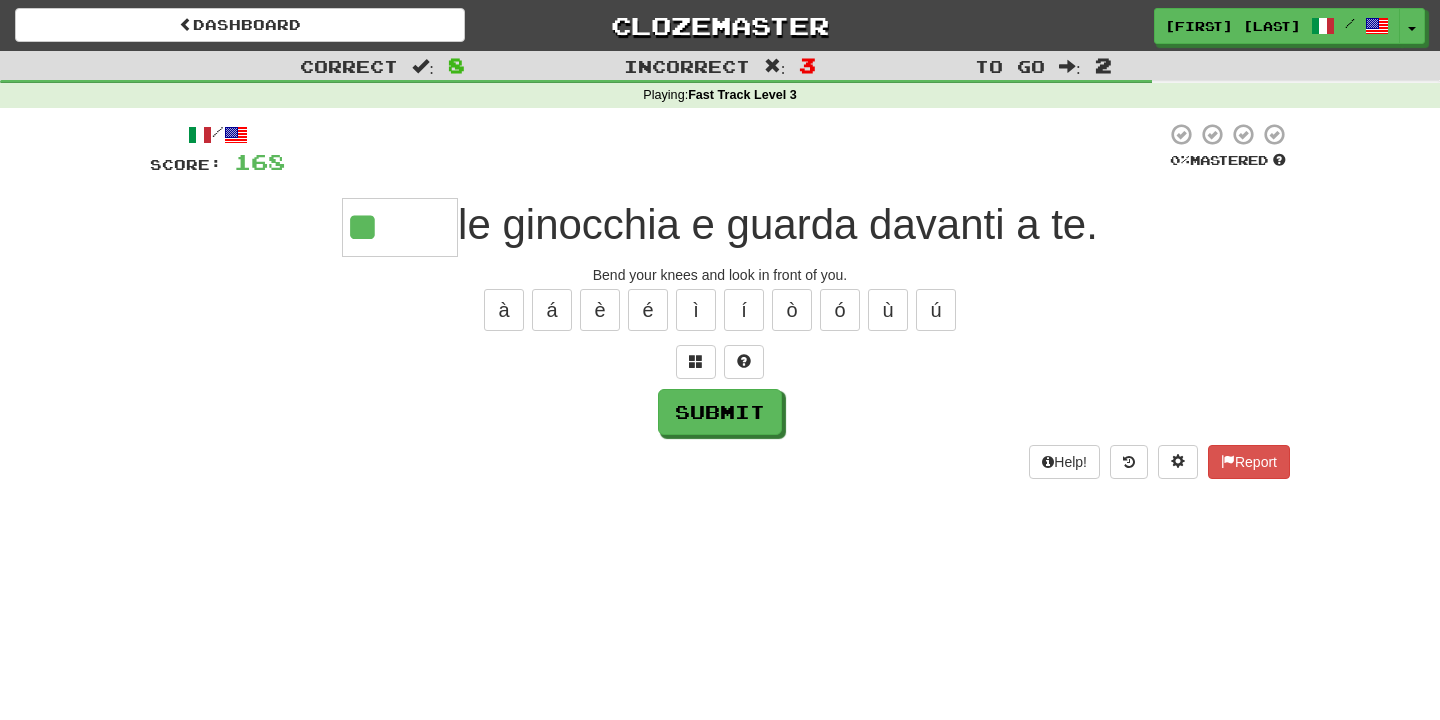 type on "*" 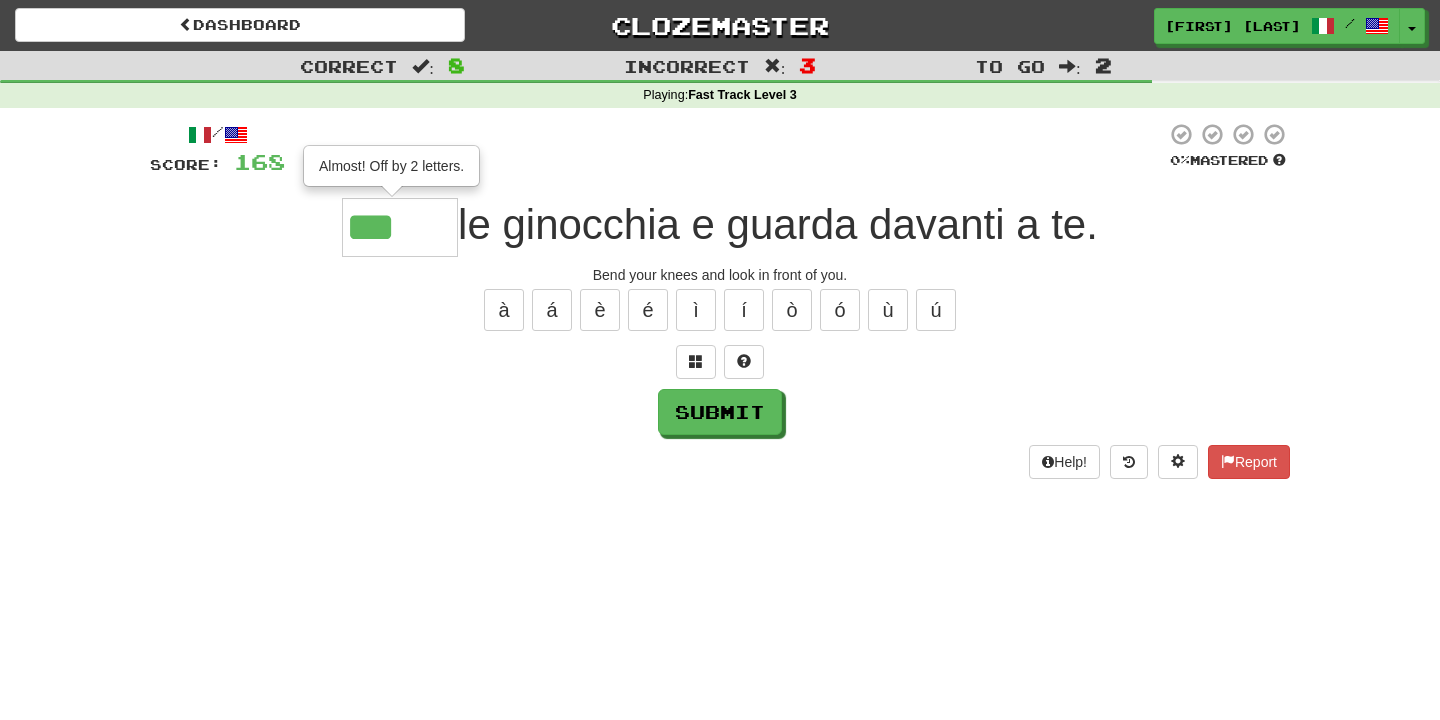 type on "*****" 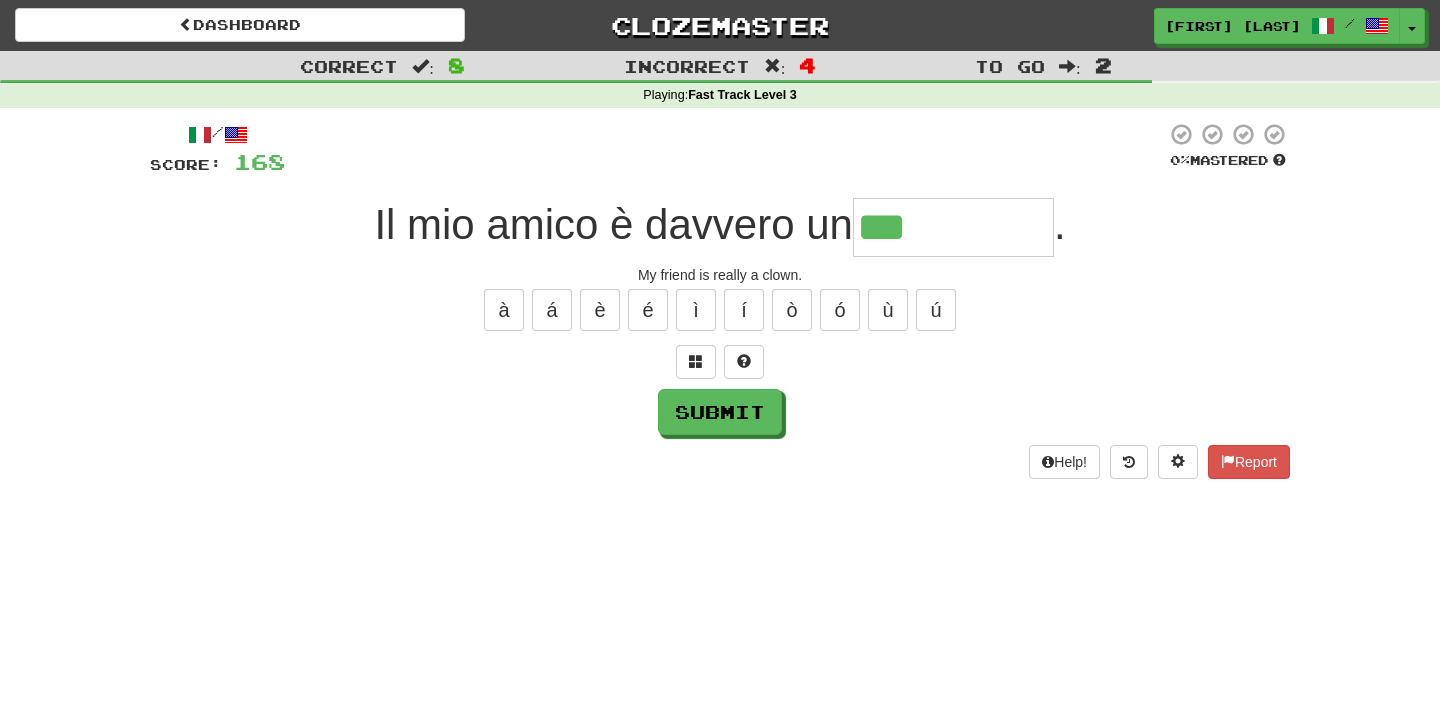 type on "**********" 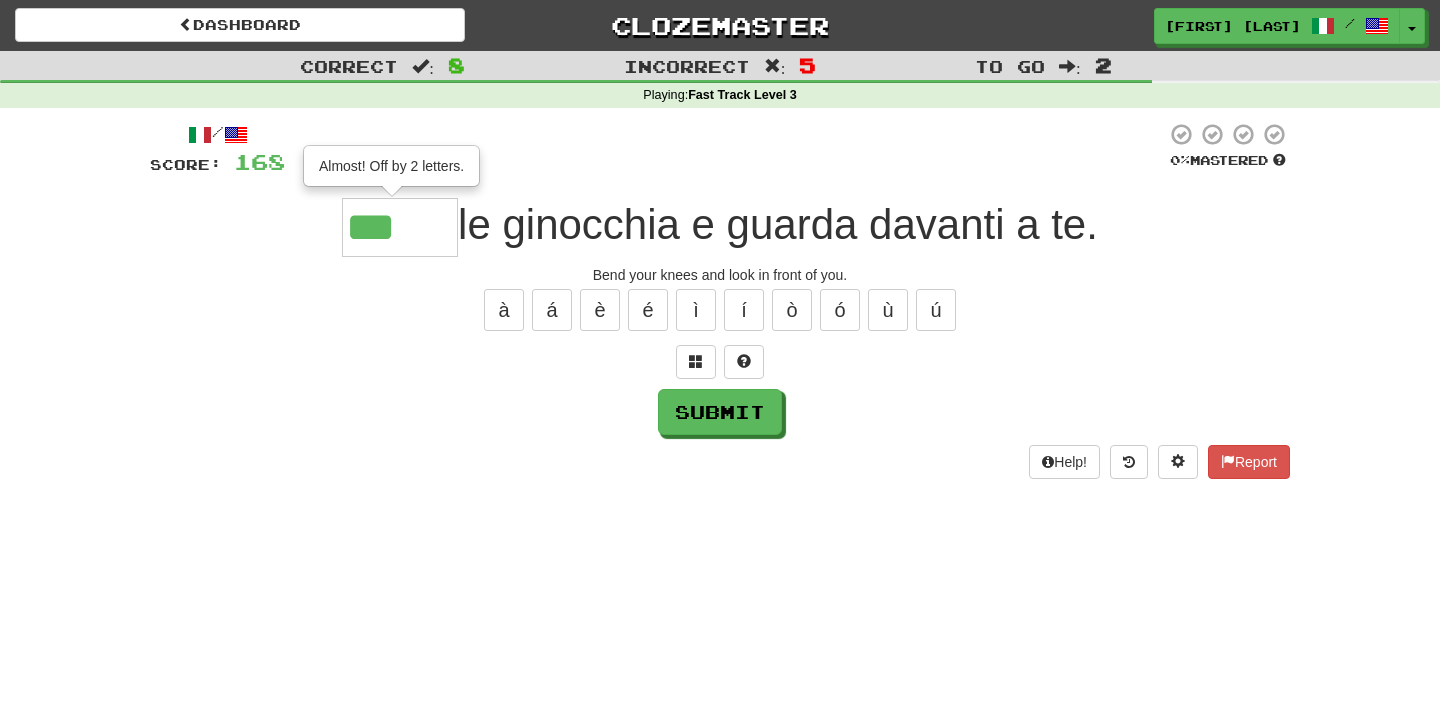 type on "*****" 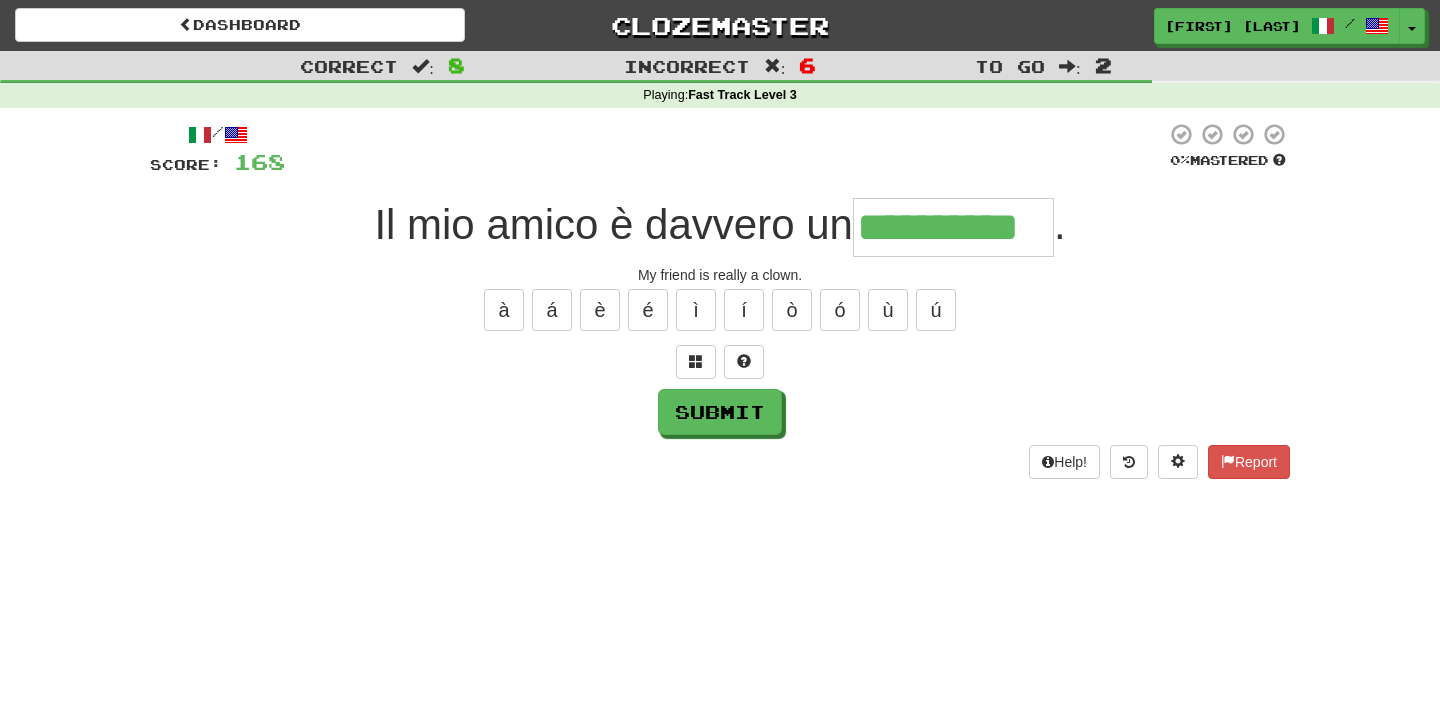 type on "**********" 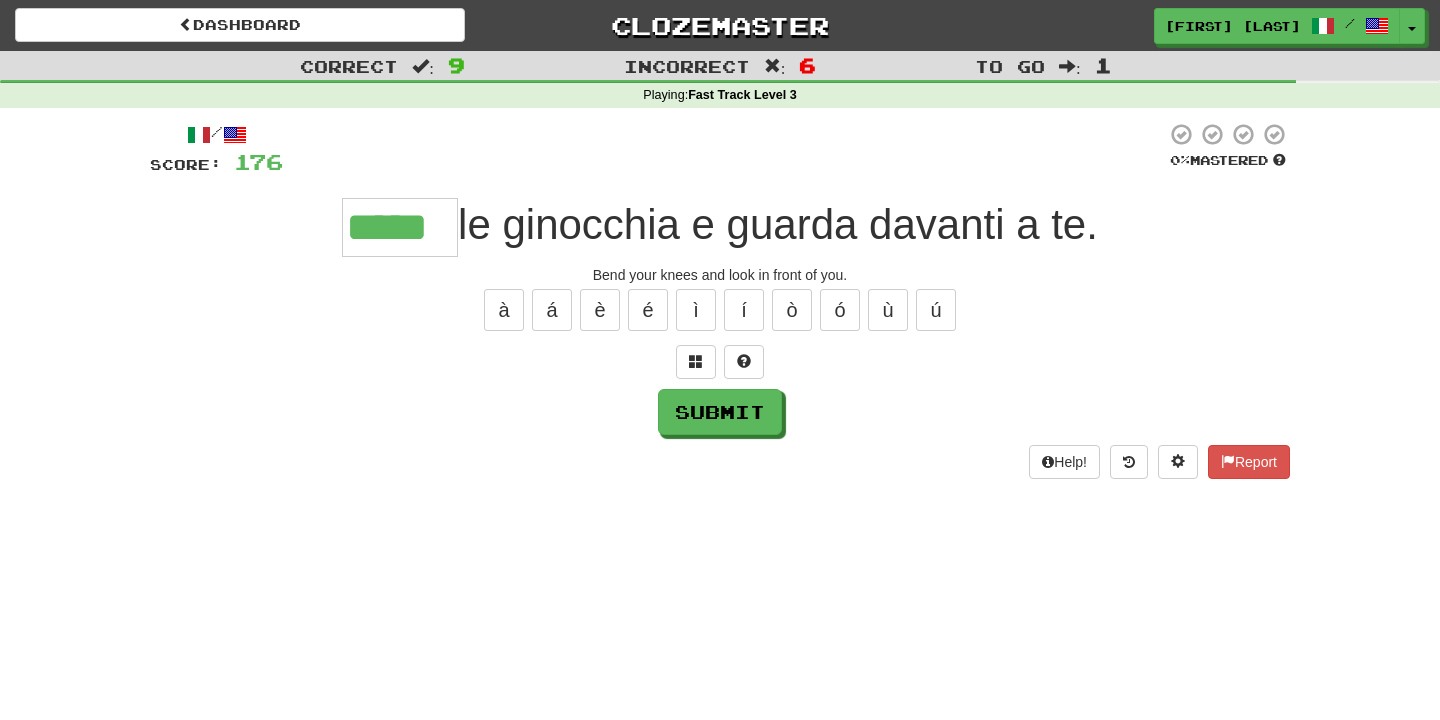 type on "*****" 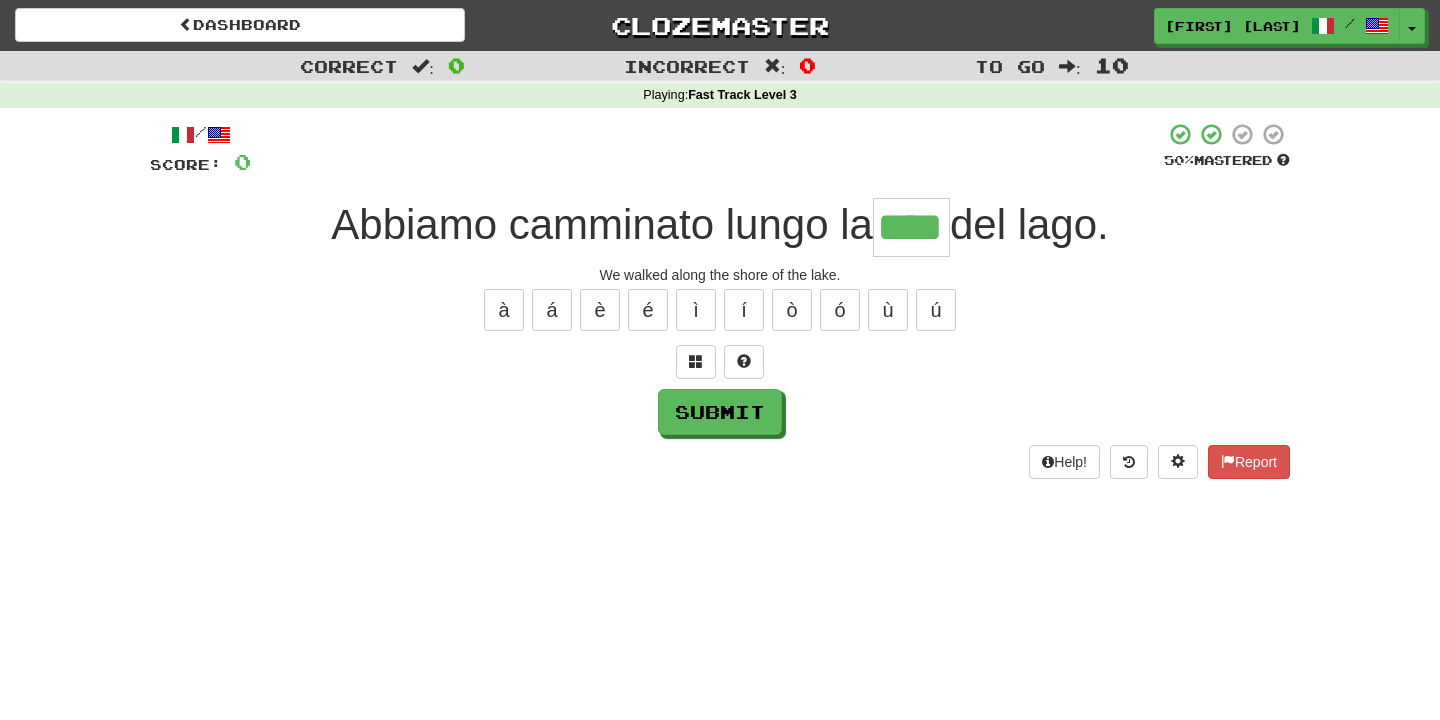 type on "****" 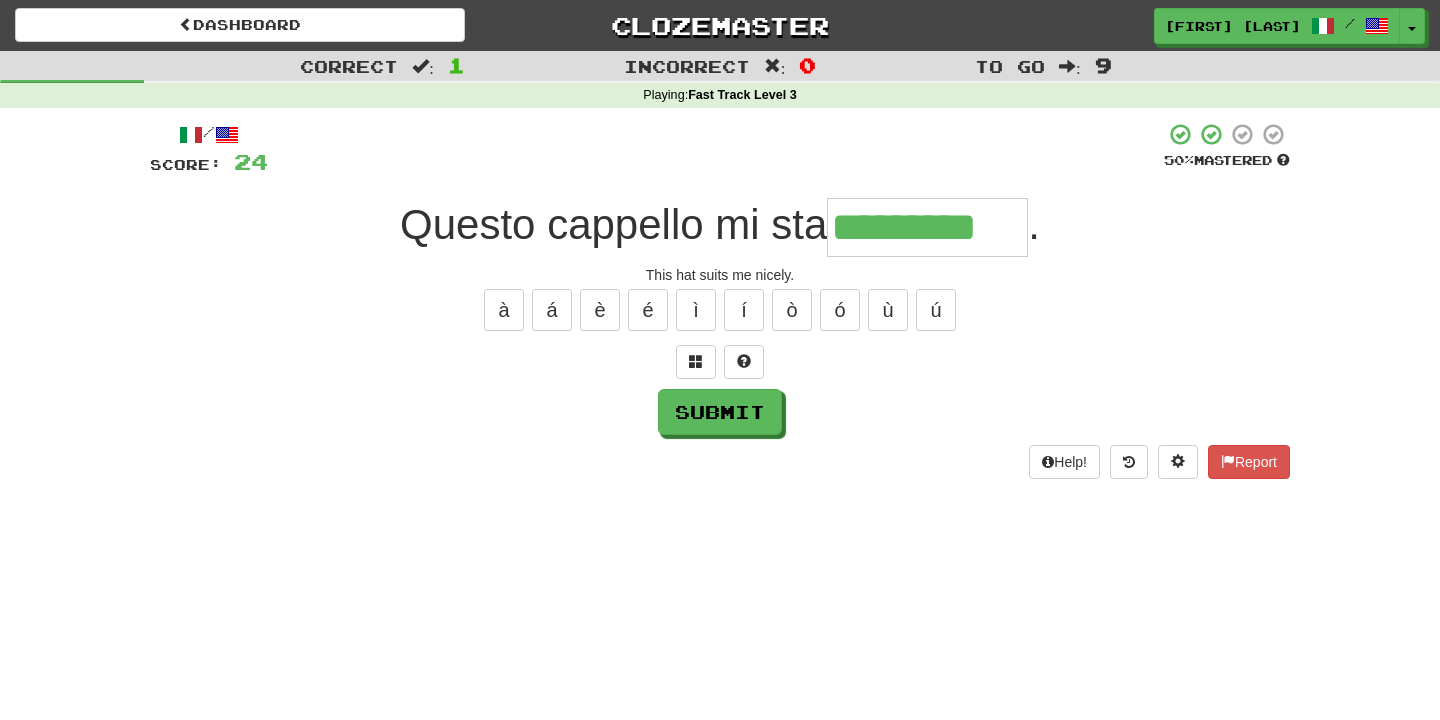 type on "*********" 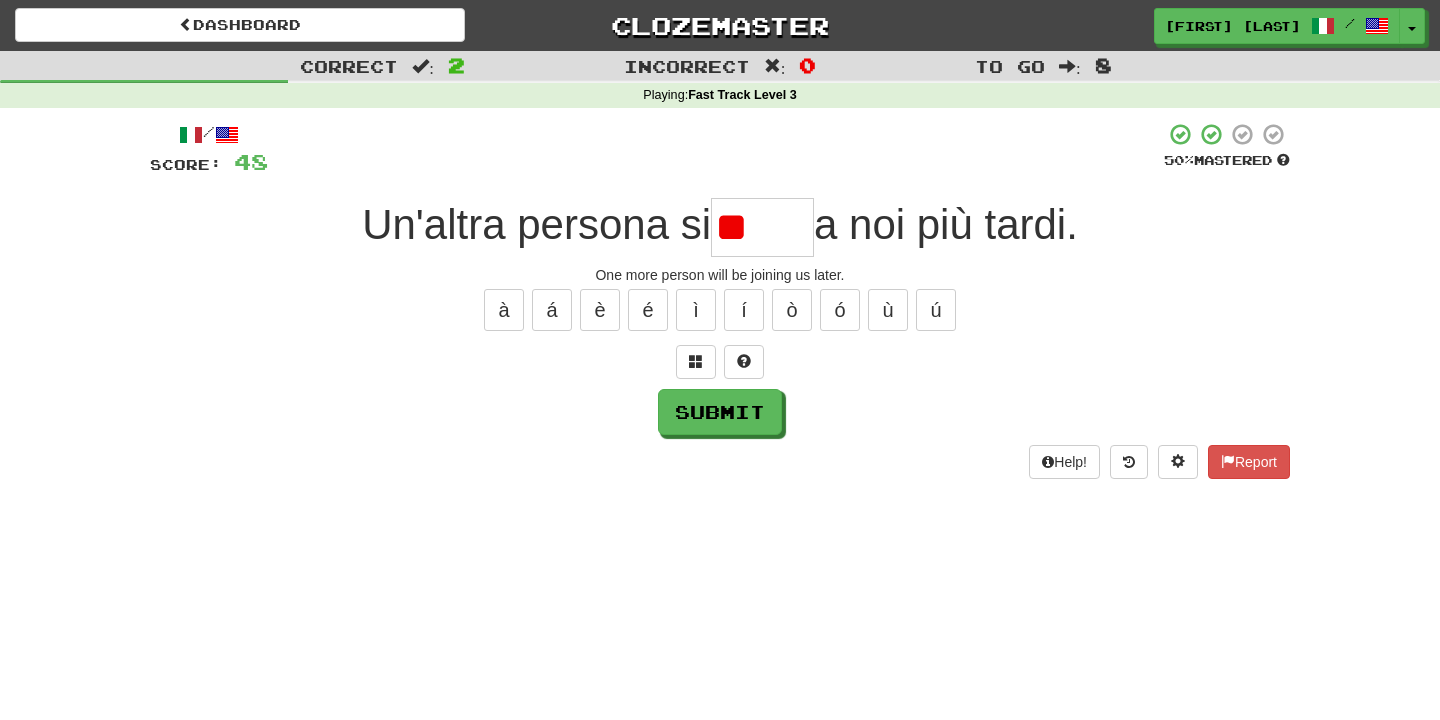 type on "*" 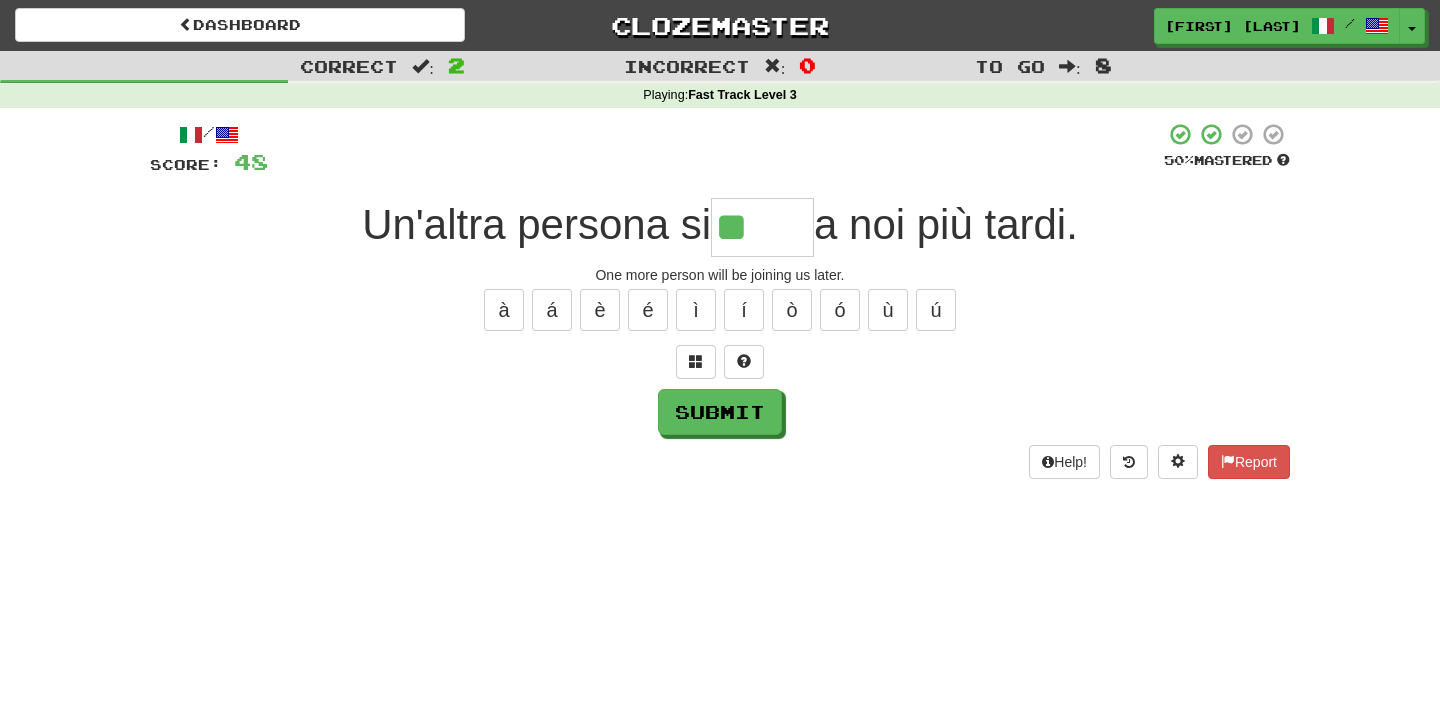 type on "*" 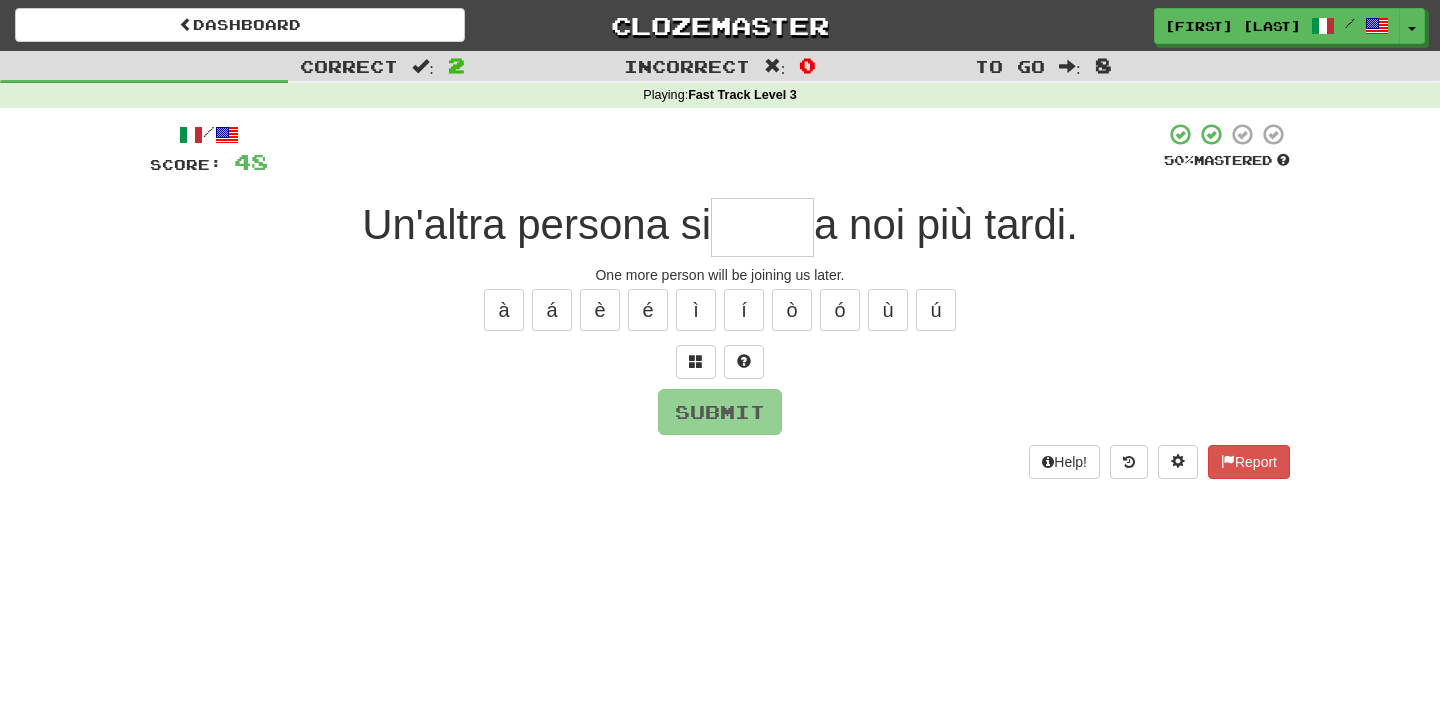 type on "*****" 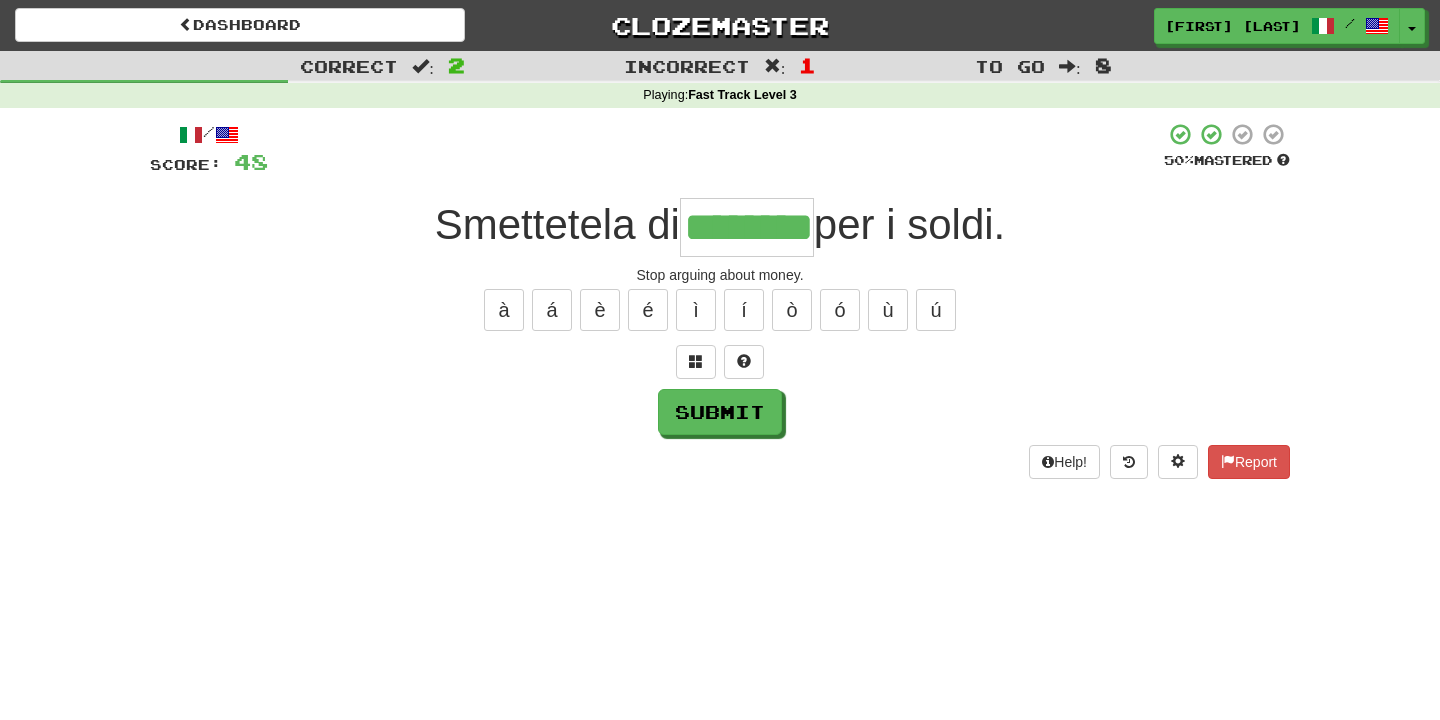 type on "********" 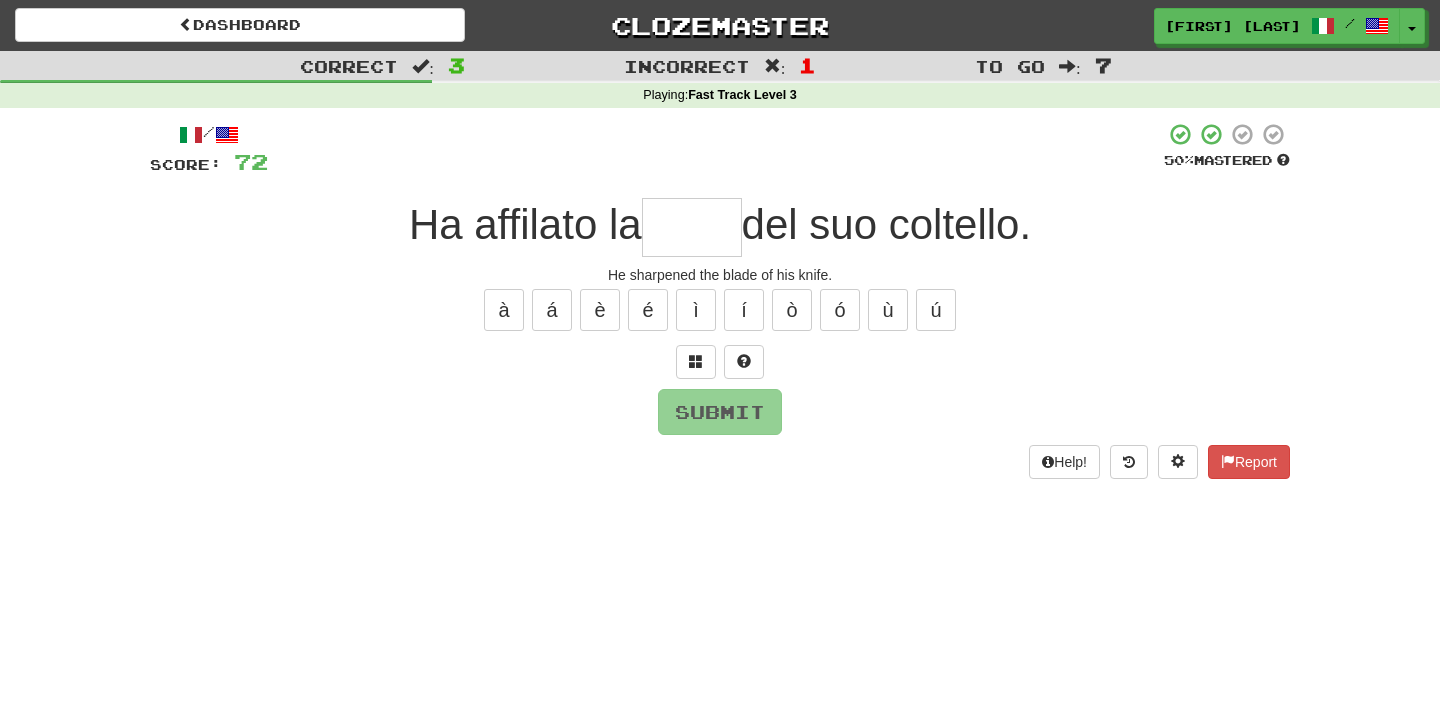 type on "*" 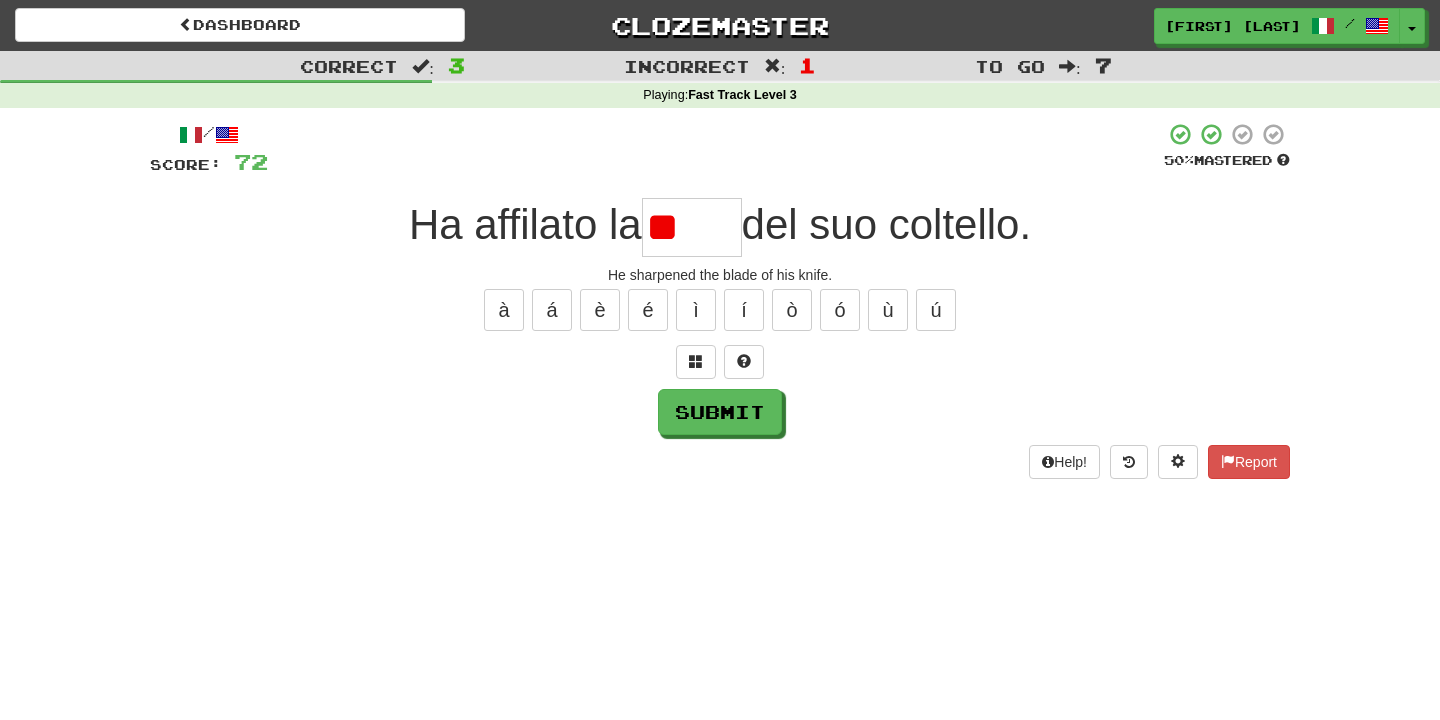 type on "*" 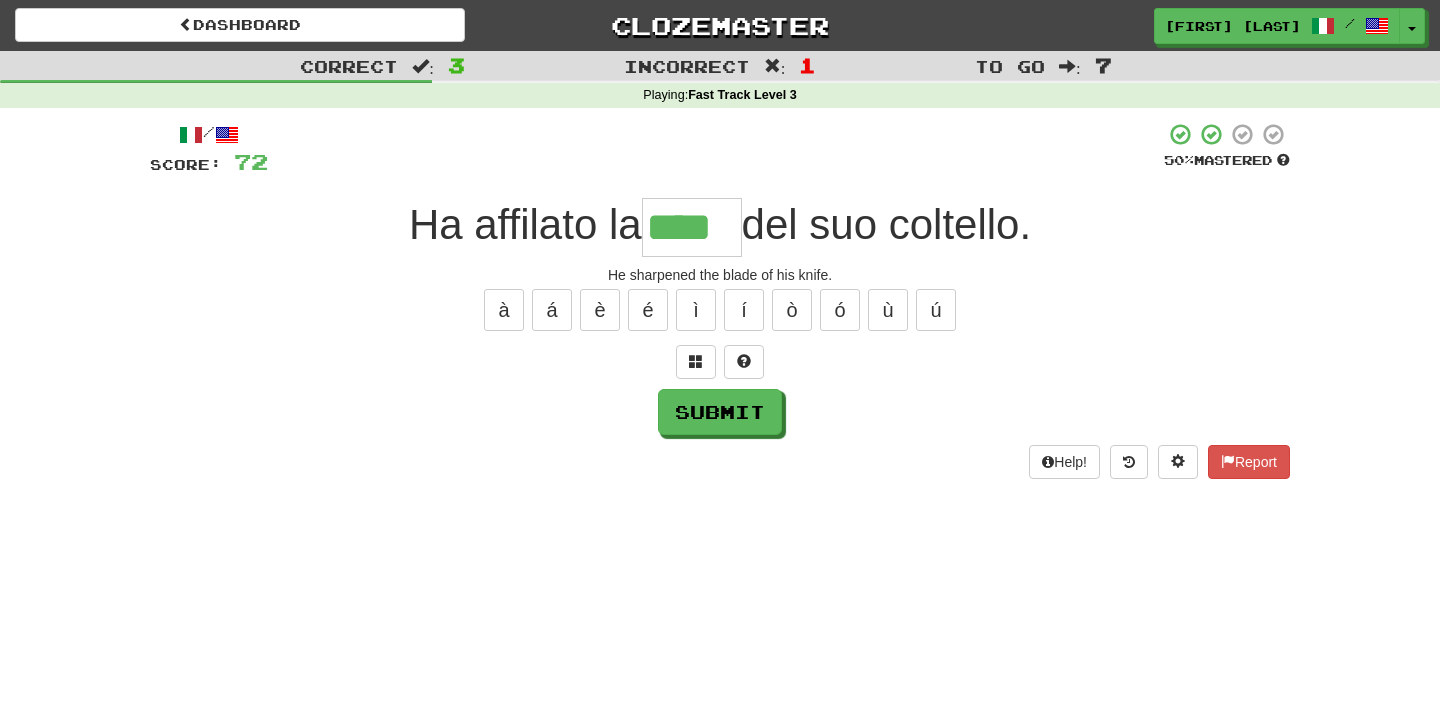 type on "****" 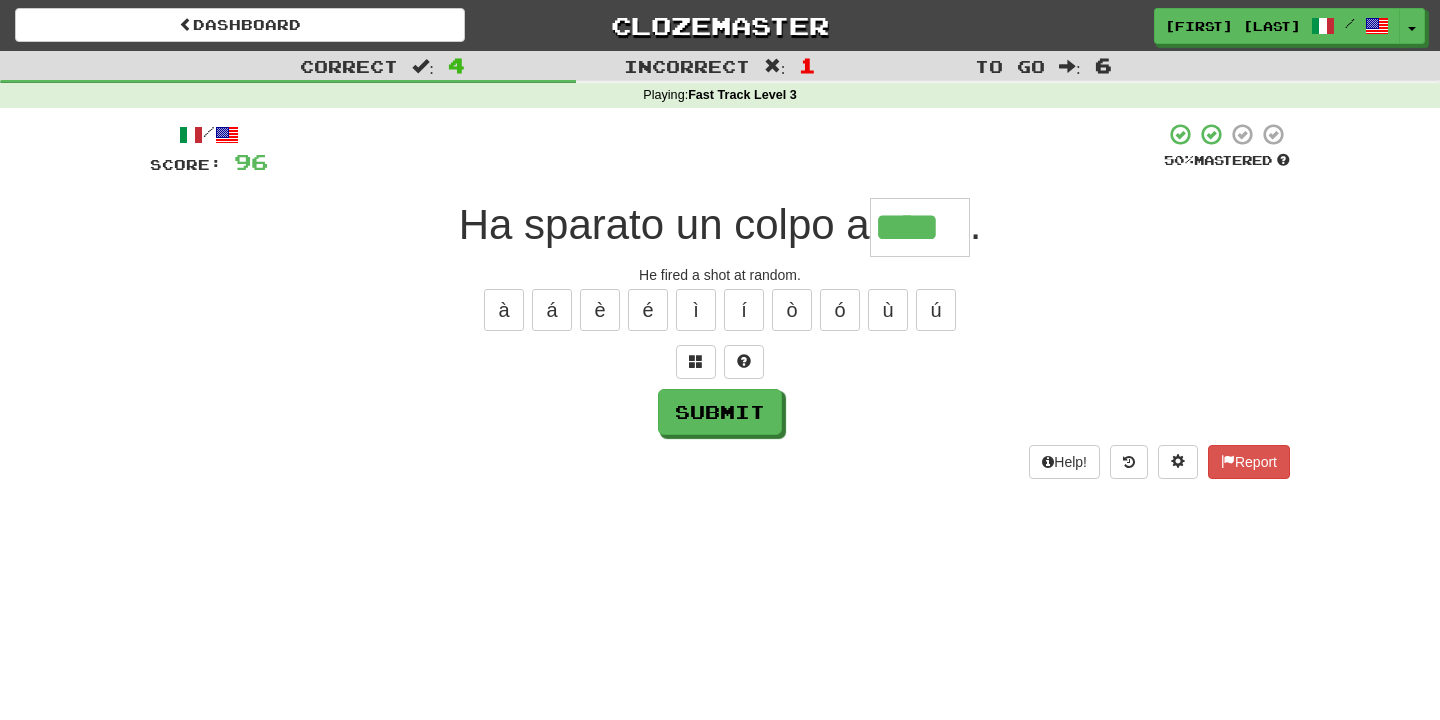 type on "****" 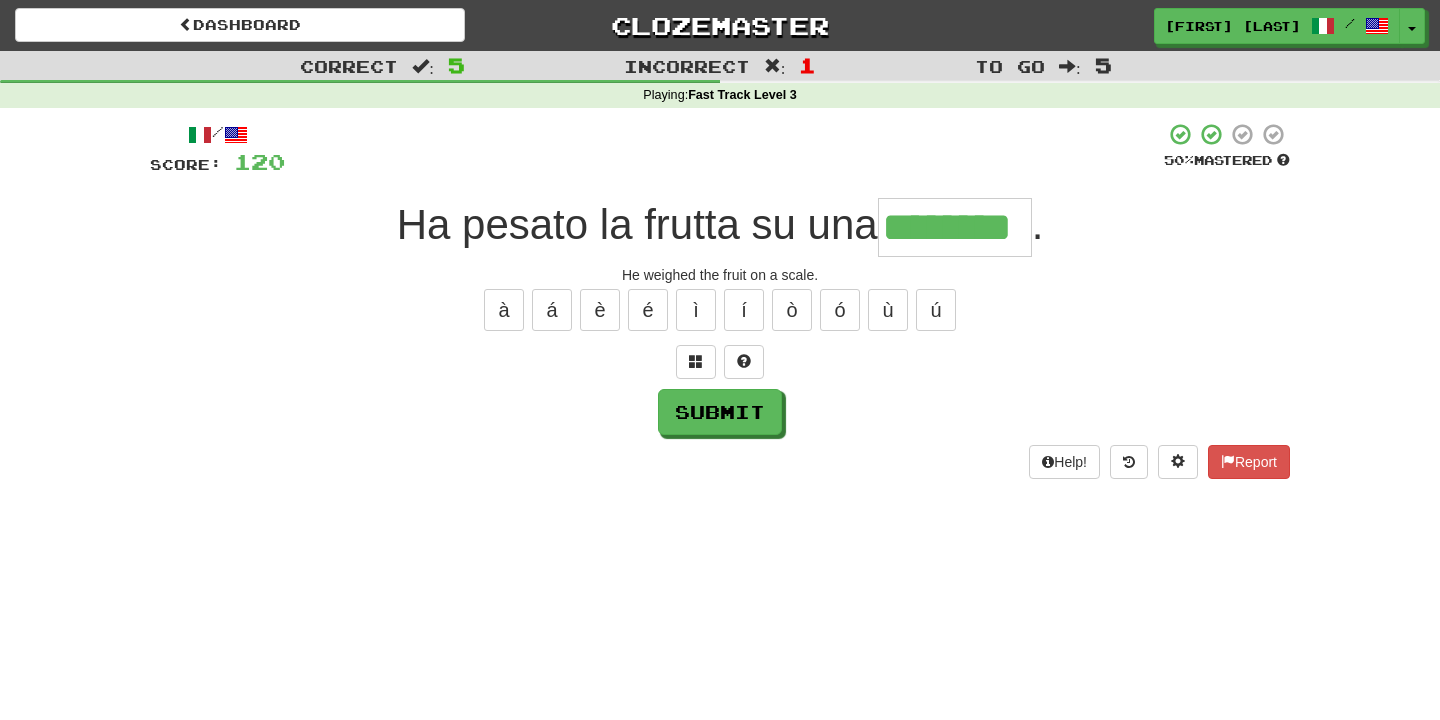 type on "********" 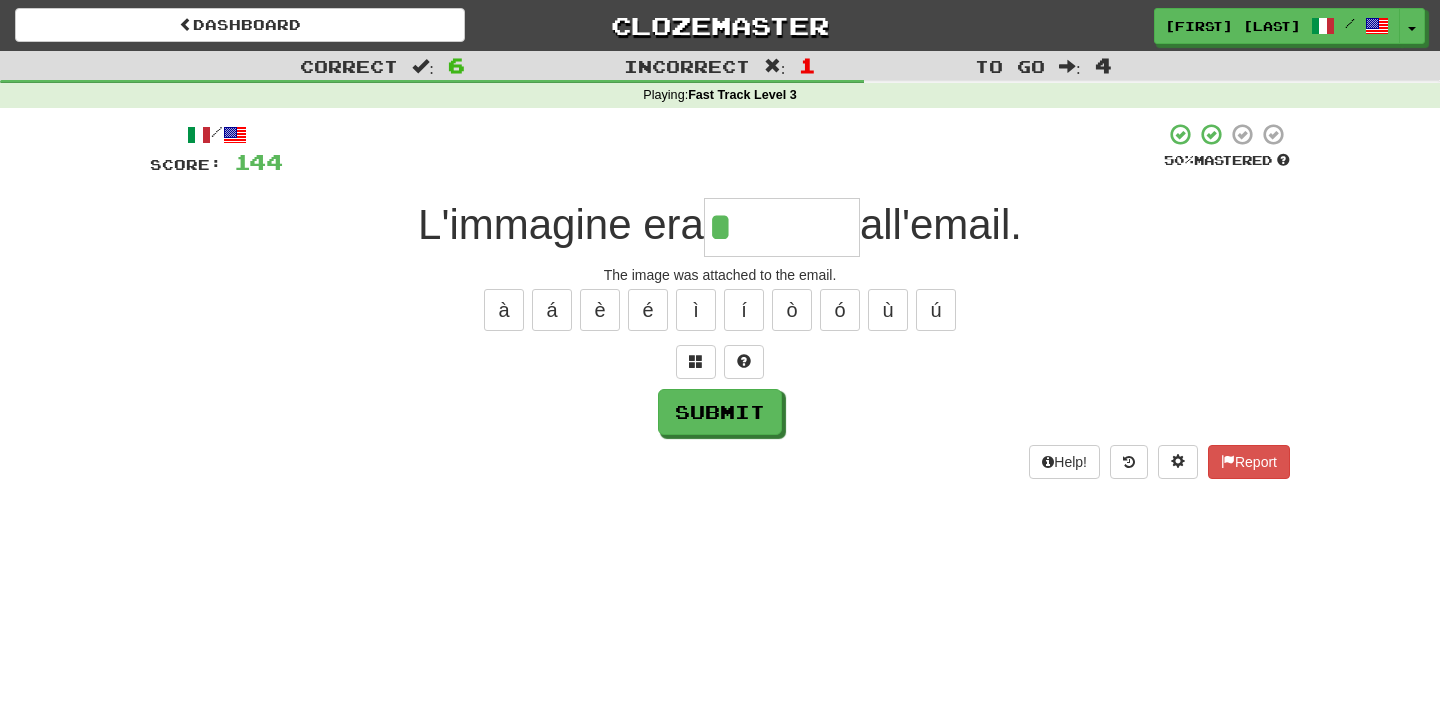 type on "********" 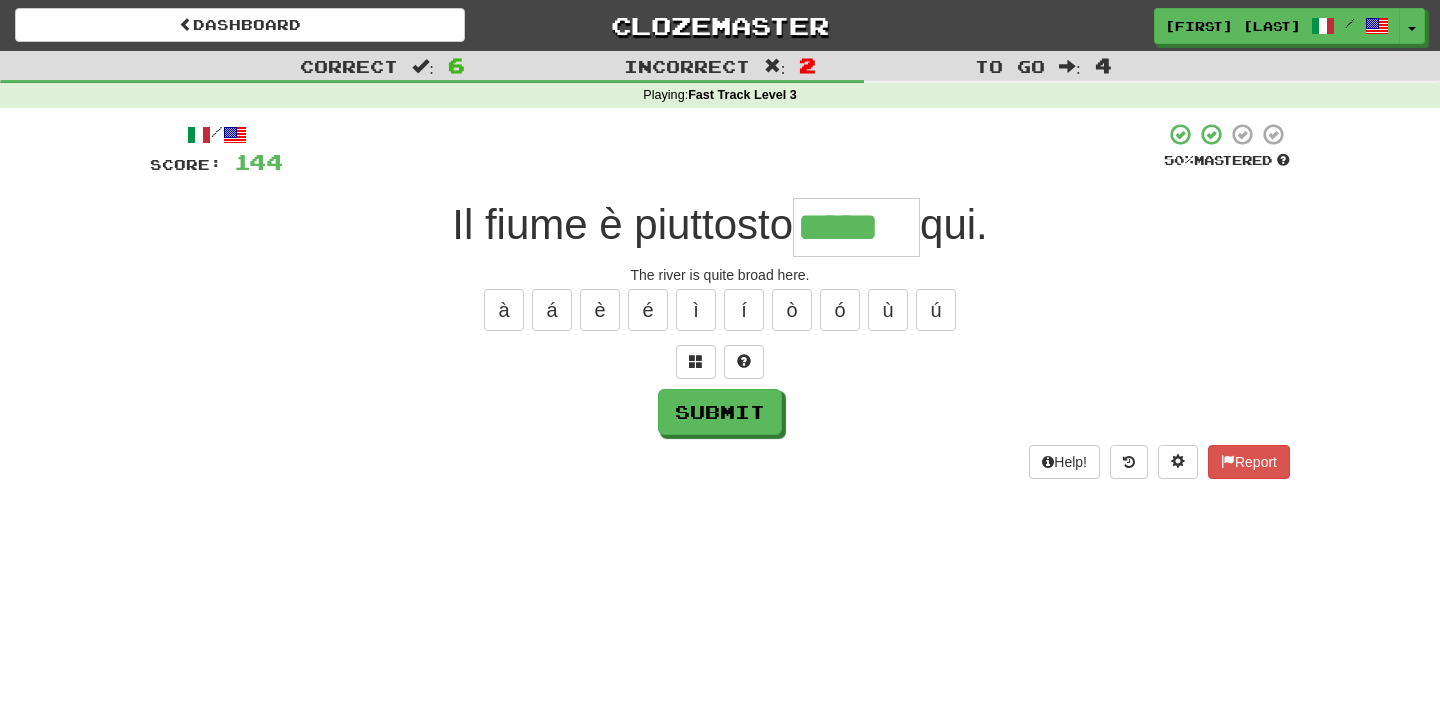 type on "*****" 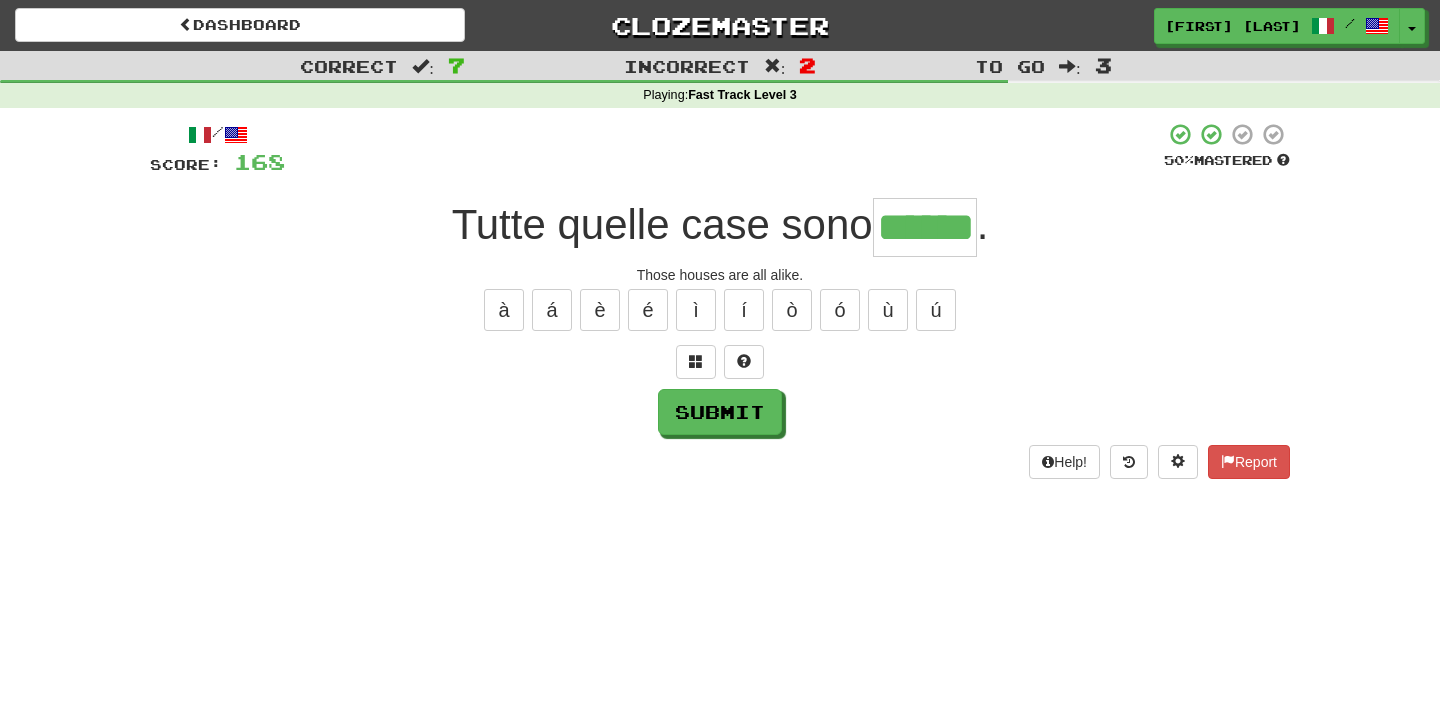 type on "******" 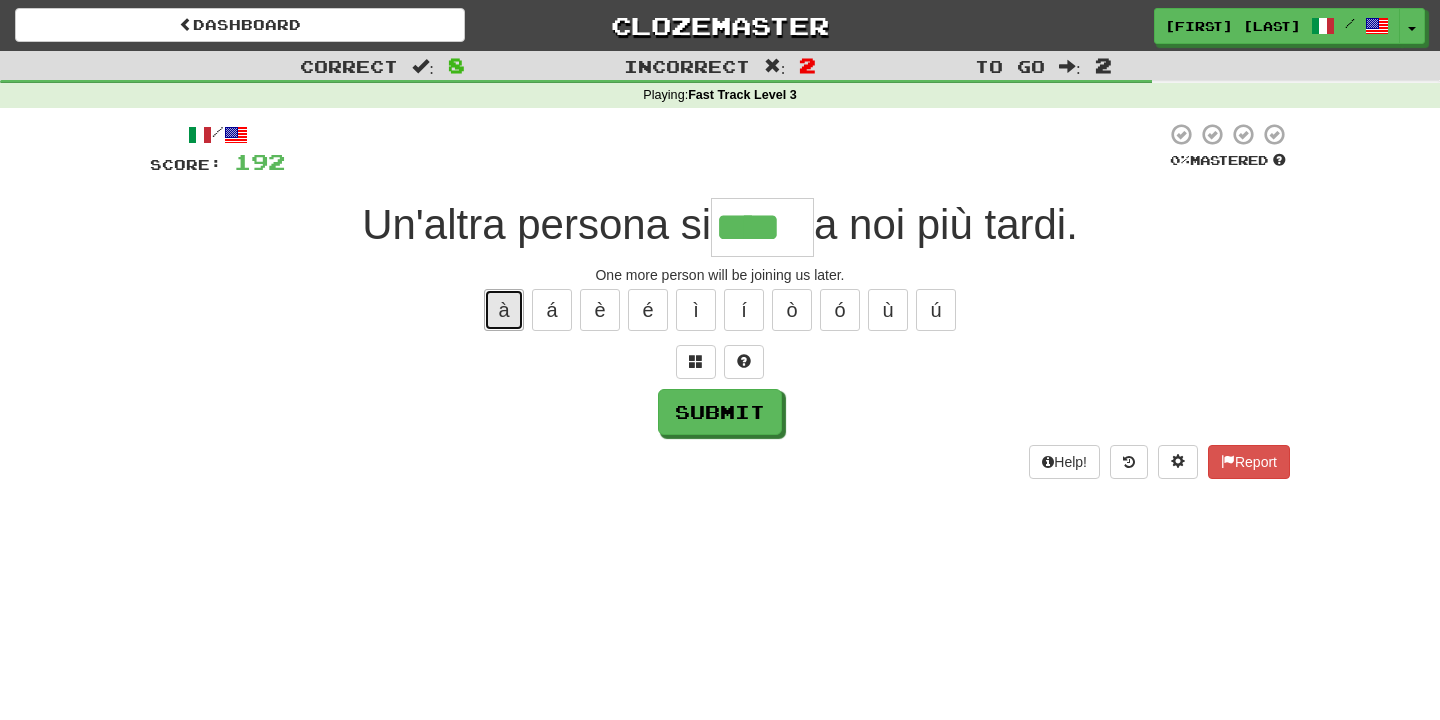 click on "à" at bounding box center (504, 310) 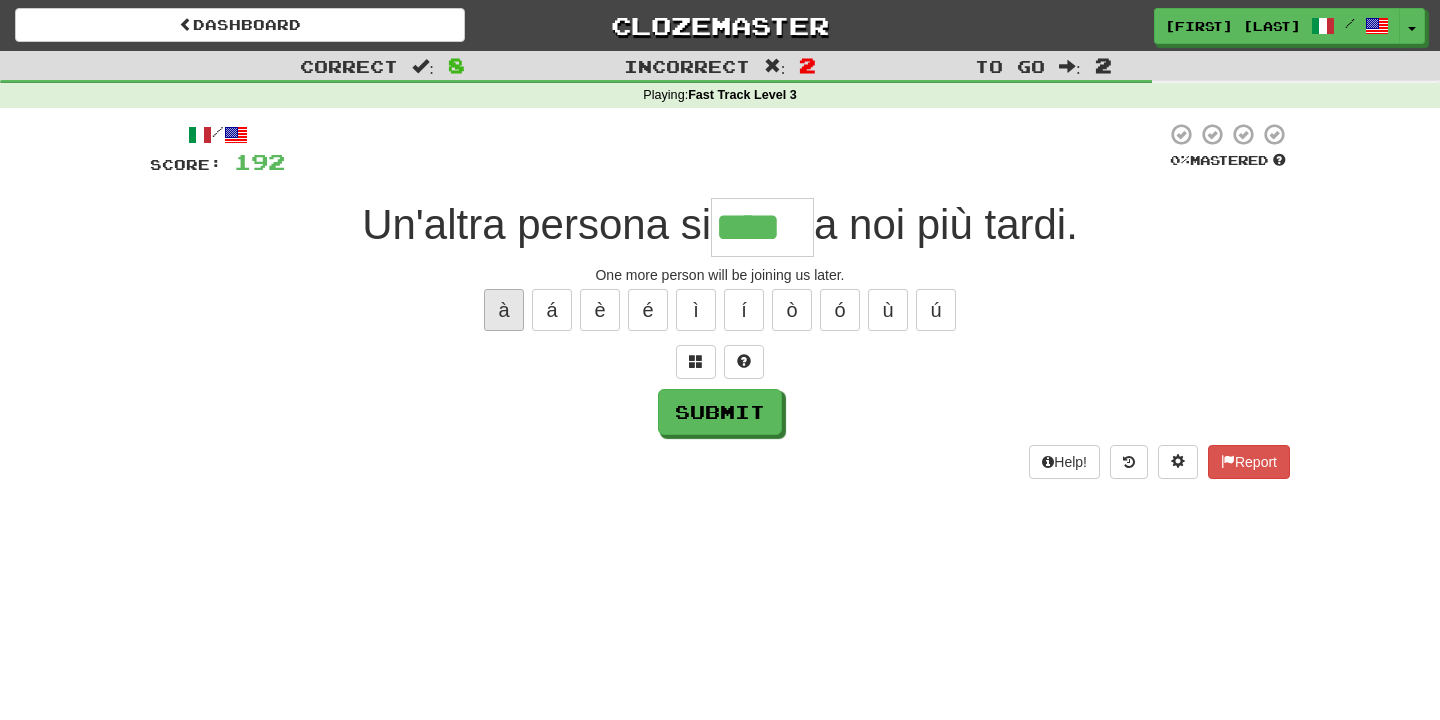 type on "*****" 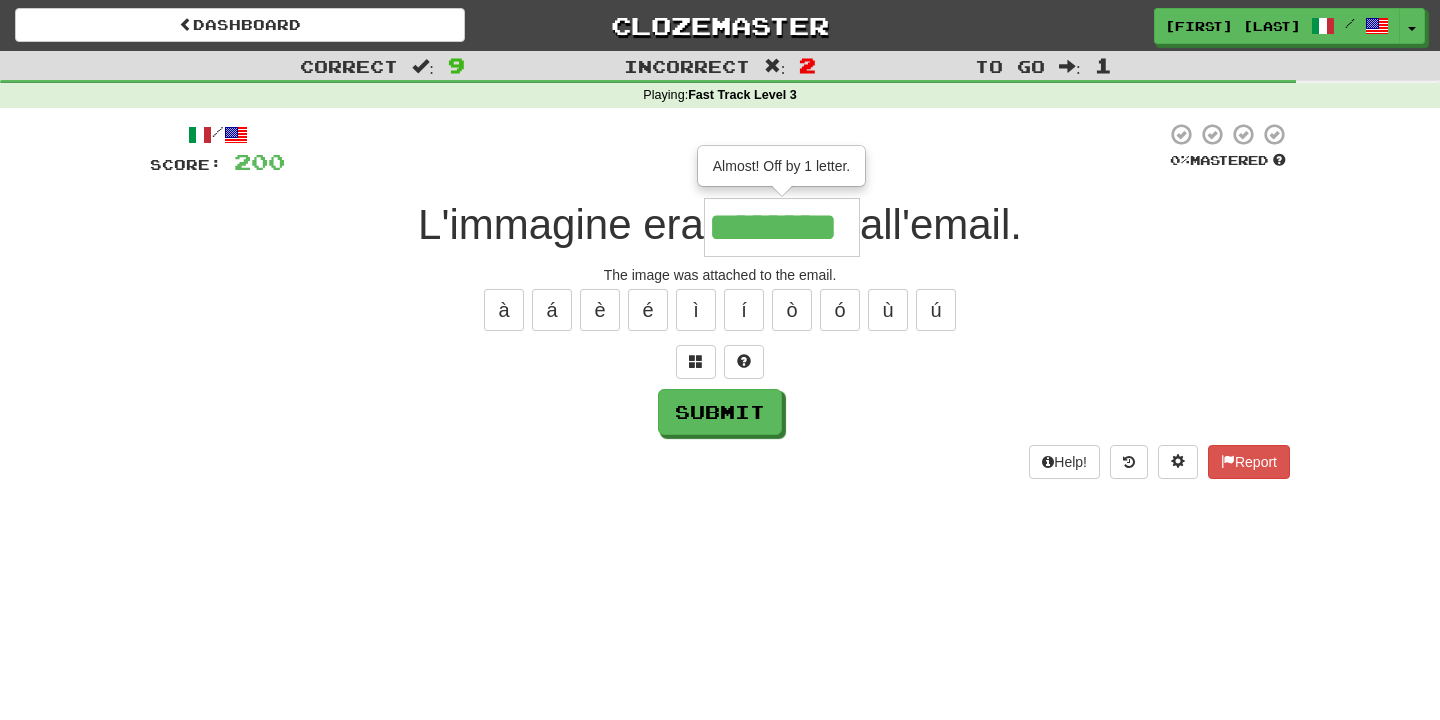 type on "********" 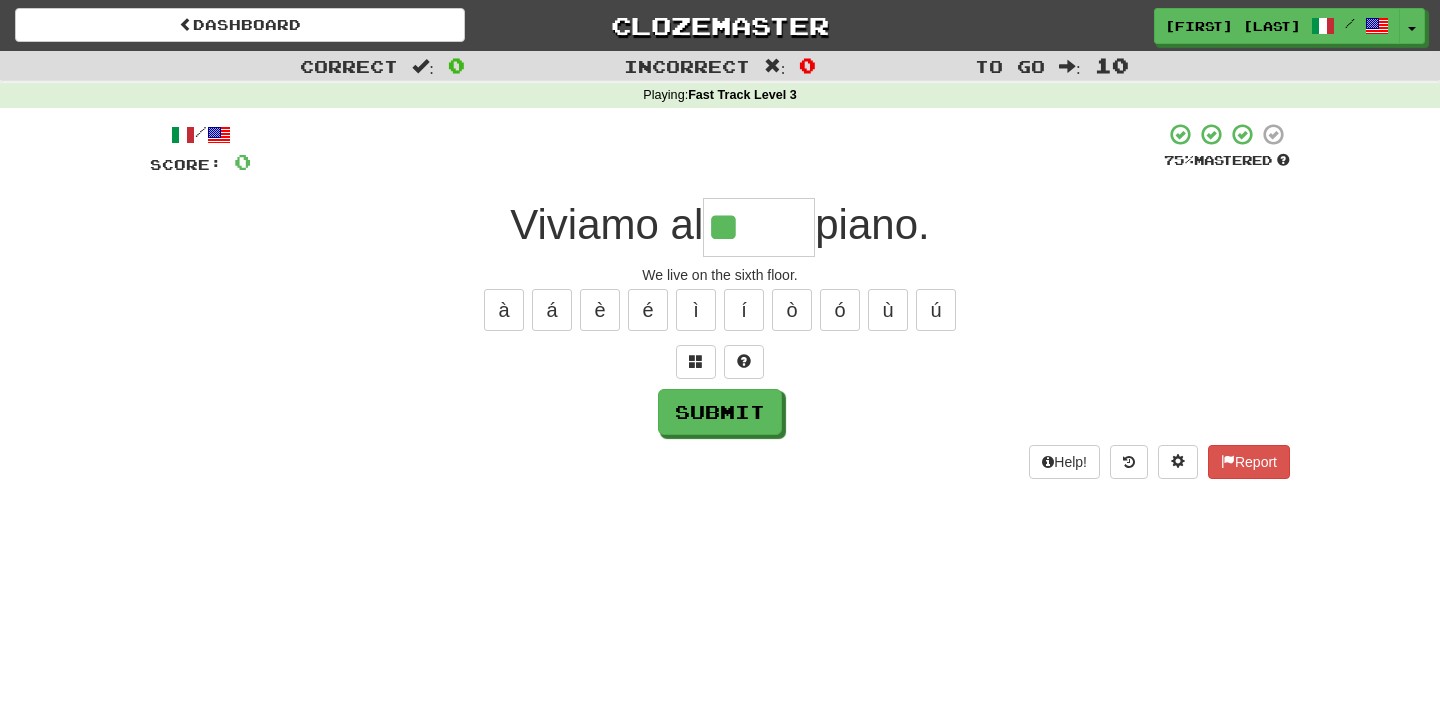 type on "*****" 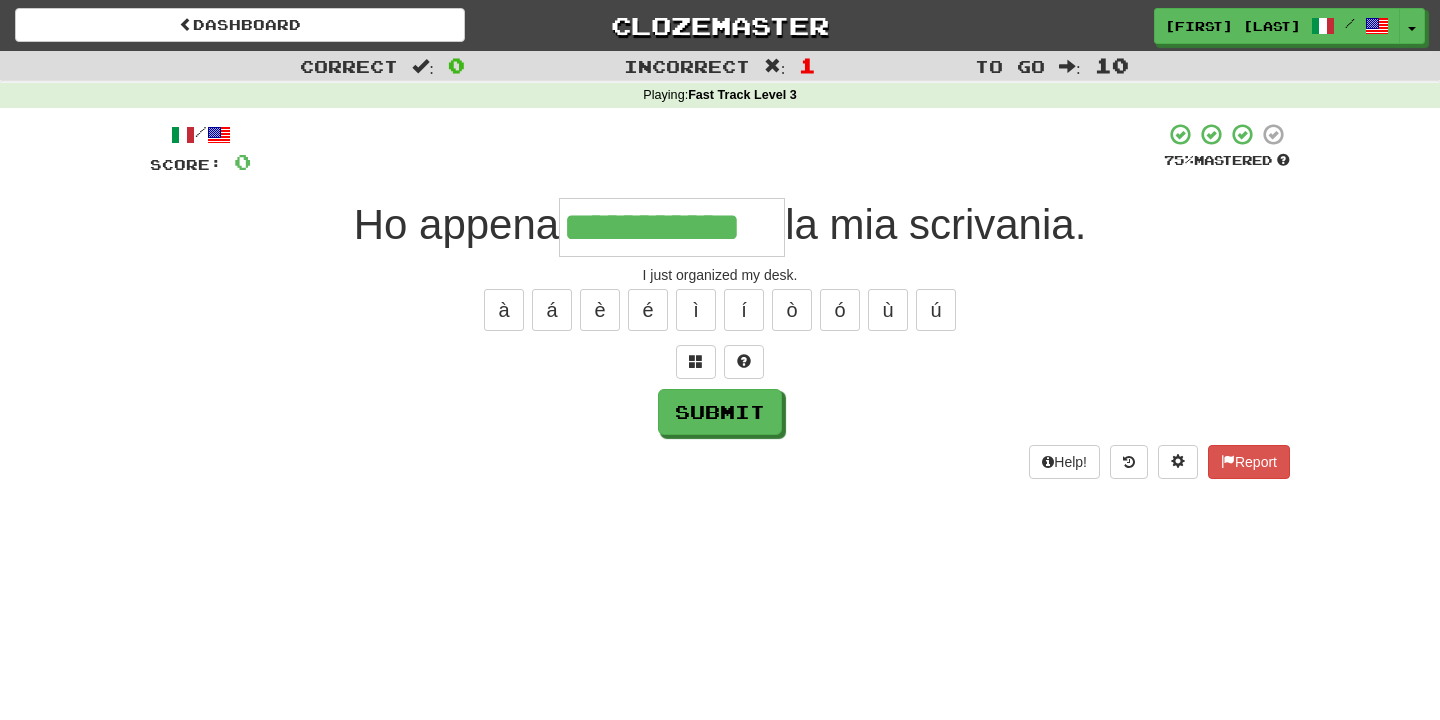 type on "**********" 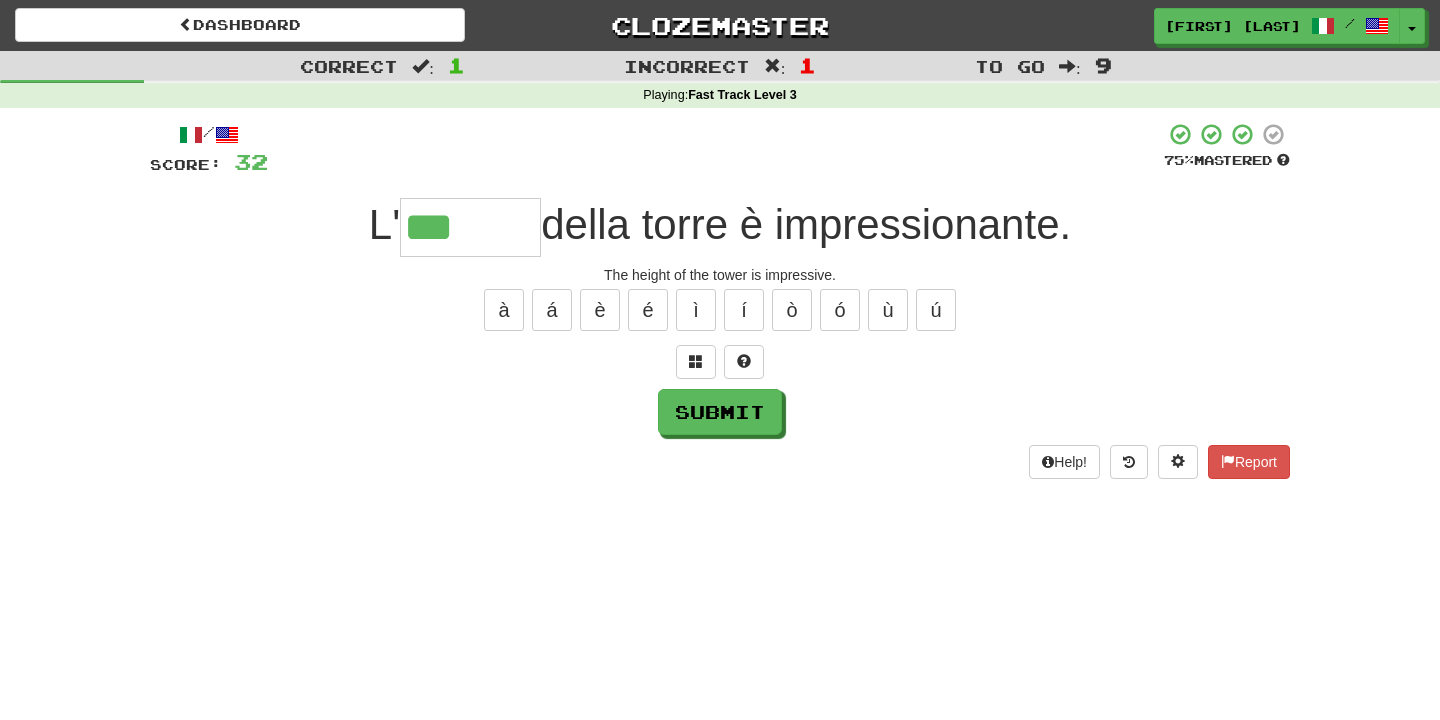 type on "*******" 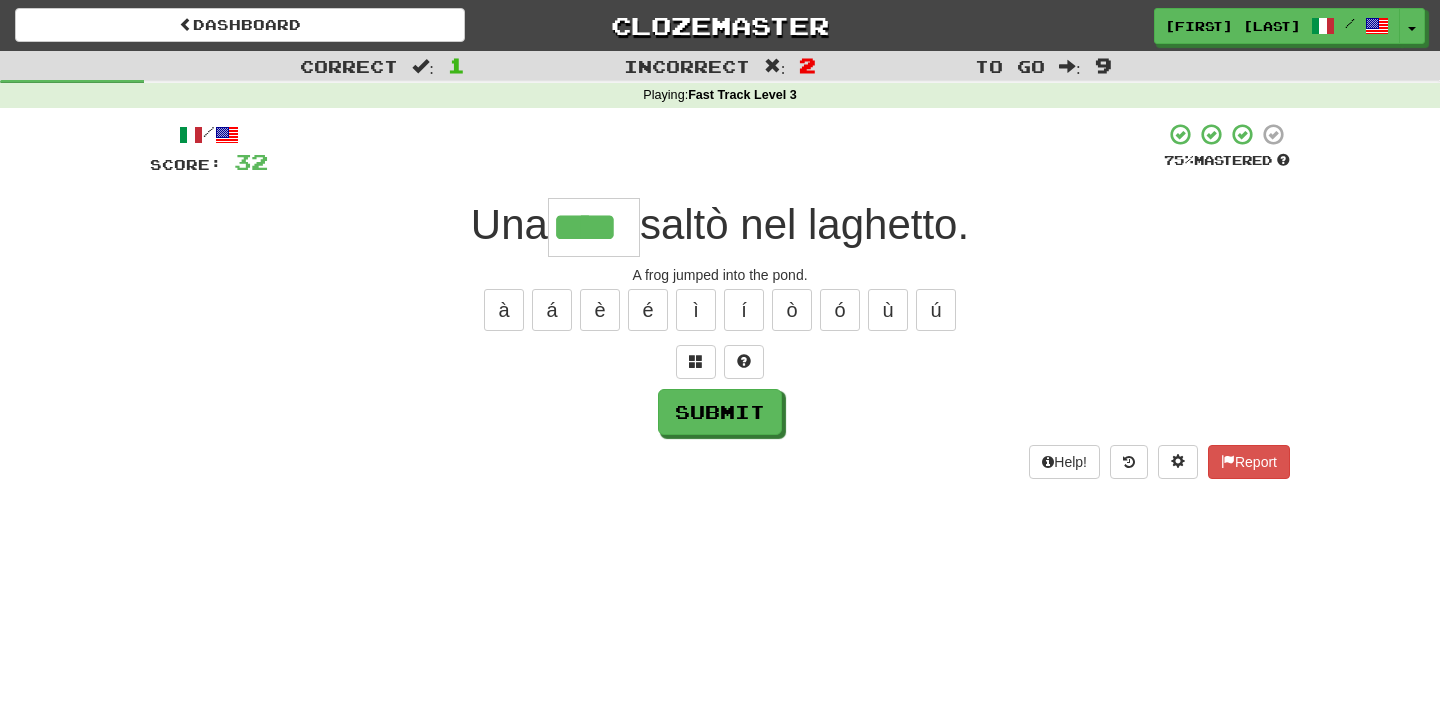 type on "****" 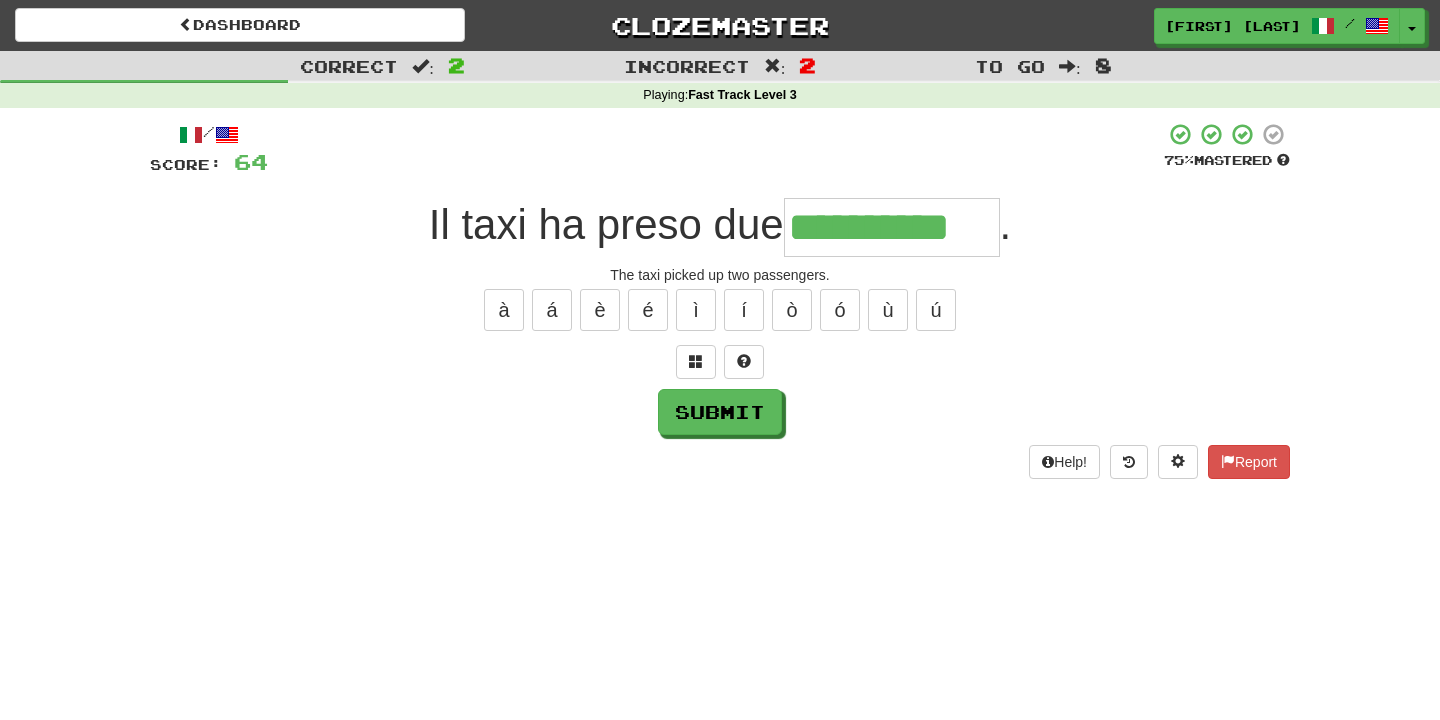 type on "**********" 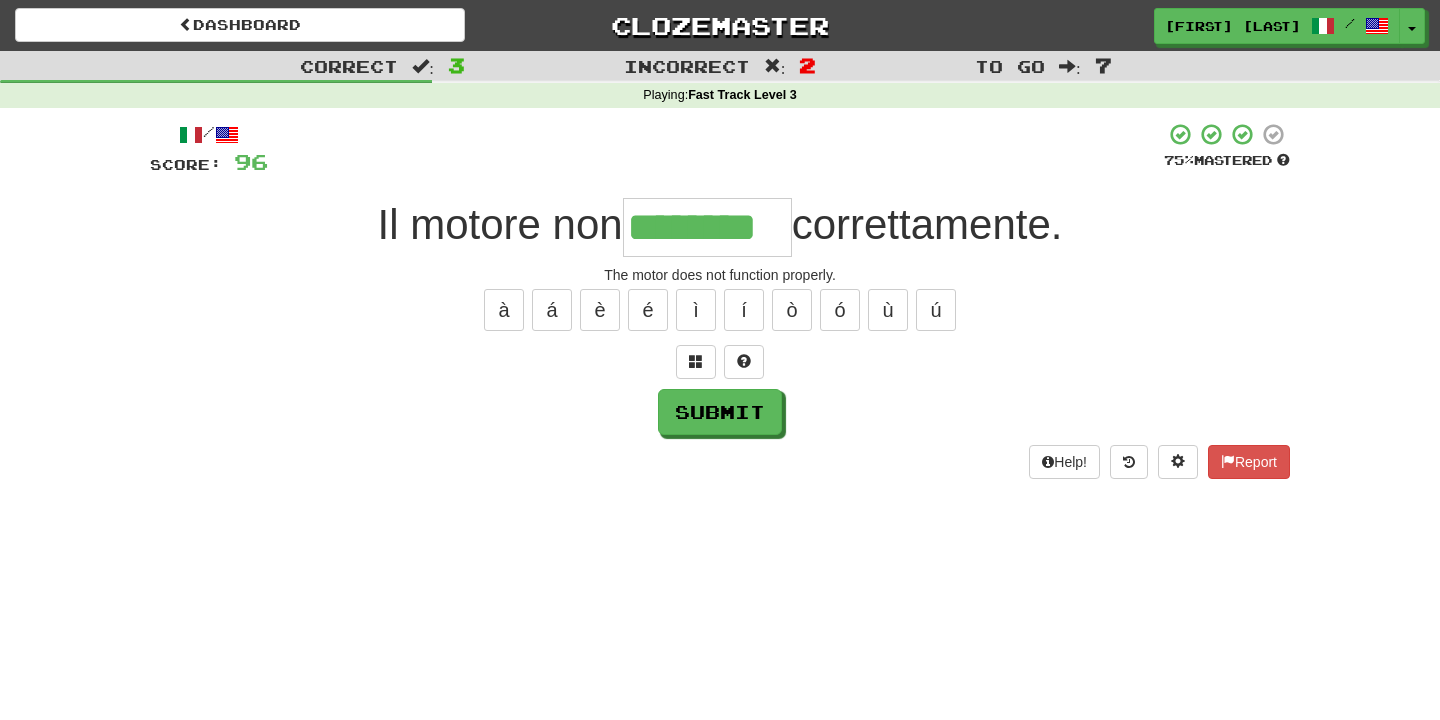 type on "********" 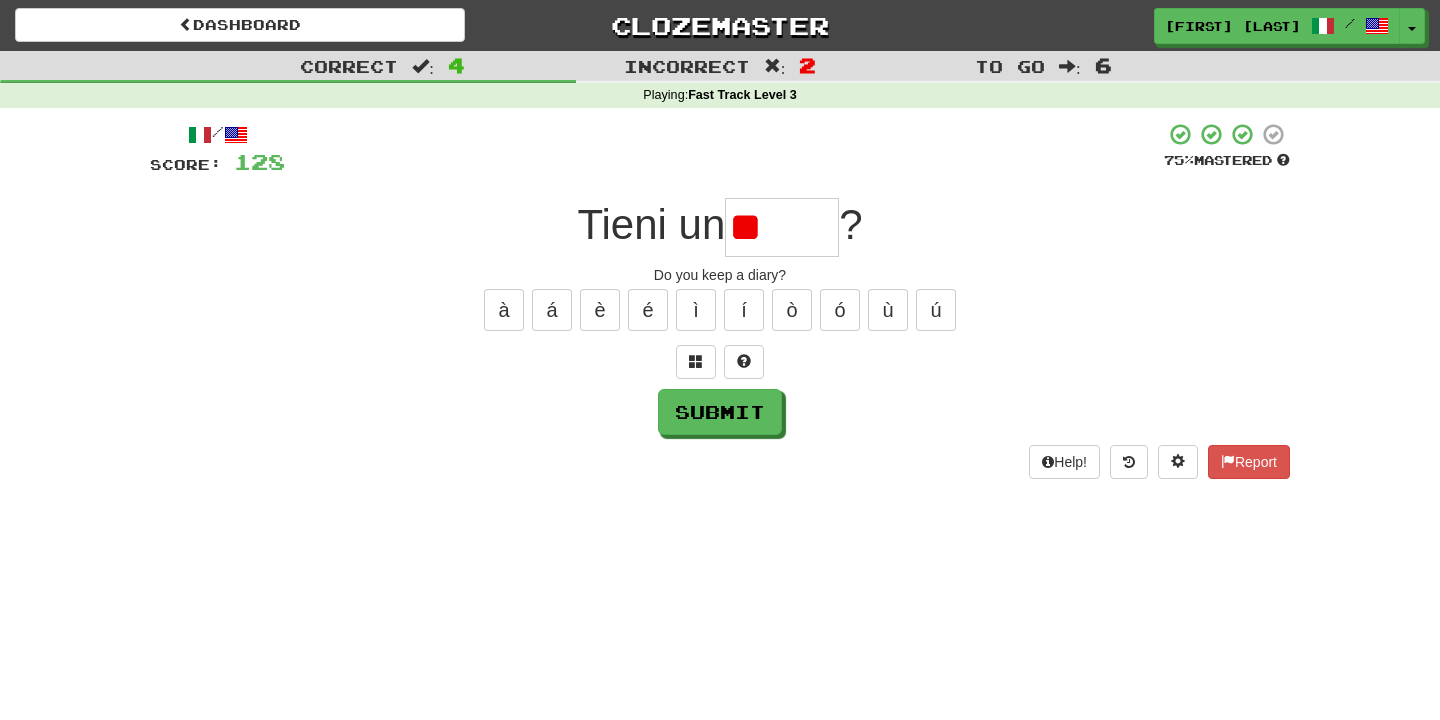 type on "*" 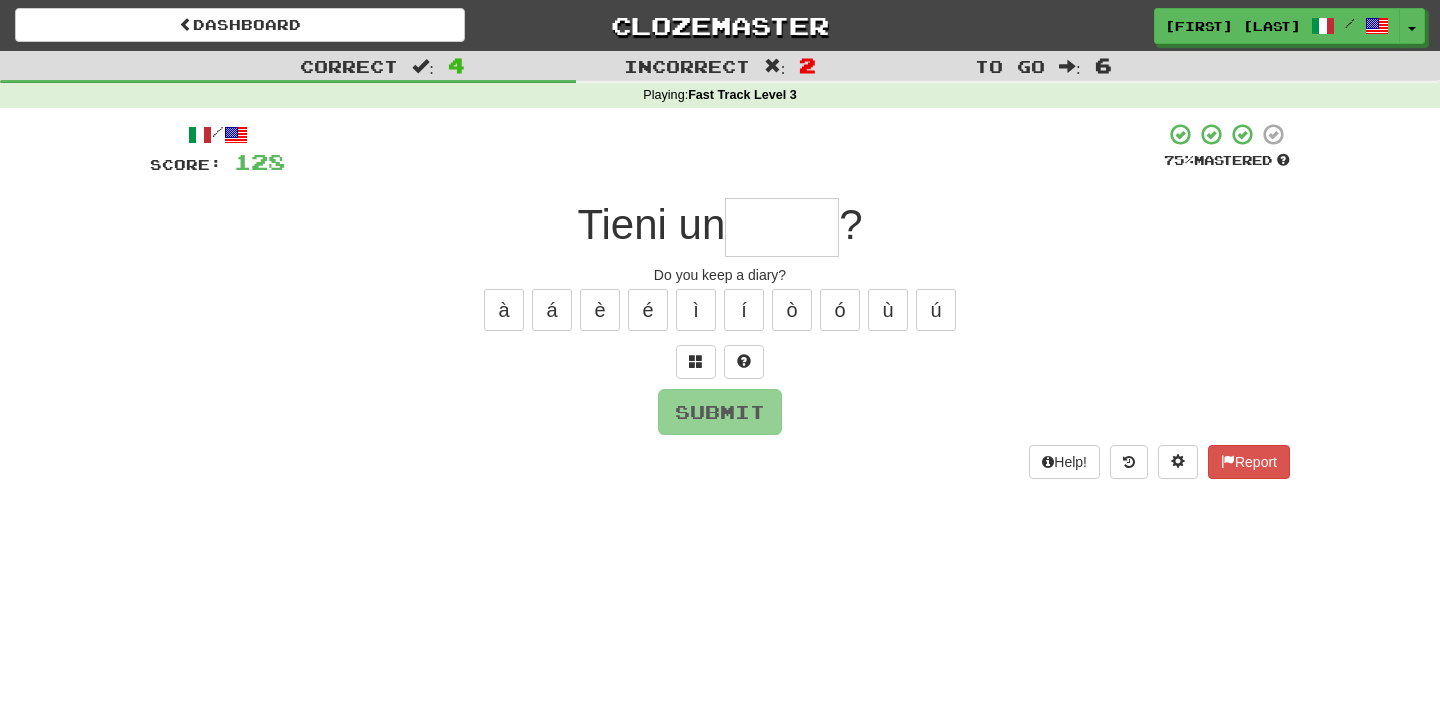 type on "******" 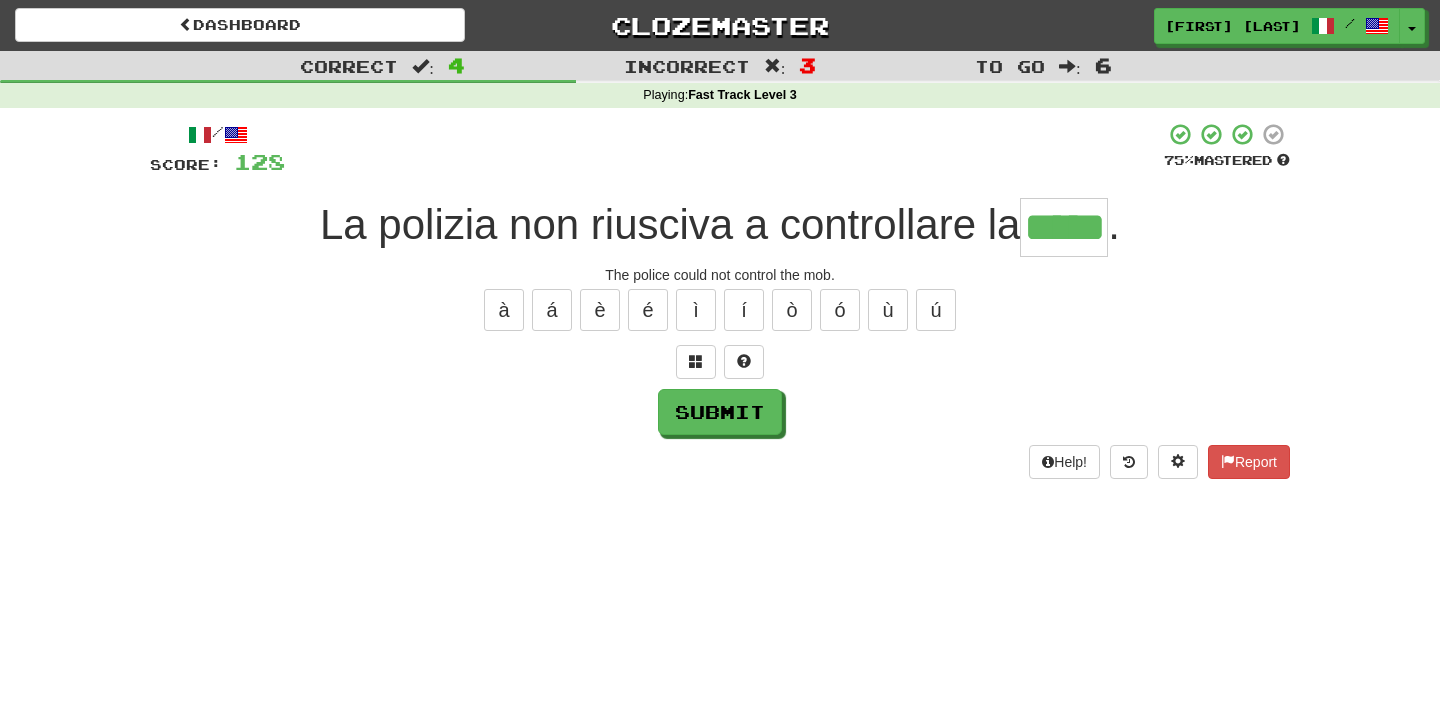 type on "*****" 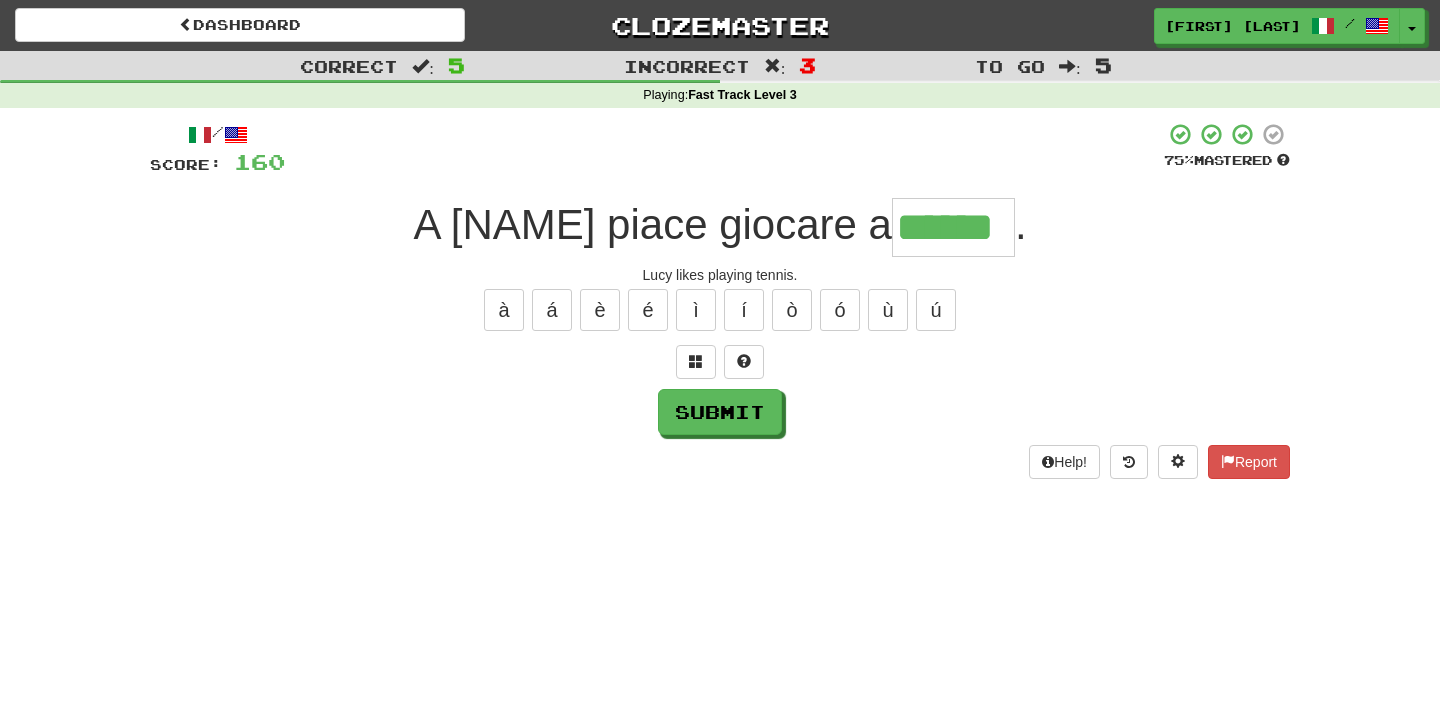 type on "******" 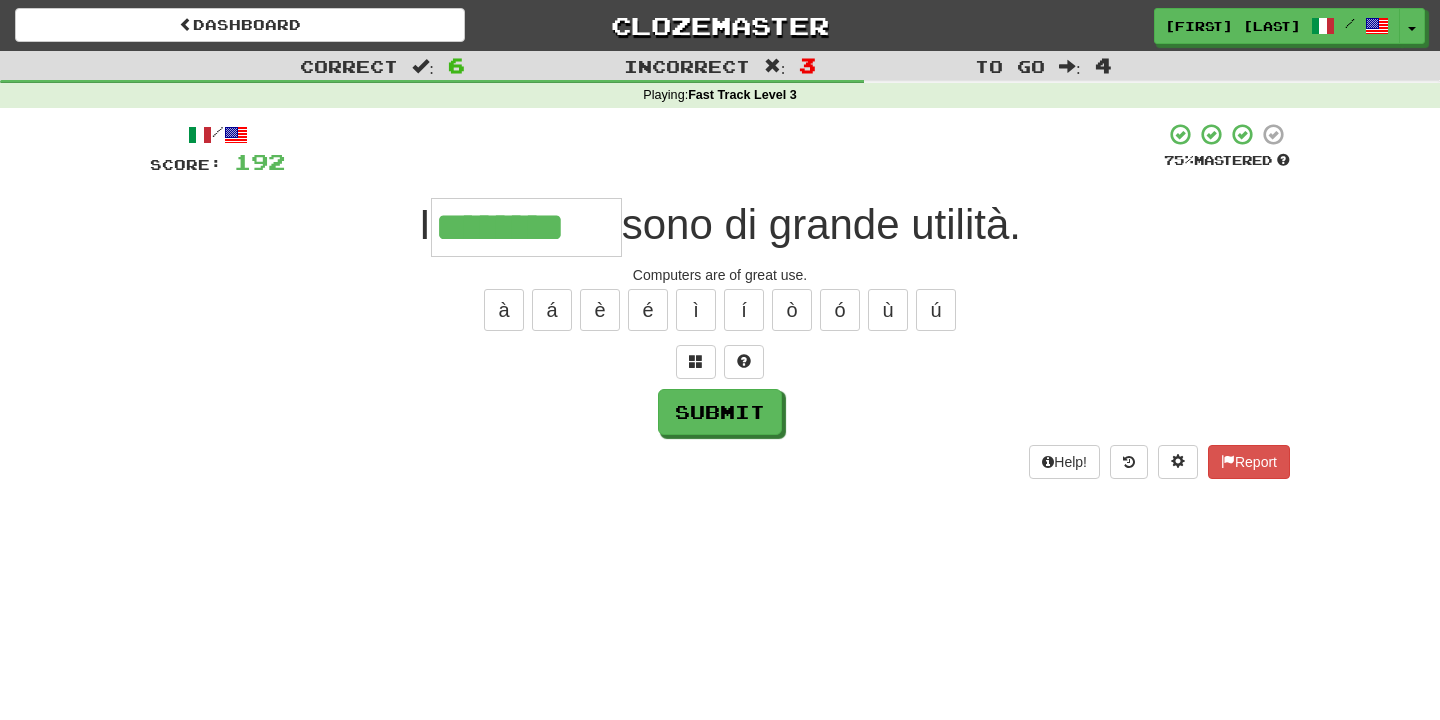 type on "********" 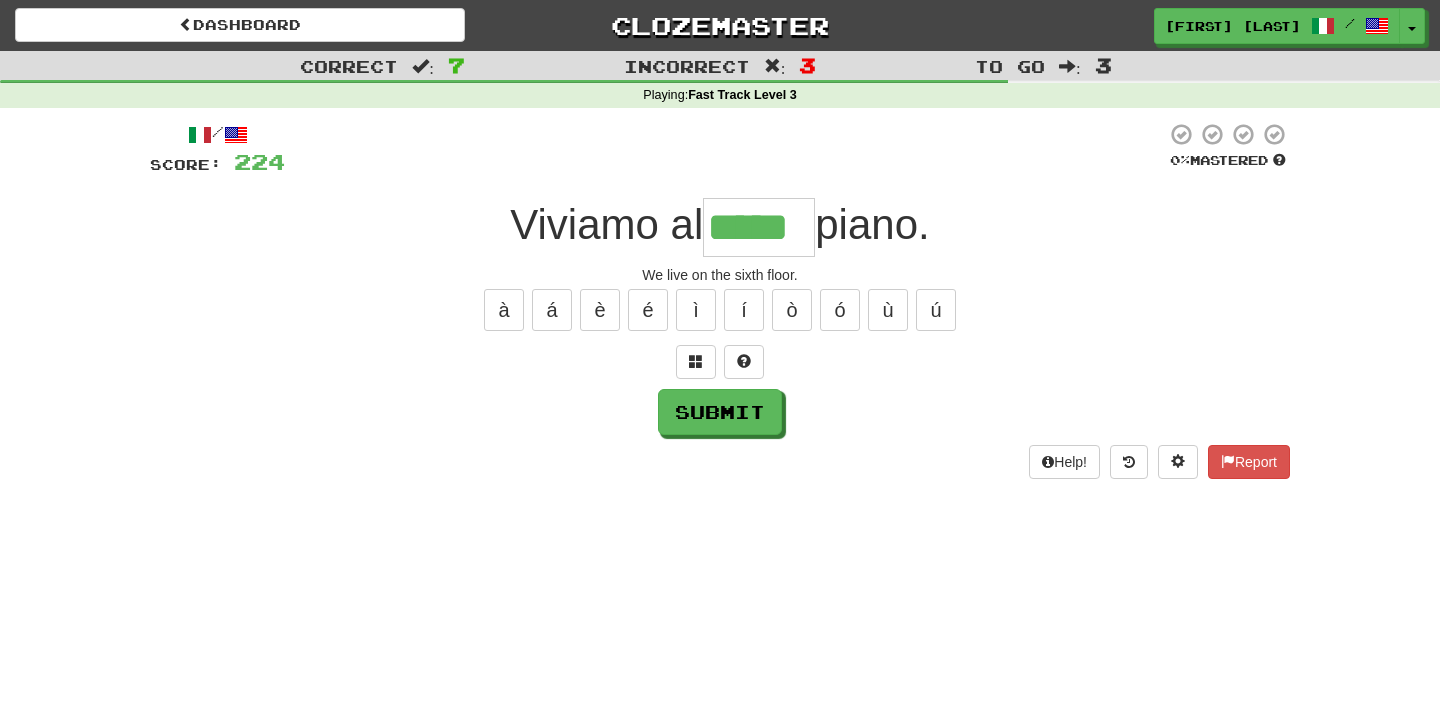 type on "*****" 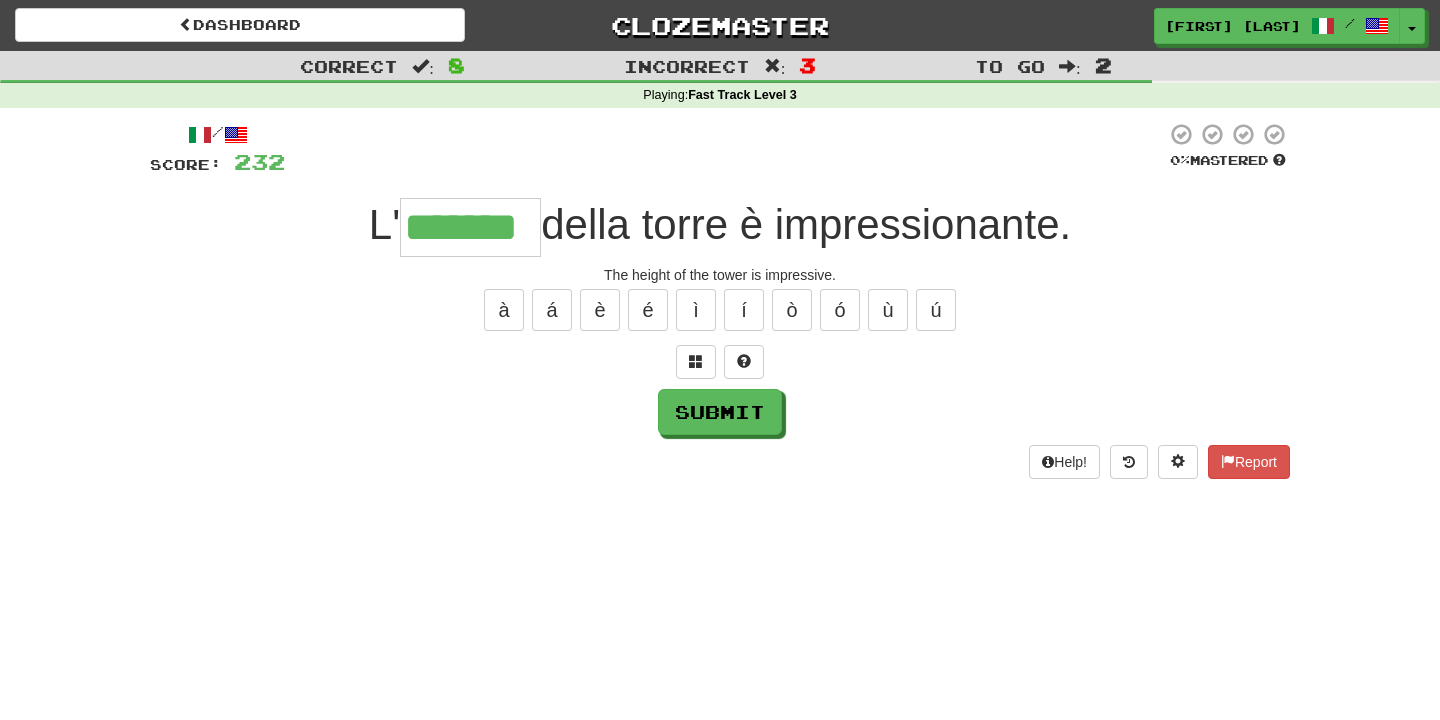 type on "*******" 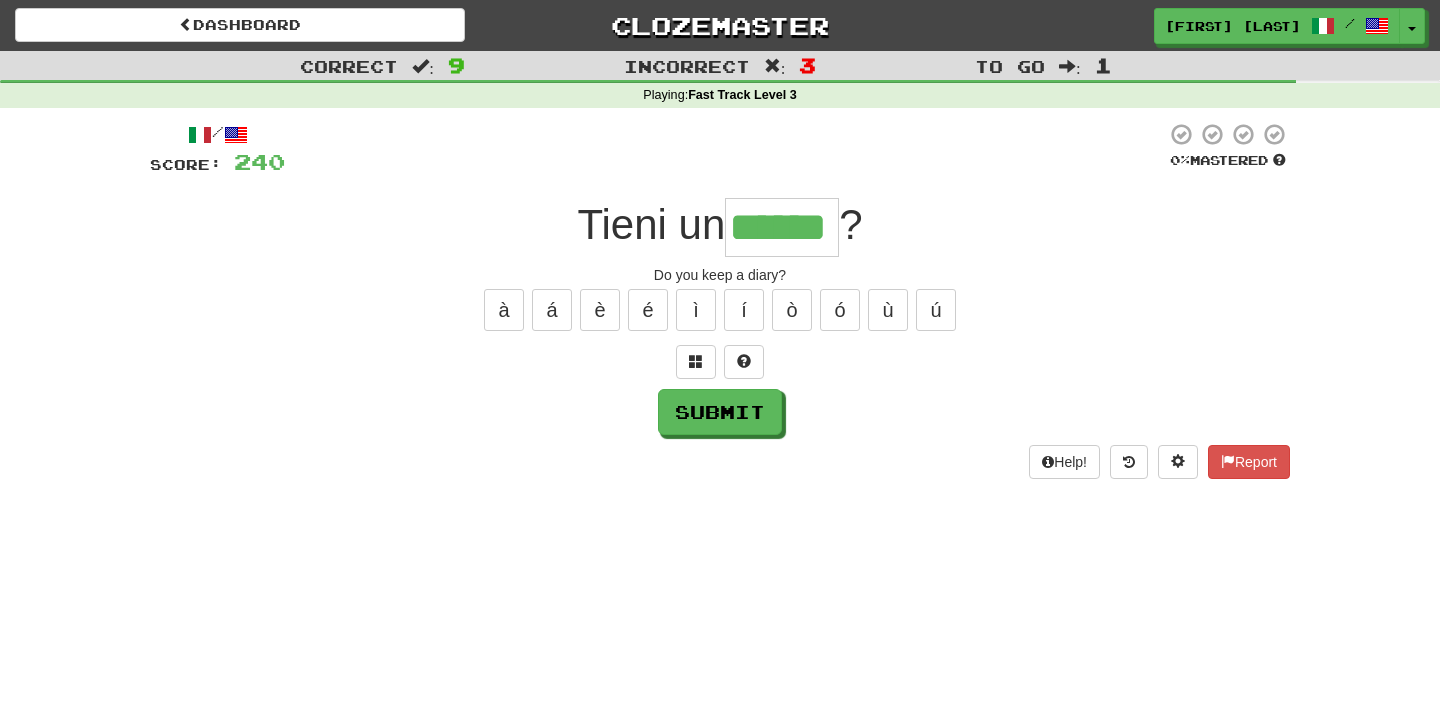 type on "******" 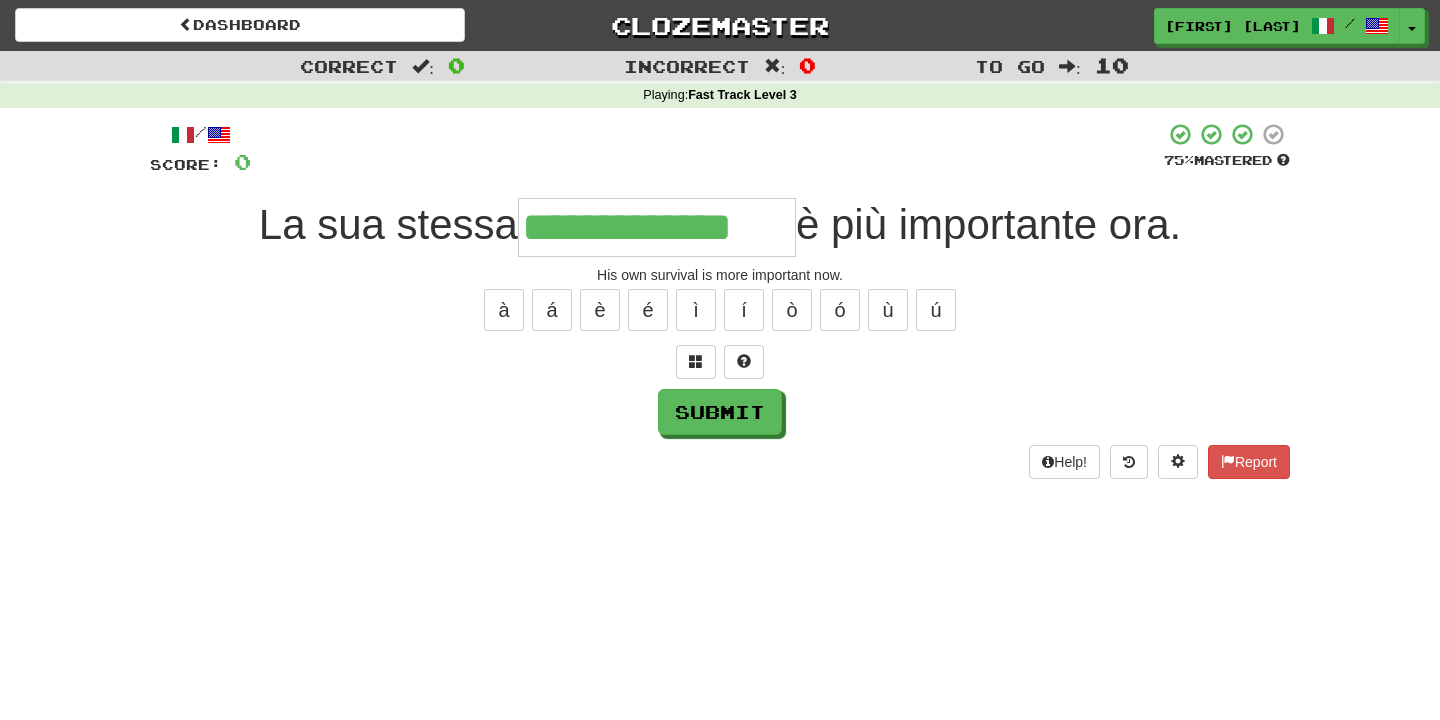 type on "**********" 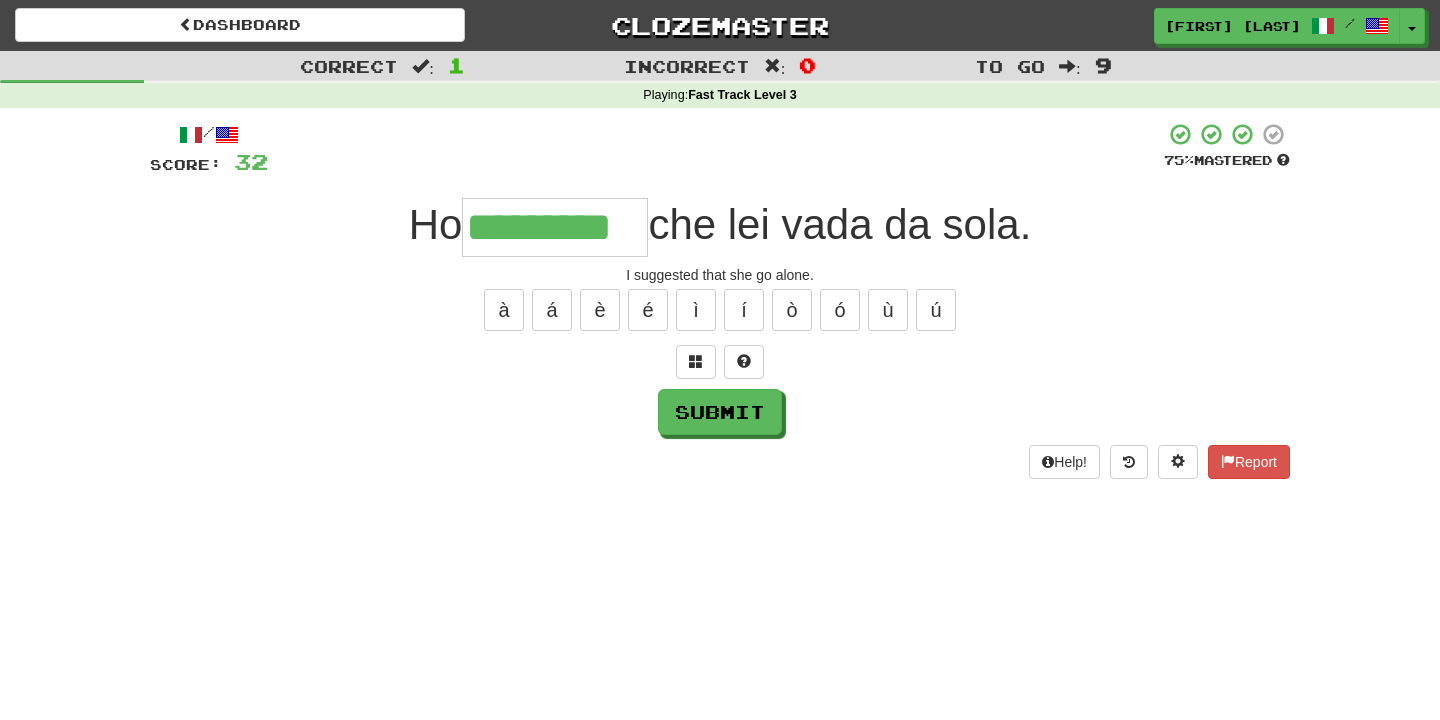 type on "*********" 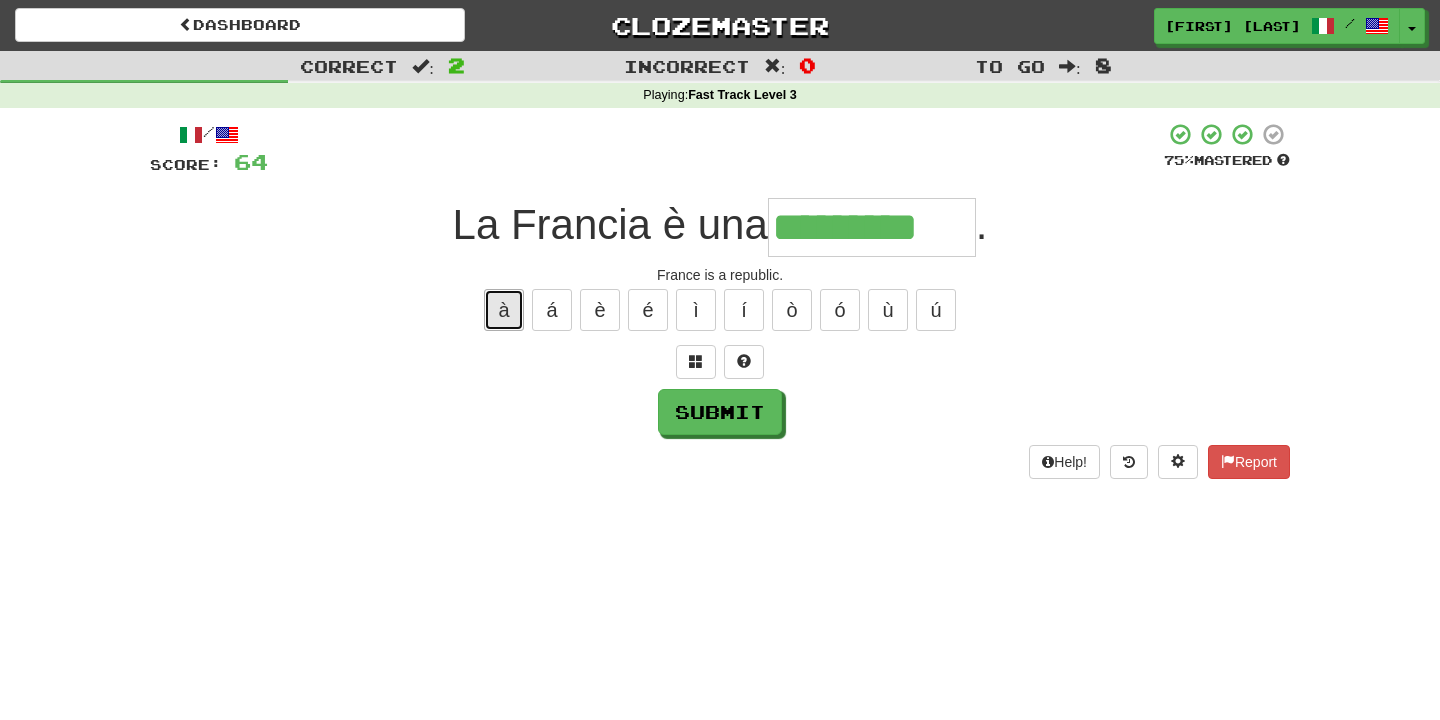 click on "à" at bounding box center (504, 310) 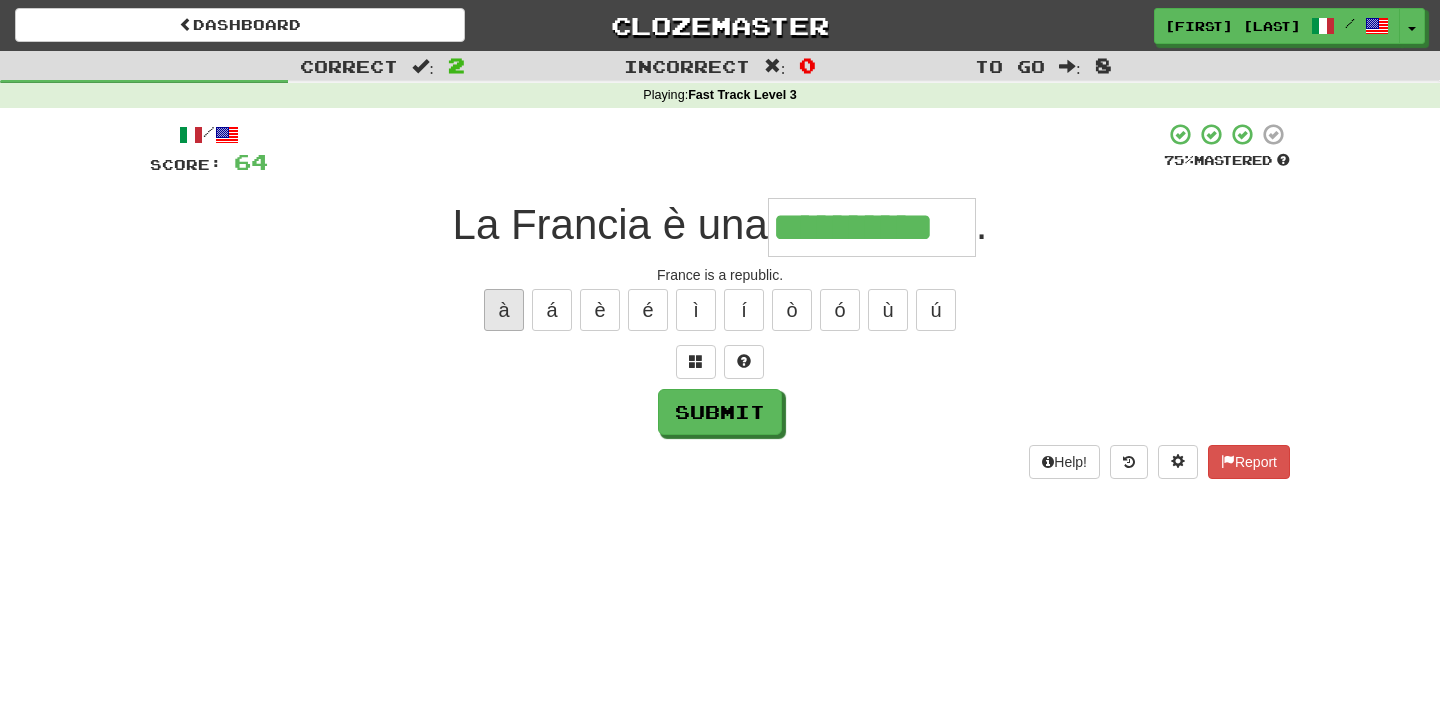 type on "**********" 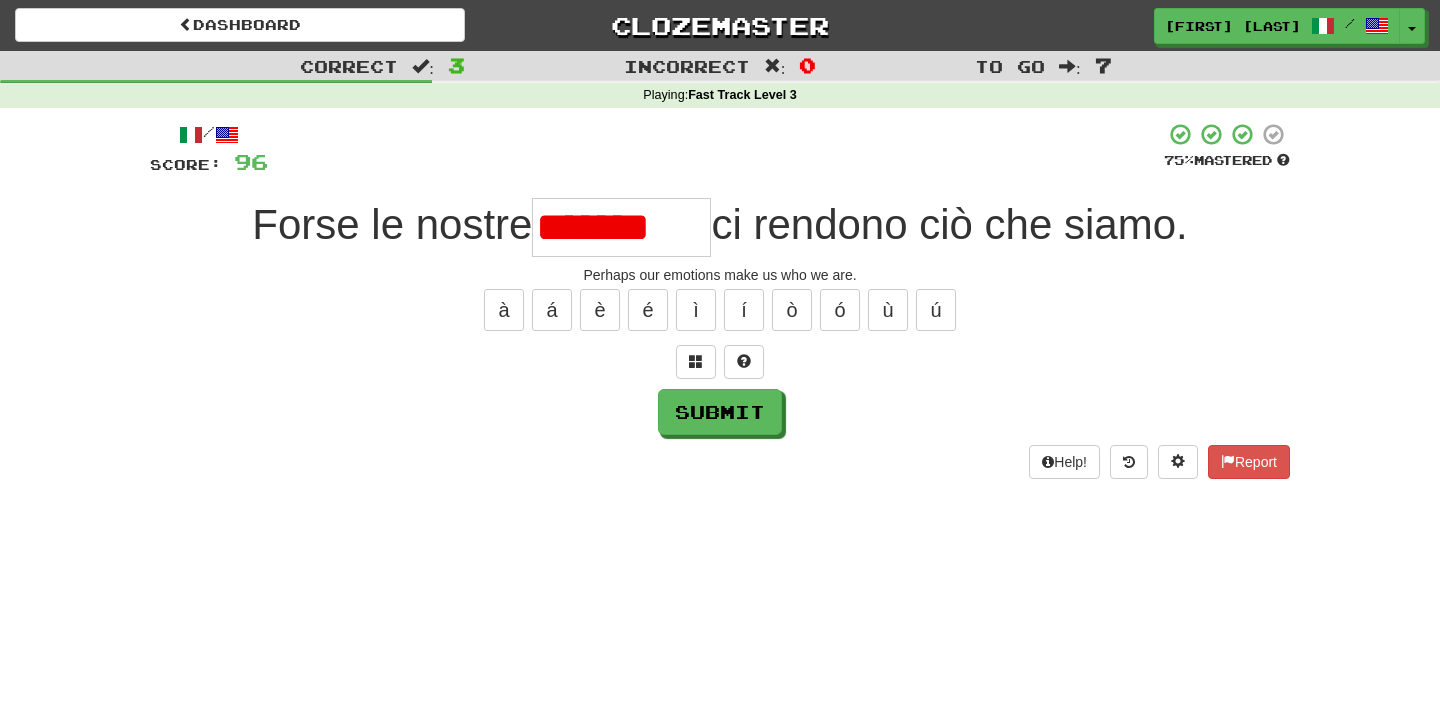 scroll, scrollTop: 0, scrollLeft: 0, axis: both 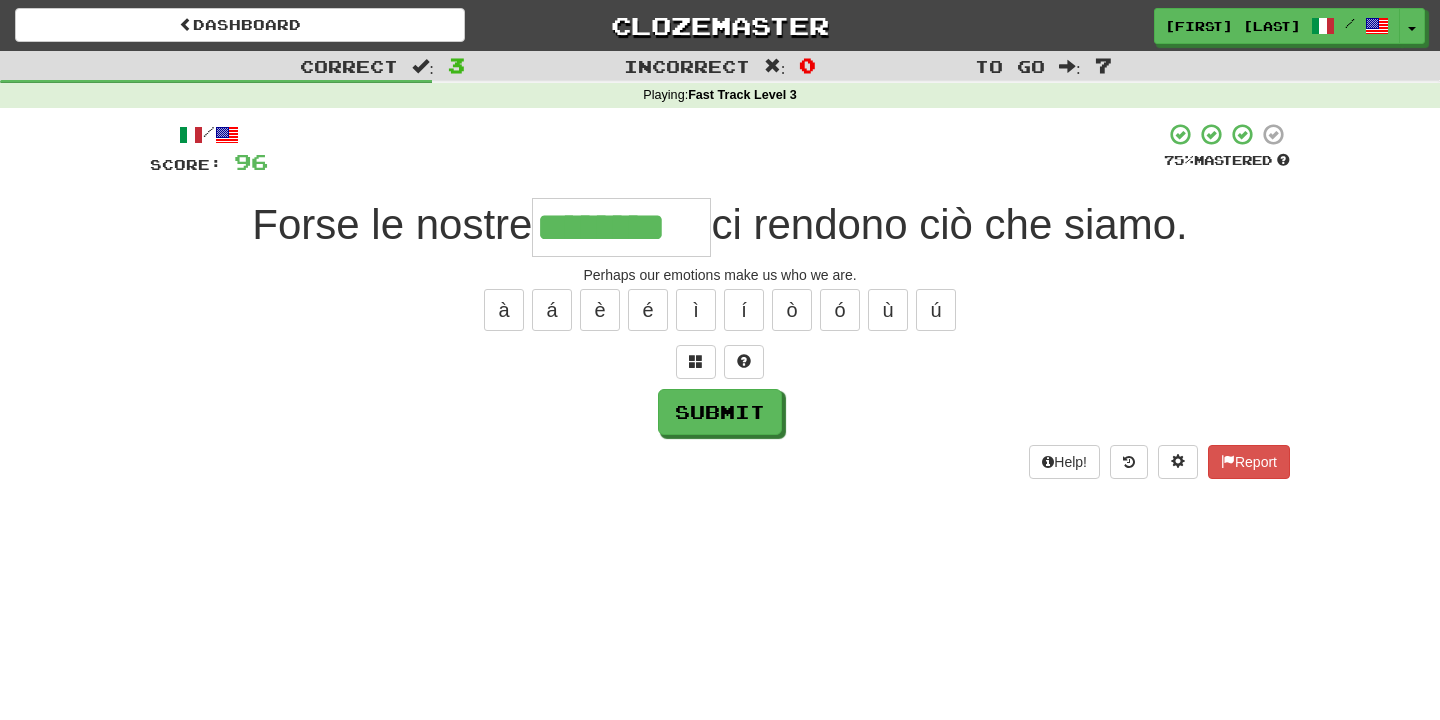 type on "********" 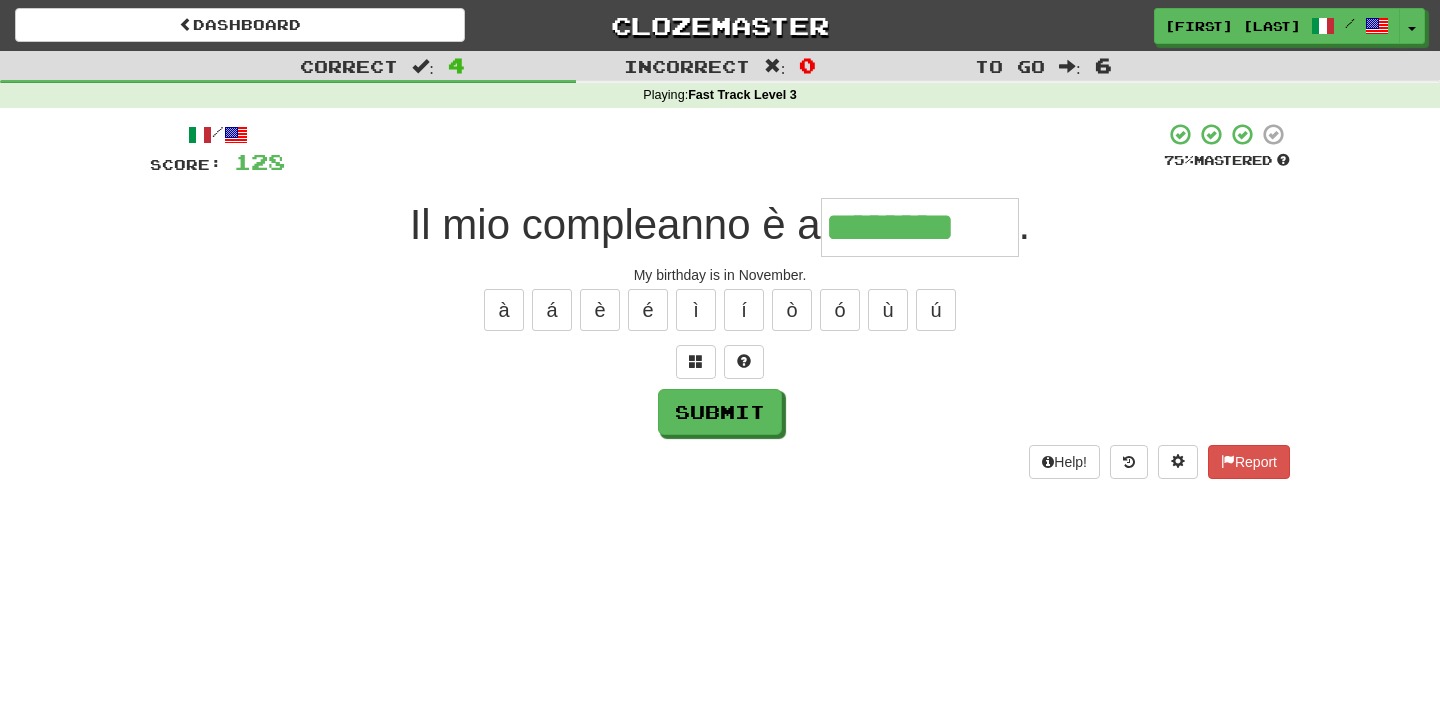 type on "********" 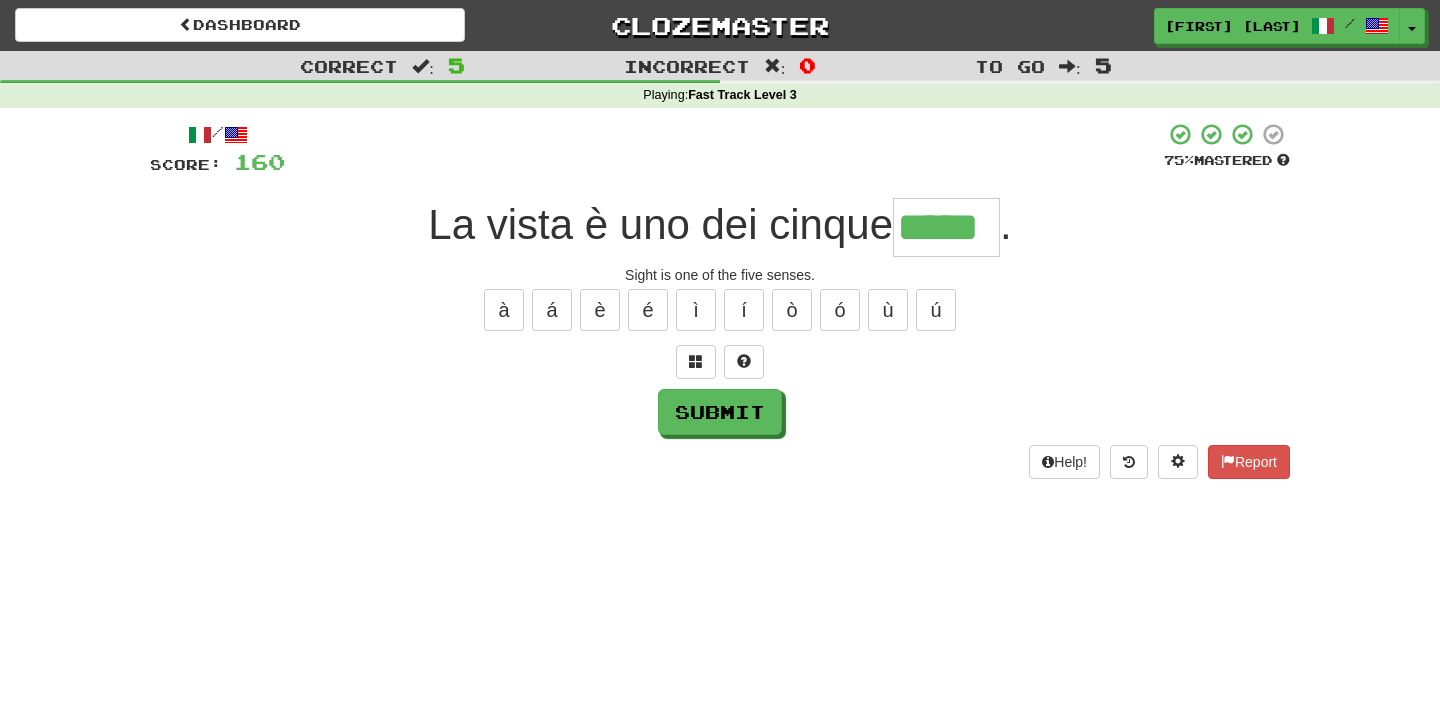 type on "*****" 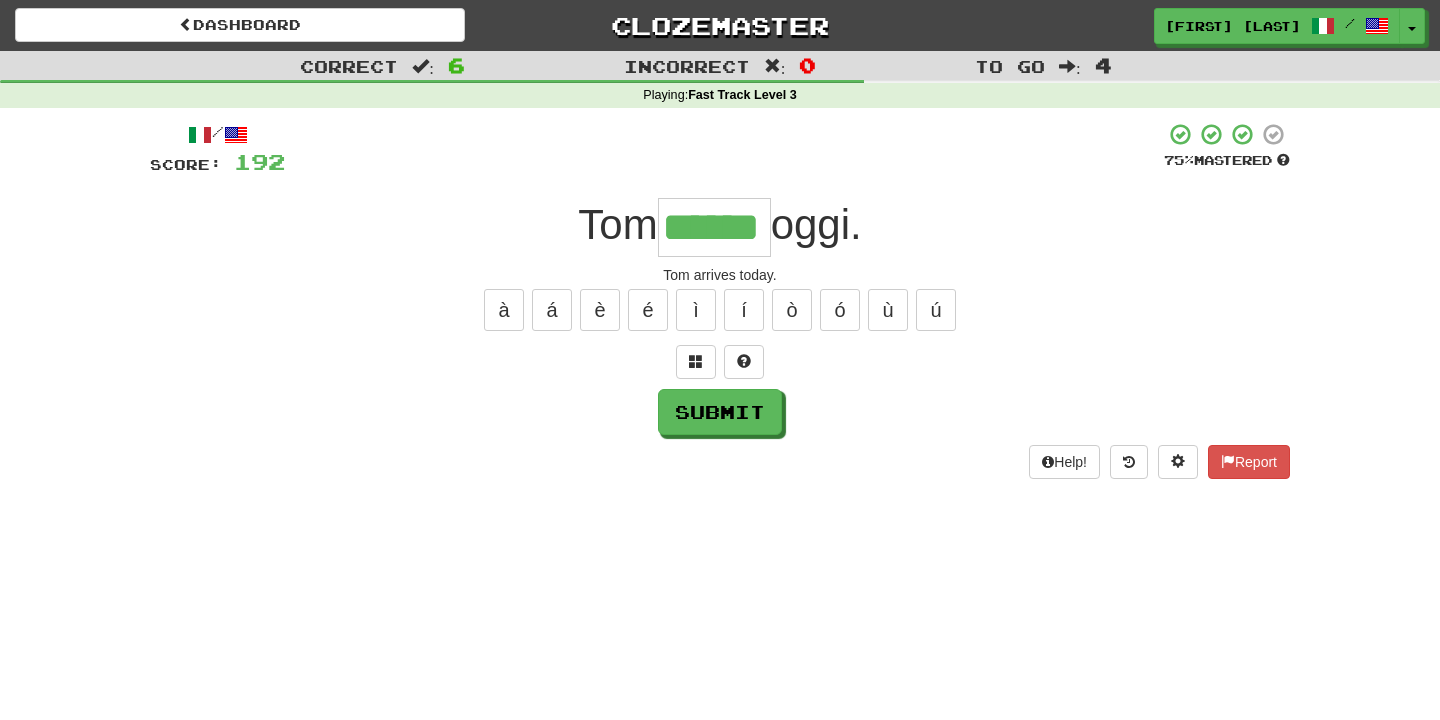 type on "******" 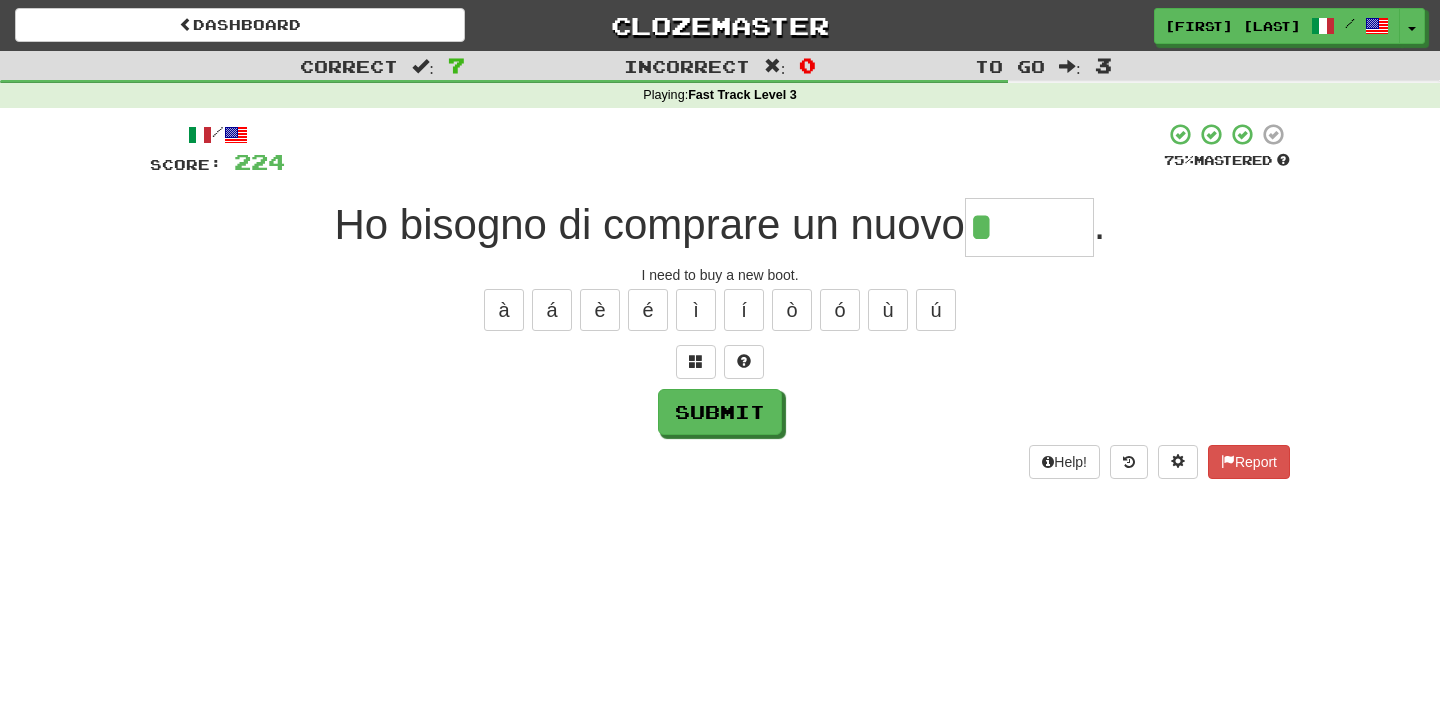 type on "*******" 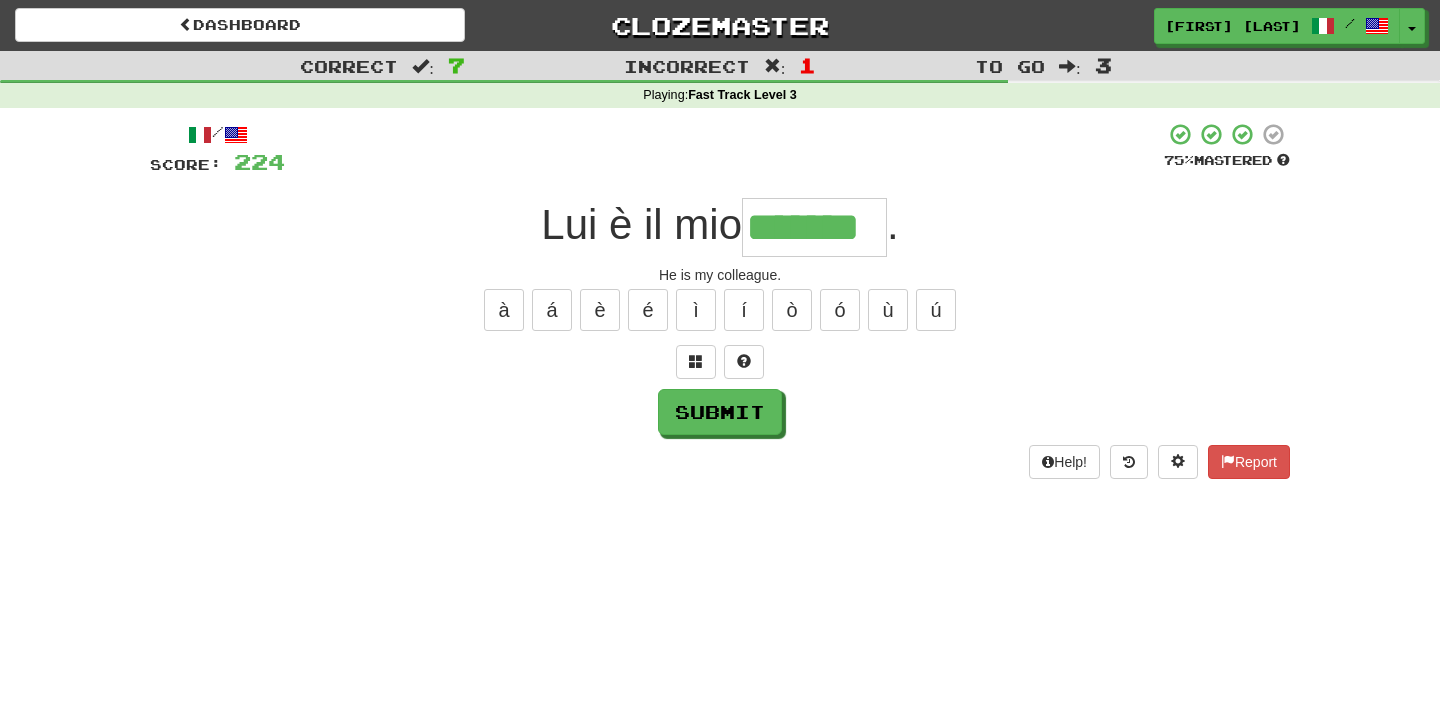 type on "*******" 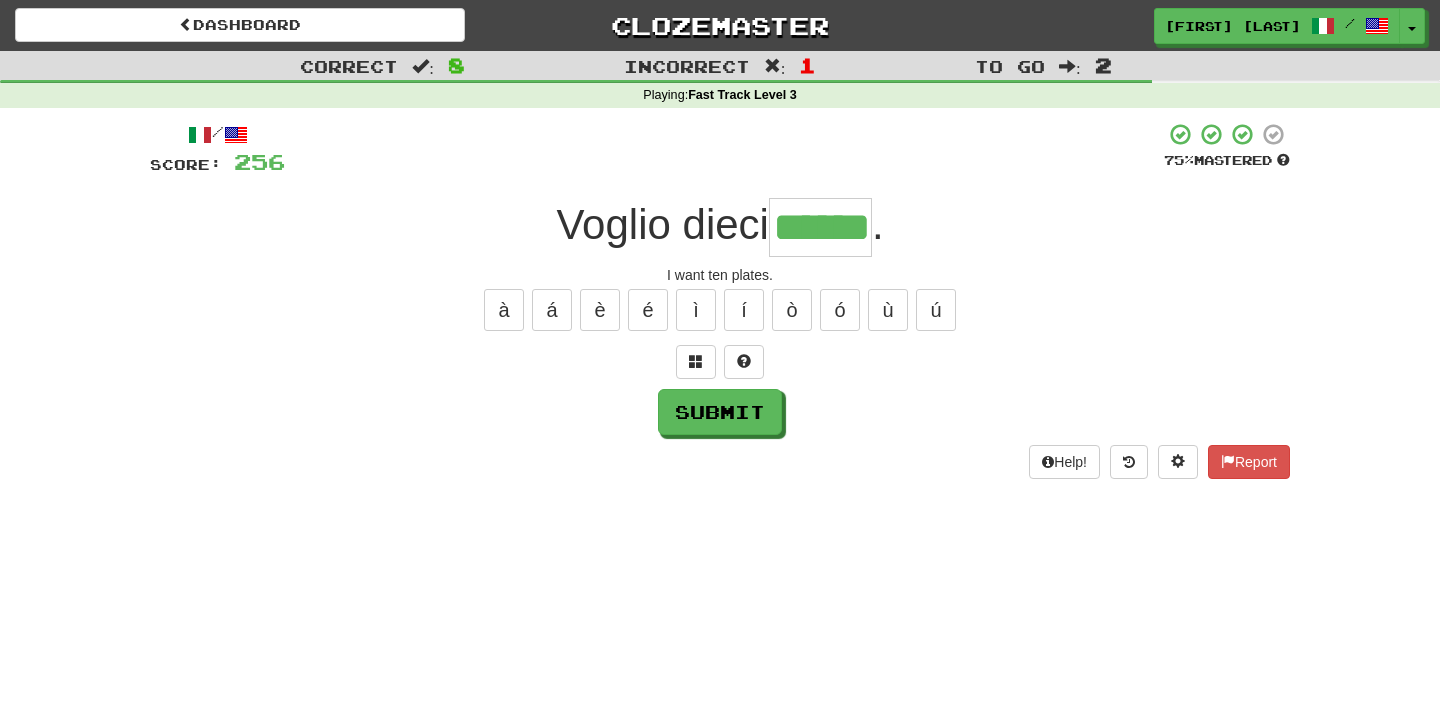type on "******" 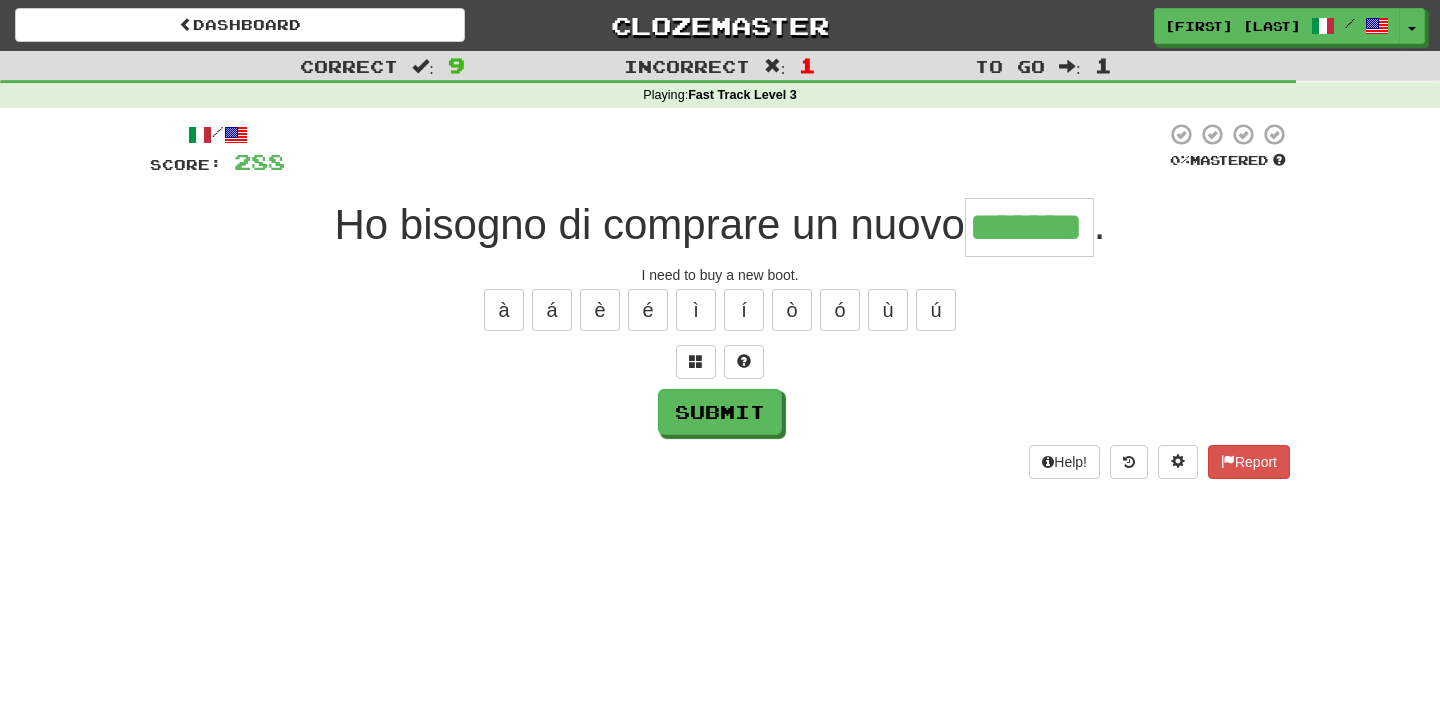 type on "*******" 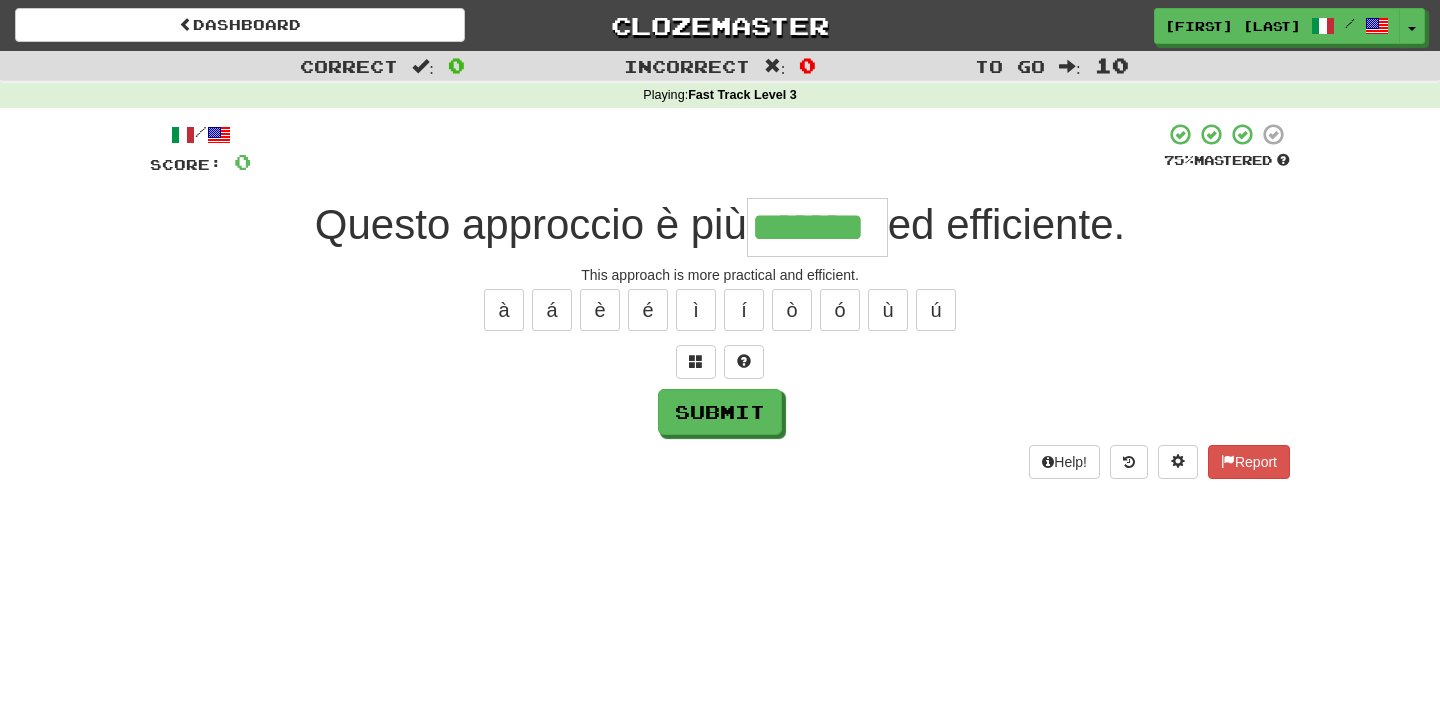 type on "*******" 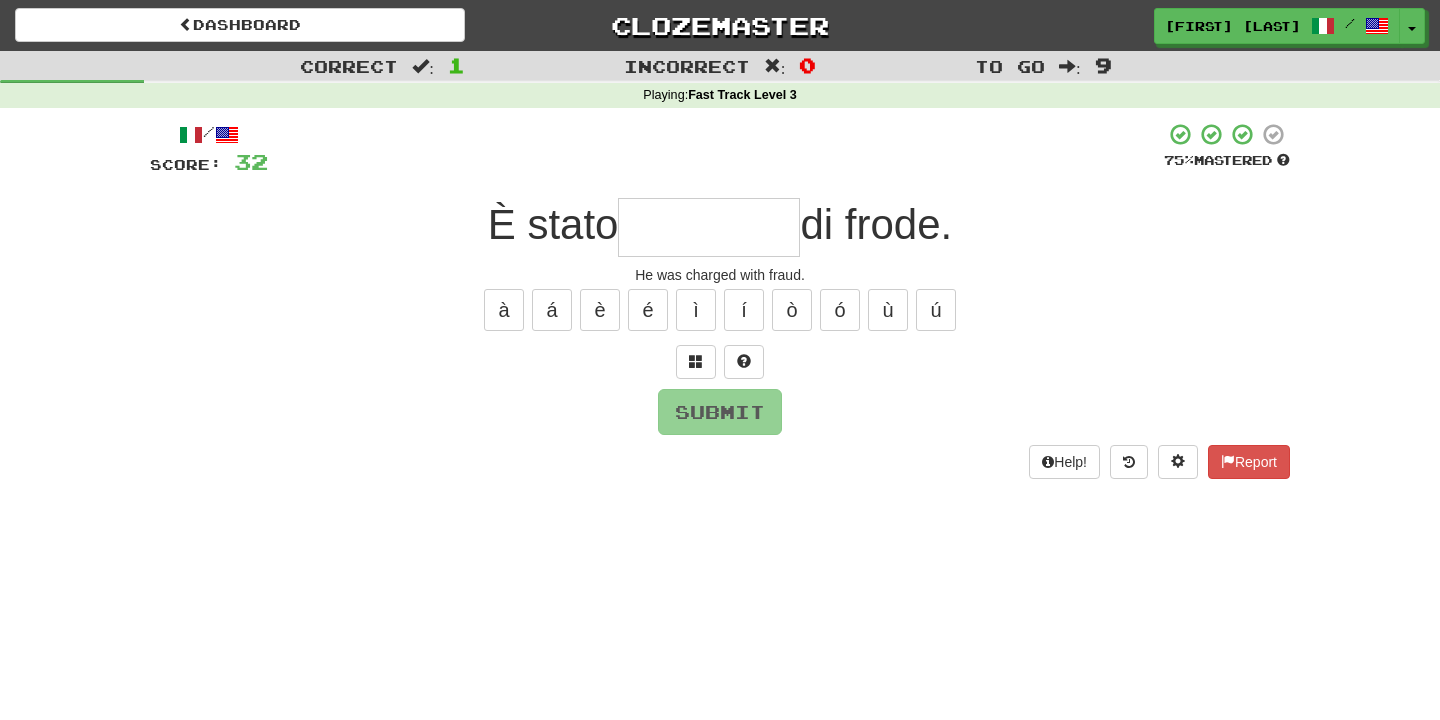 type on "********" 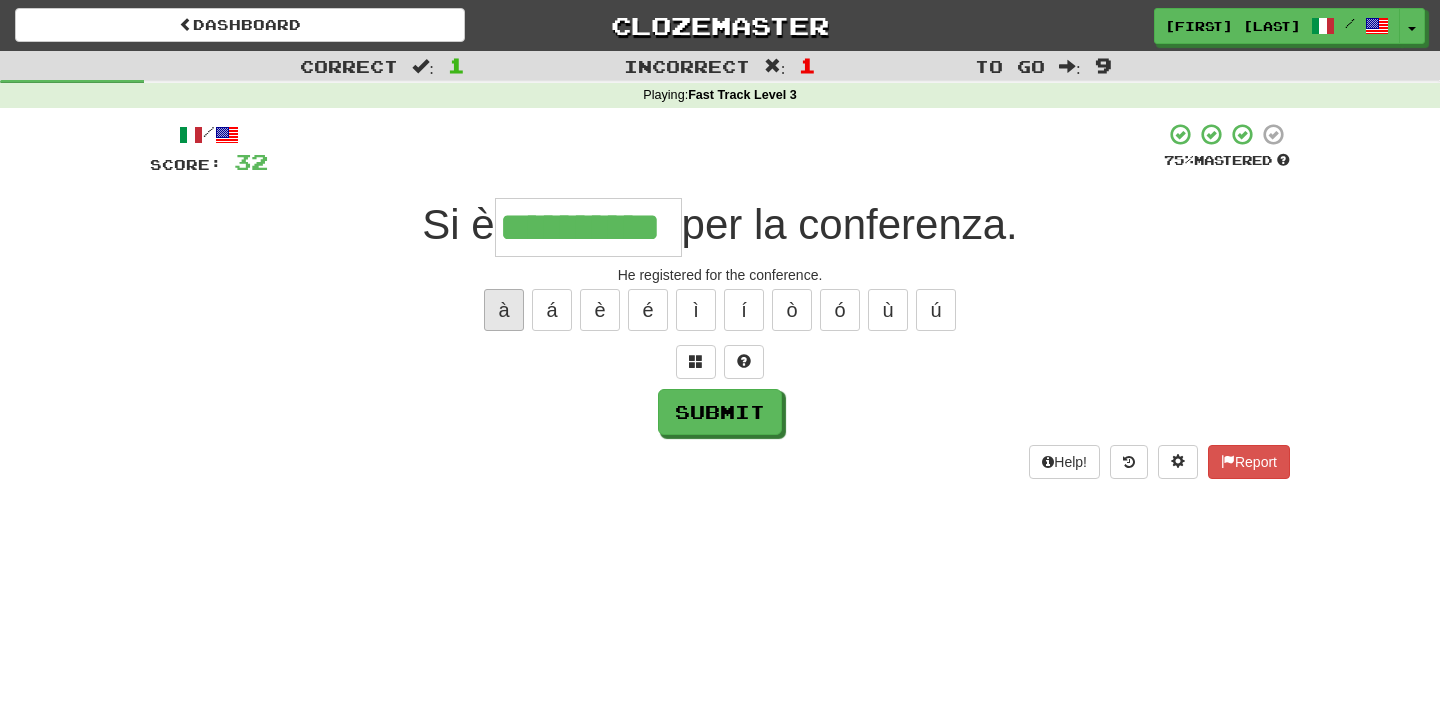 type on "**********" 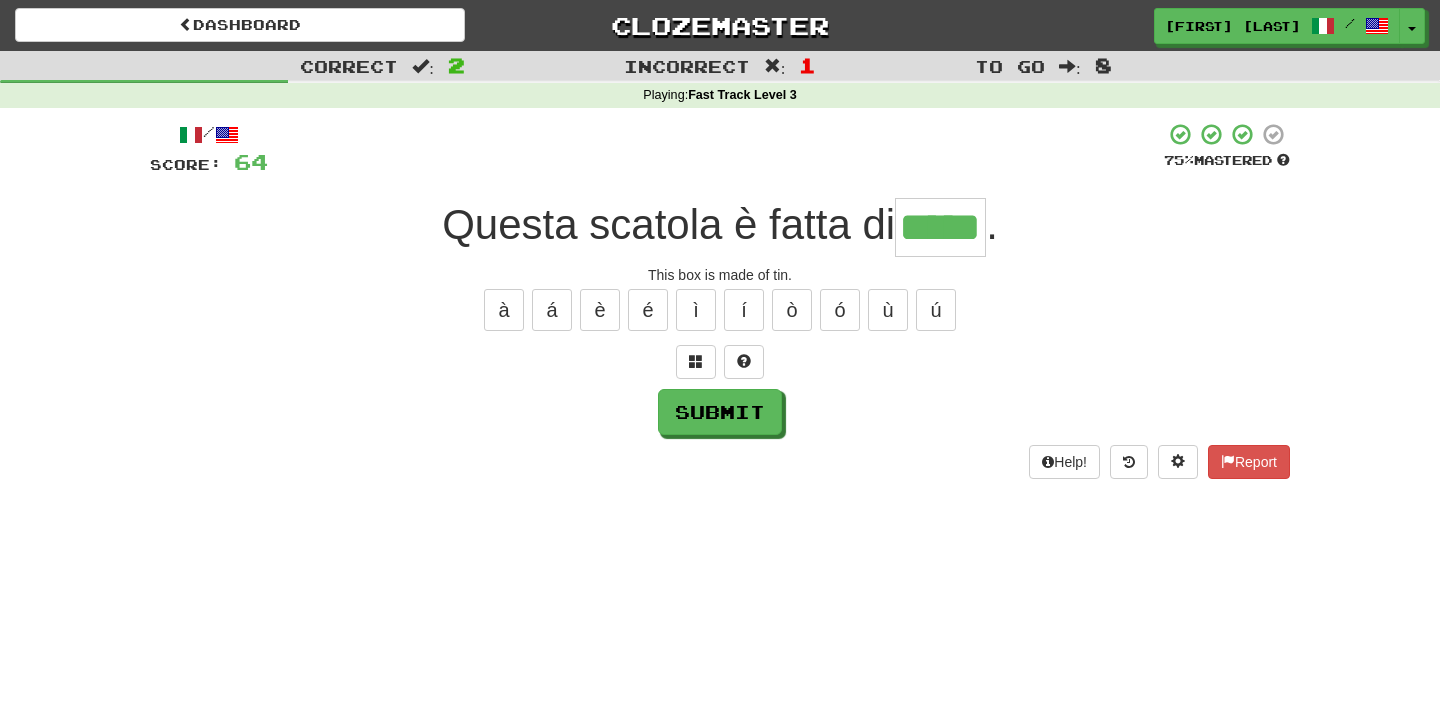 type on "*****" 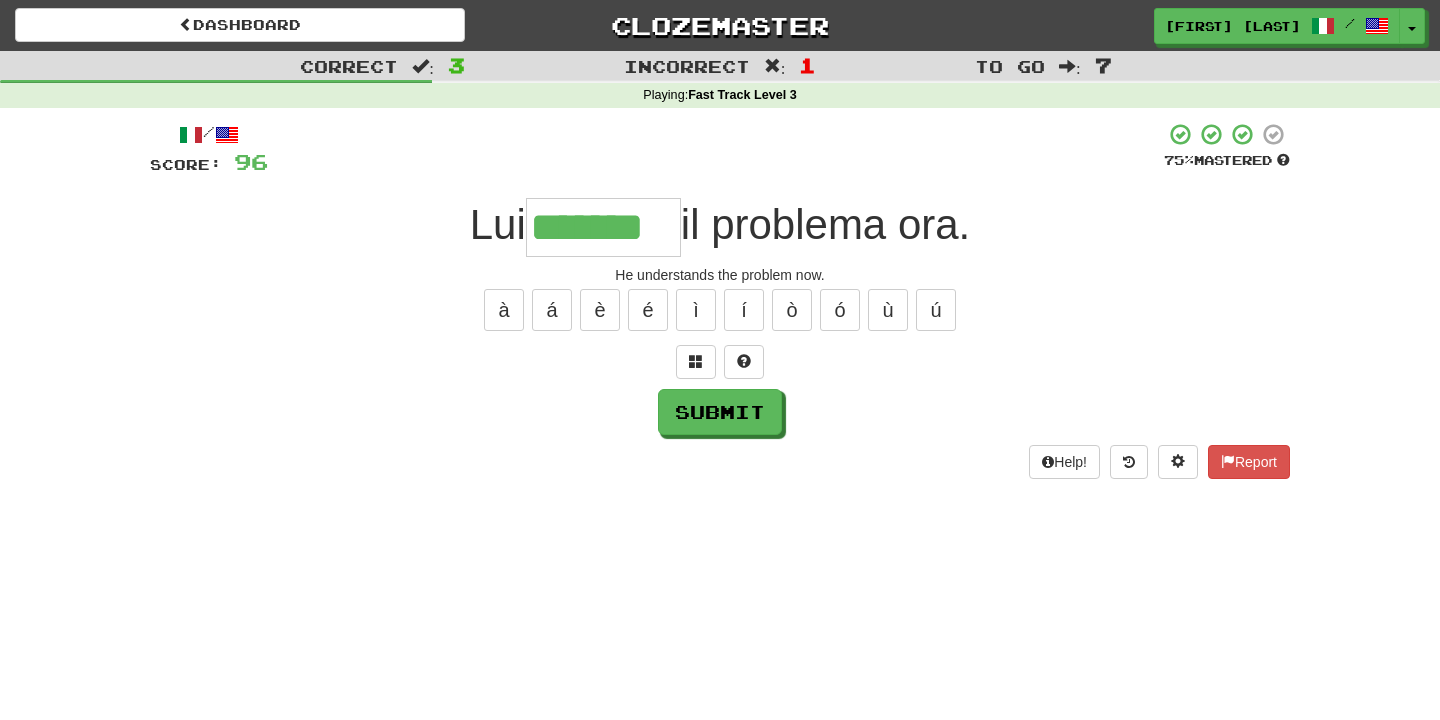 type on "*******" 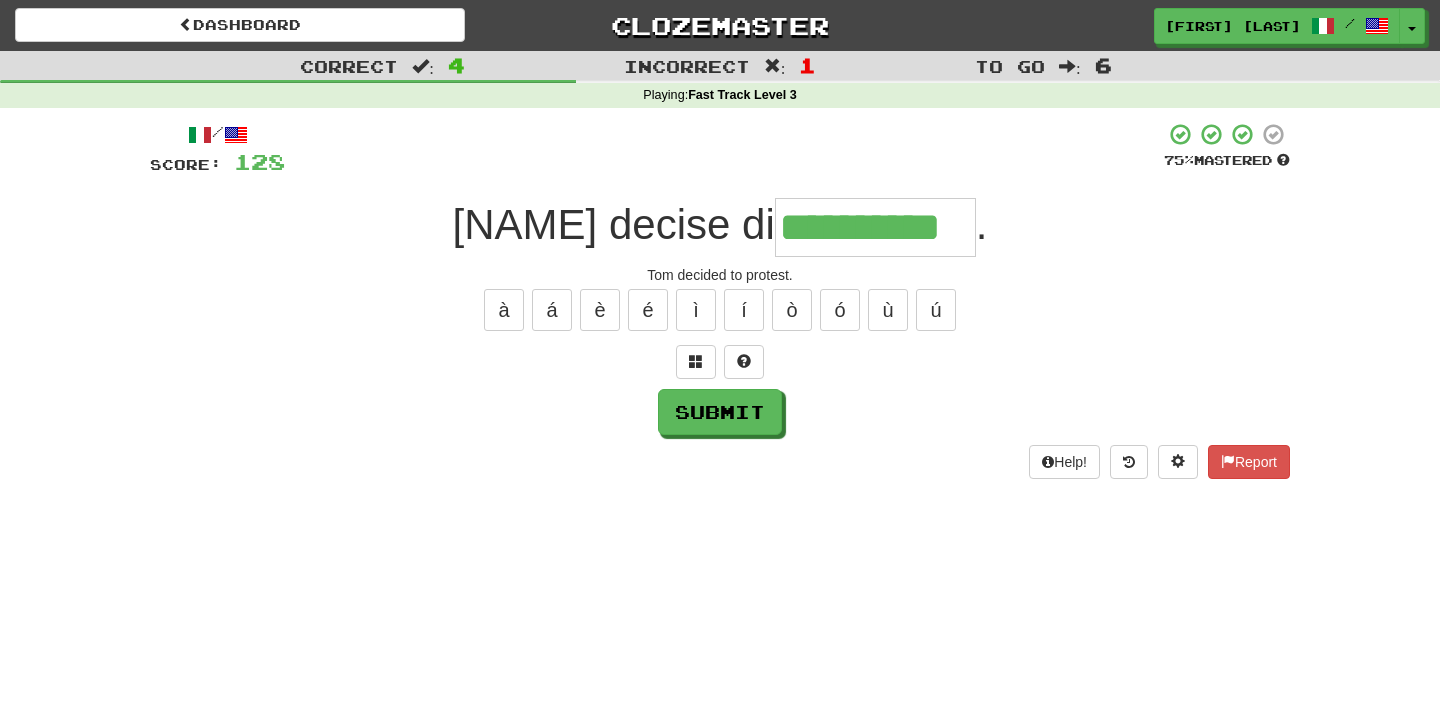 type on "**********" 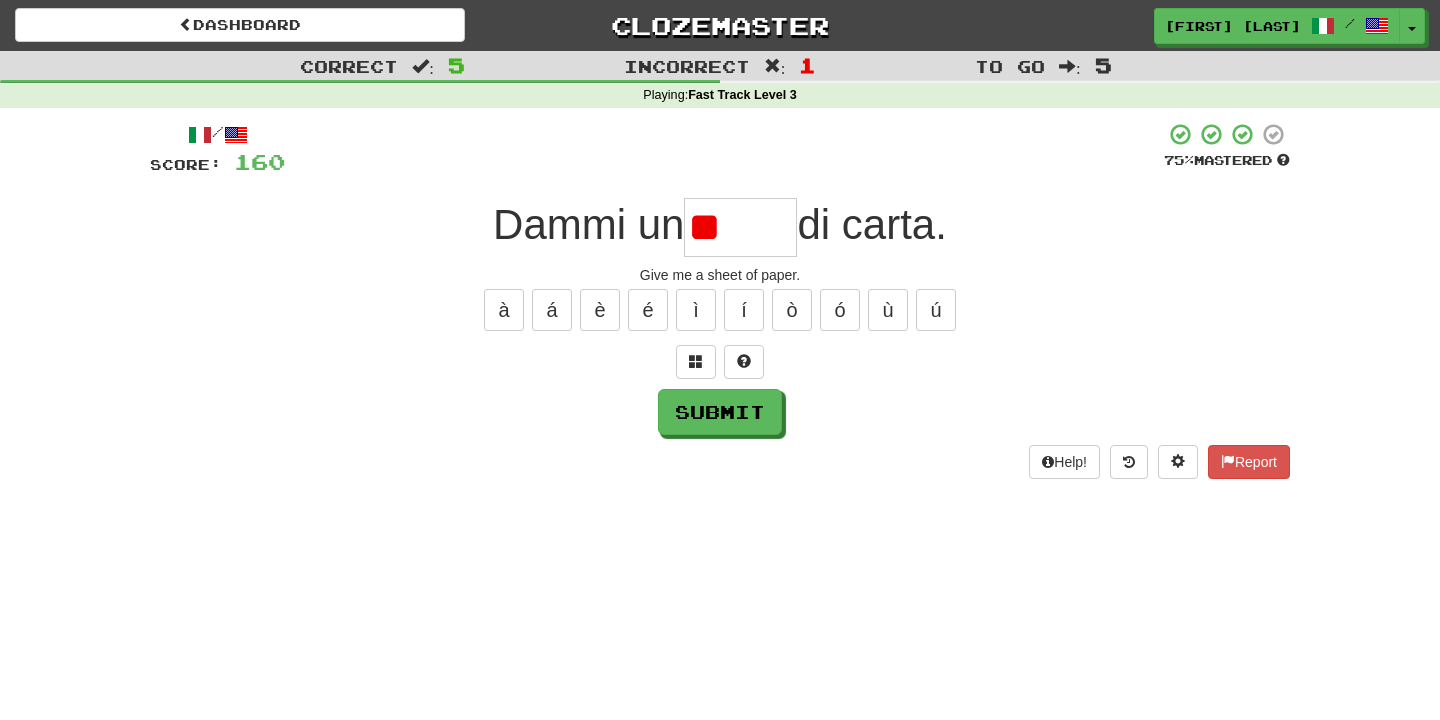 type on "*" 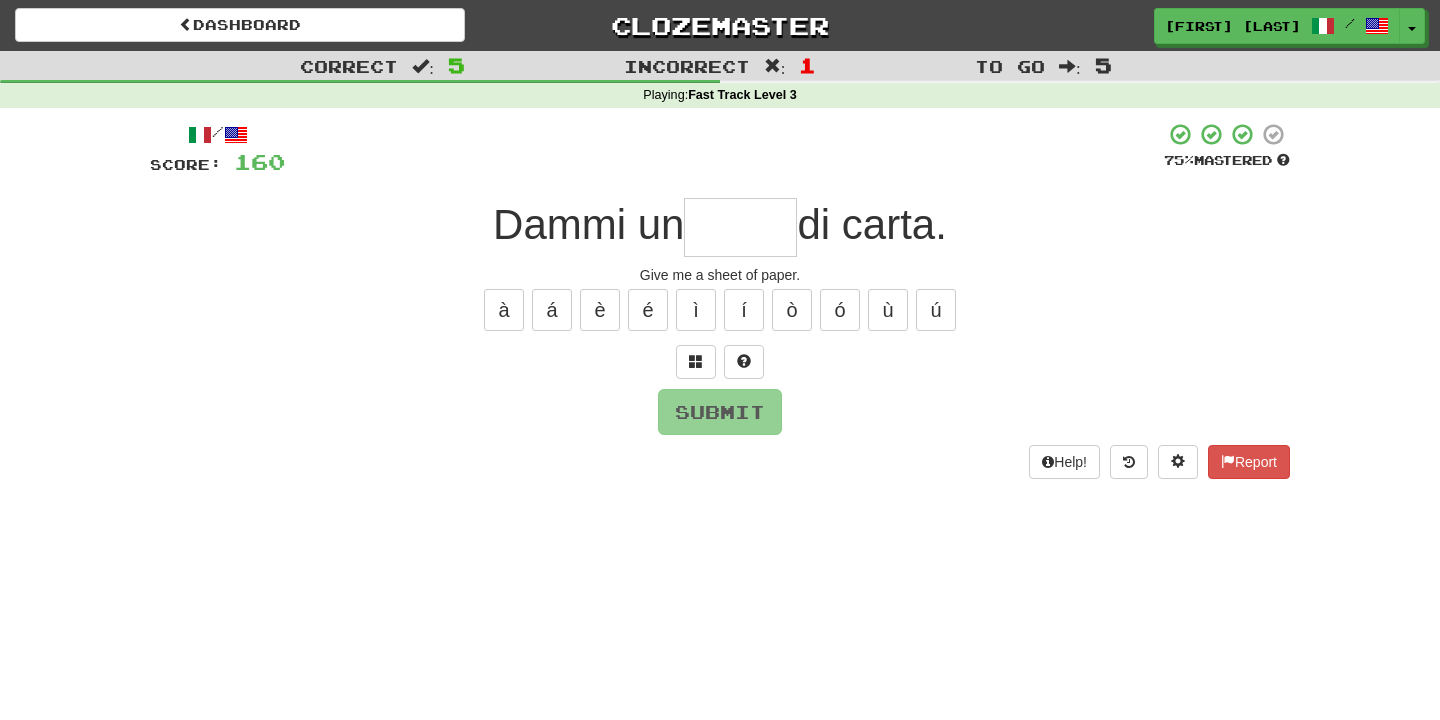 type on "******" 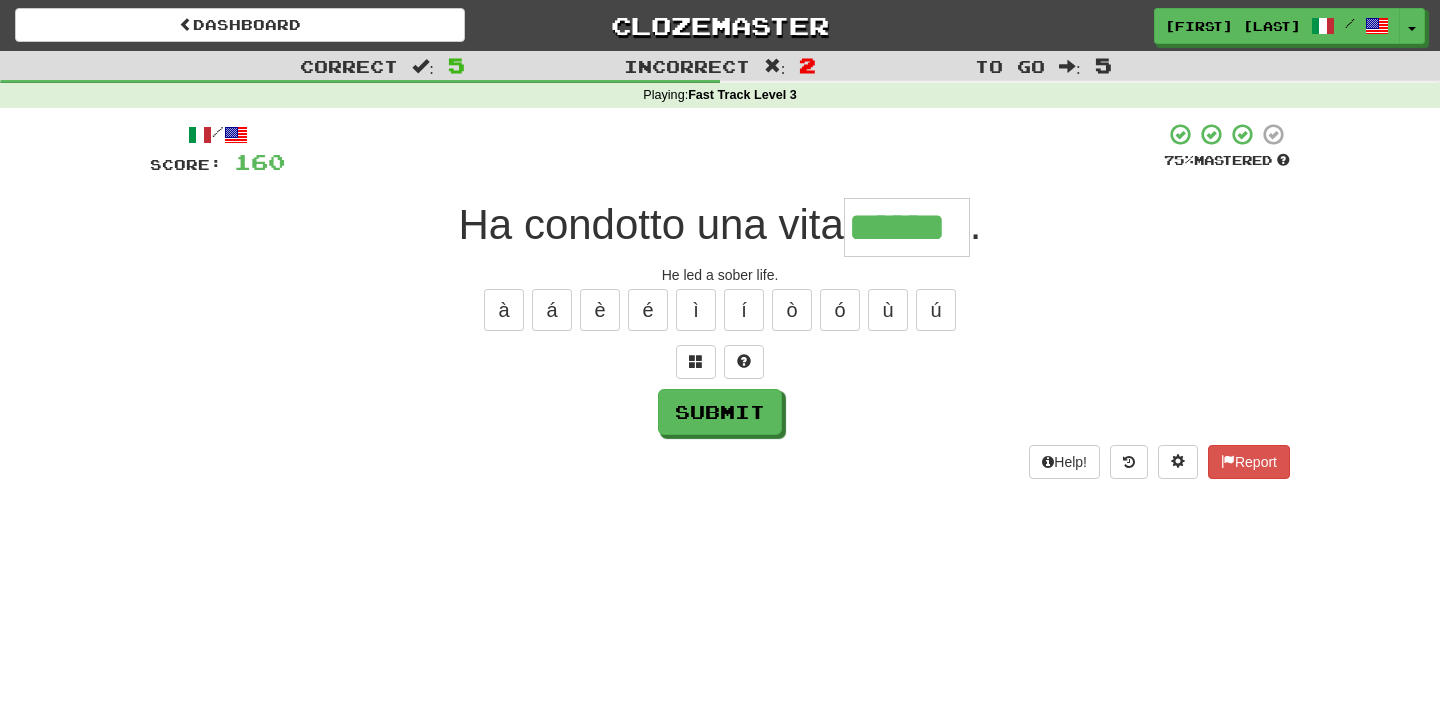 type on "******" 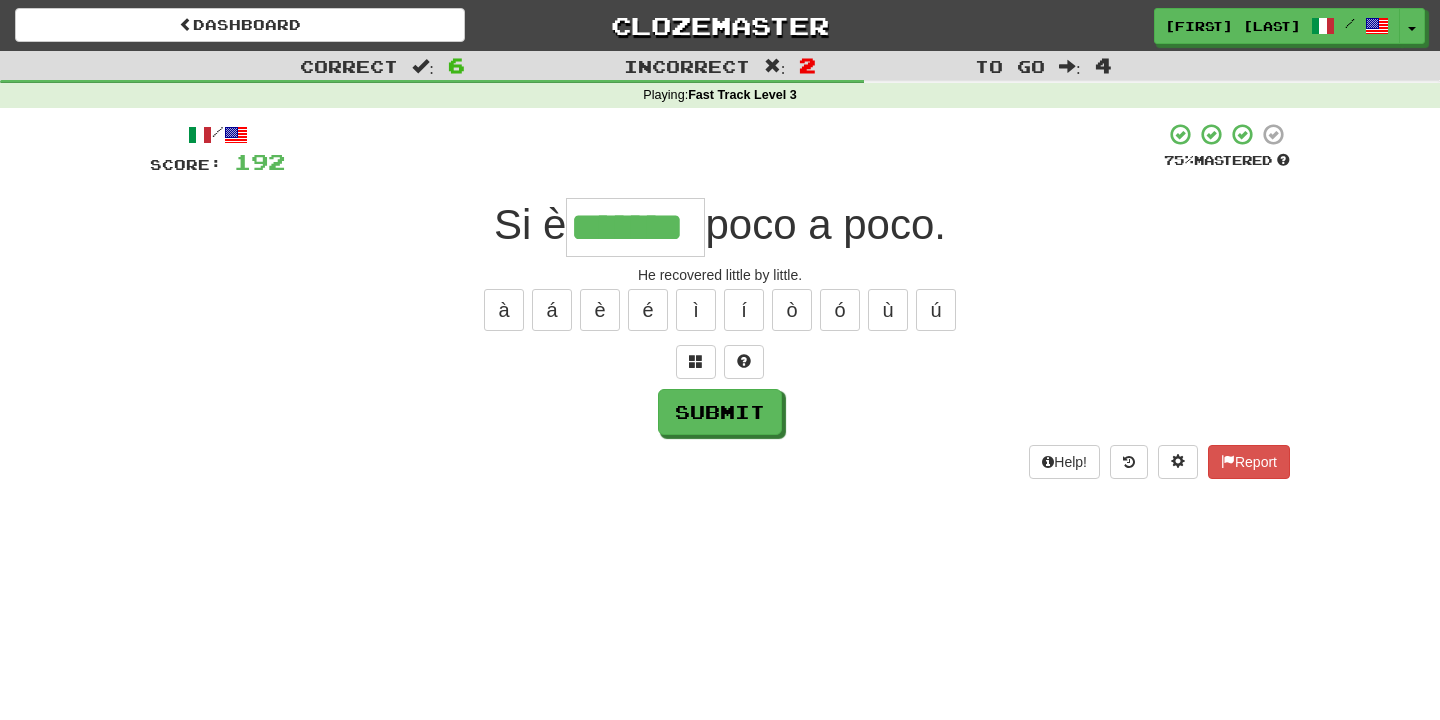 type on "*******" 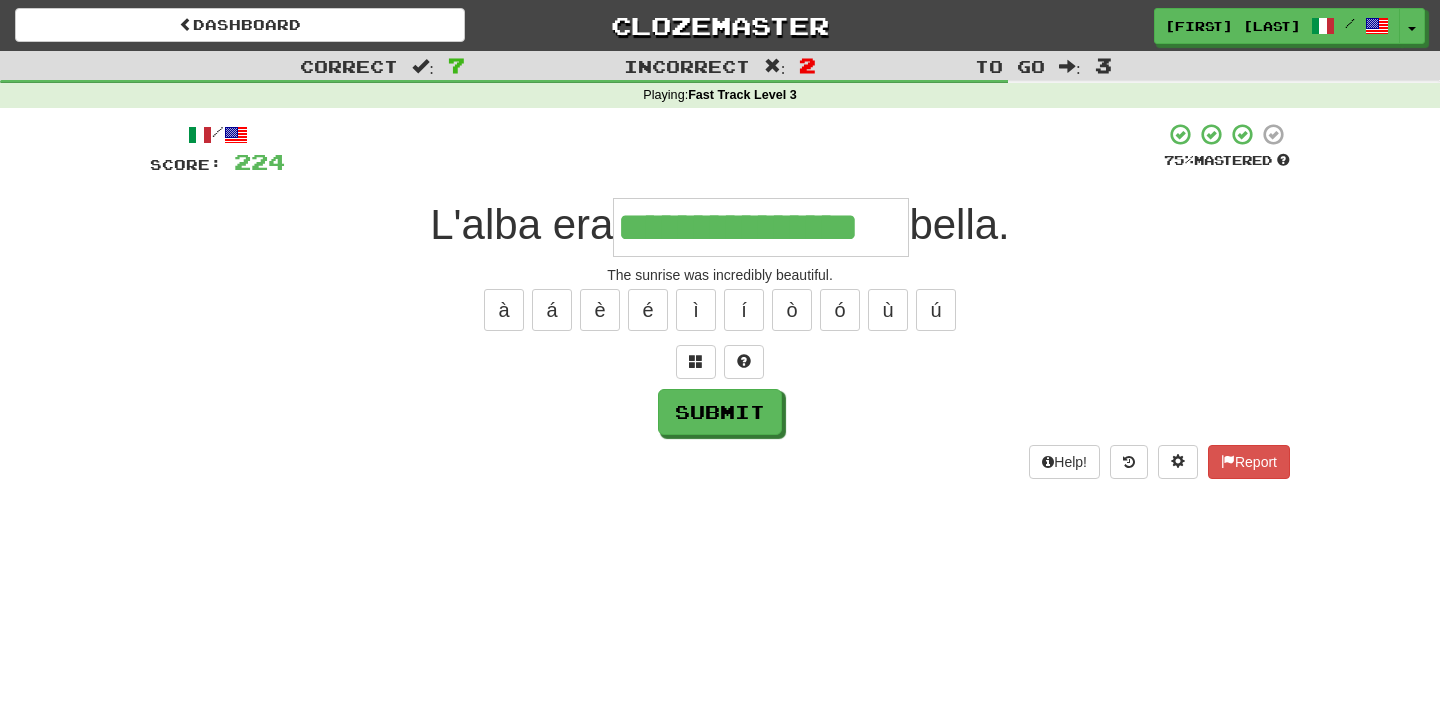 type on "**********" 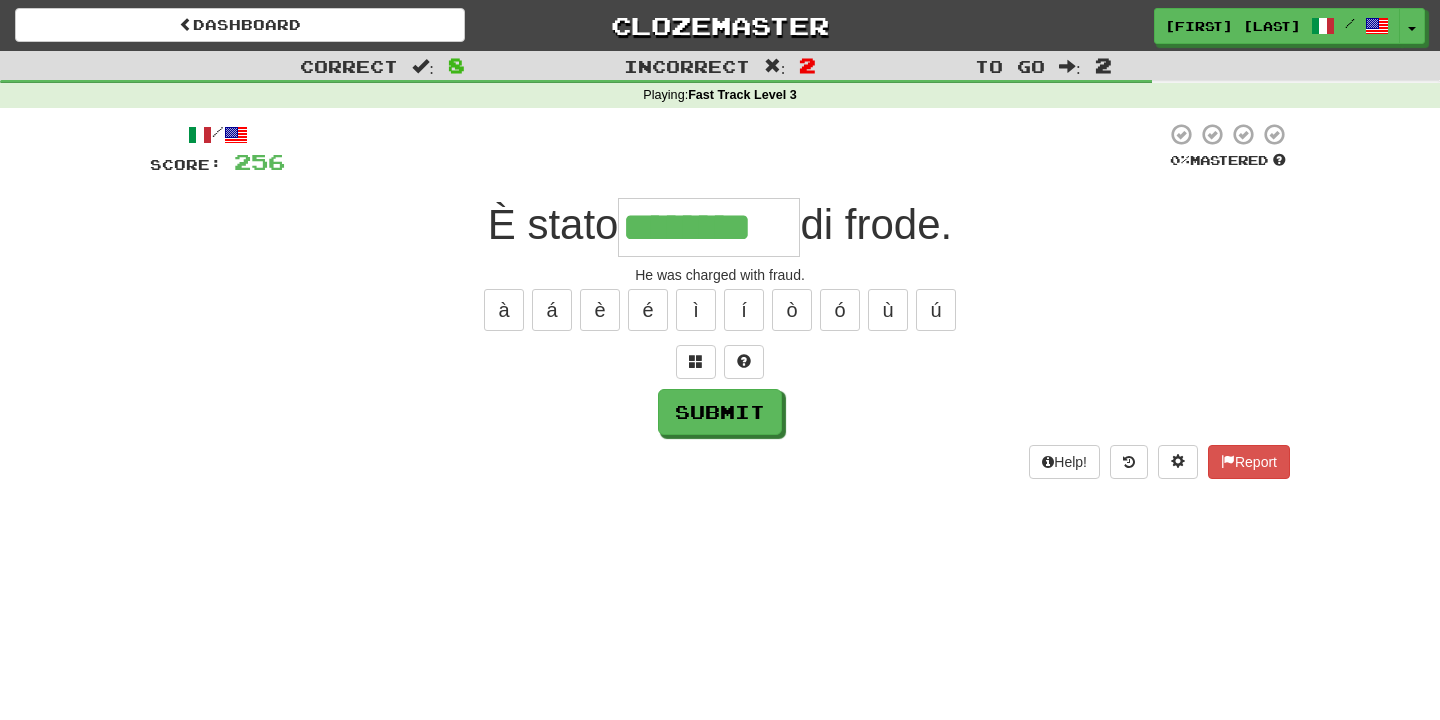 type on "********" 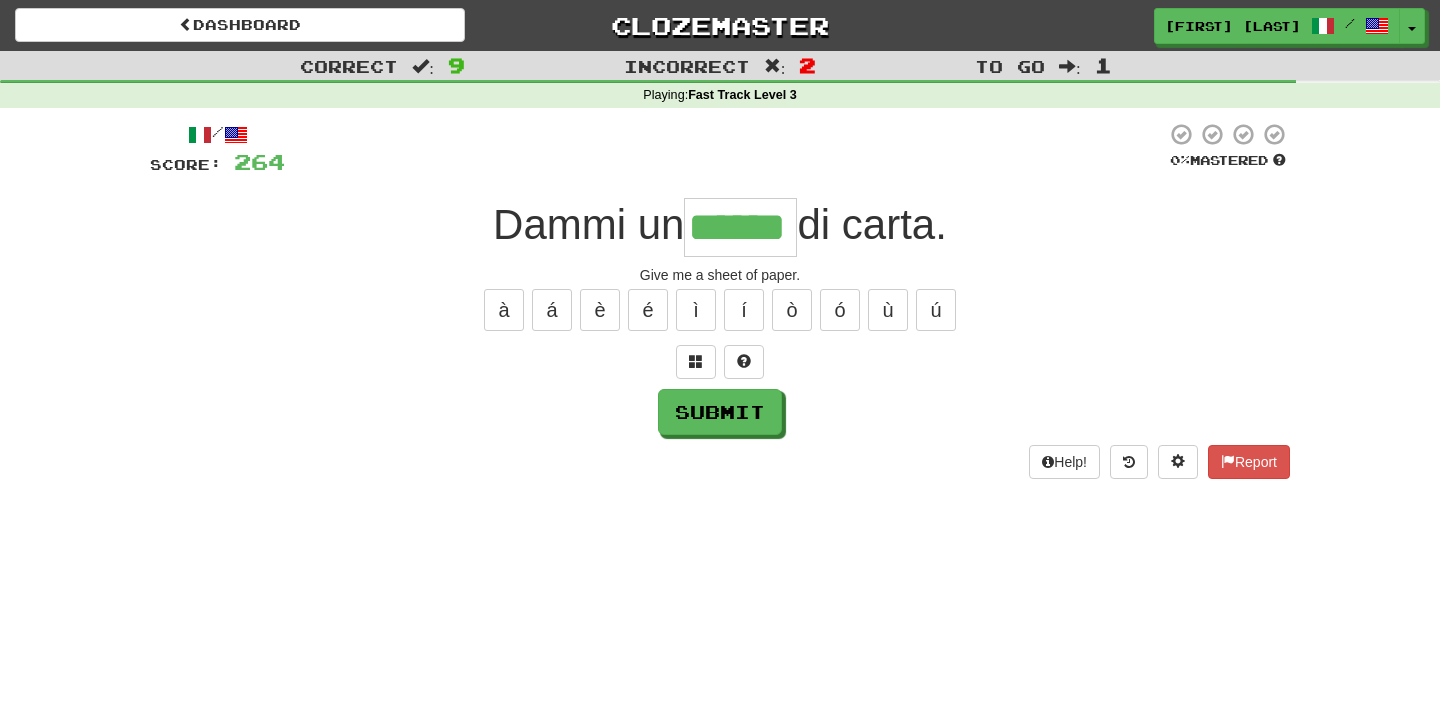 type on "******" 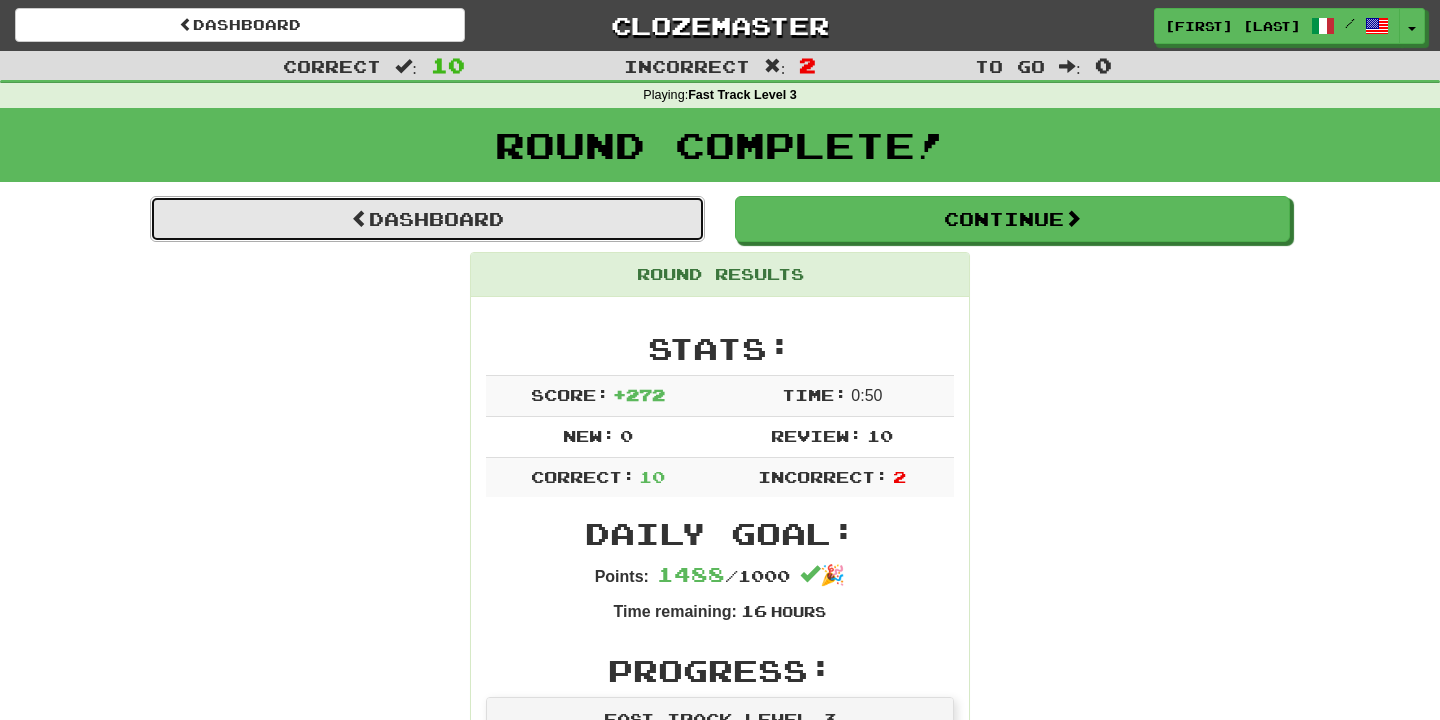 click on "Dashboard" at bounding box center [427, 219] 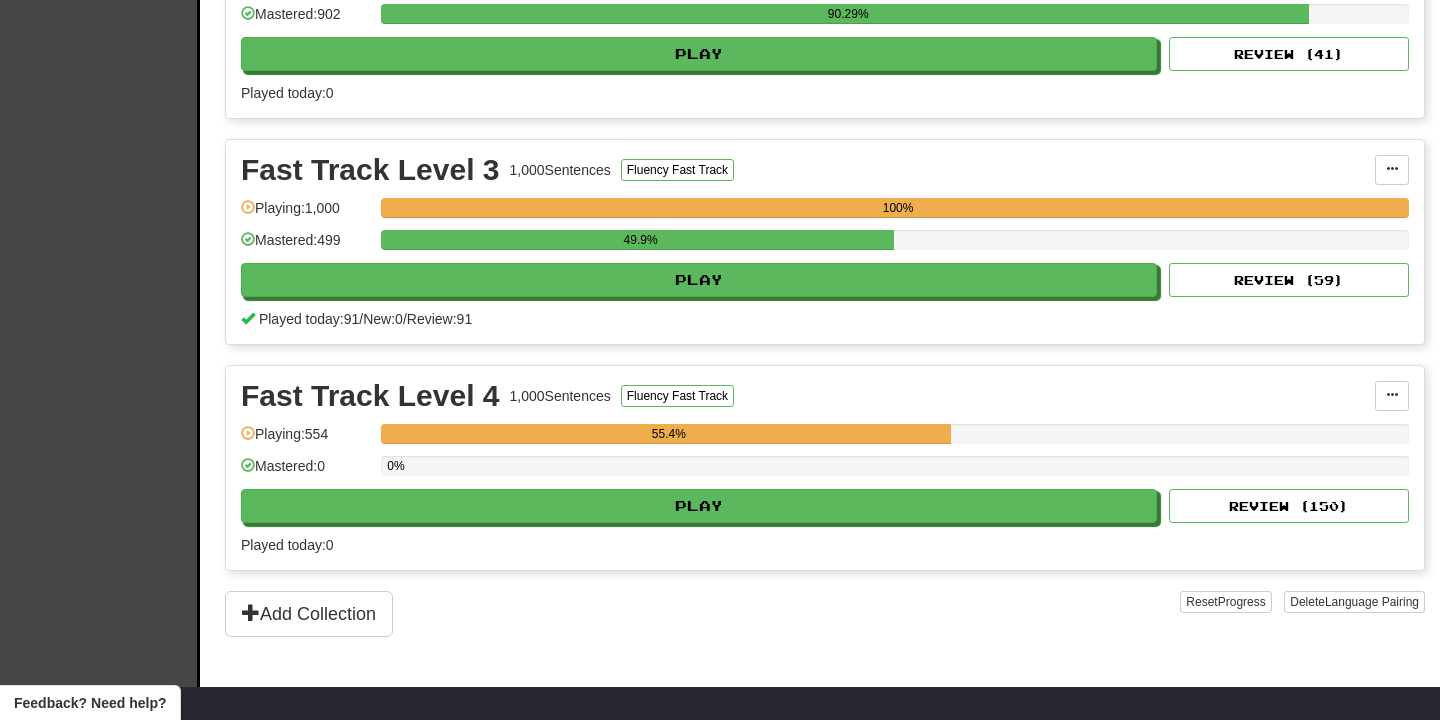 scroll, scrollTop: 810, scrollLeft: 0, axis: vertical 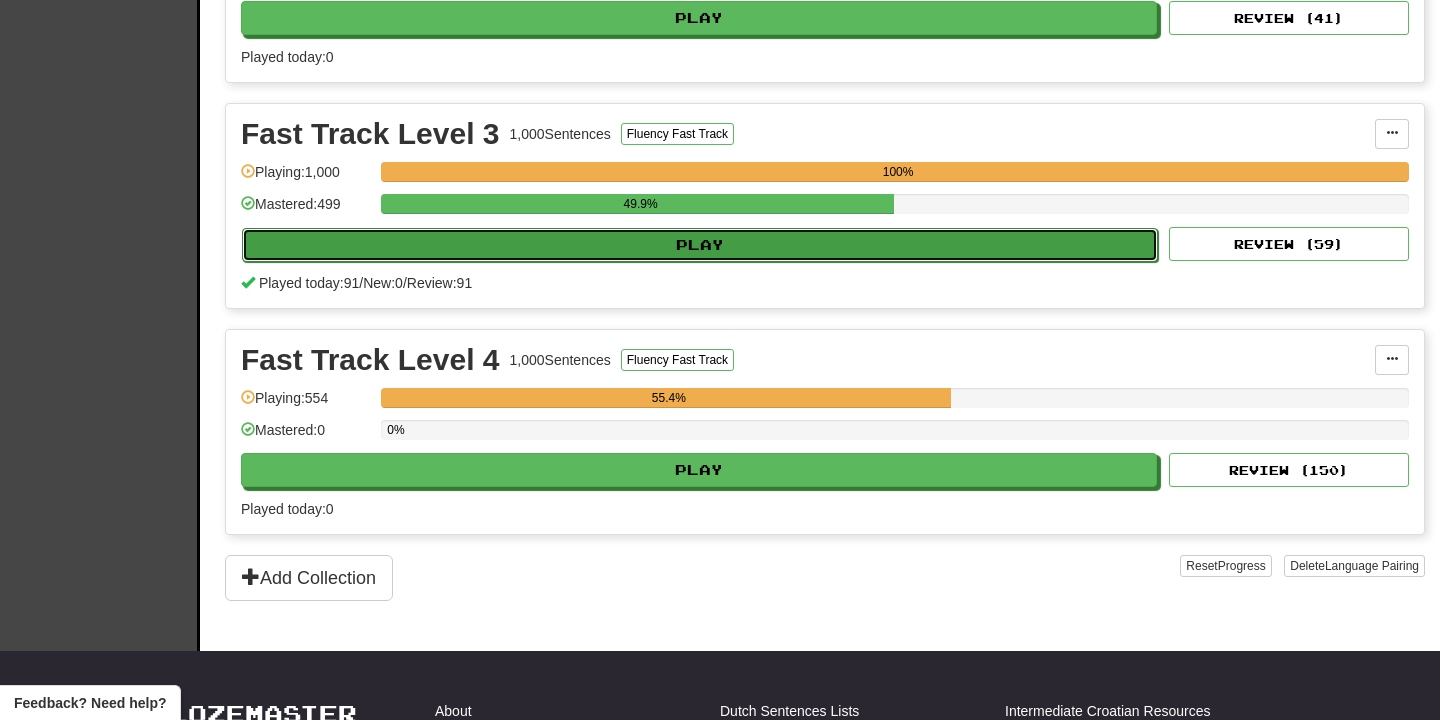 click on "Play" at bounding box center [700, 245] 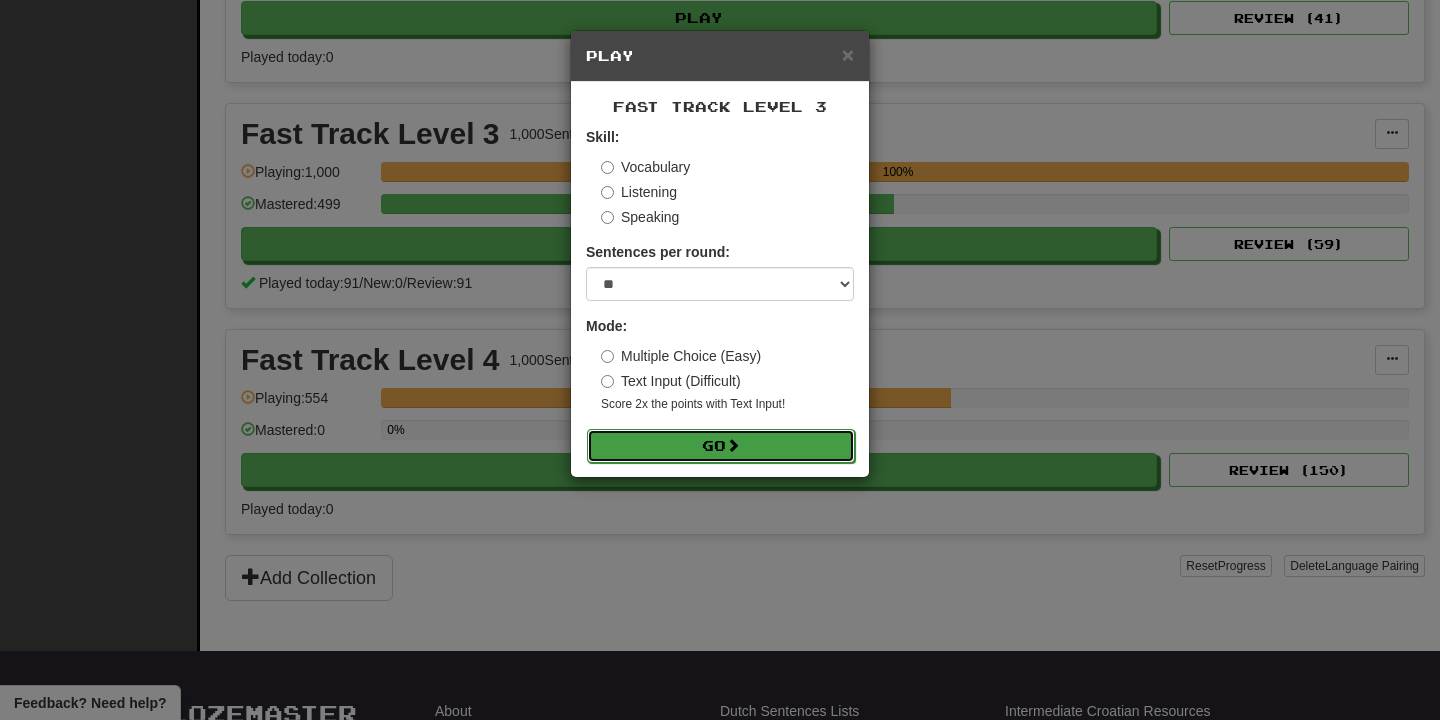 click on "Go" at bounding box center (721, 446) 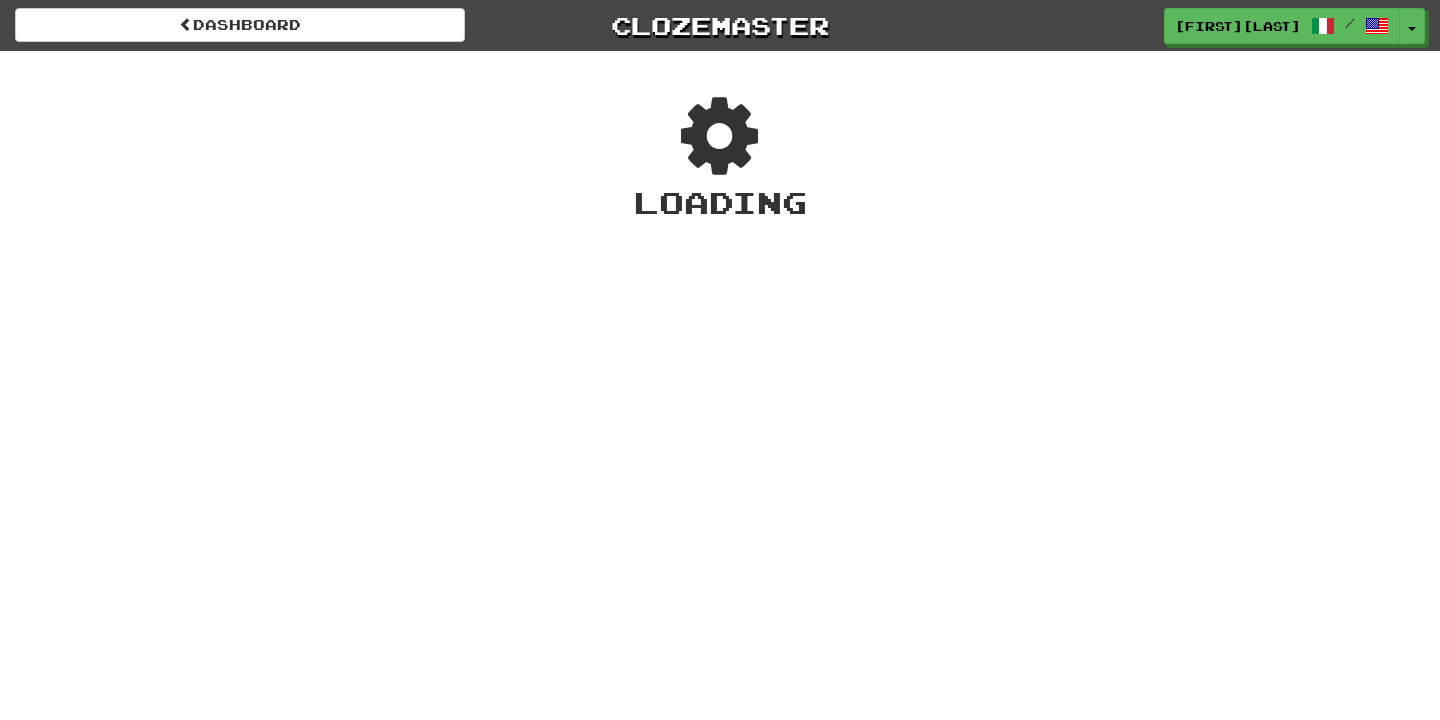 scroll, scrollTop: 0, scrollLeft: 0, axis: both 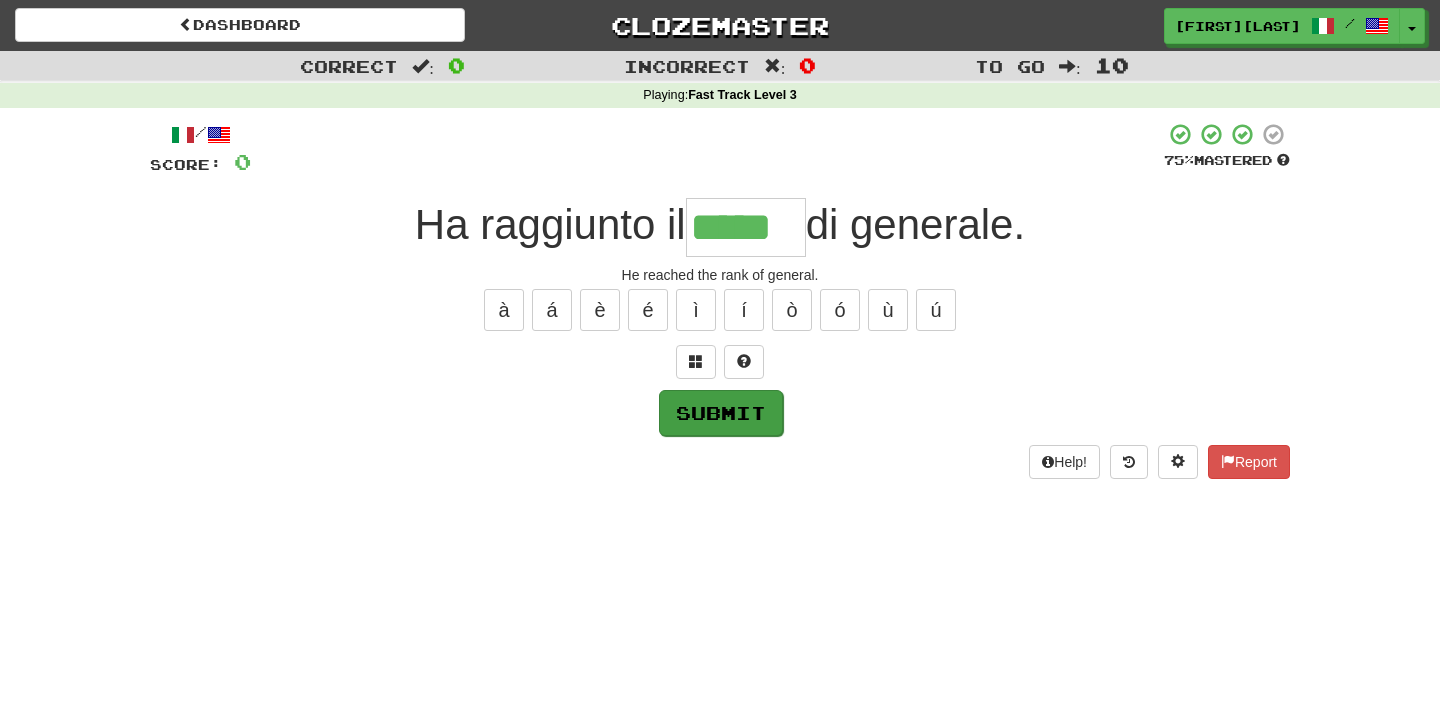 type on "*****" 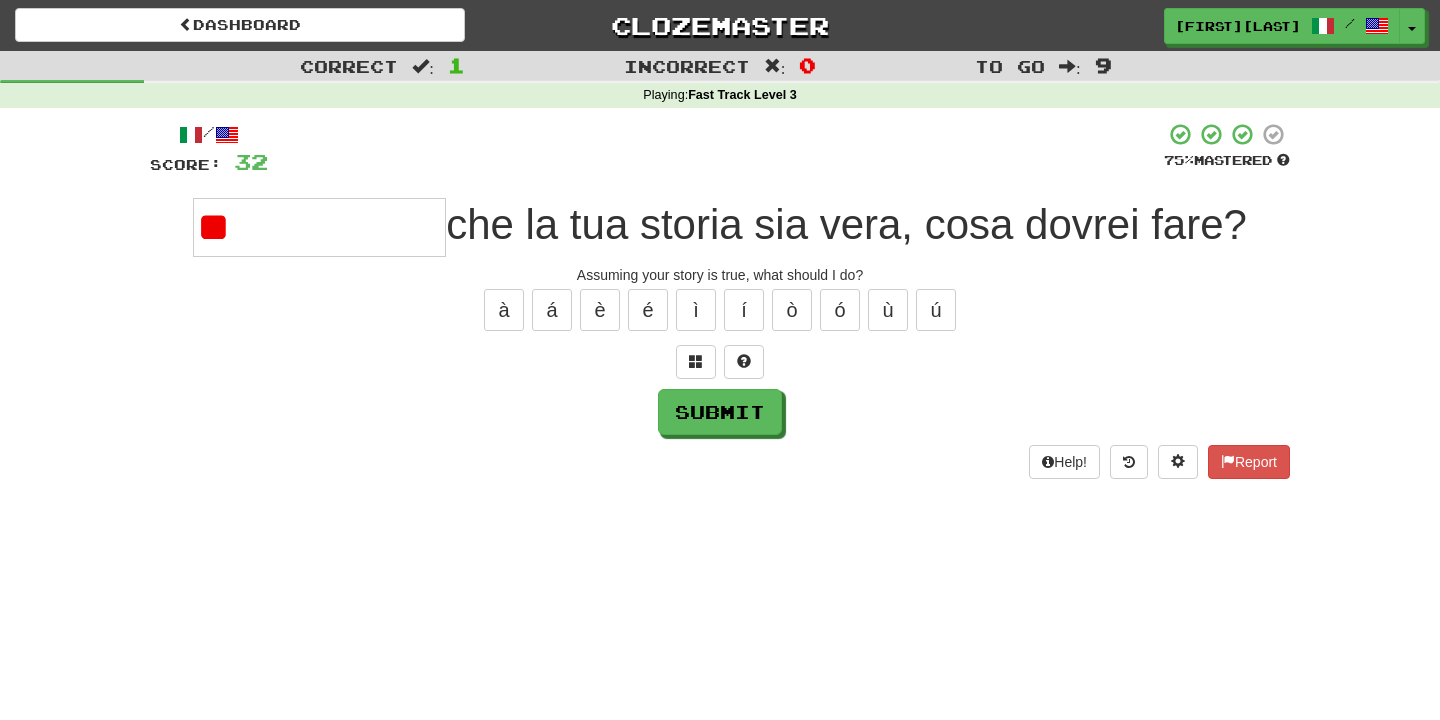 type on "*" 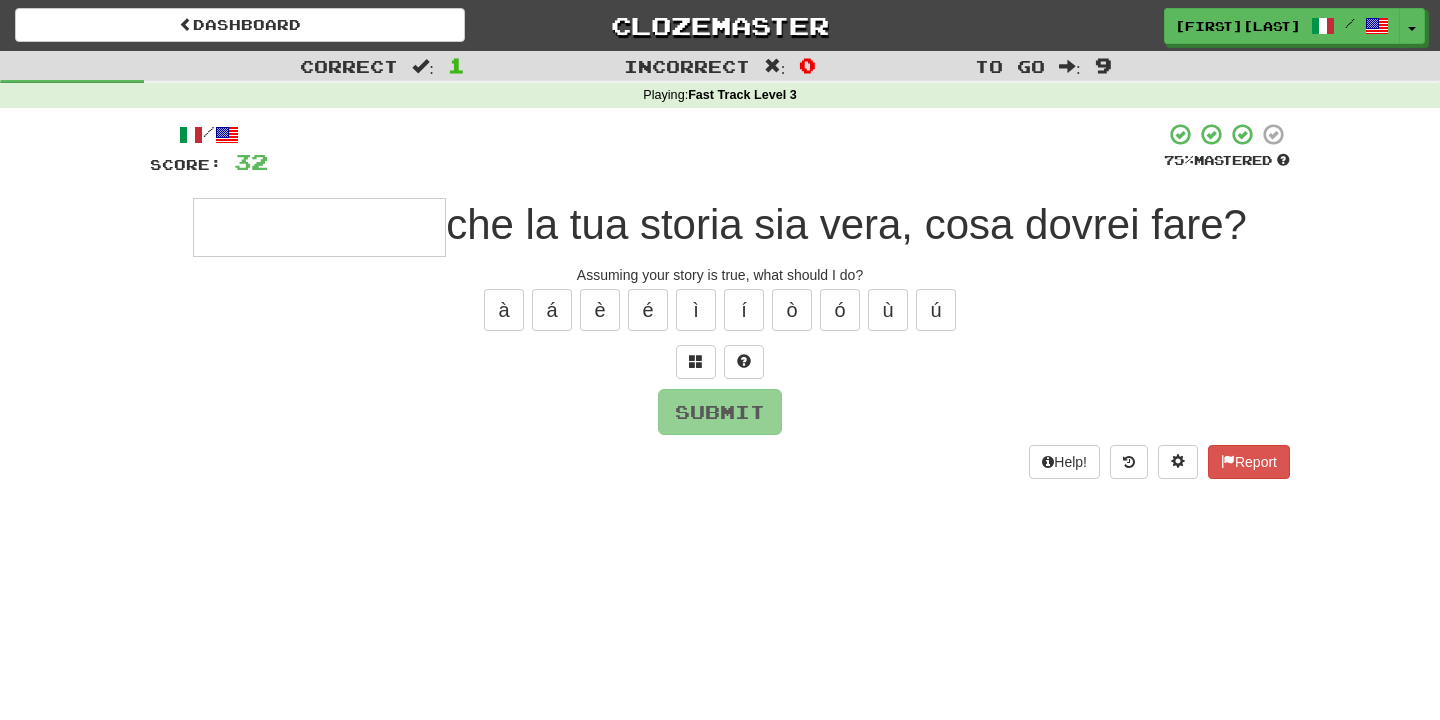 type on "**********" 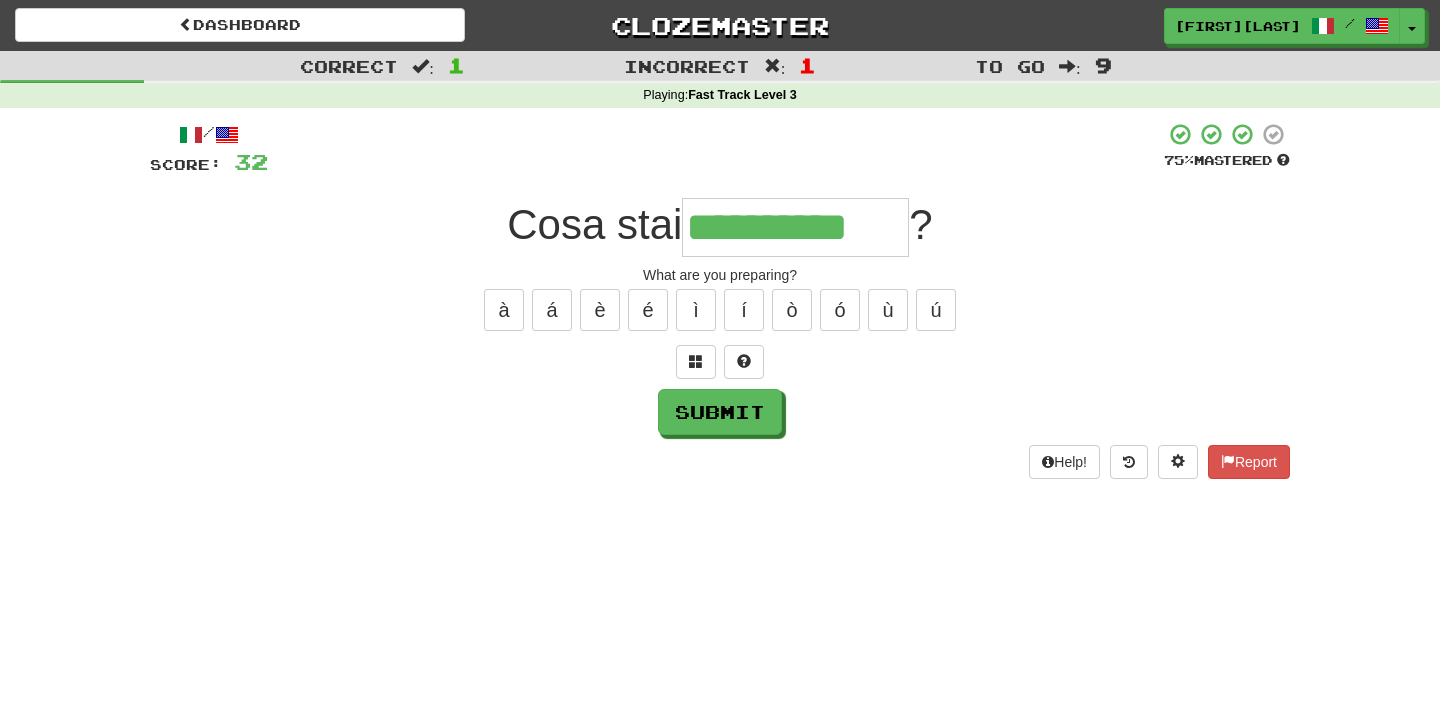 type on "**********" 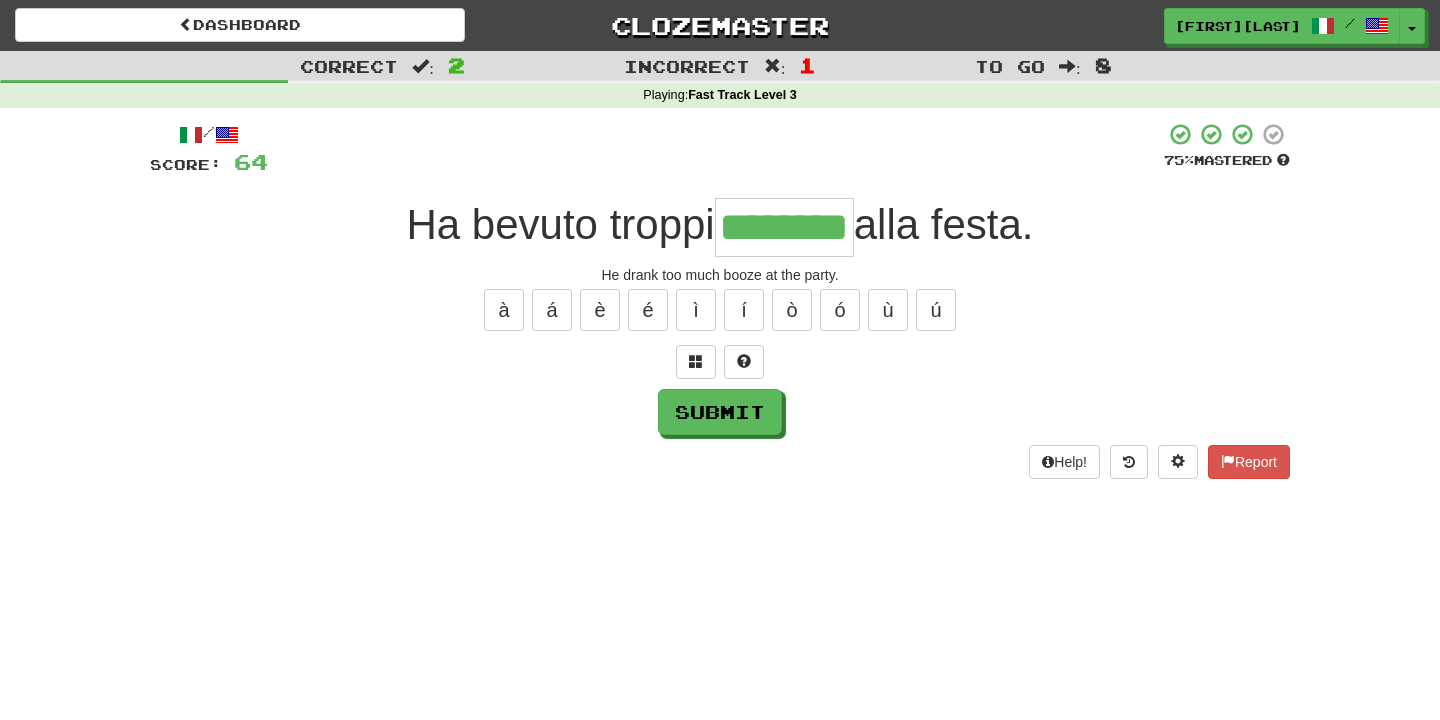 type on "********" 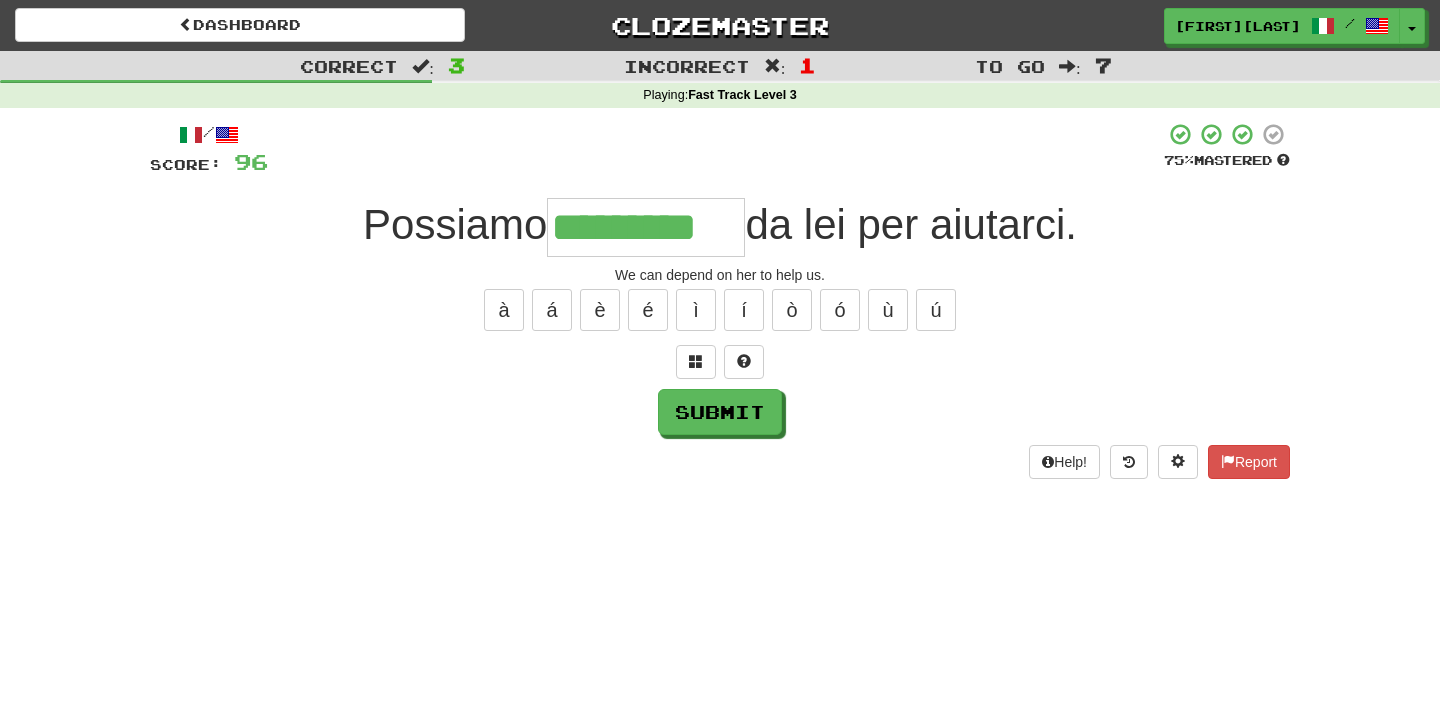 type on "*********" 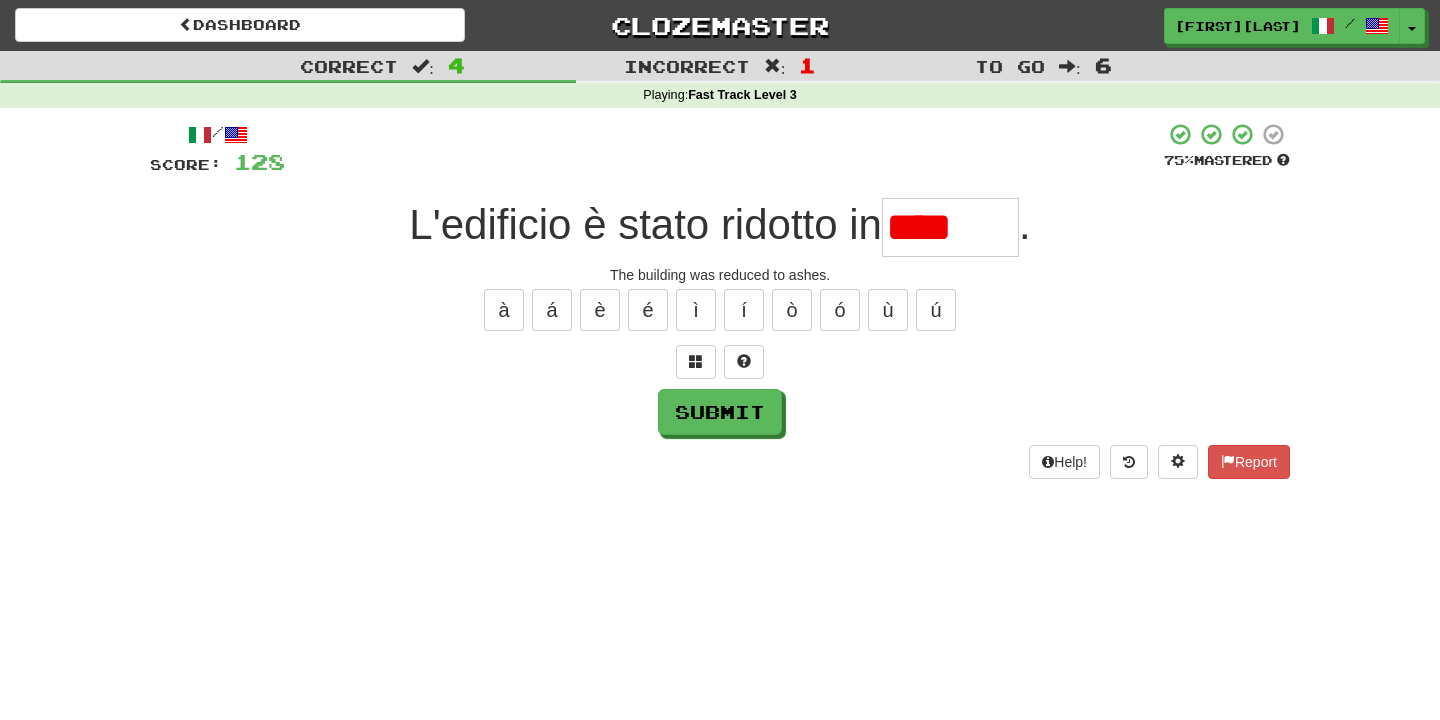 type on "******" 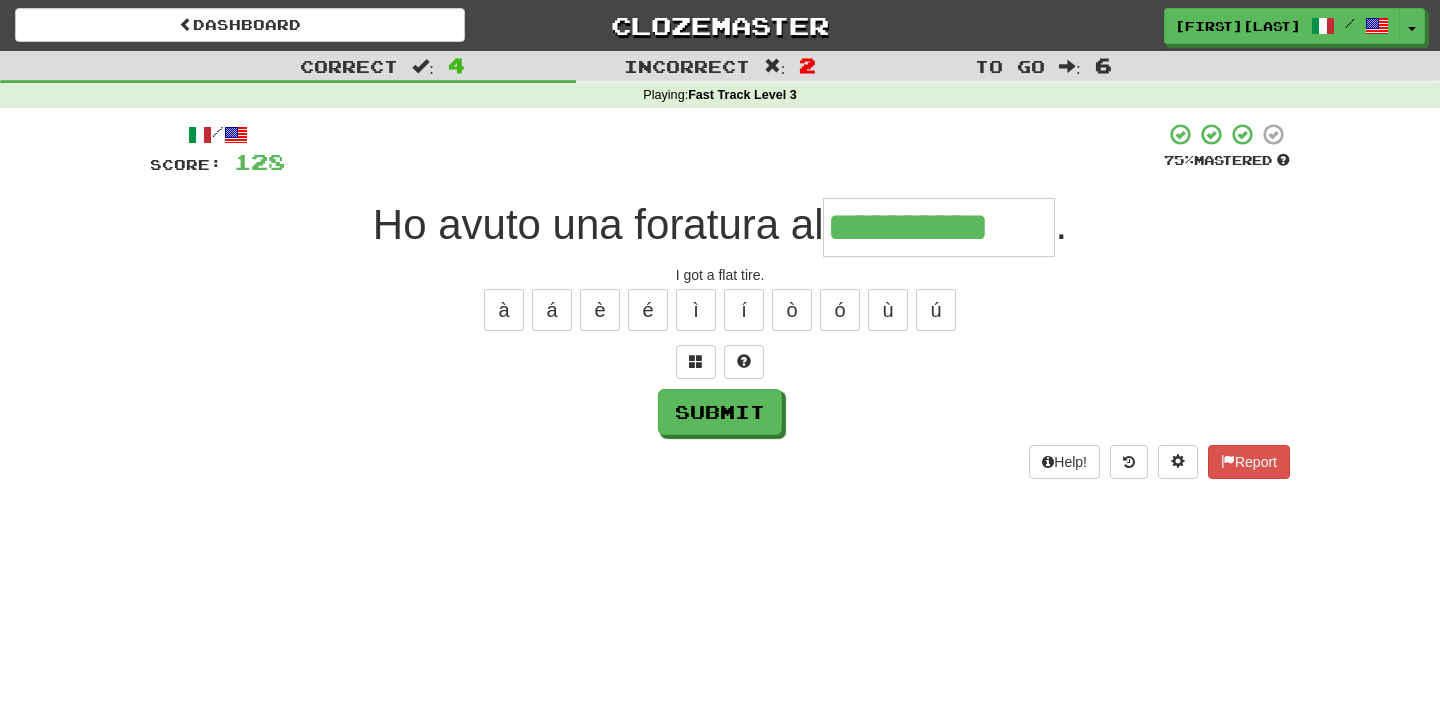 type on "**********" 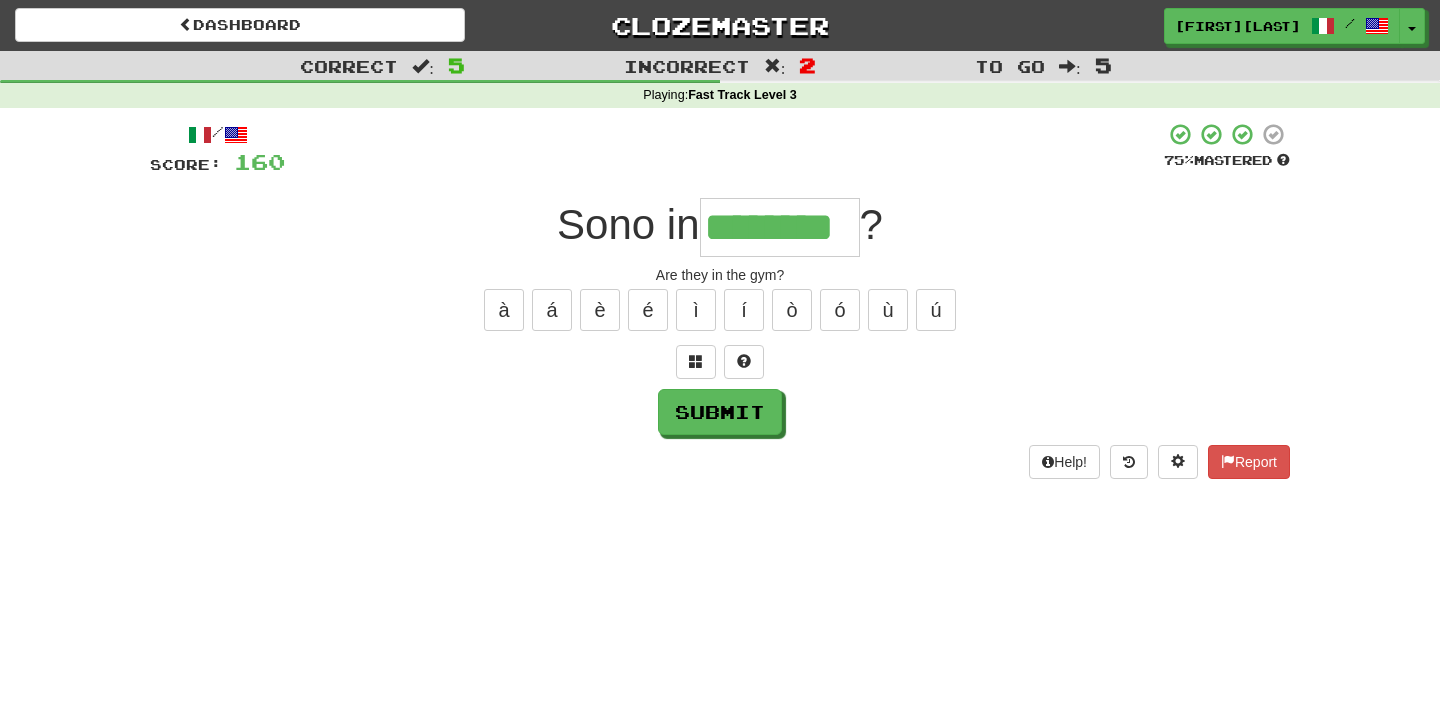 type on "********" 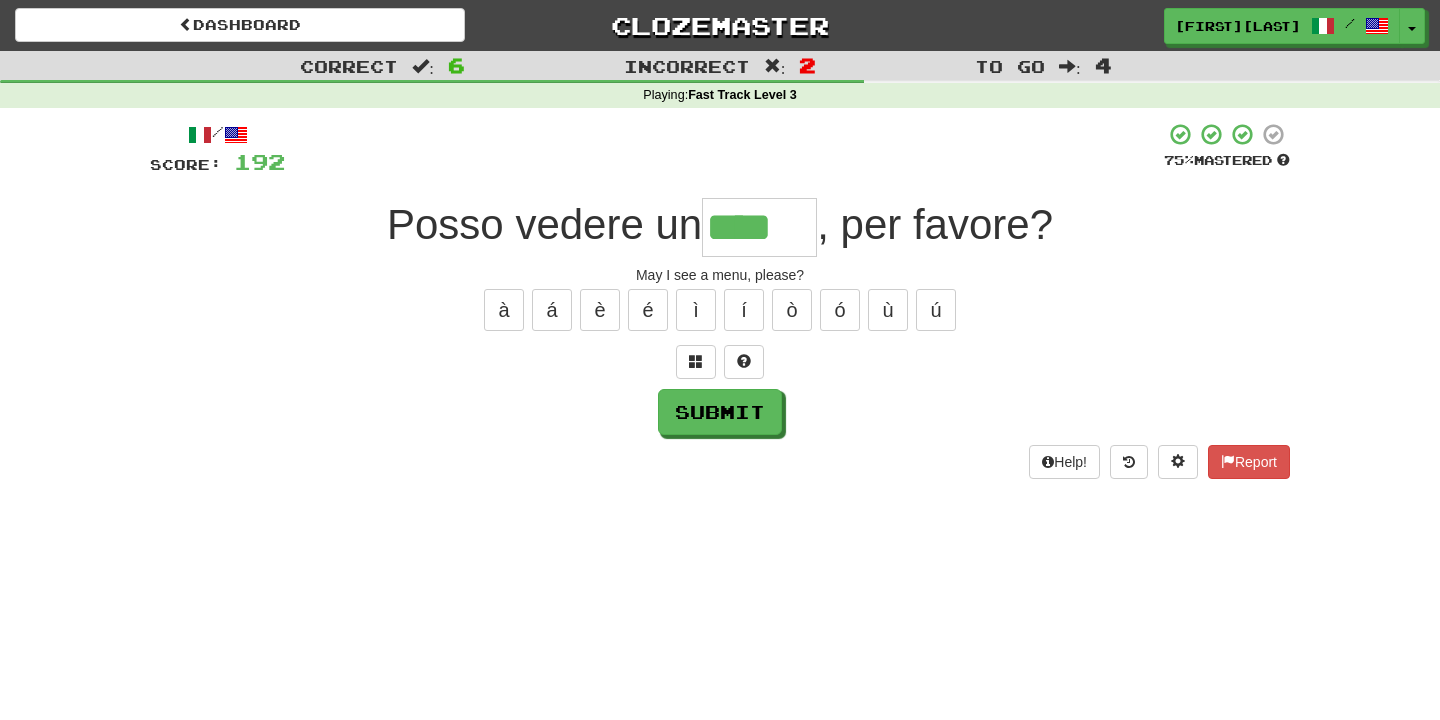 type on "****" 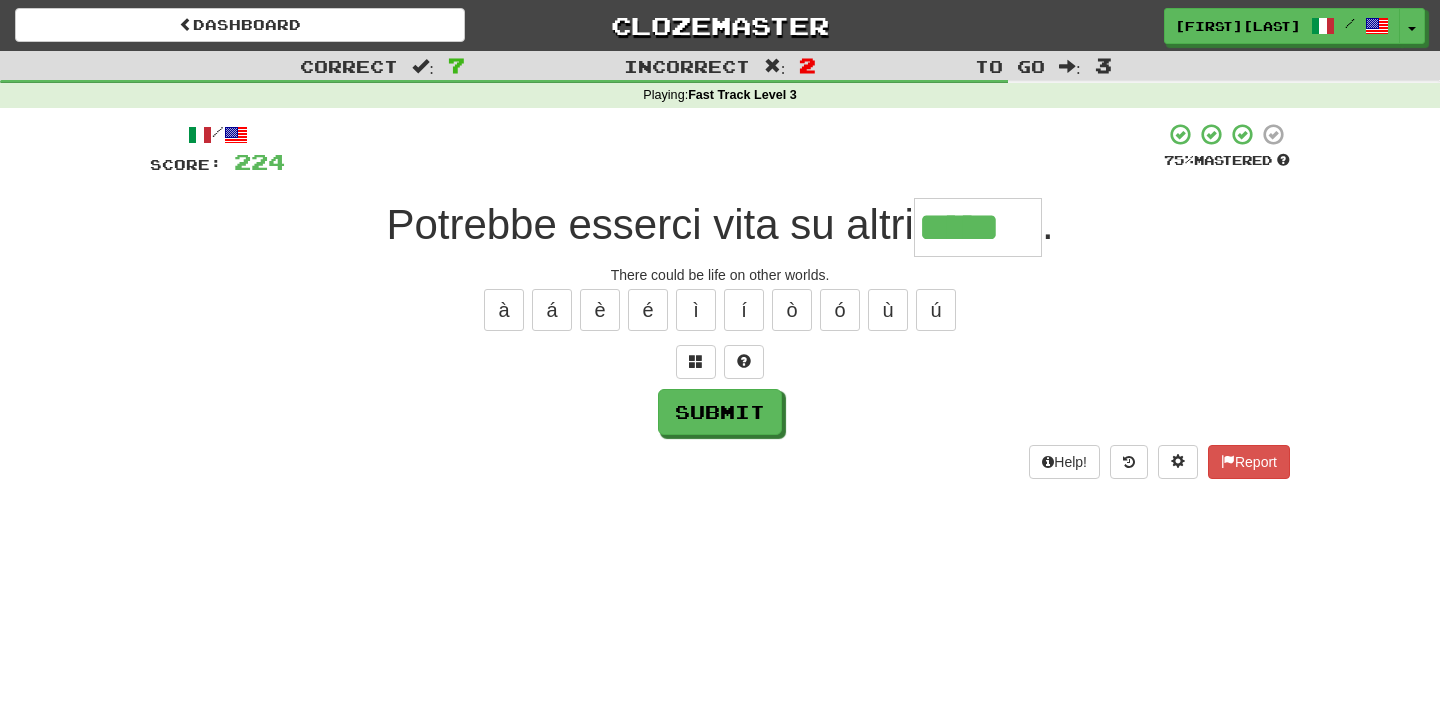 type on "*****" 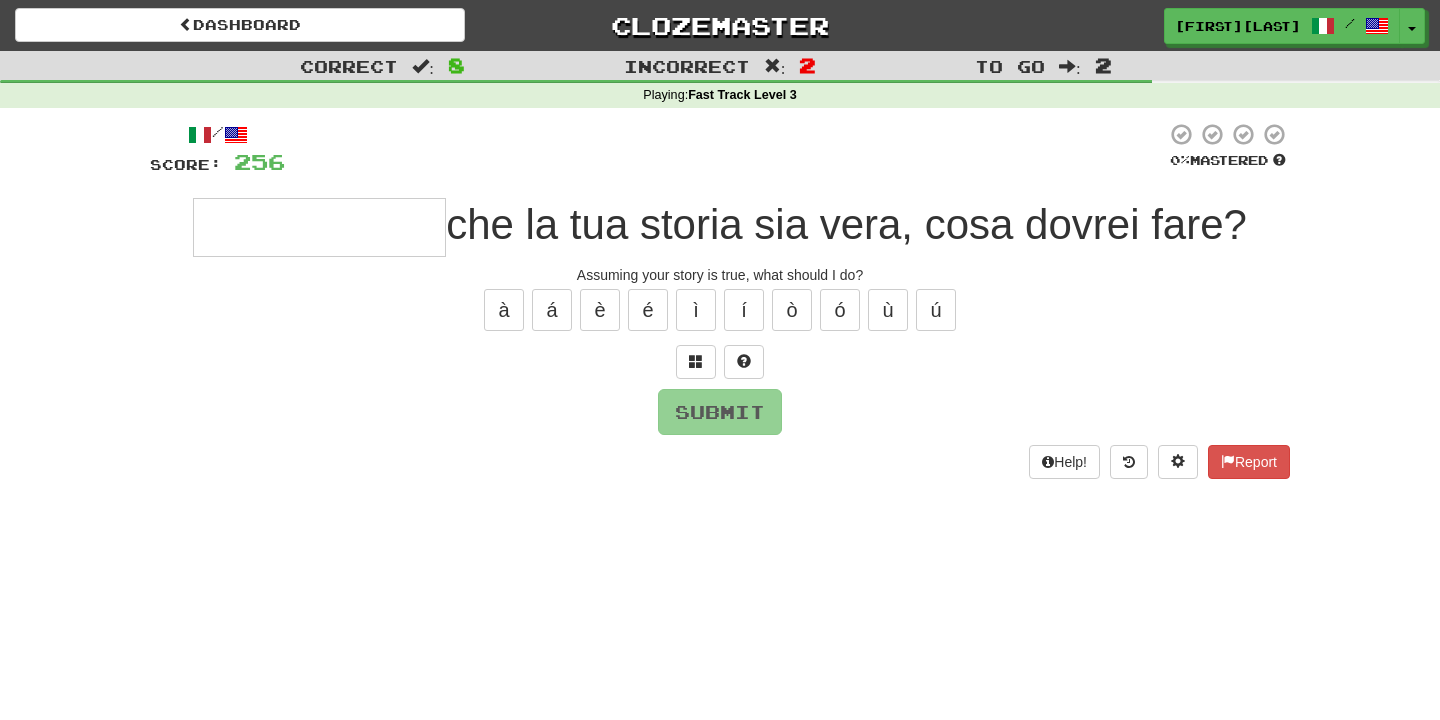 type on "*" 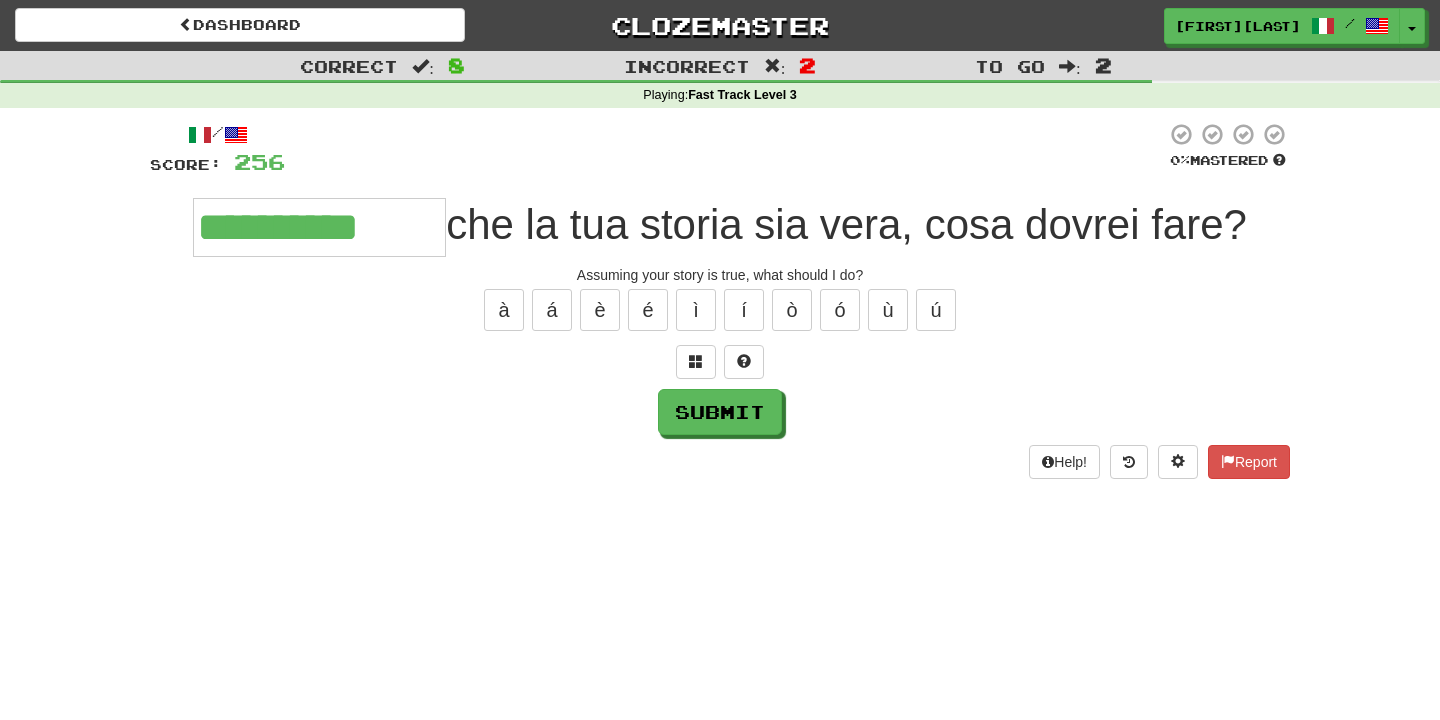 type on "**********" 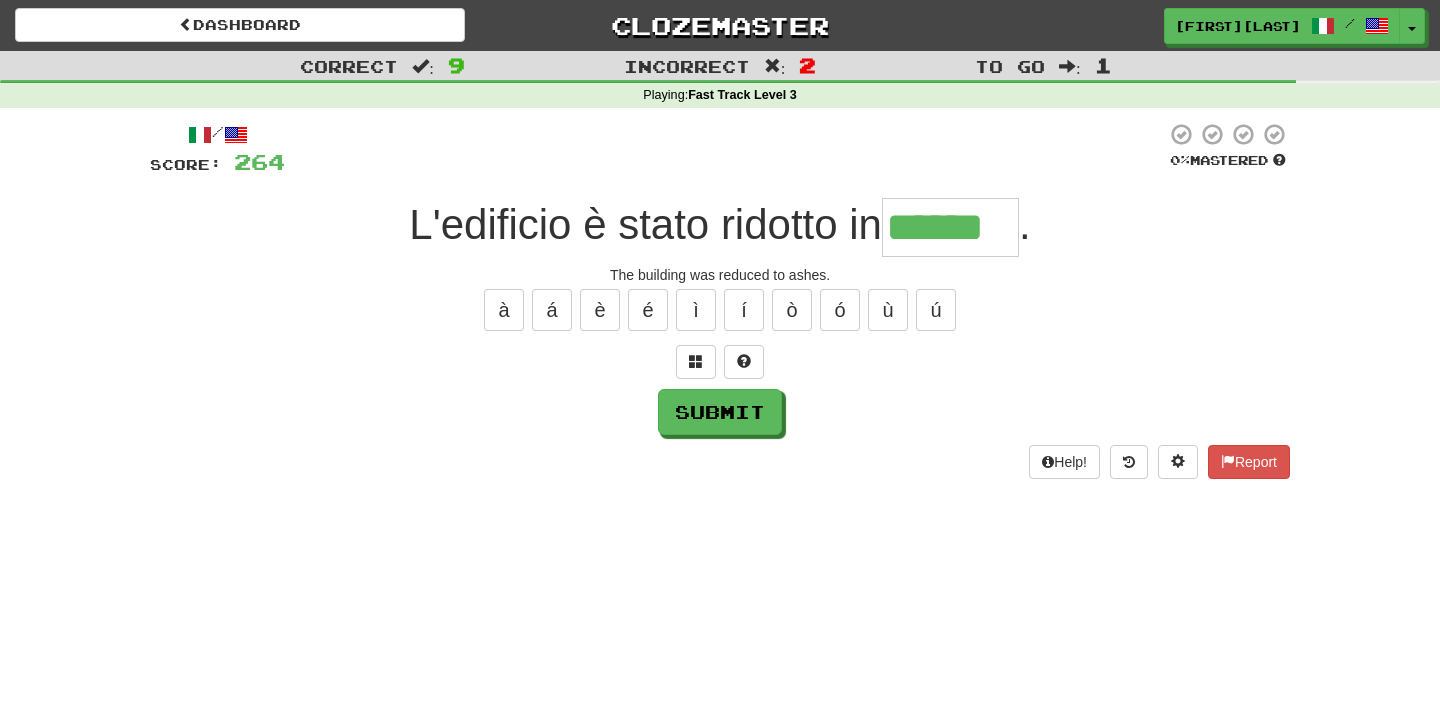 type on "******" 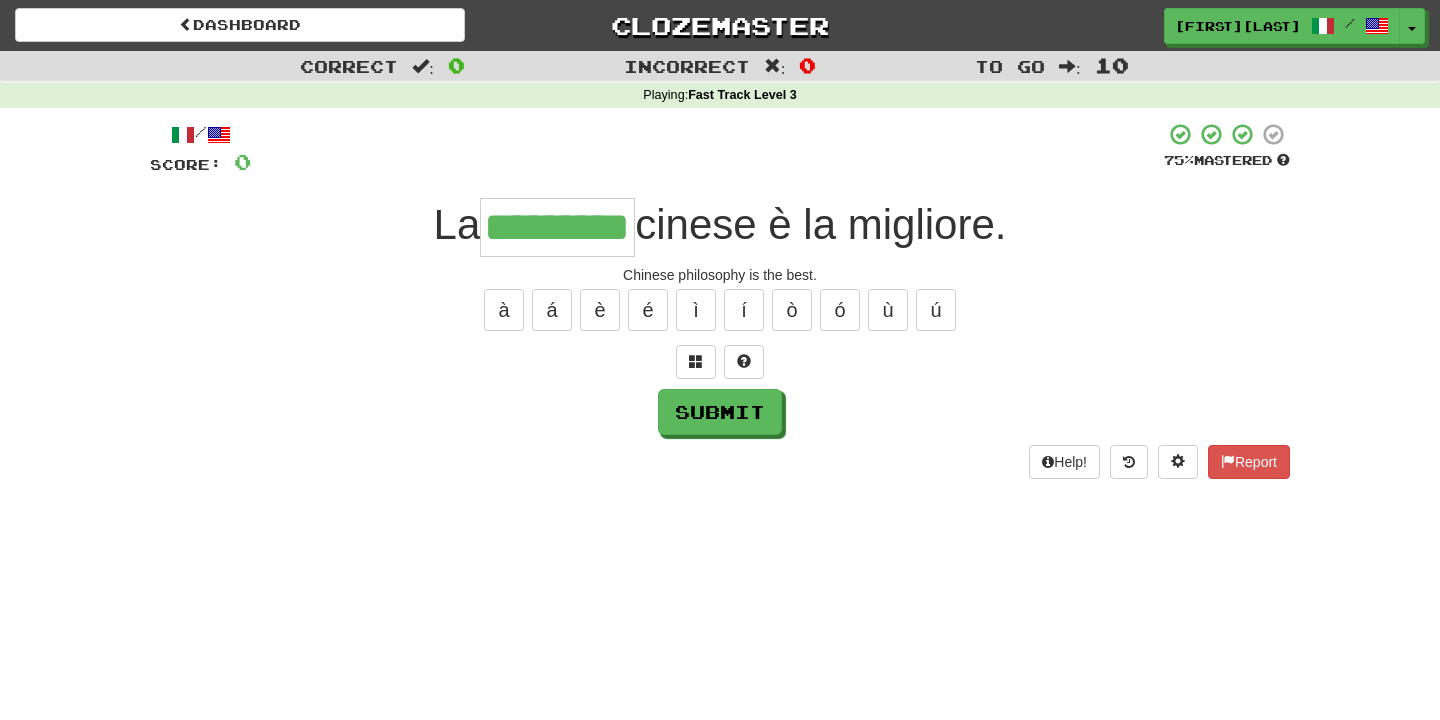 type on "*********" 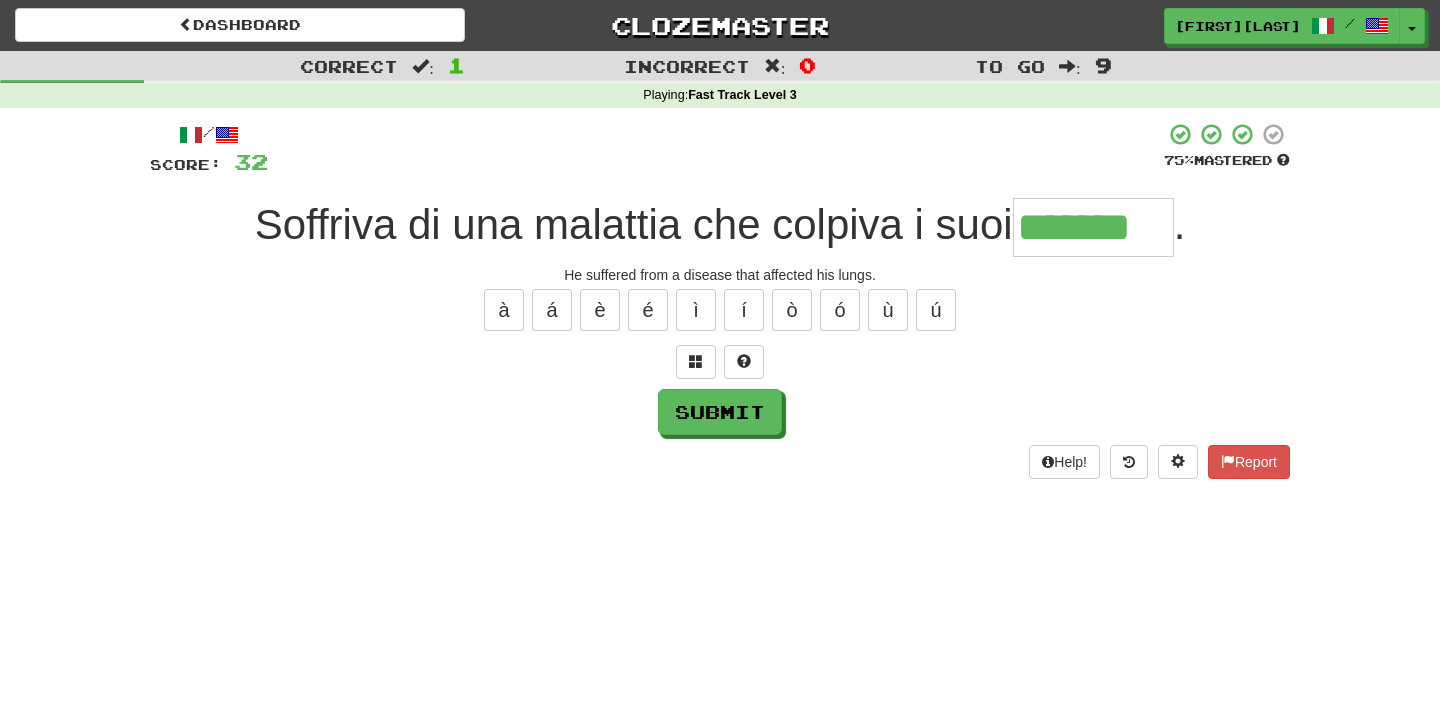type on "*******" 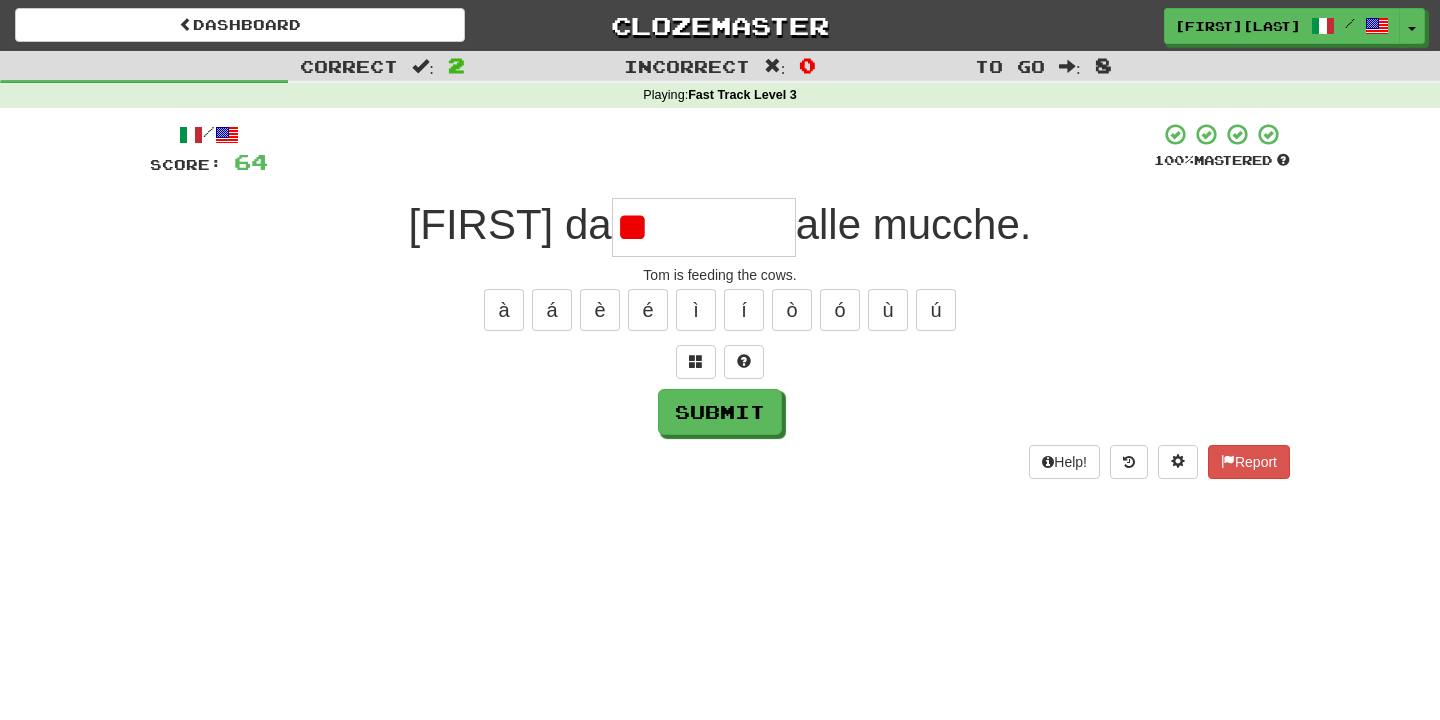 type on "*" 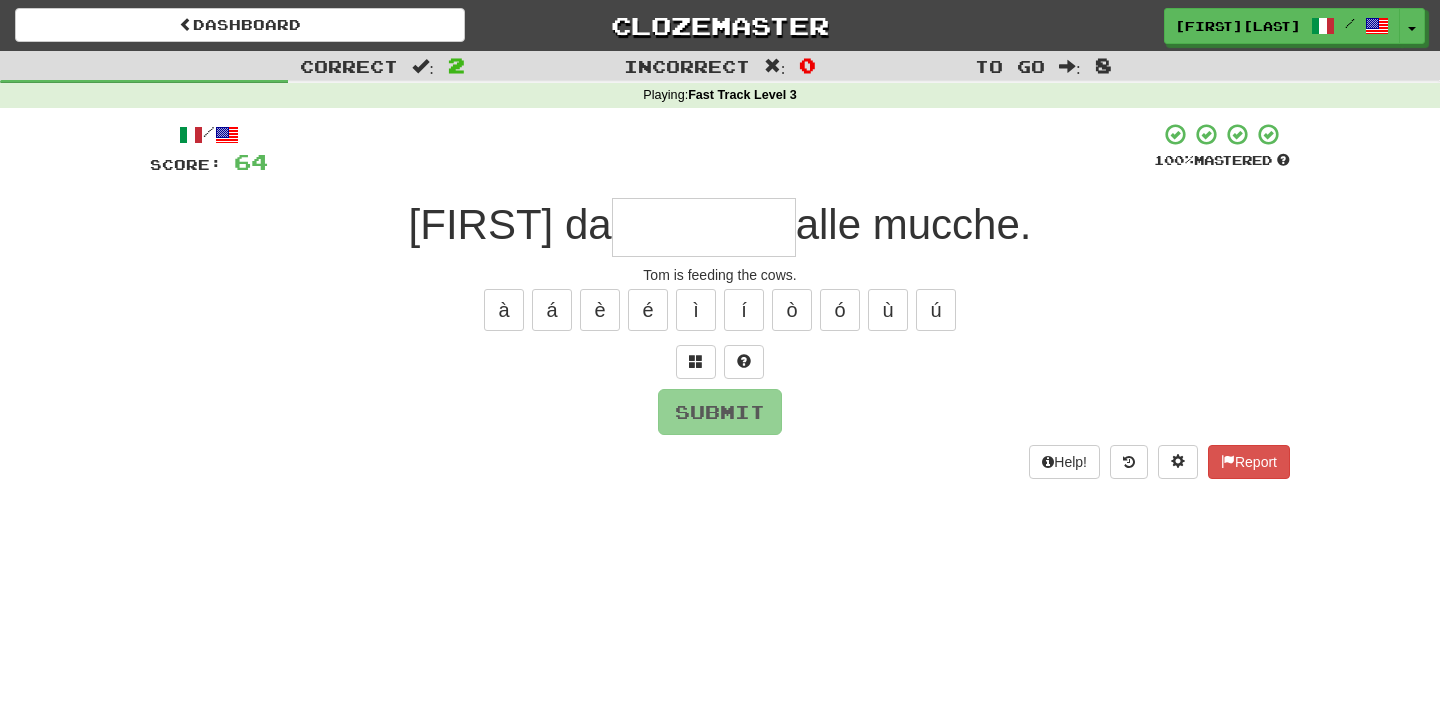 type on "********" 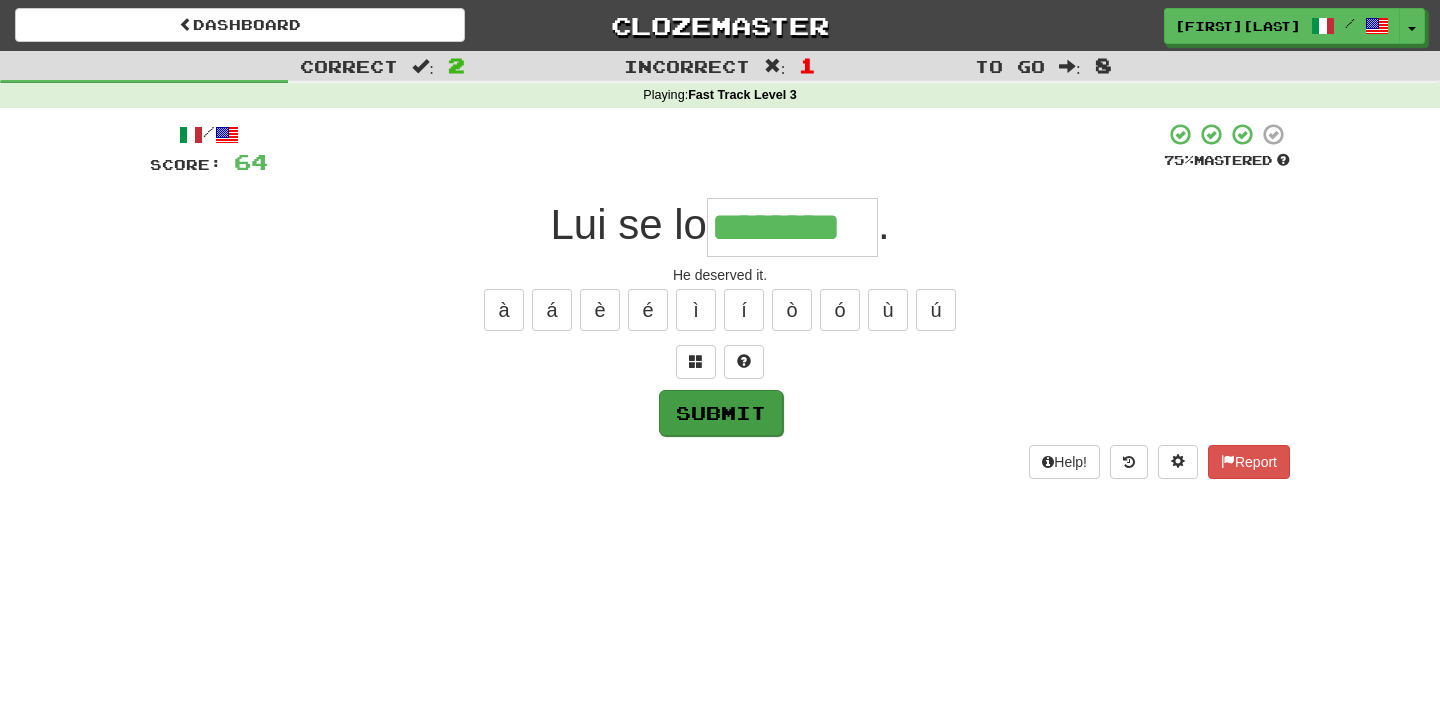 type on "********" 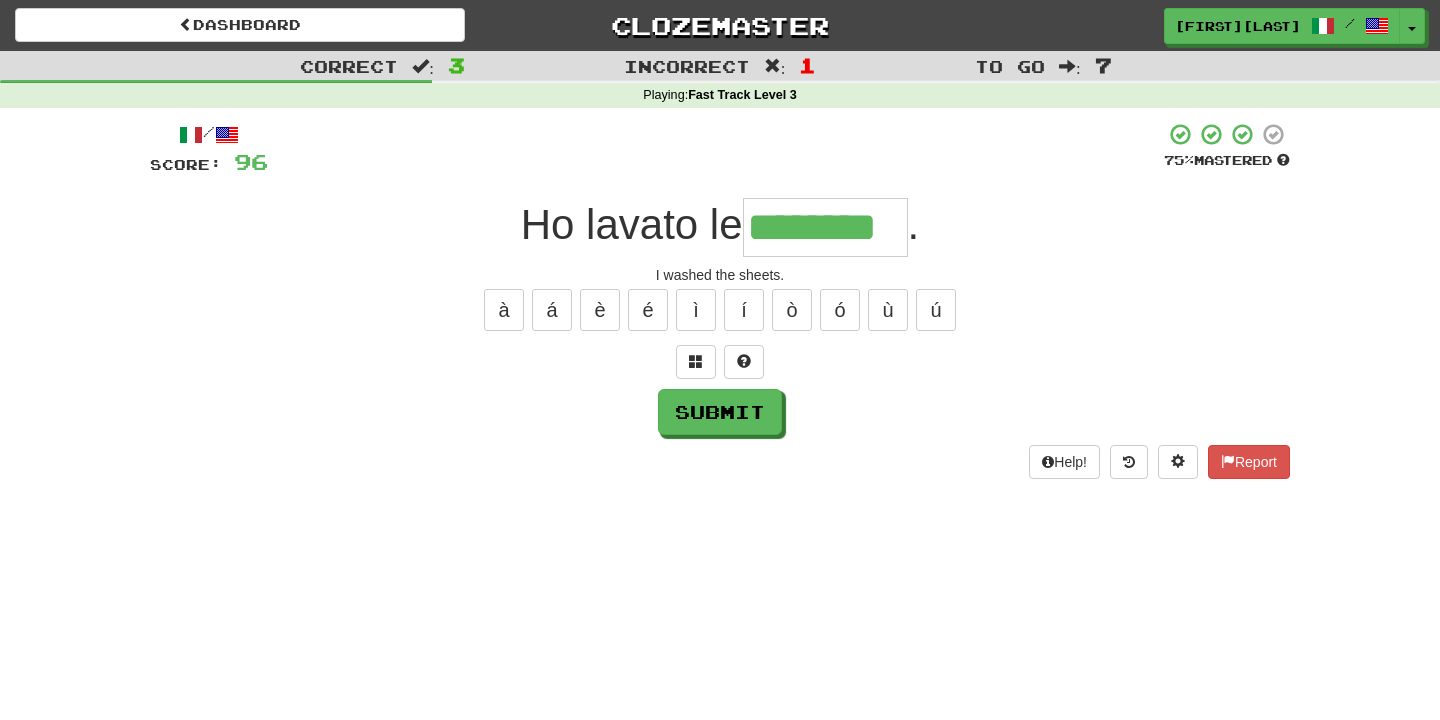 type on "********" 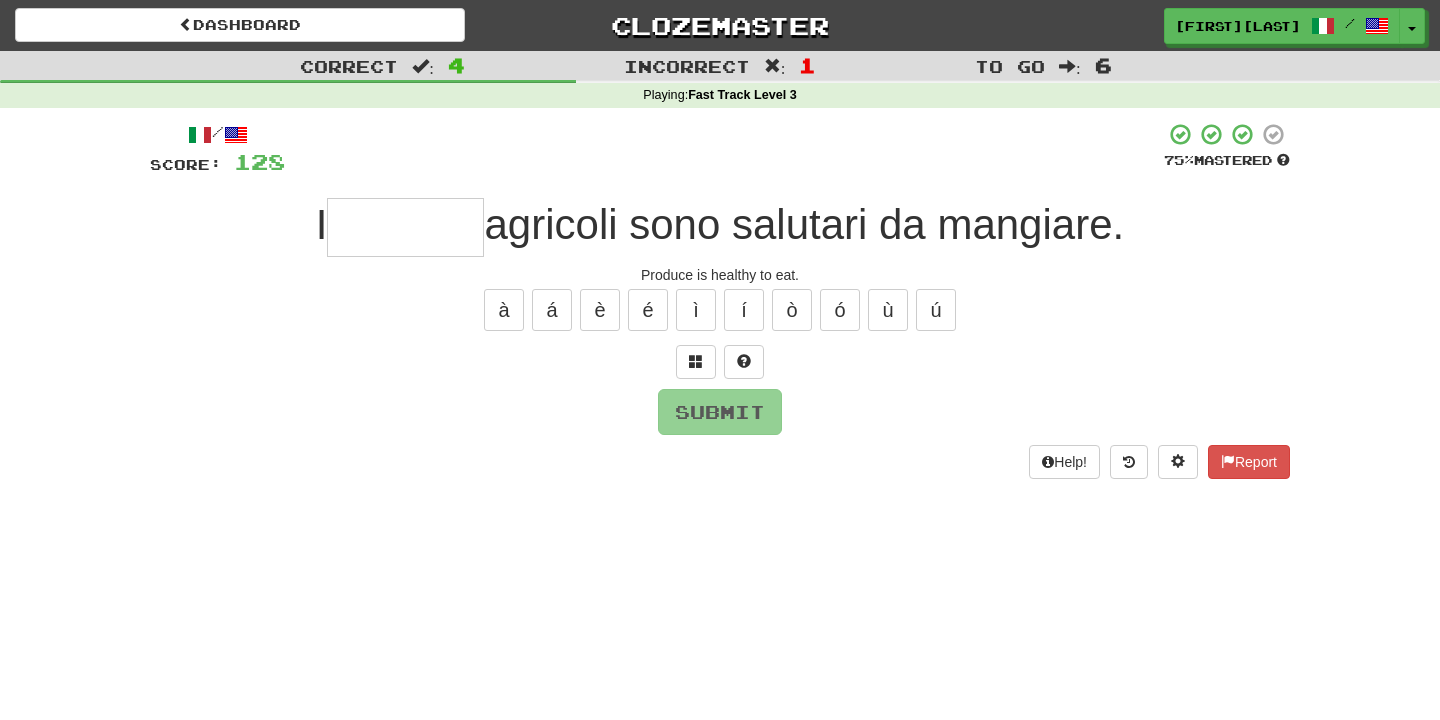 type on "********" 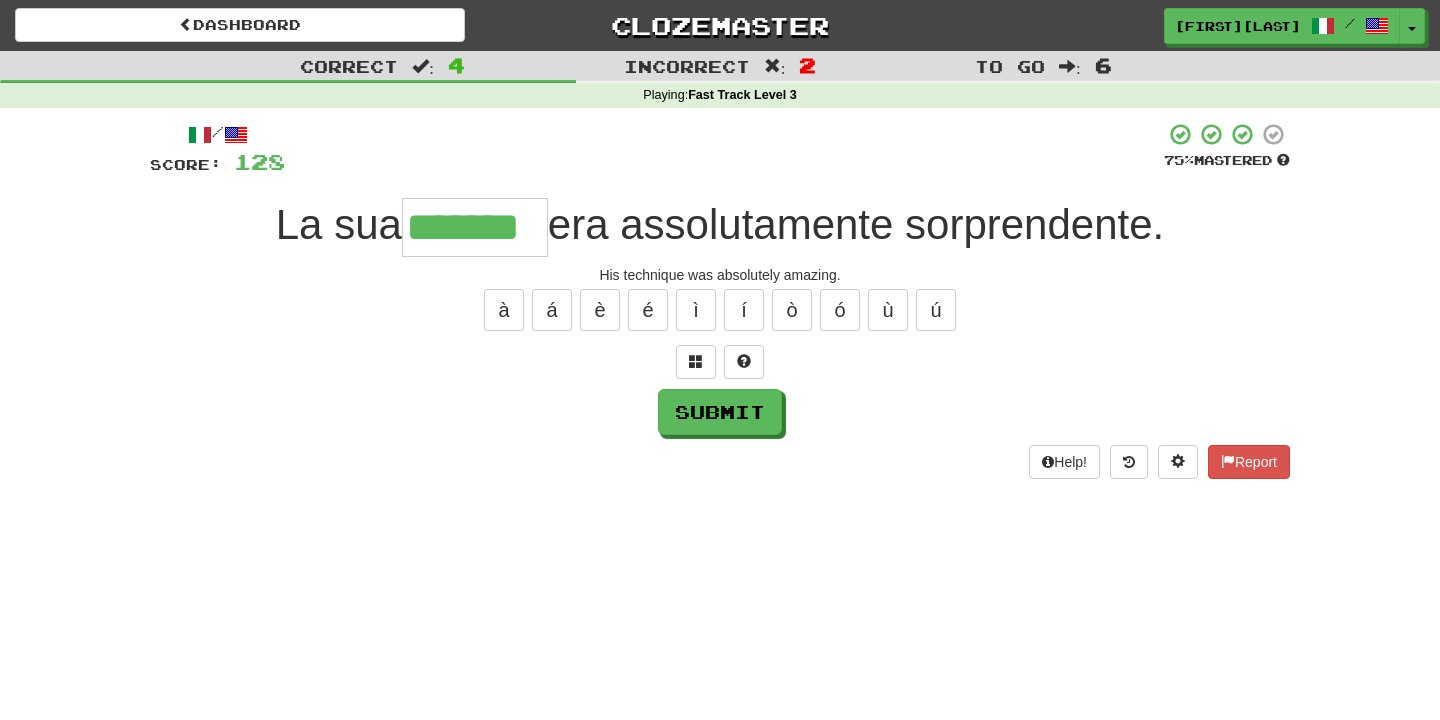 type on "*******" 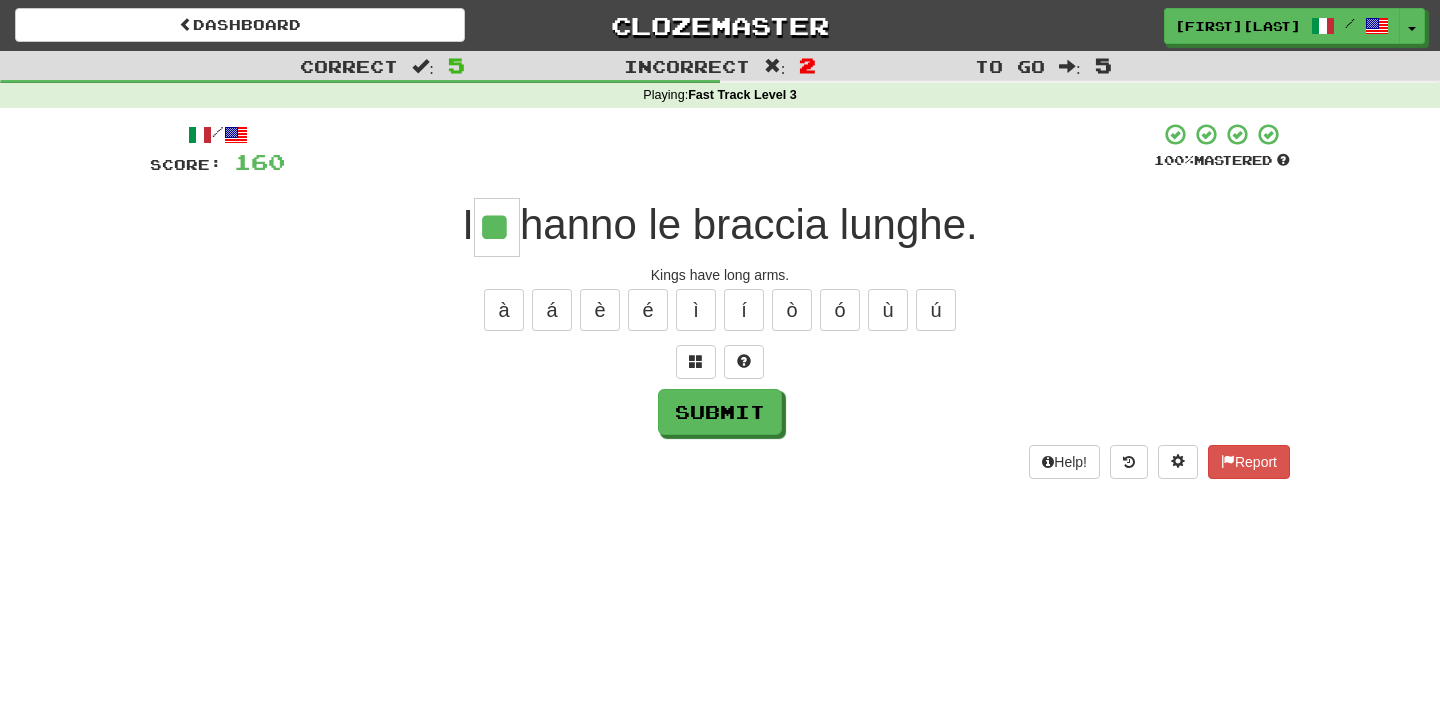type on "**" 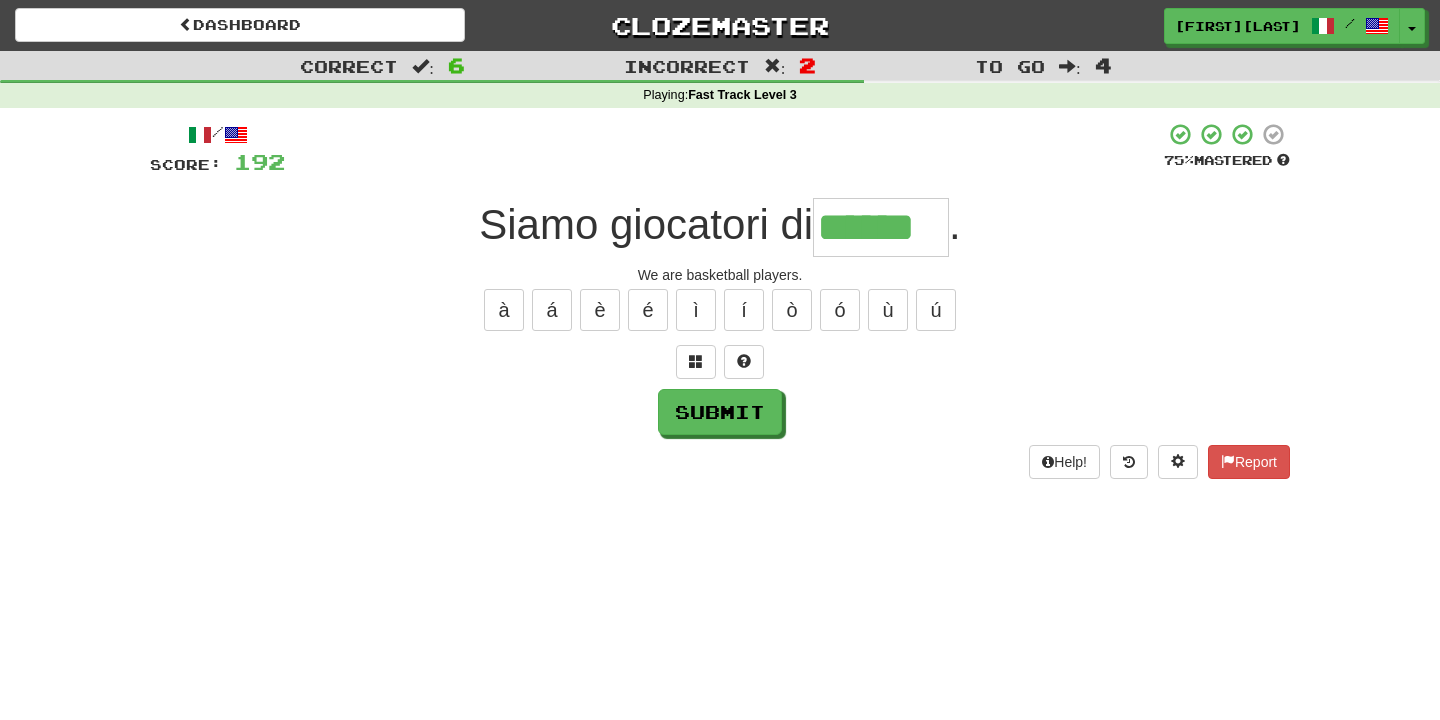 type on "******" 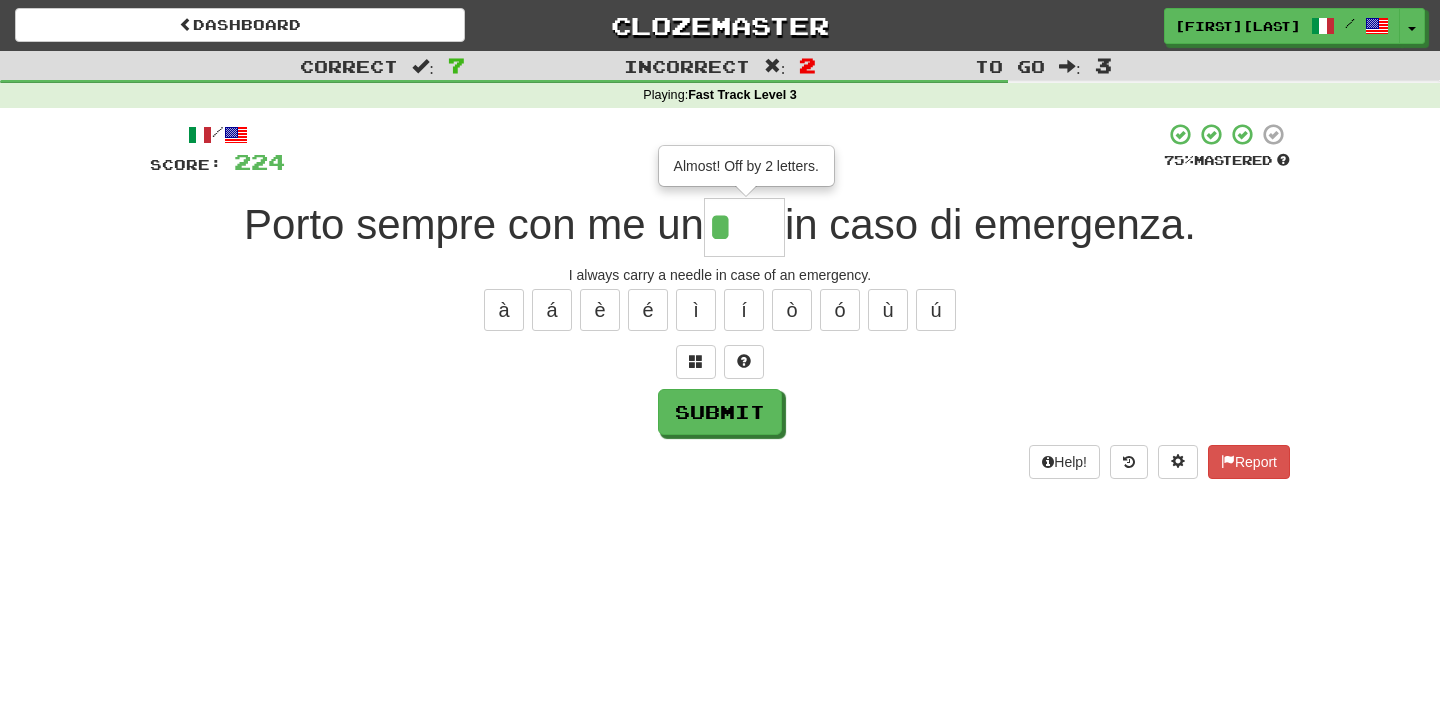 type on "***" 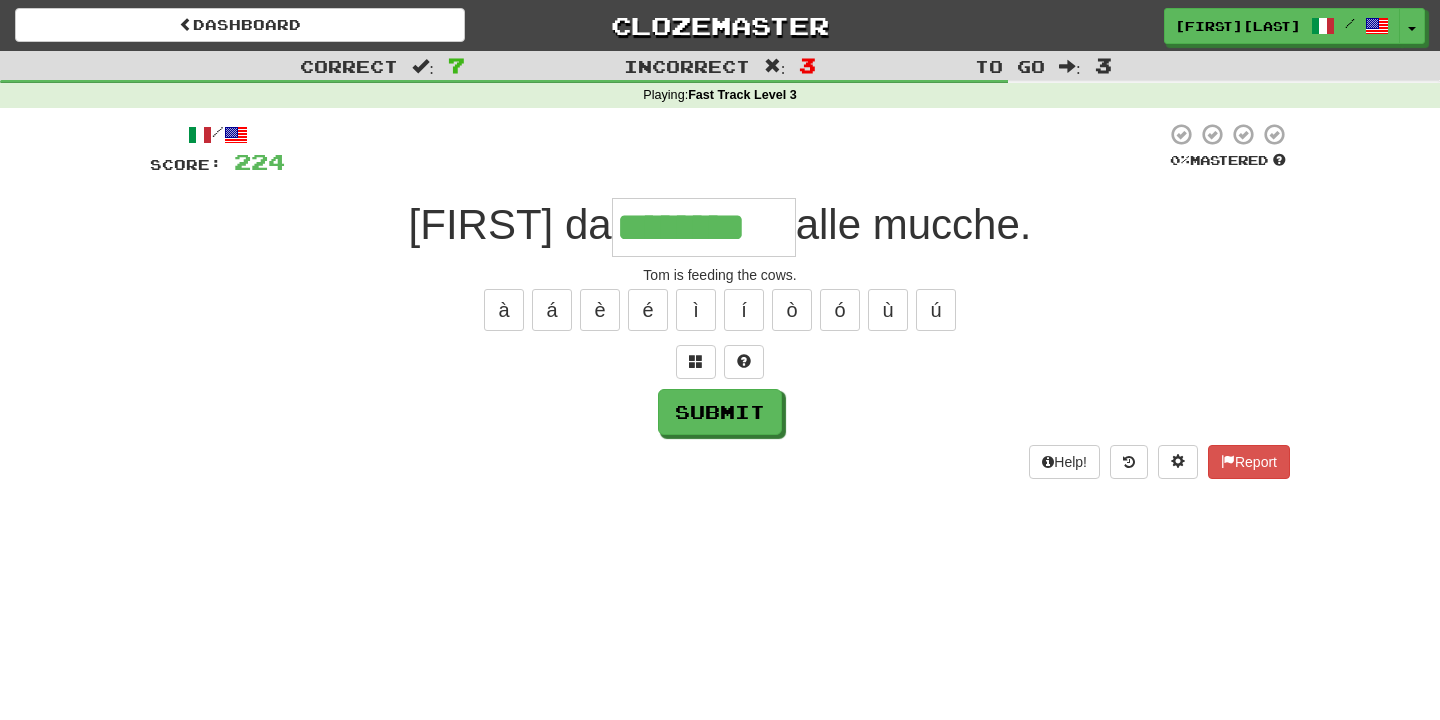 type on "********" 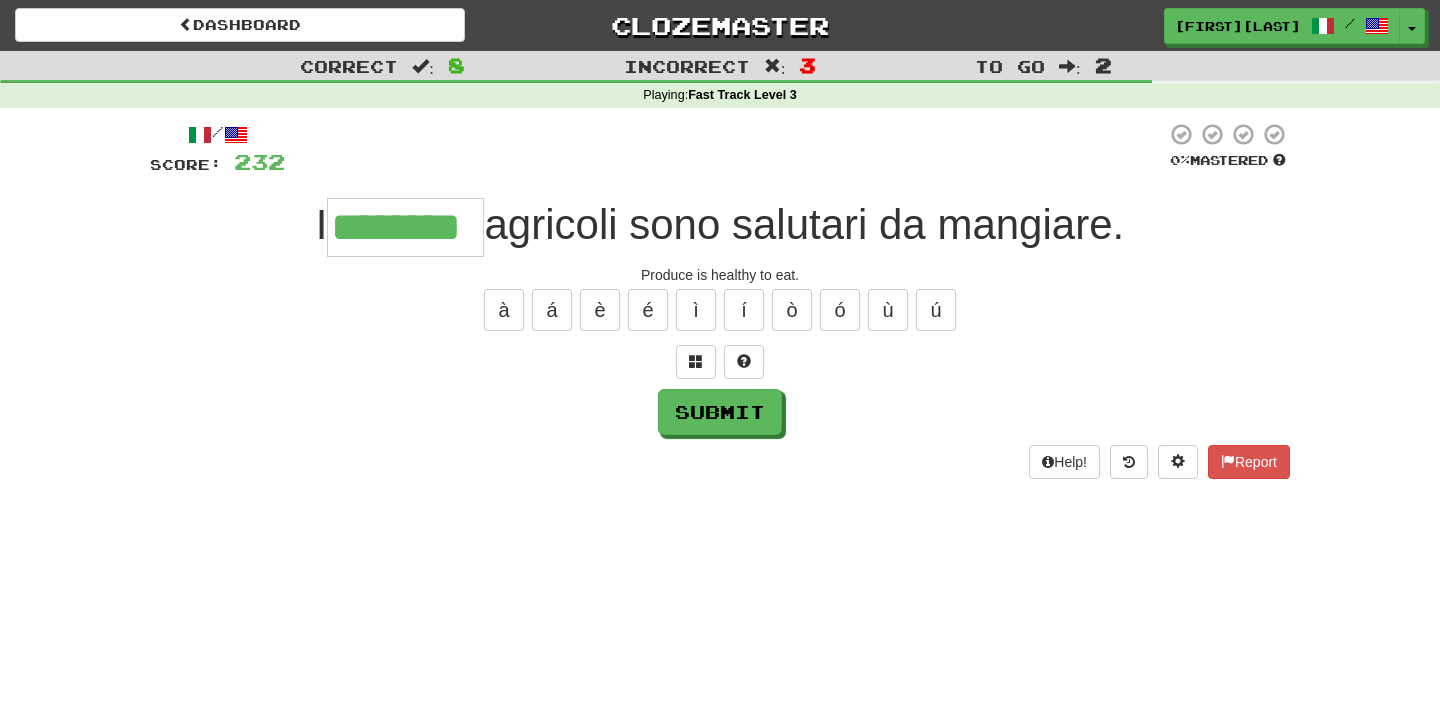 type on "********" 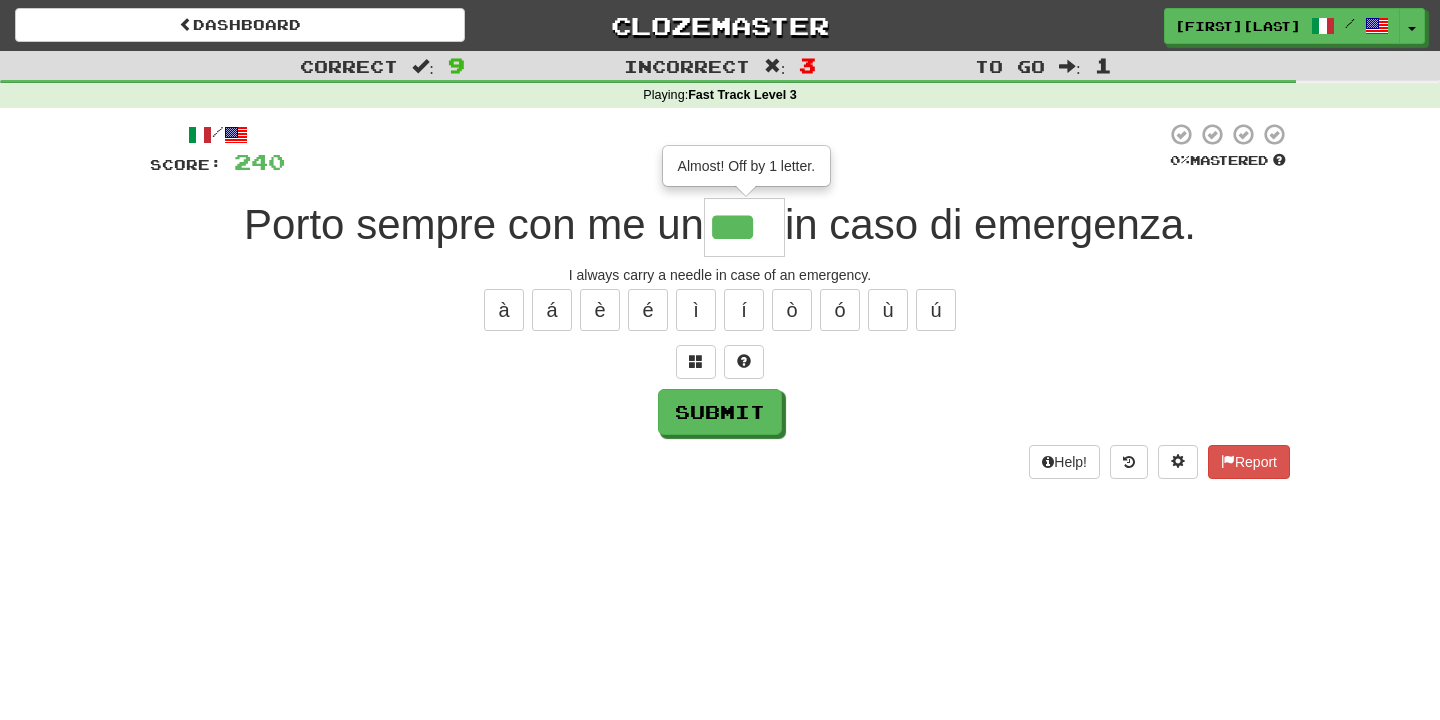 type on "***" 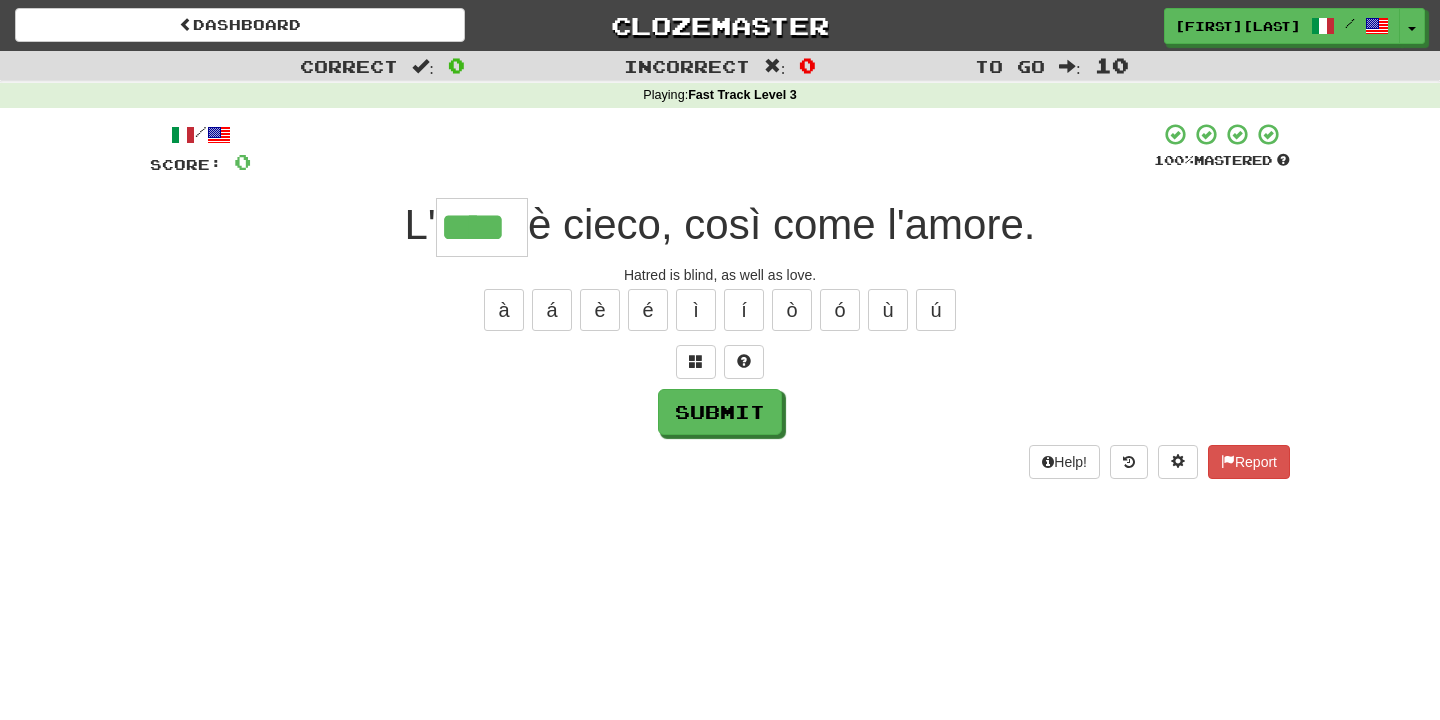 type on "****" 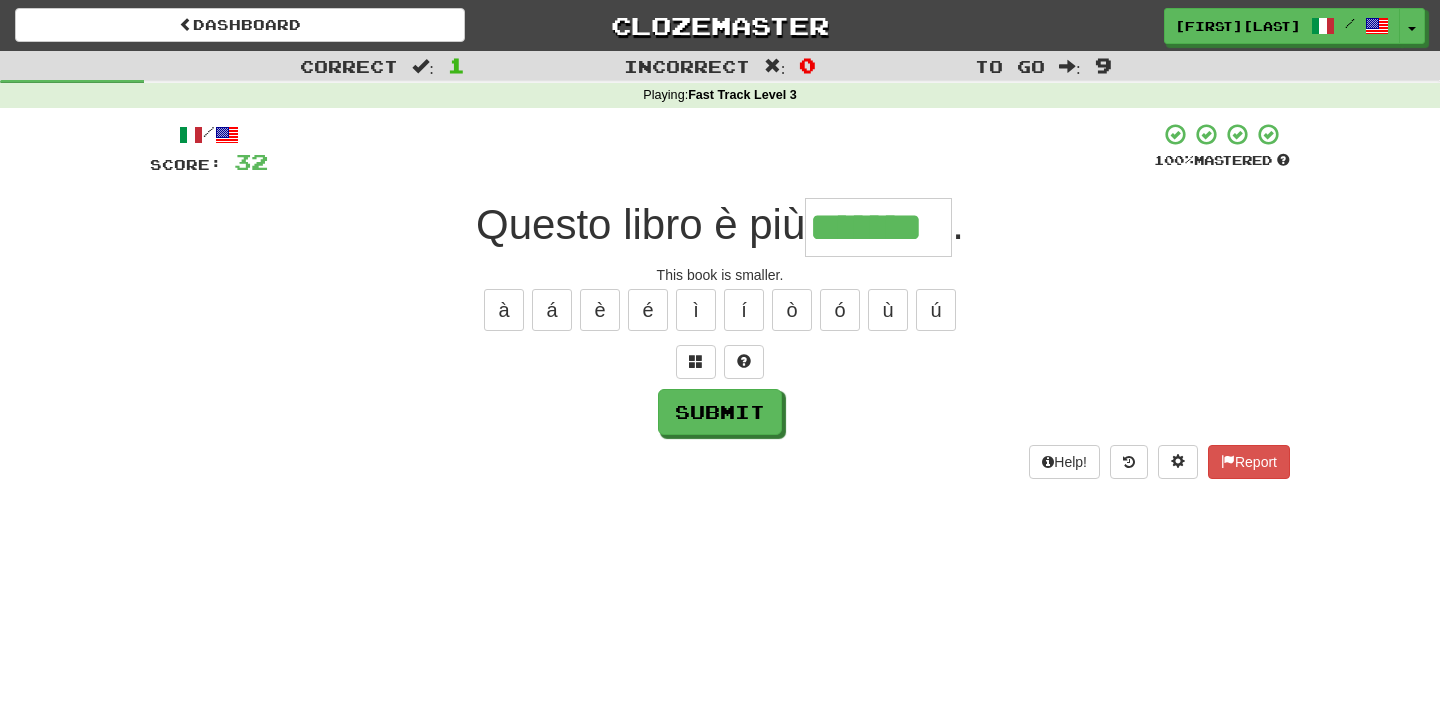 type on "*******" 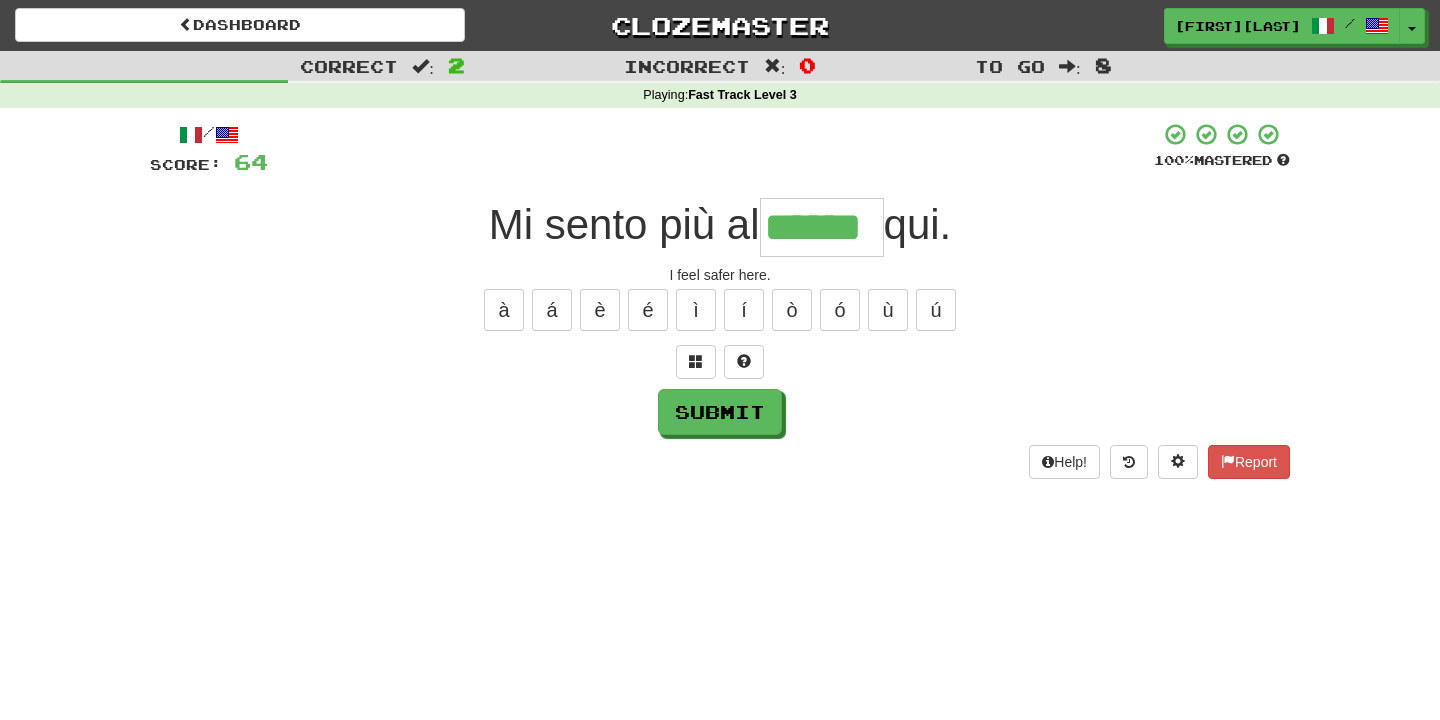type on "******" 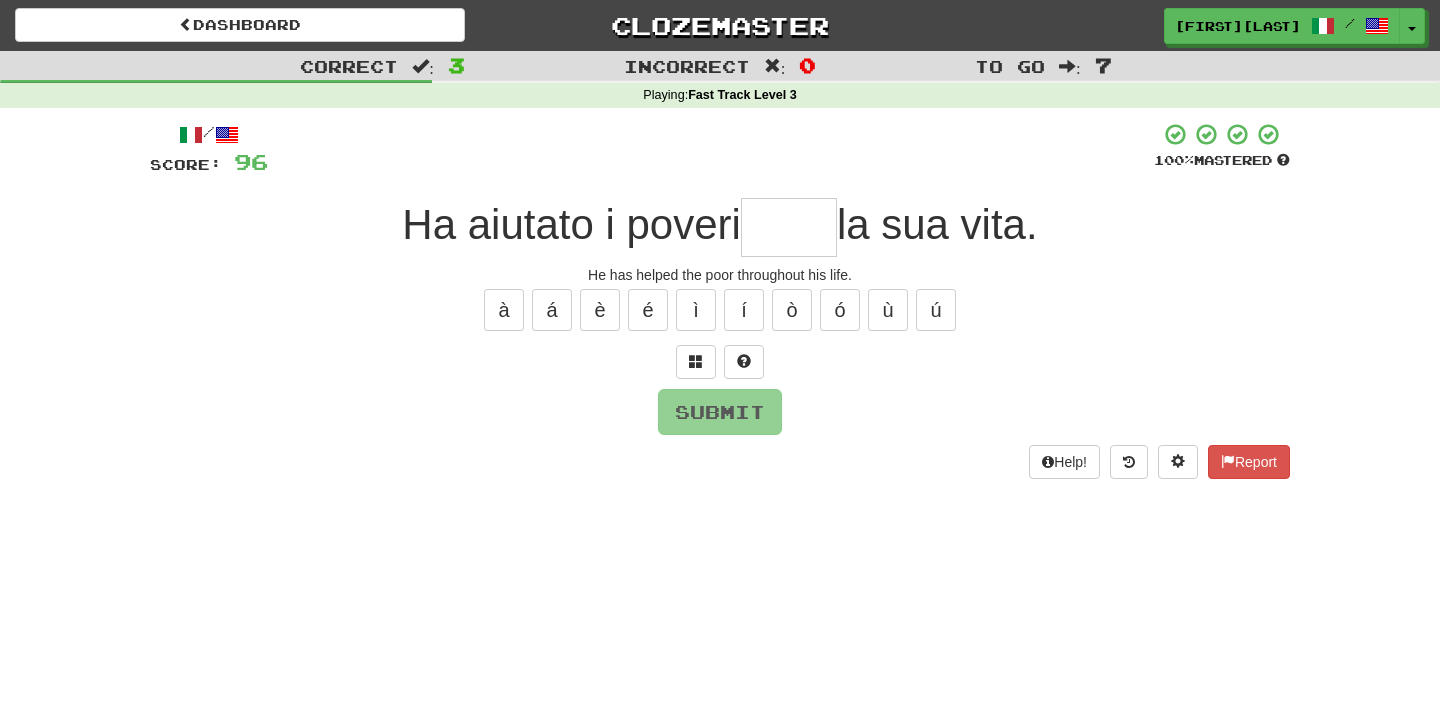 type on "*" 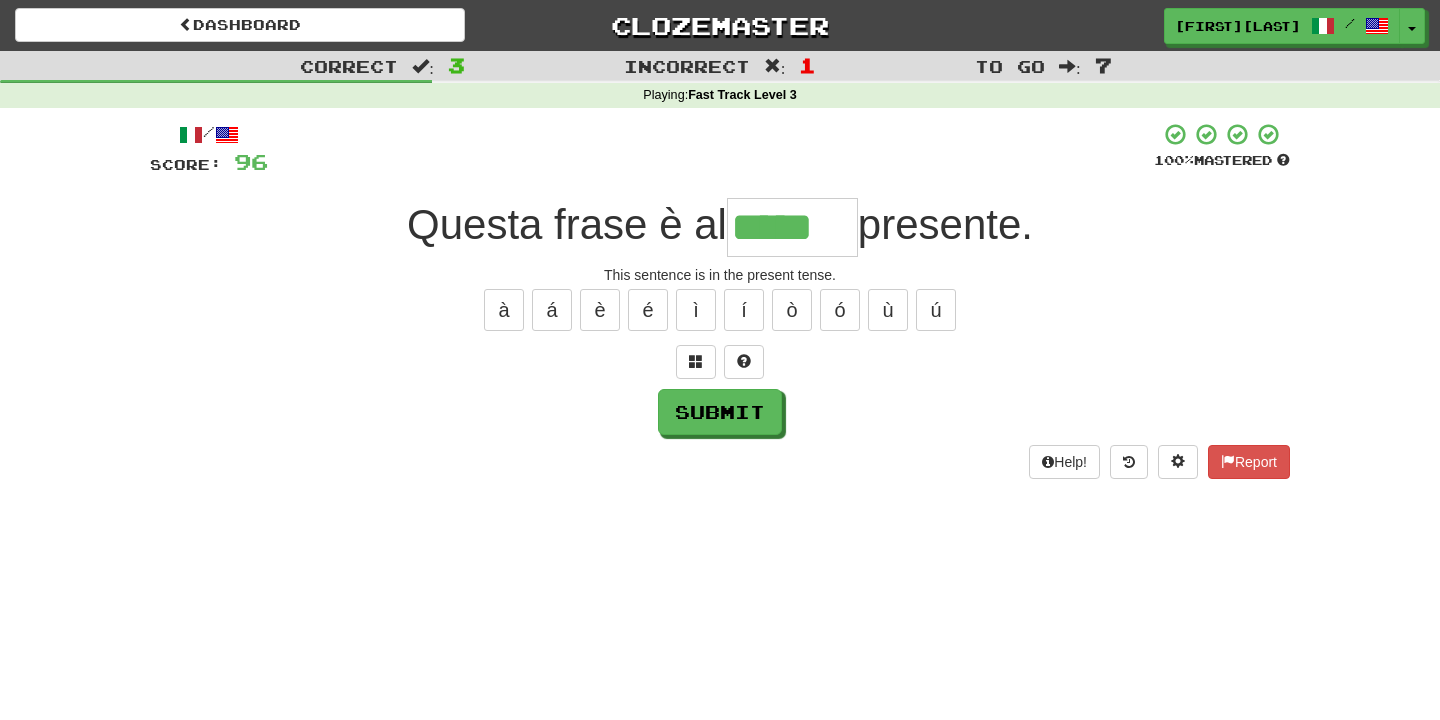 type on "*****" 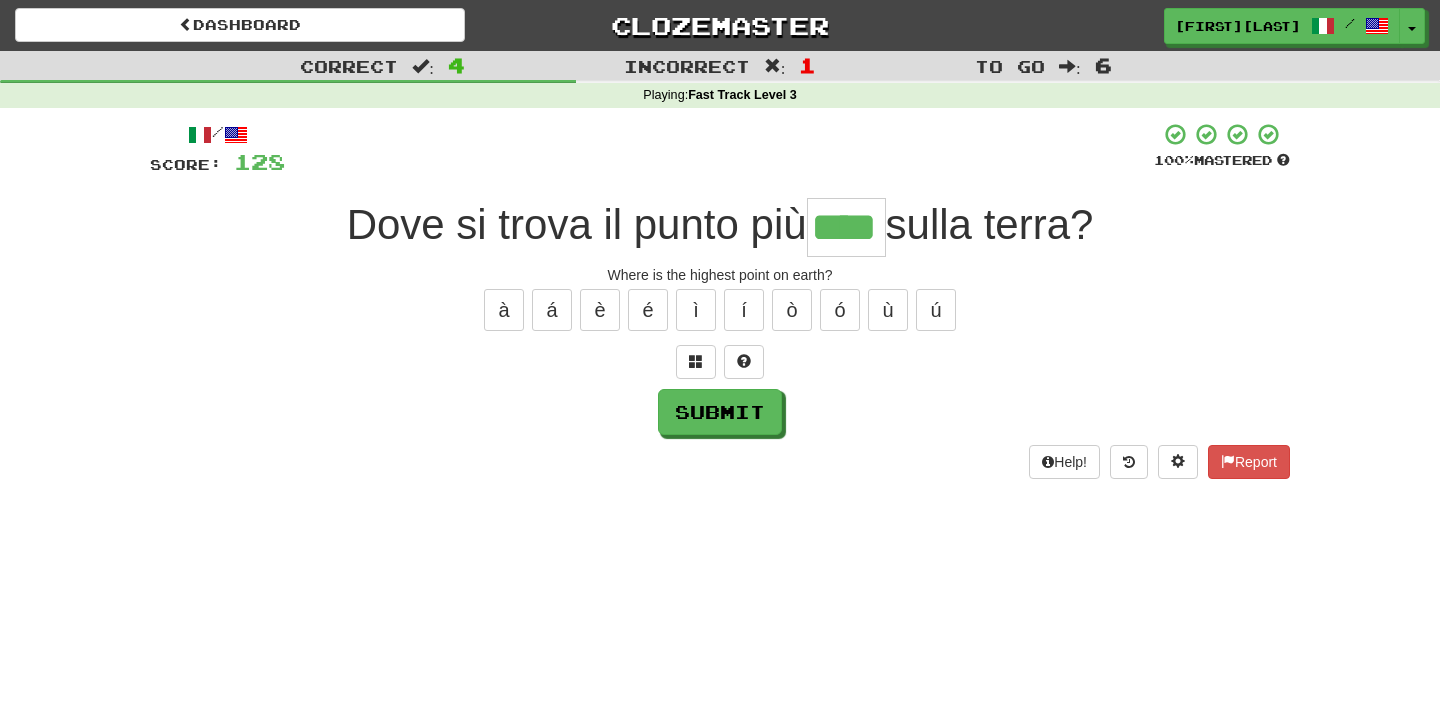 type on "****" 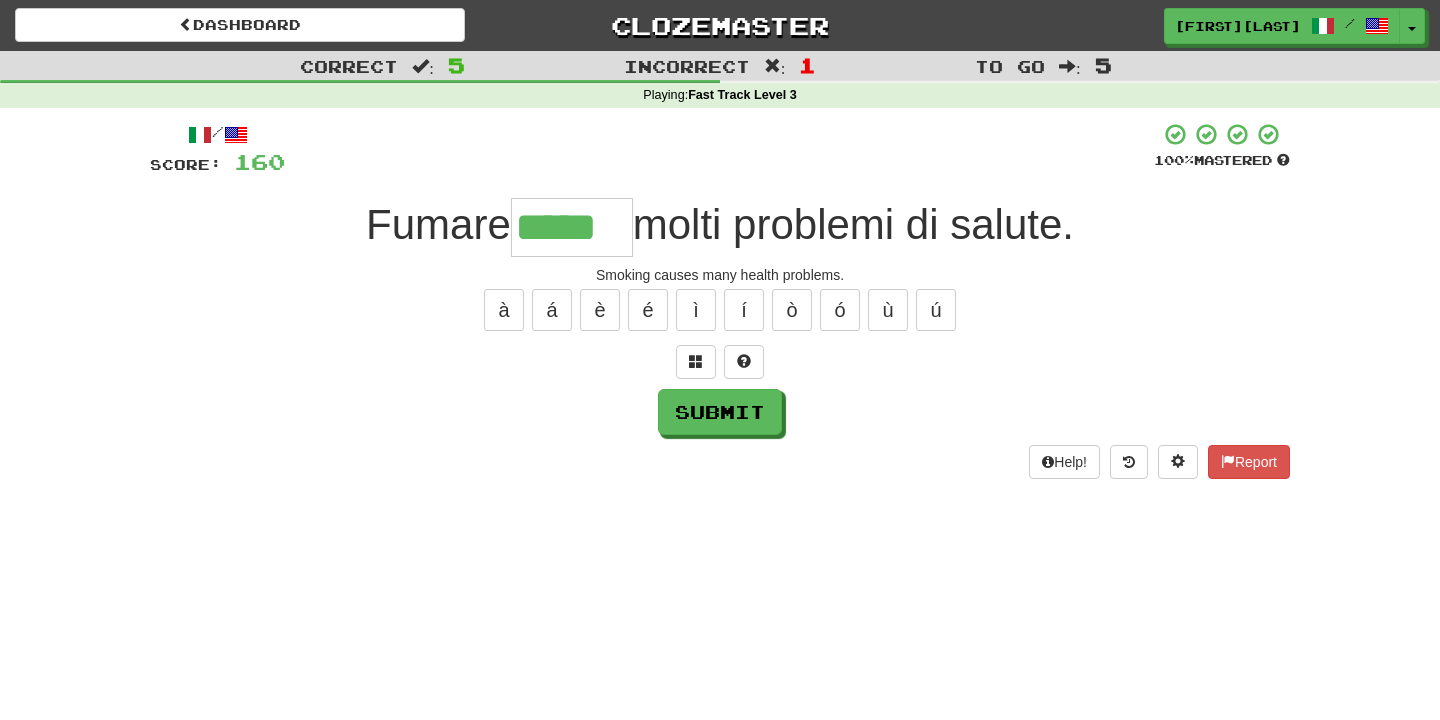 type on "*****" 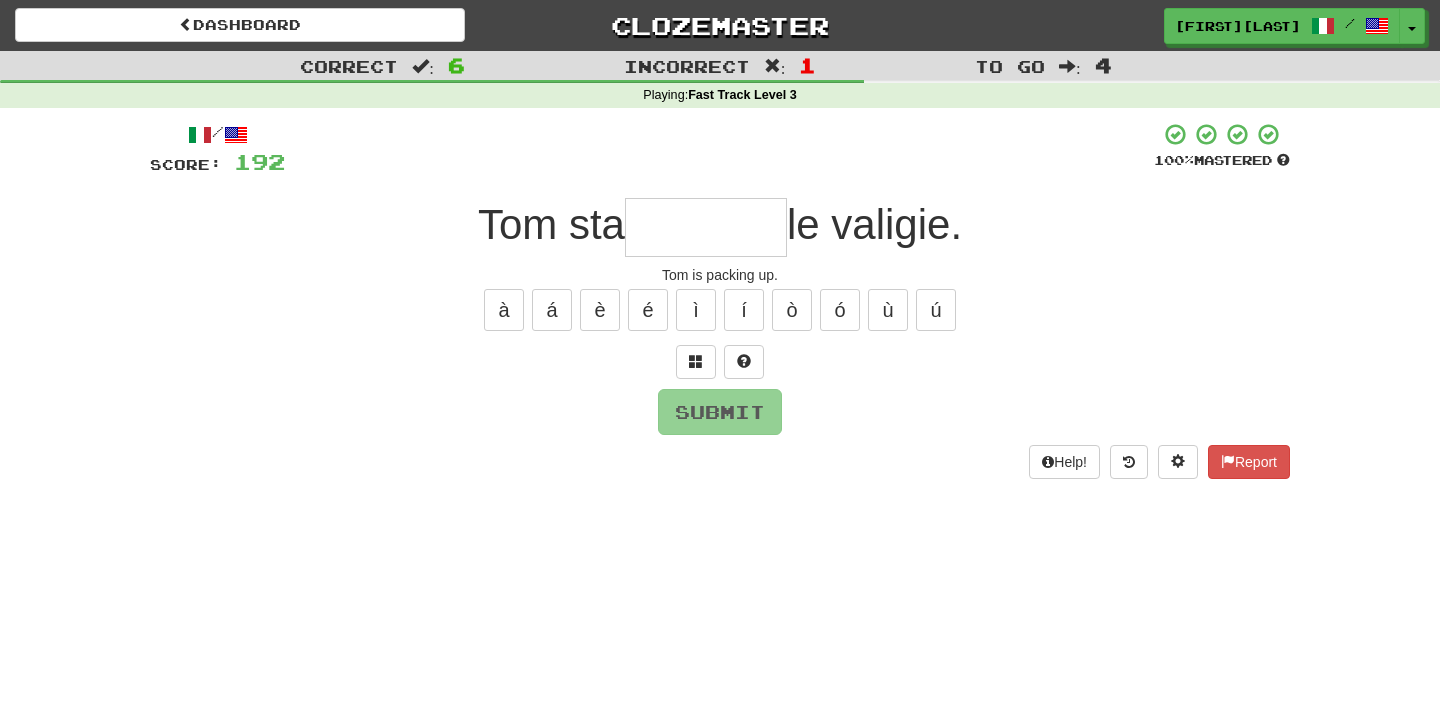 type on "*******" 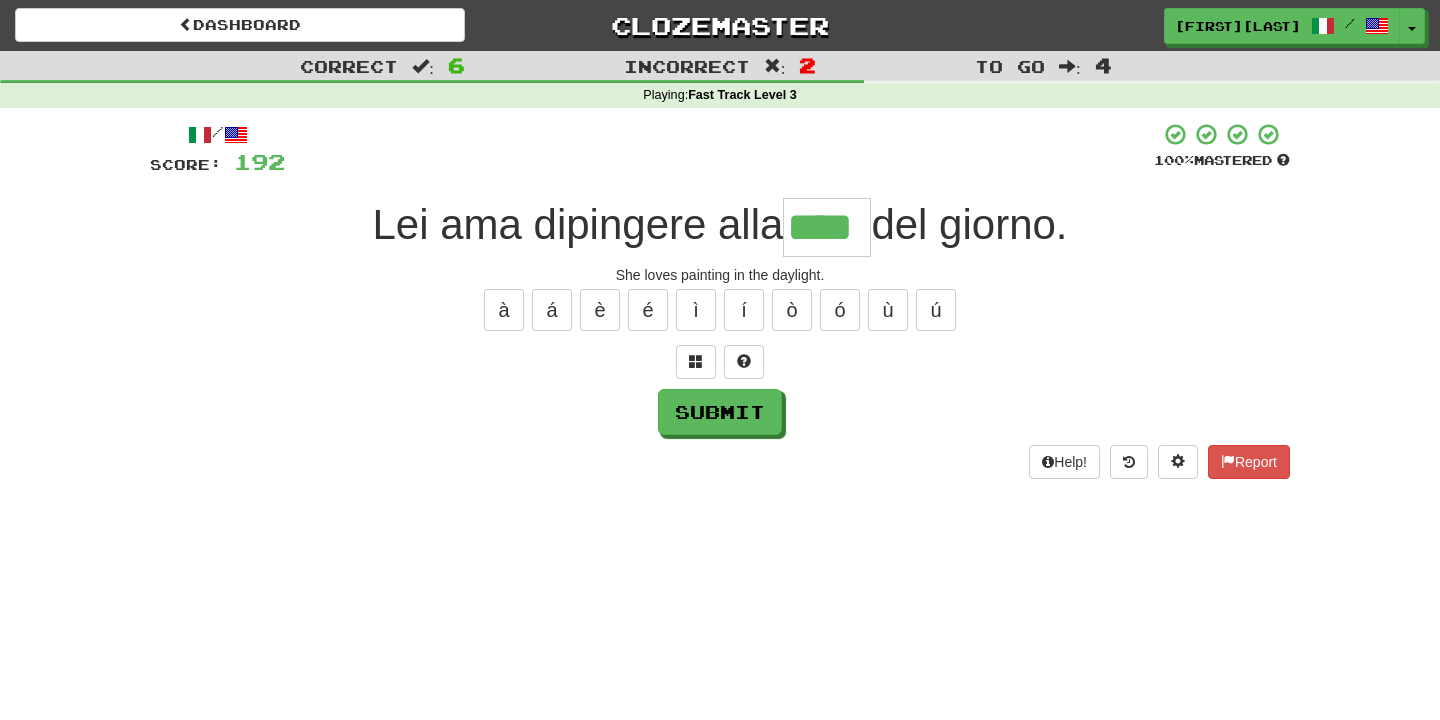type on "****" 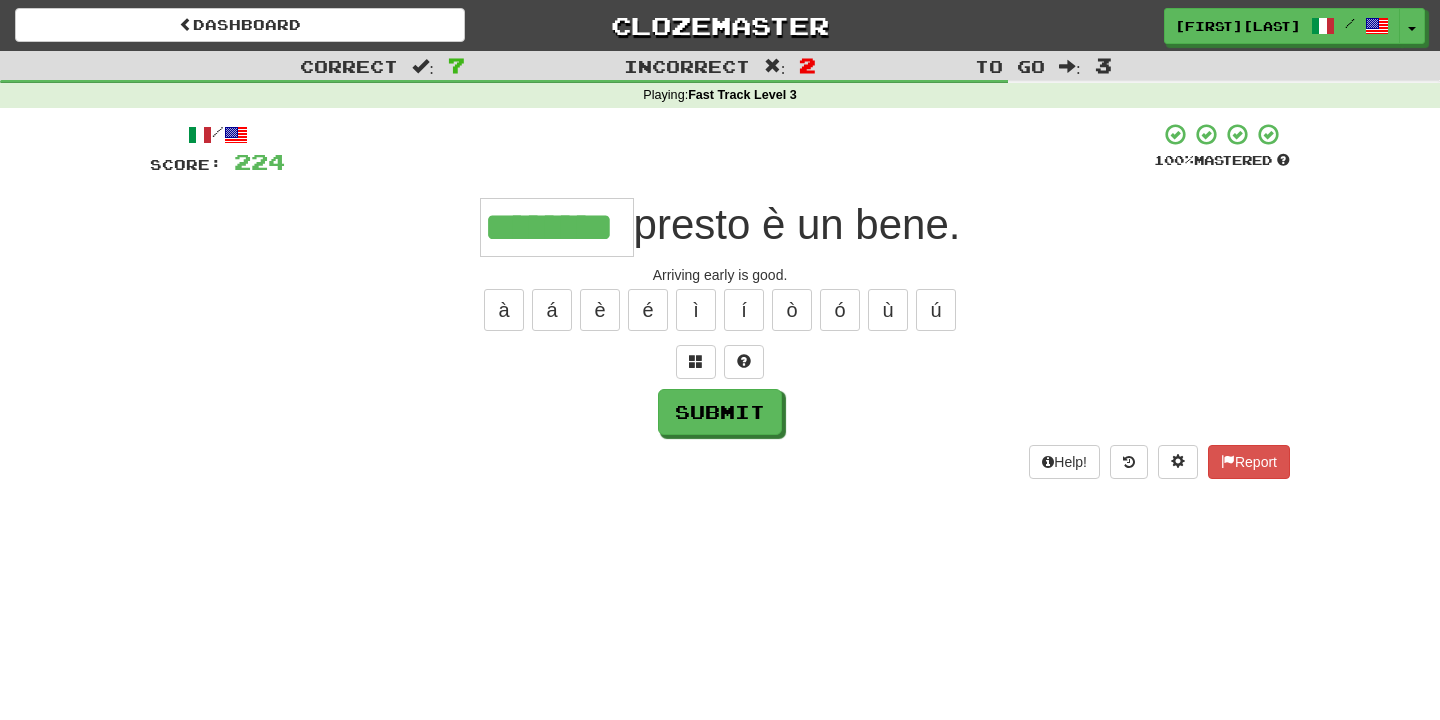 type on "********" 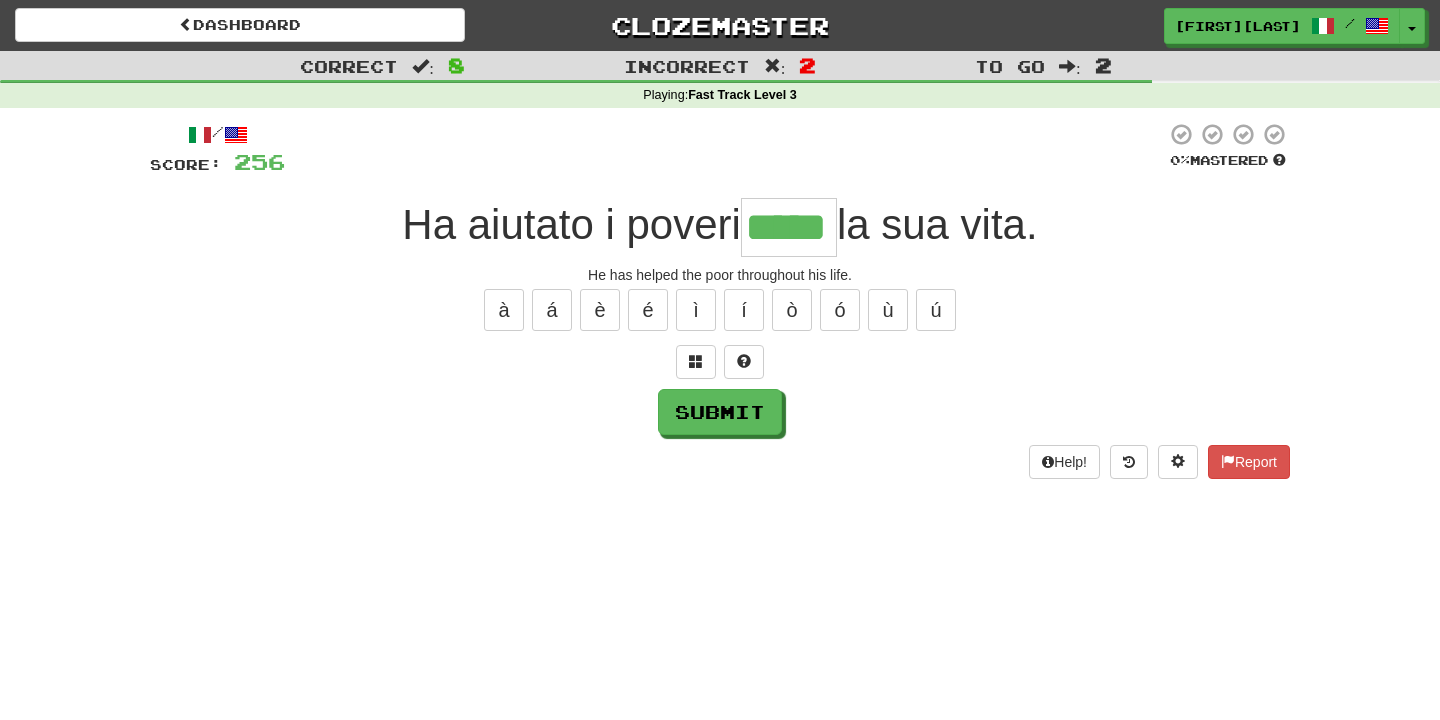 type on "*****" 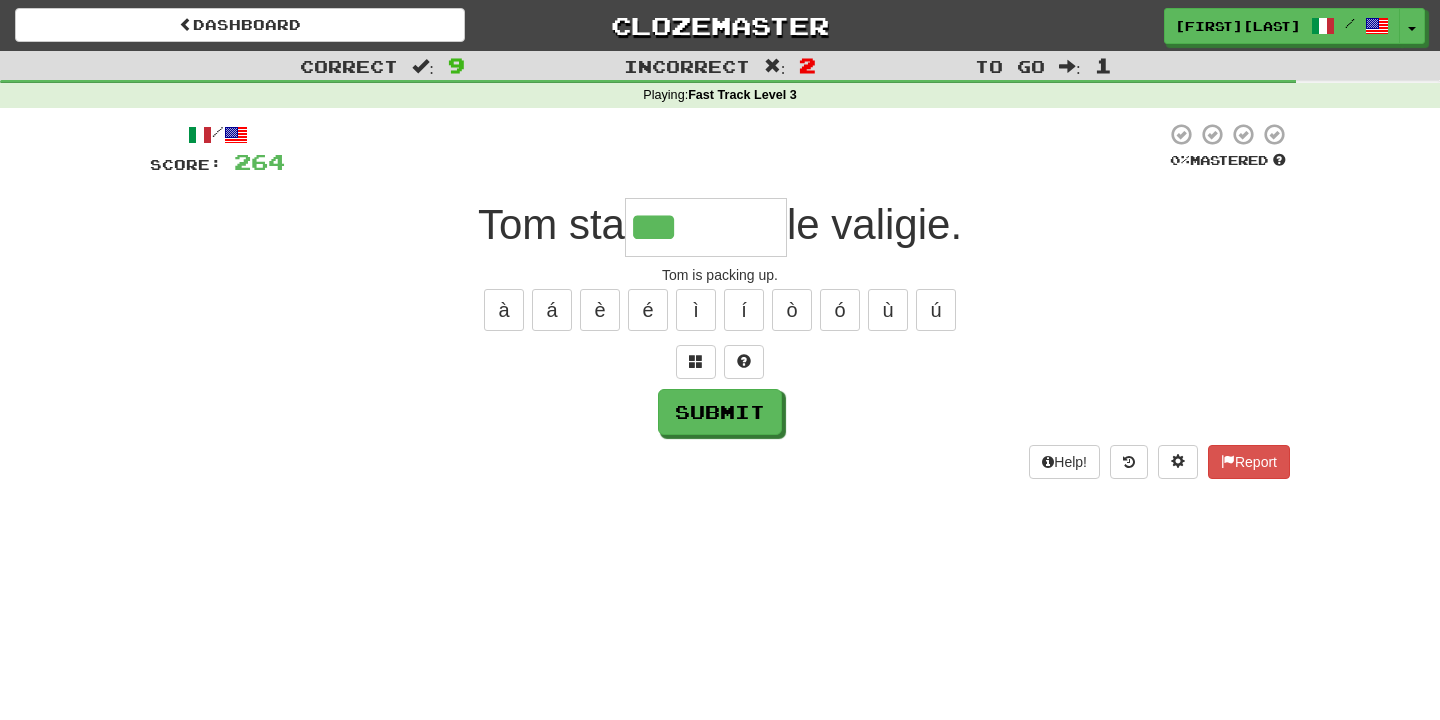 type on "*******" 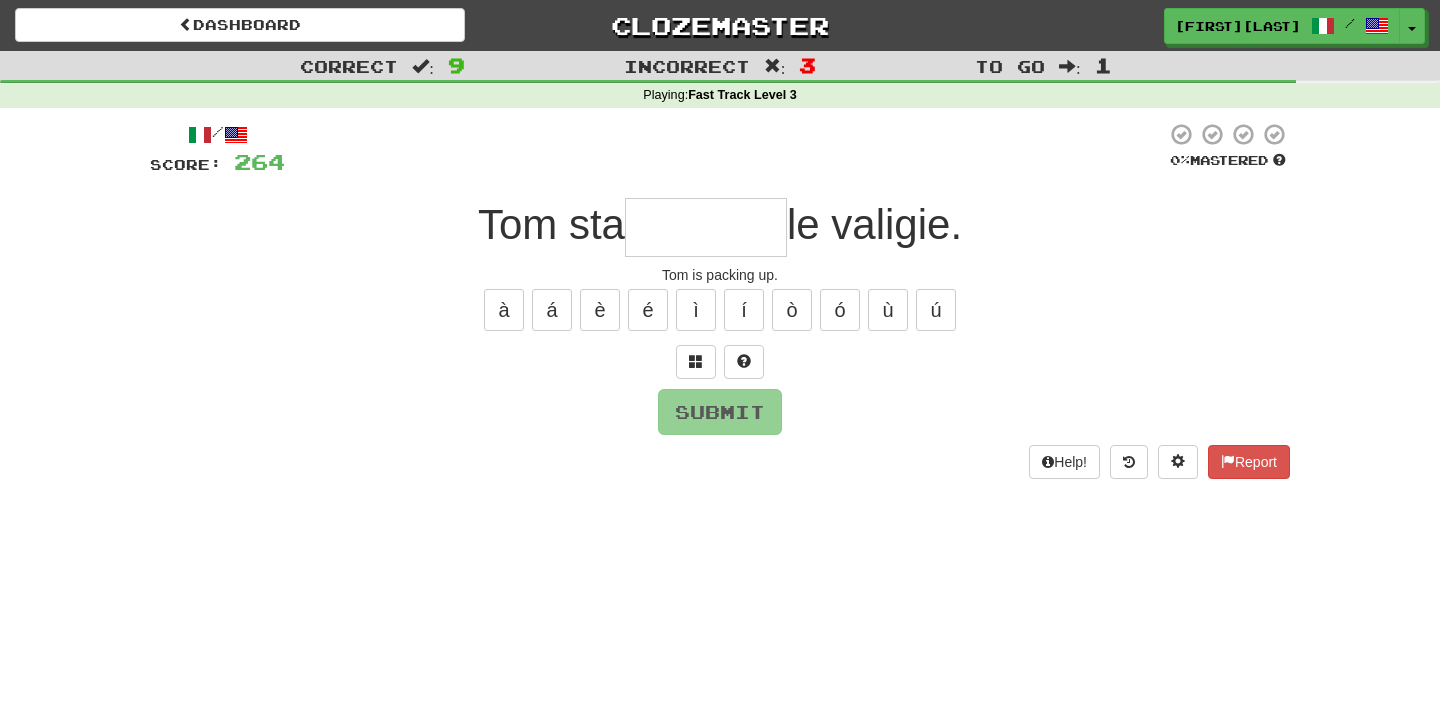 type on "*" 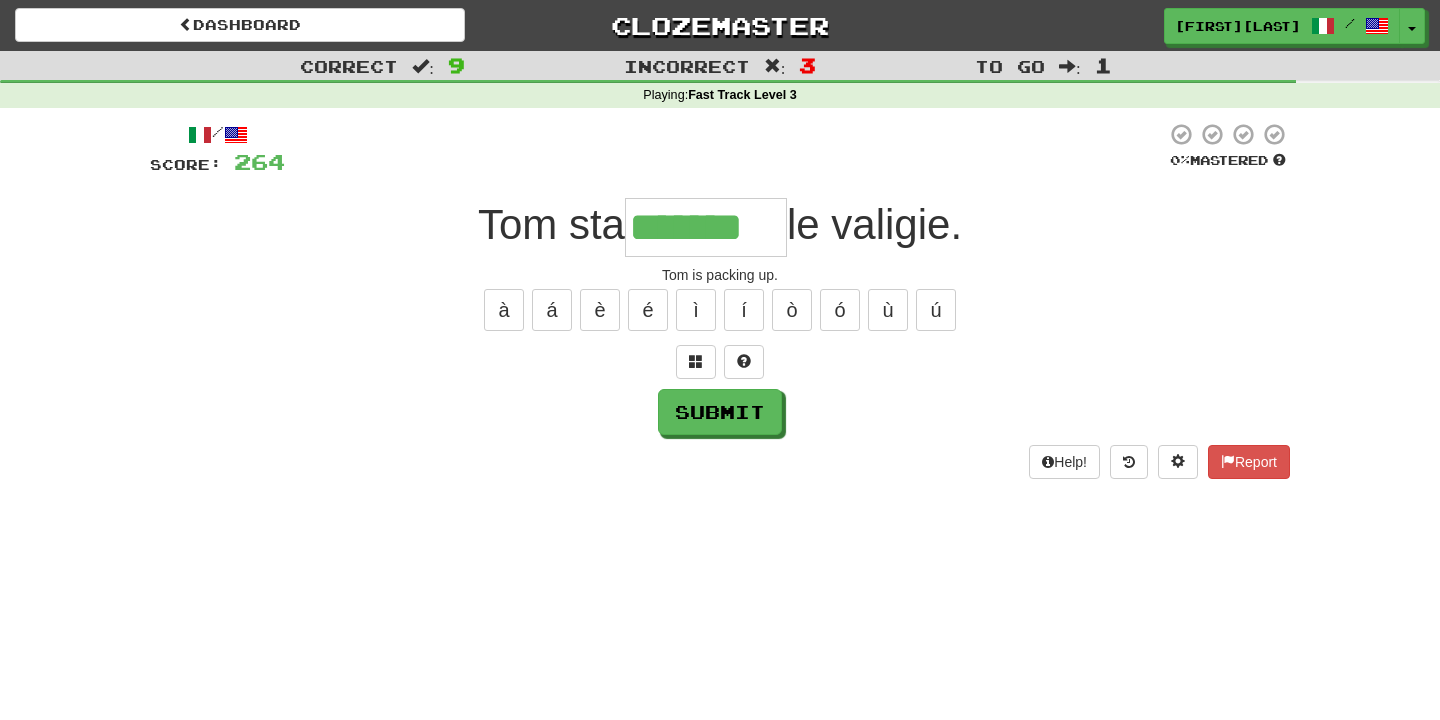 type on "*******" 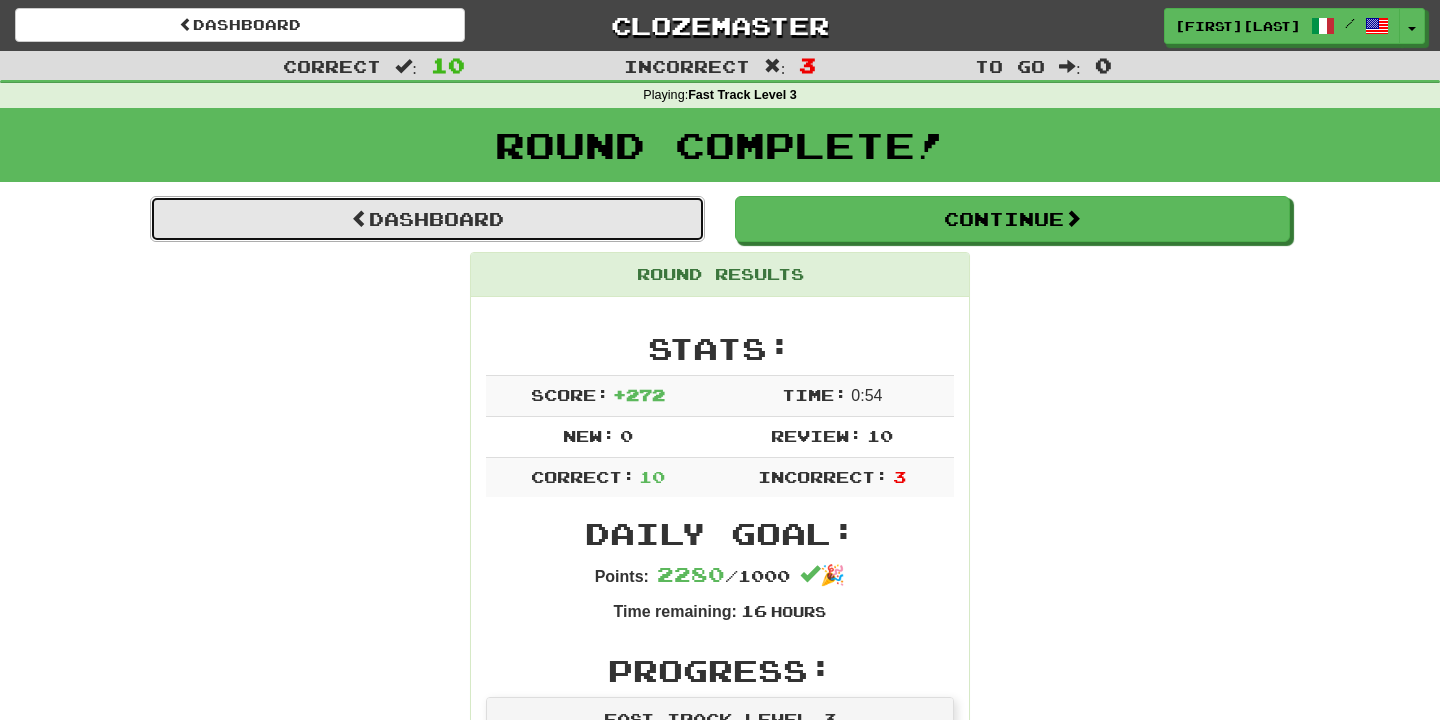 click on "Dashboard" at bounding box center [427, 219] 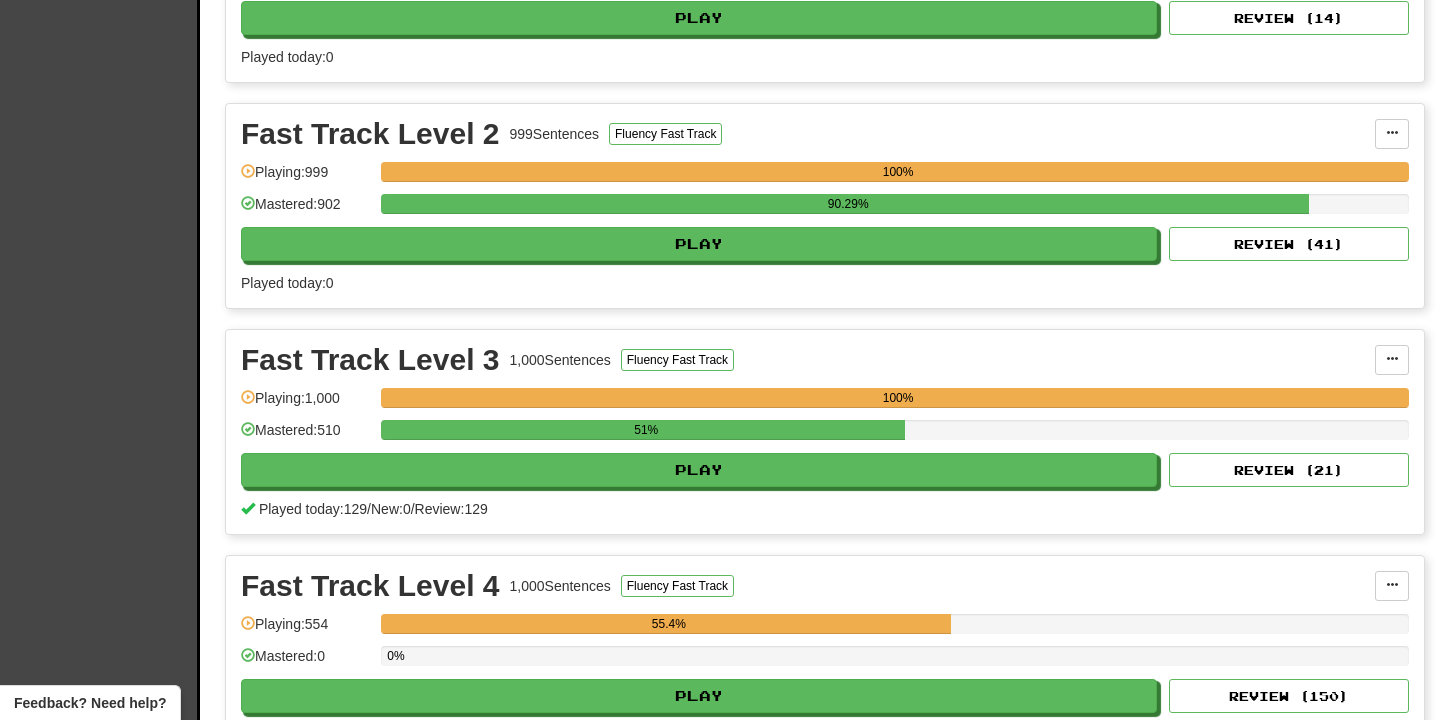 scroll, scrollTop: 696, scrollLeft: 0, axis: vertical 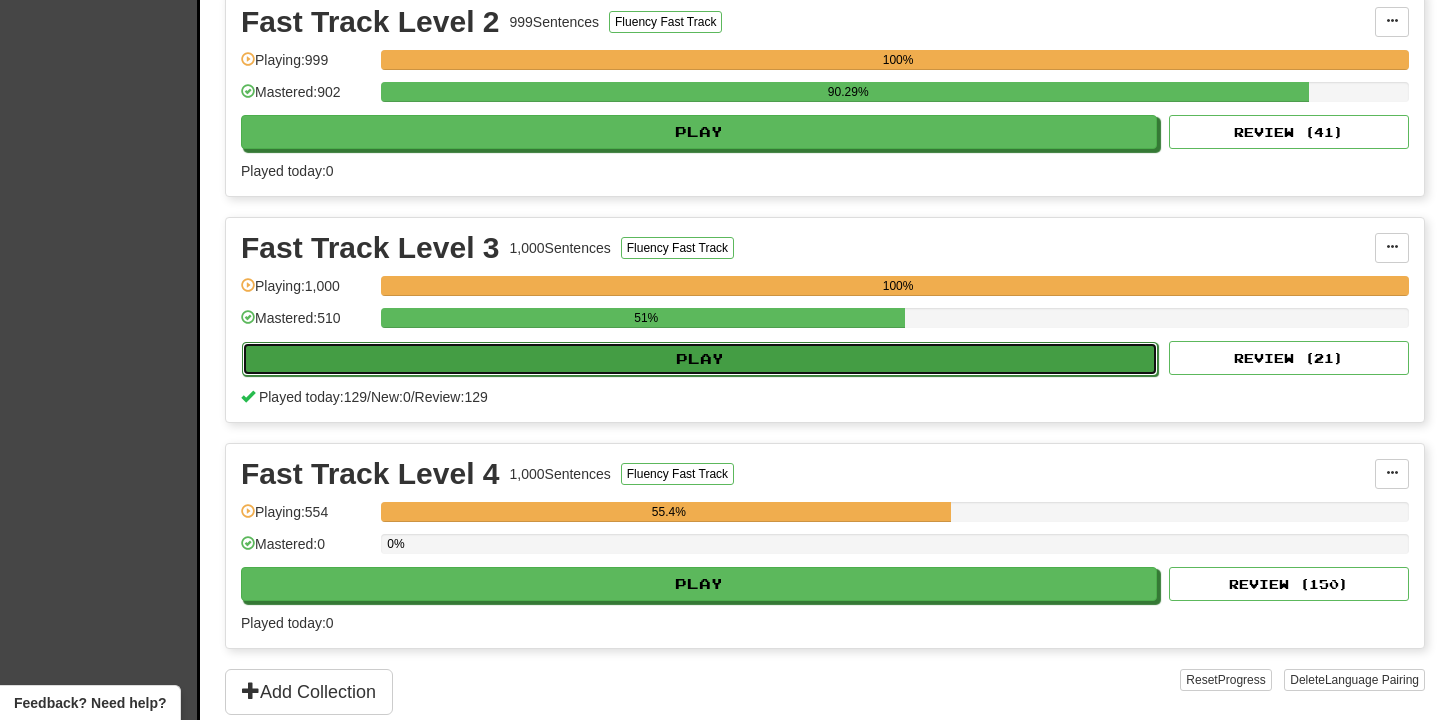 click on "Play" at bounding box center (700, 359) 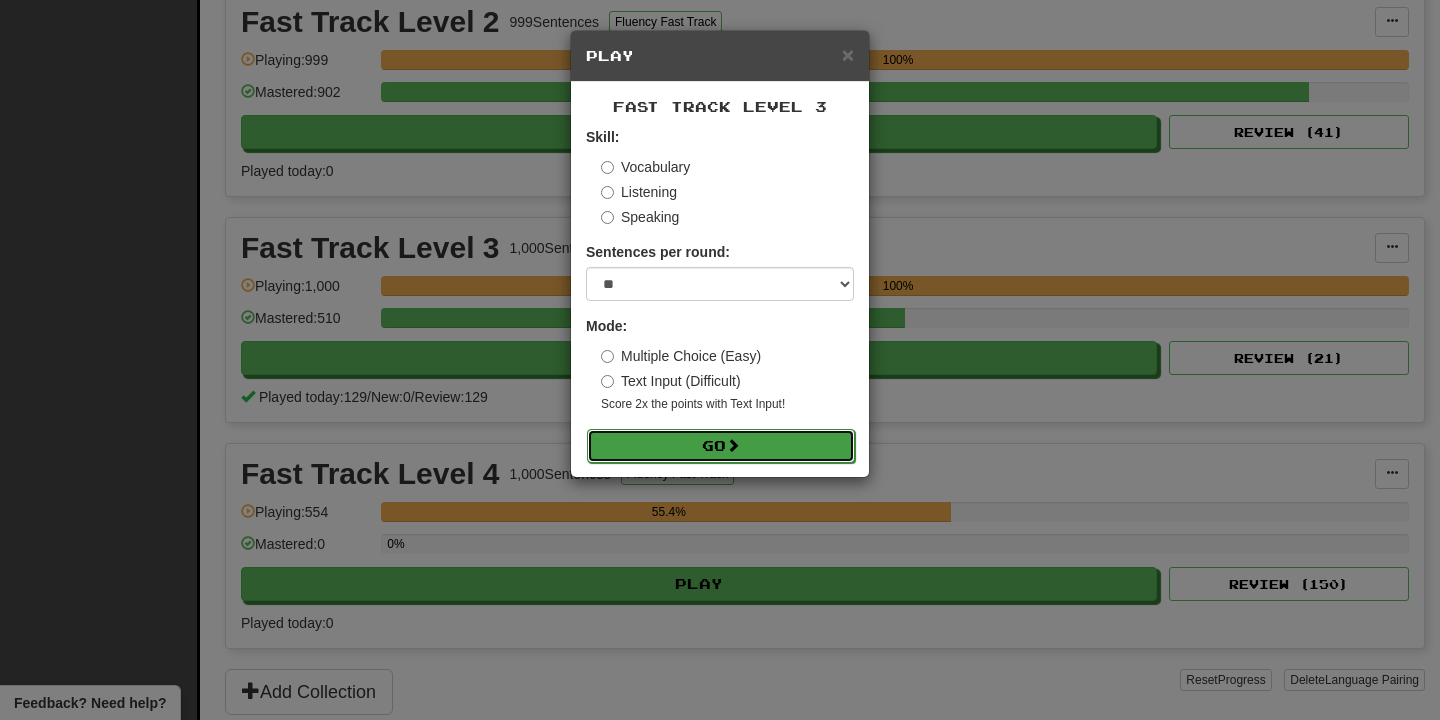 click at bounding box center (733, 445) 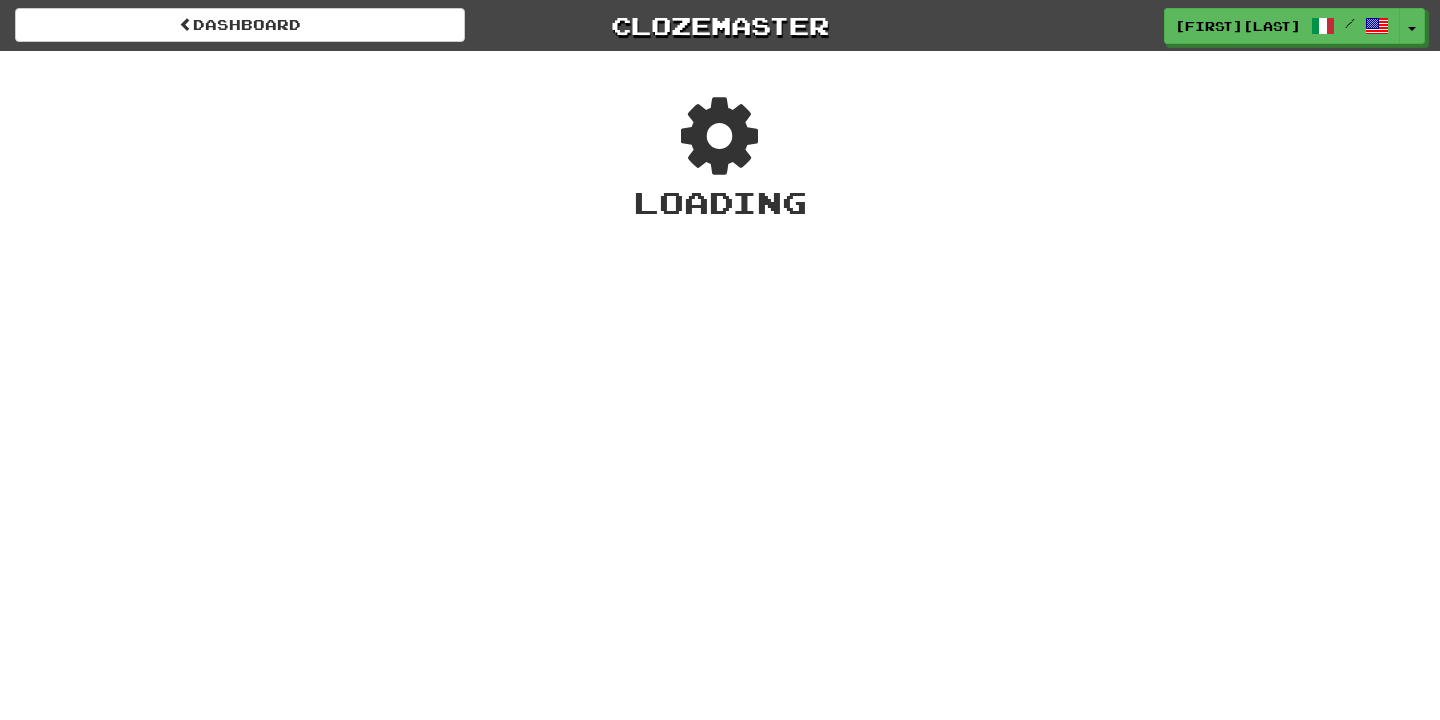 scroll, scrollTop: 0, scrollLeft: 0, axis: both 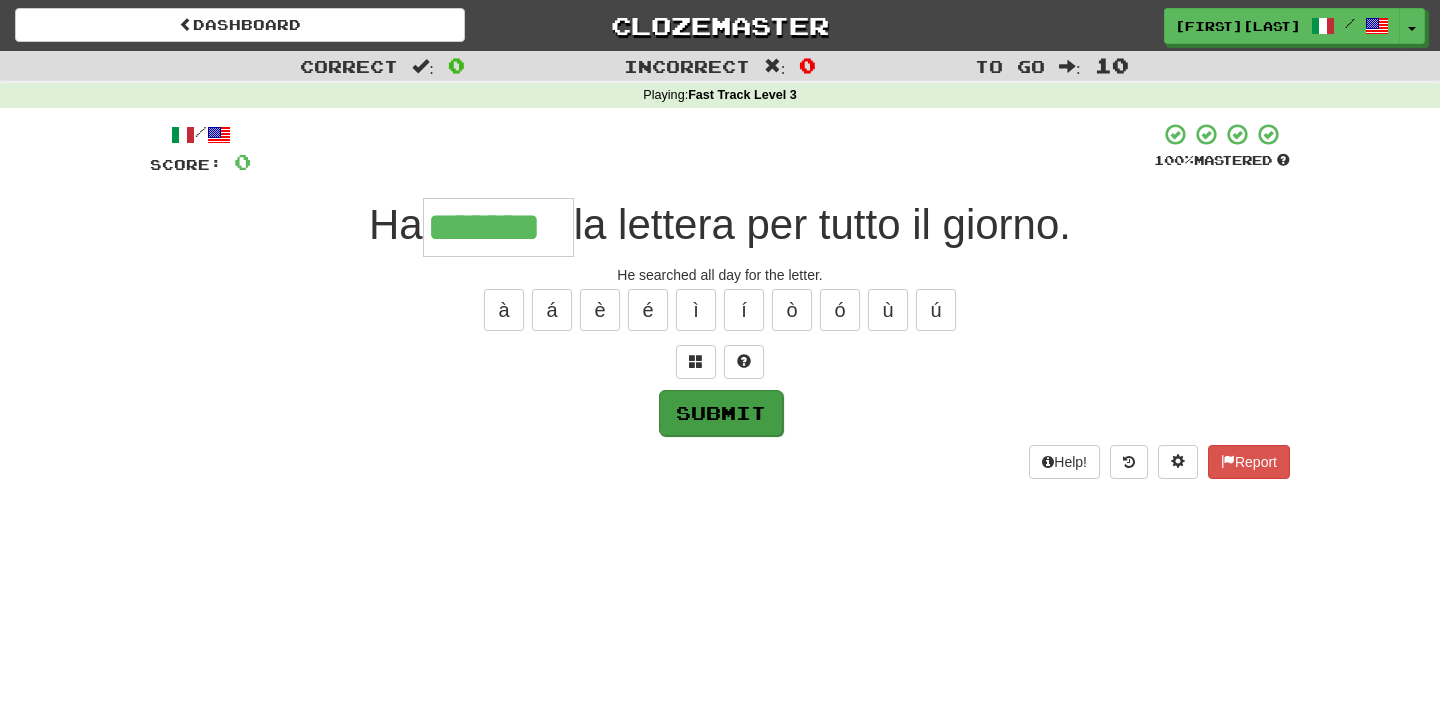 type on "*******" 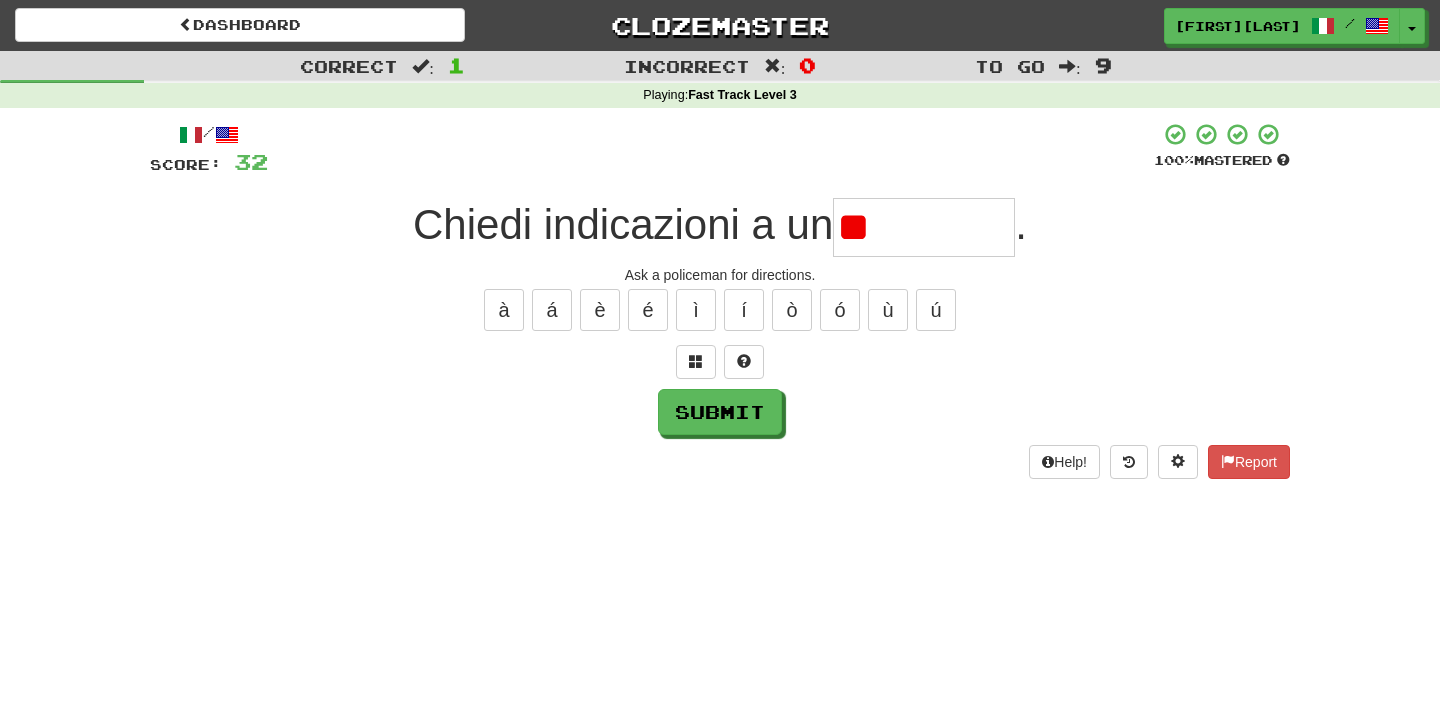 type on "*" 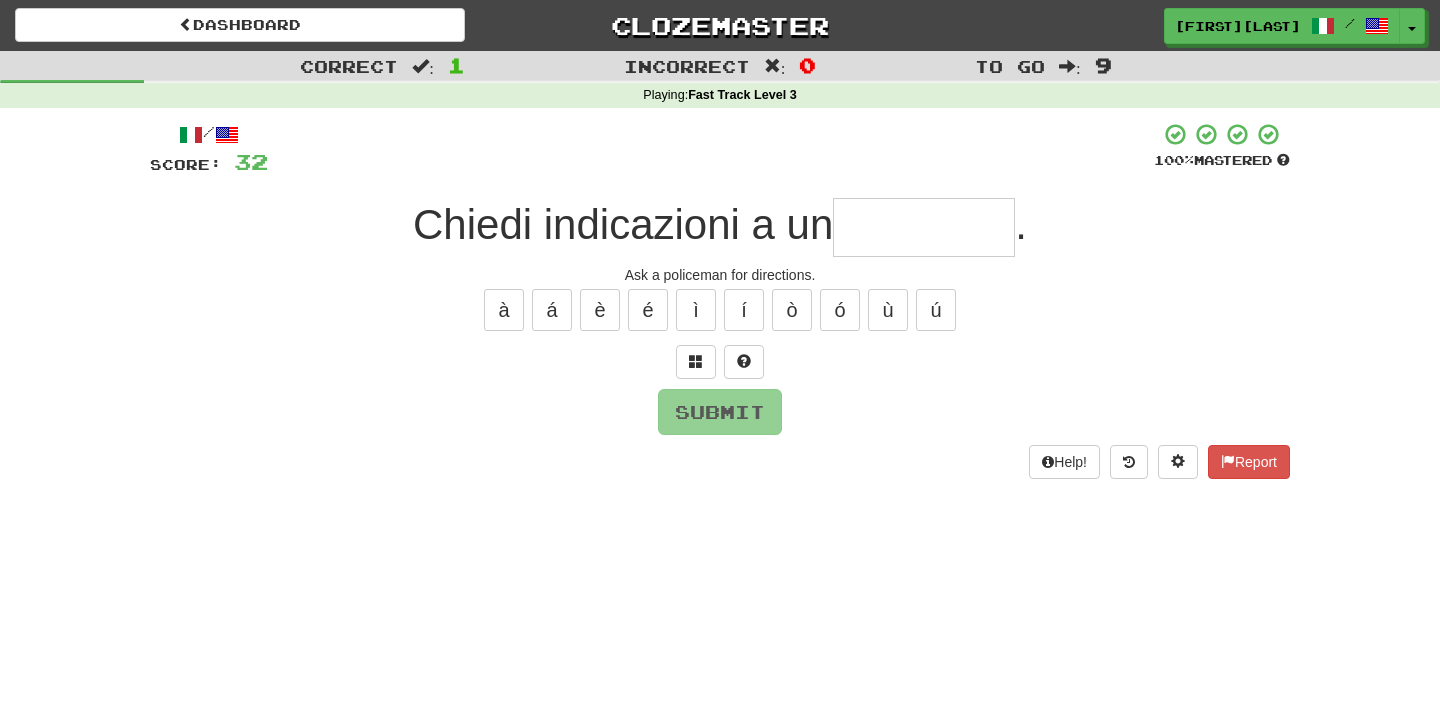 type on "**********" 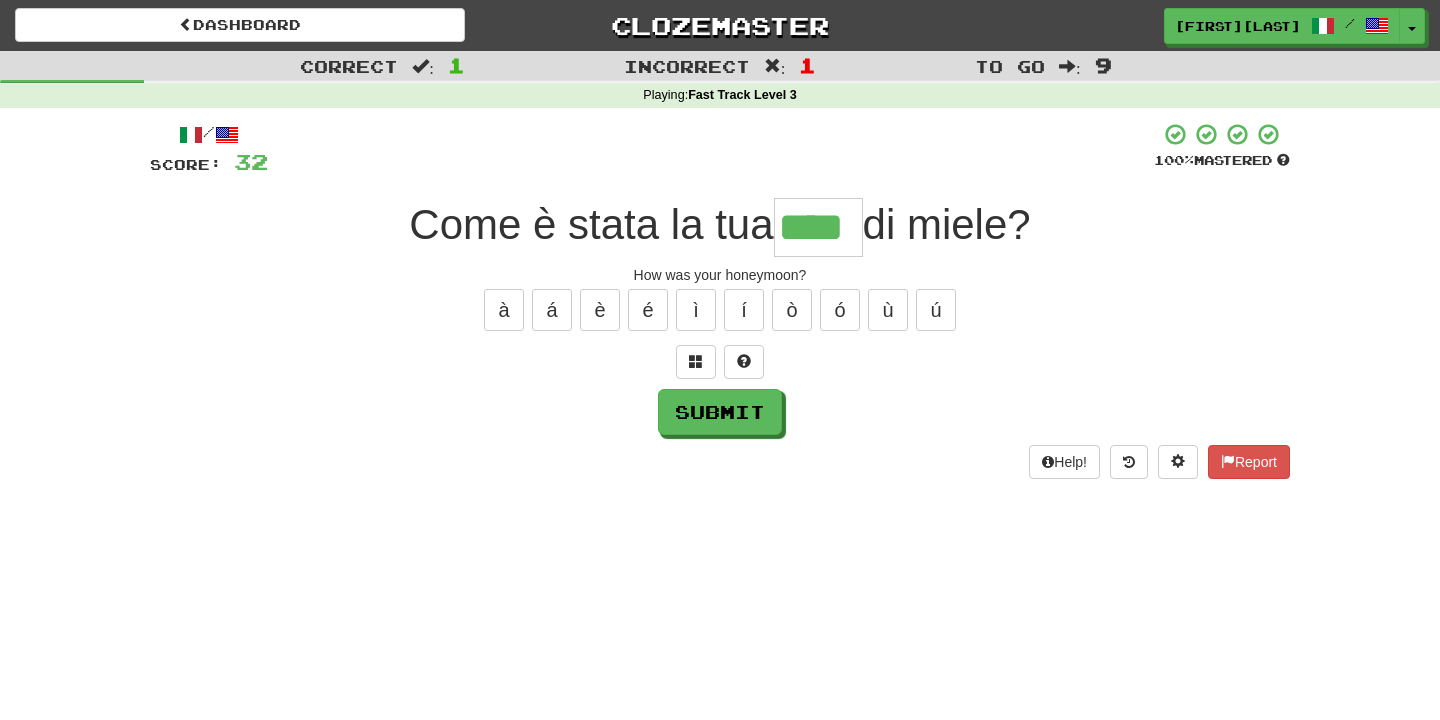 type on "****" 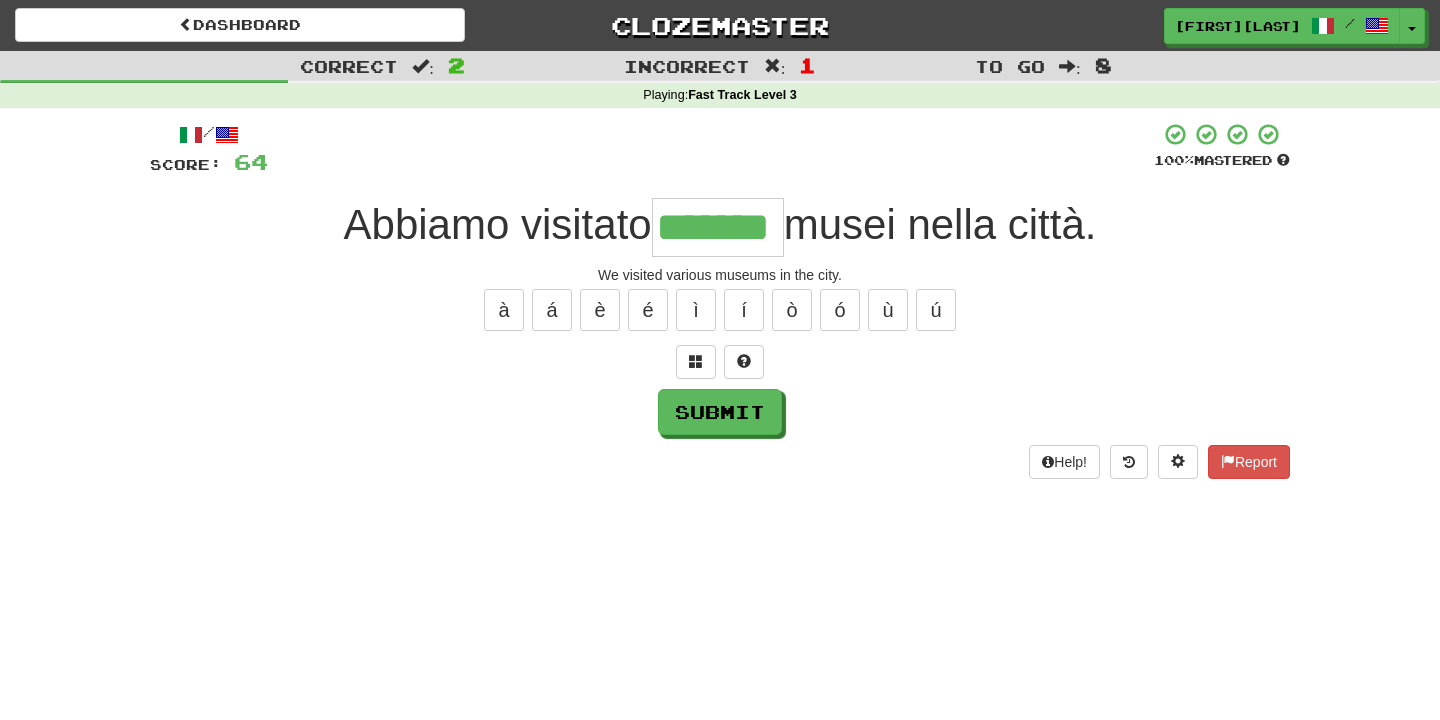 type on "*******" 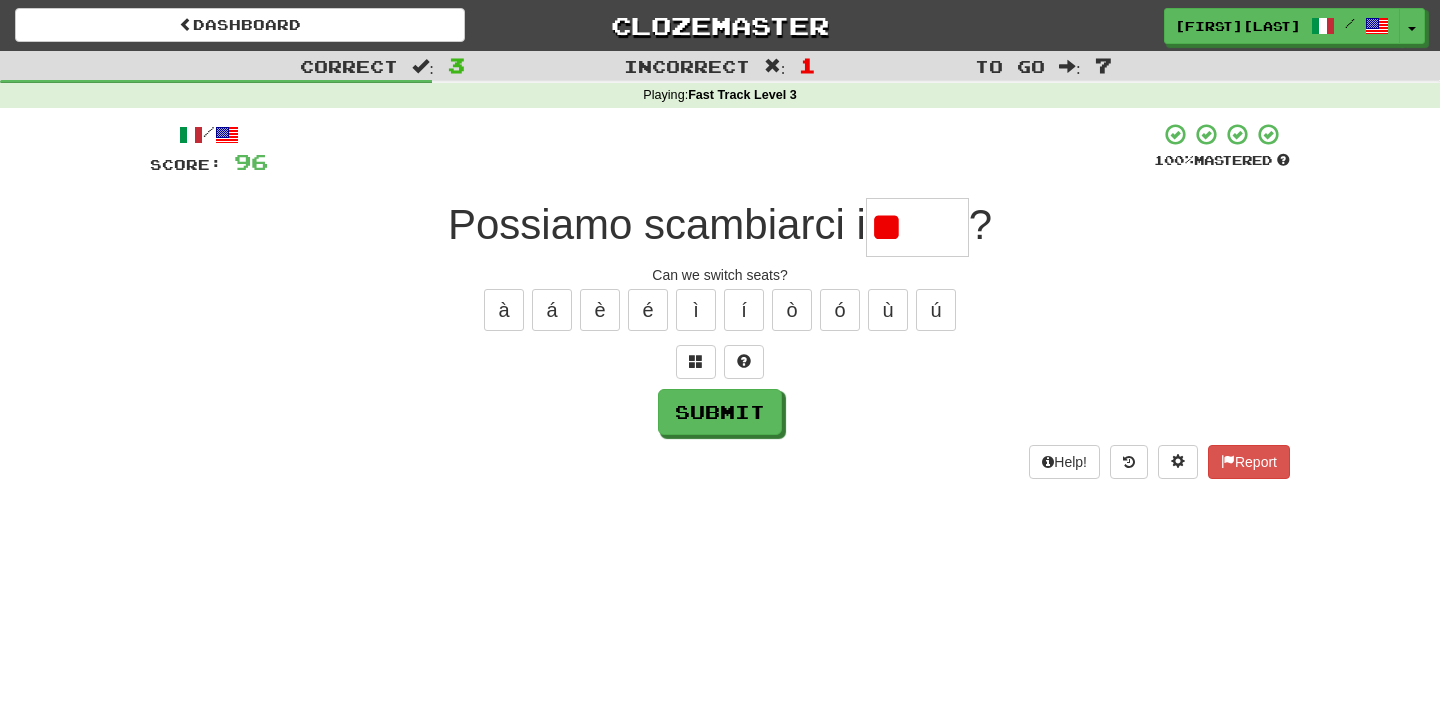 type on "*" 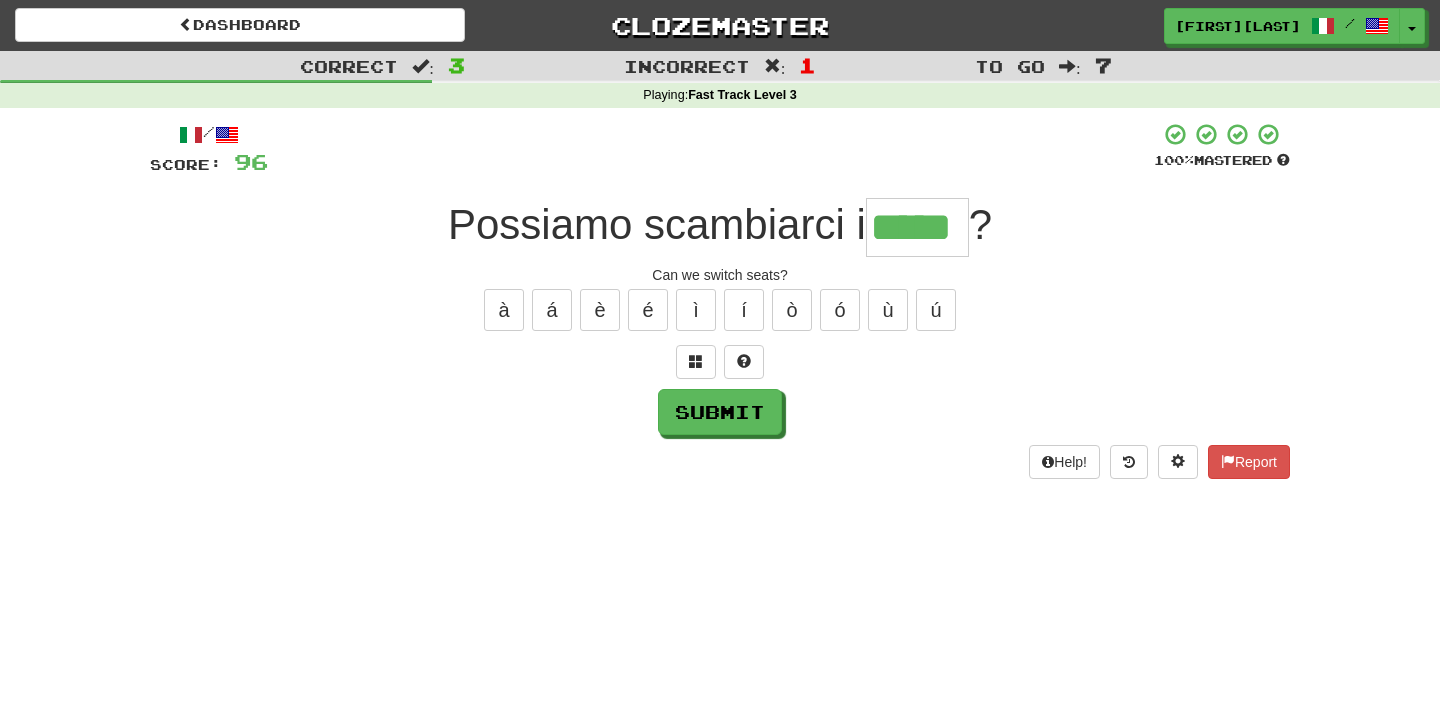 type on "*****" 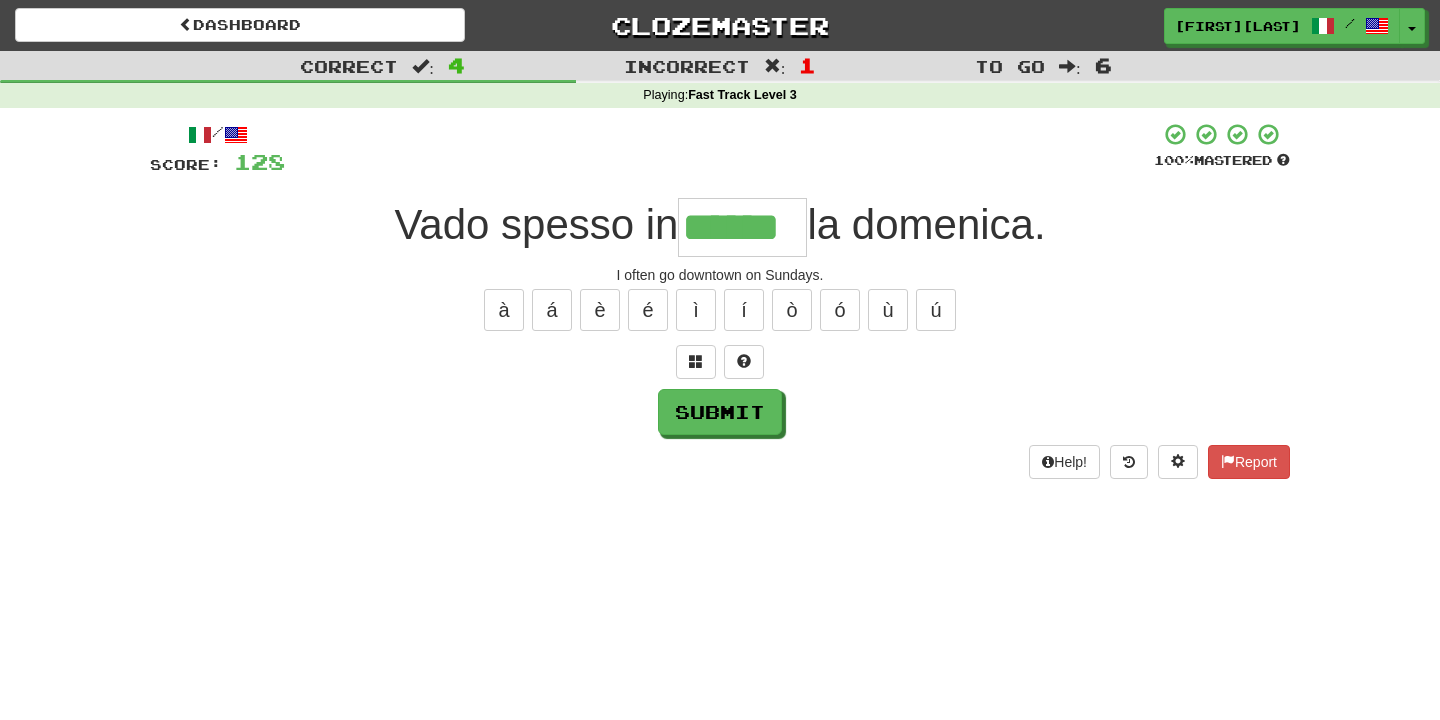 type on "******" 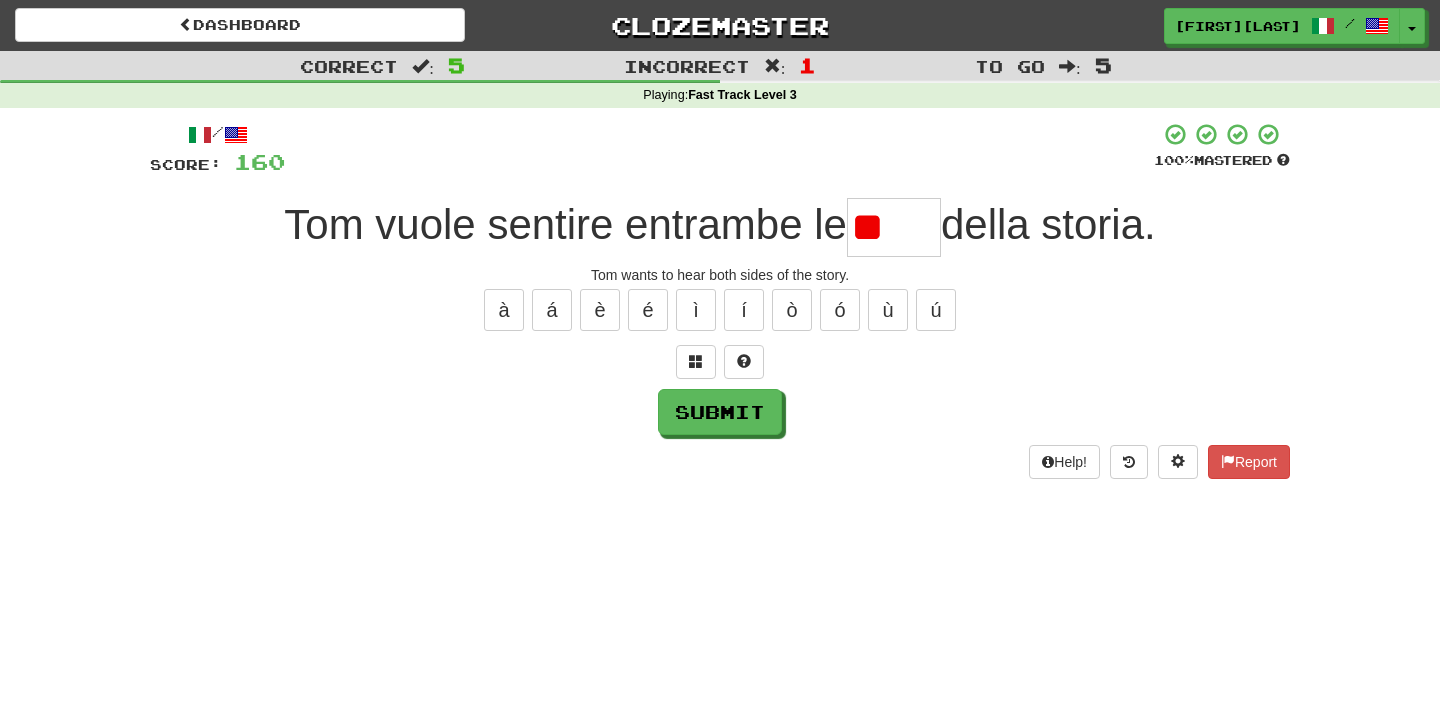 type on "*" 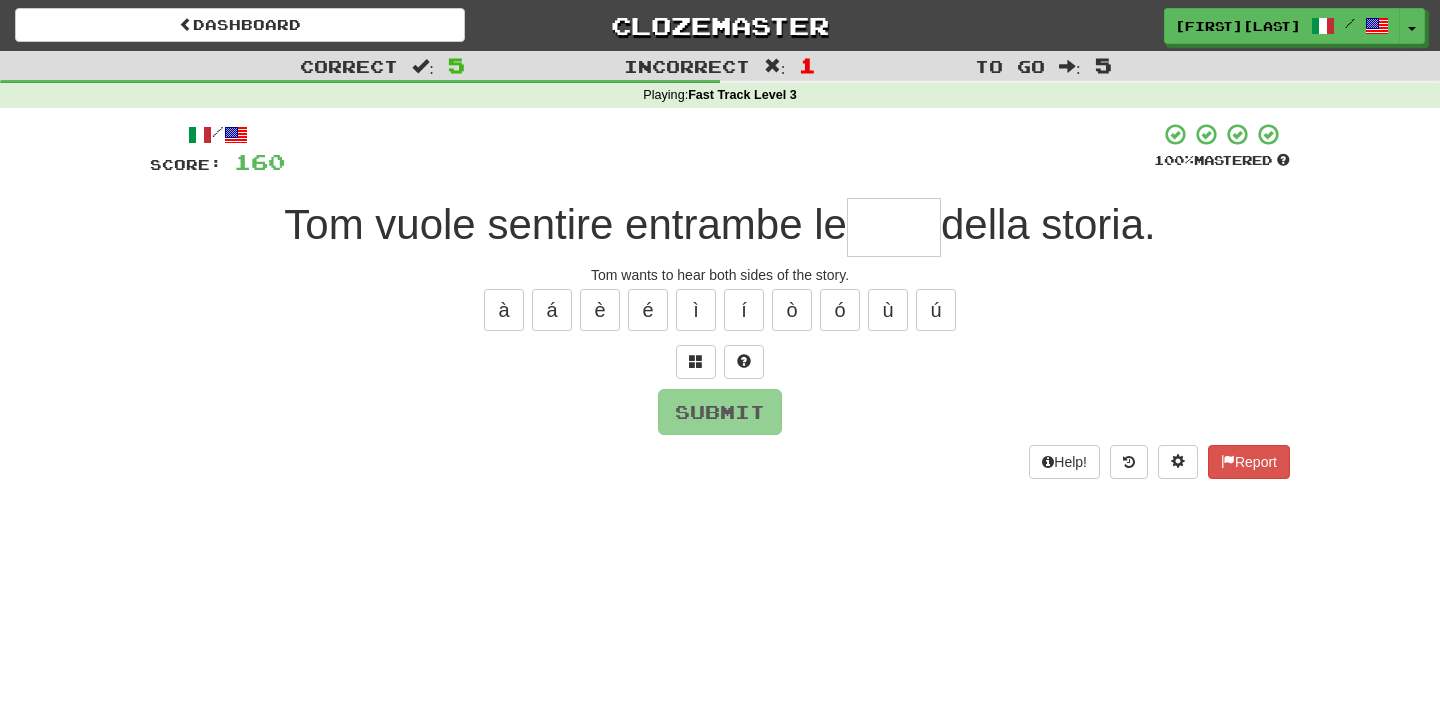type on "*****" 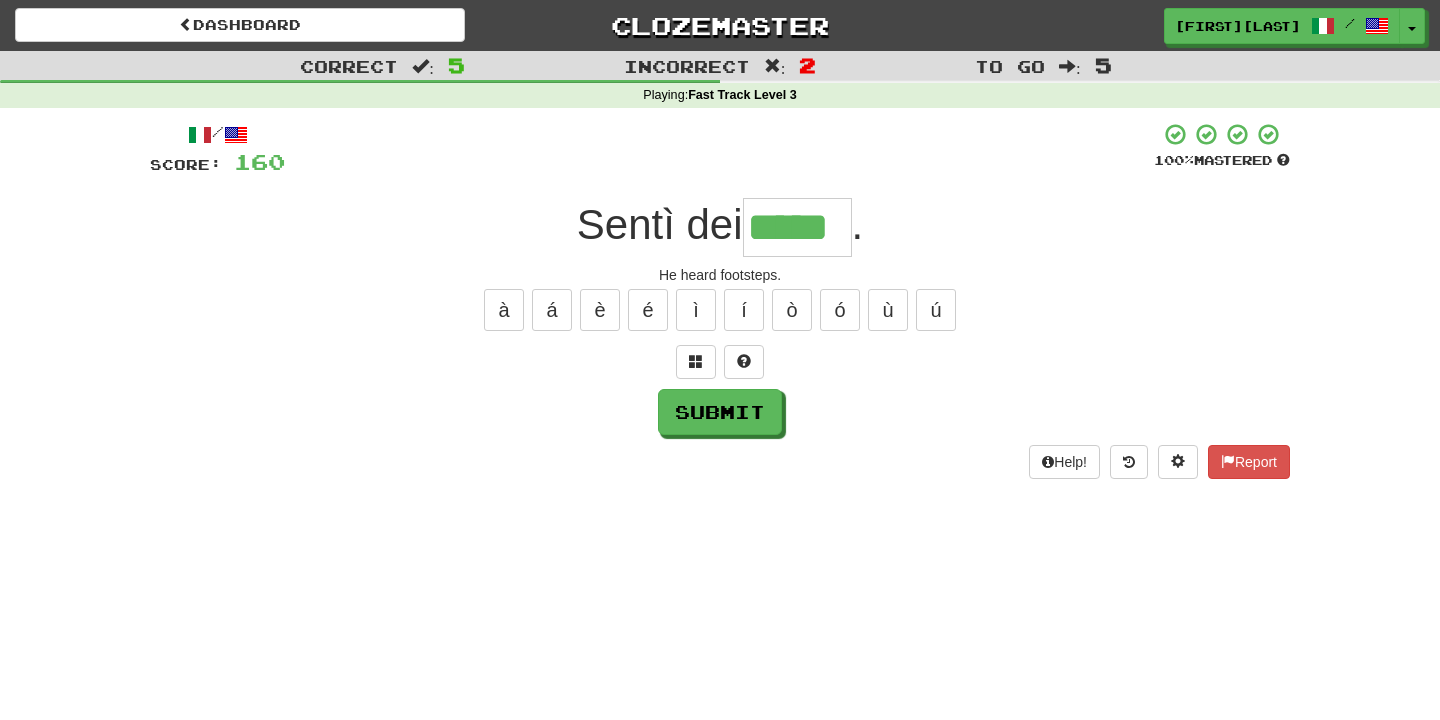 type on "*****" 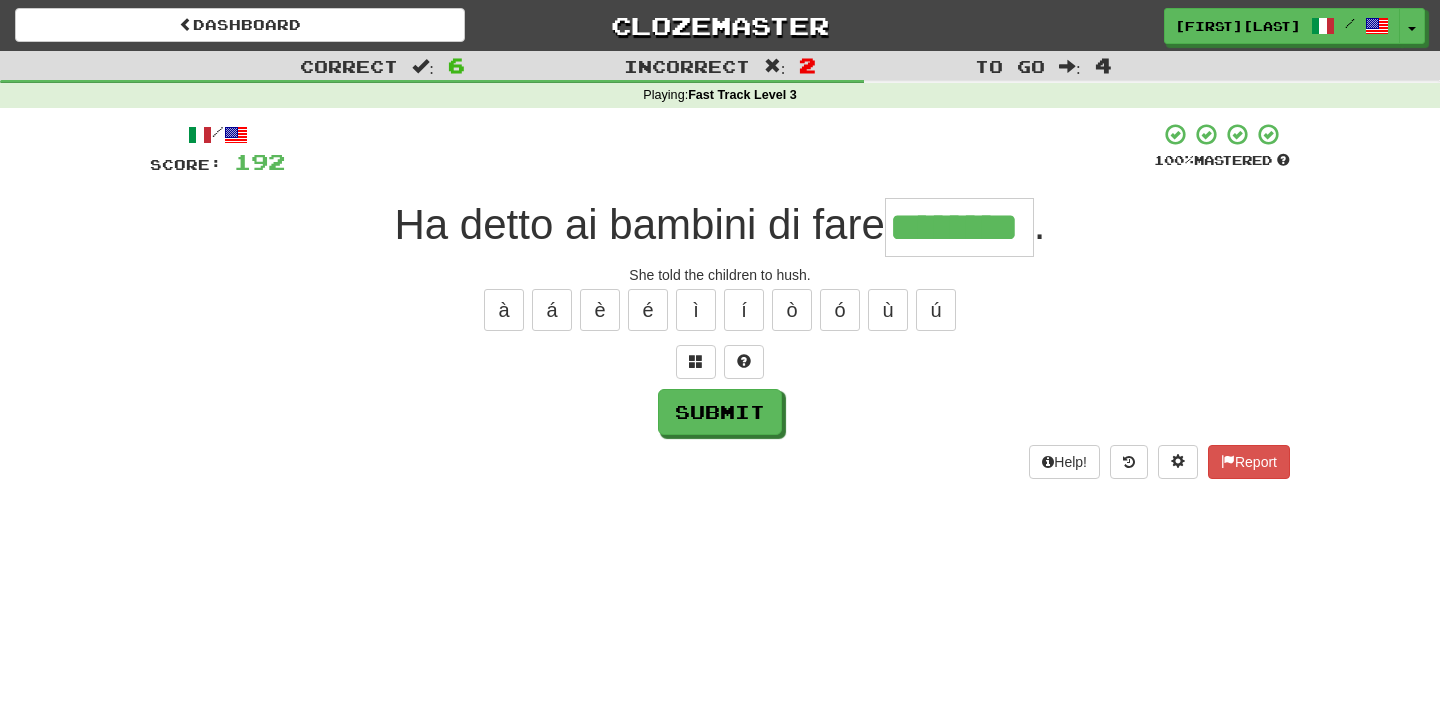 type on "********" 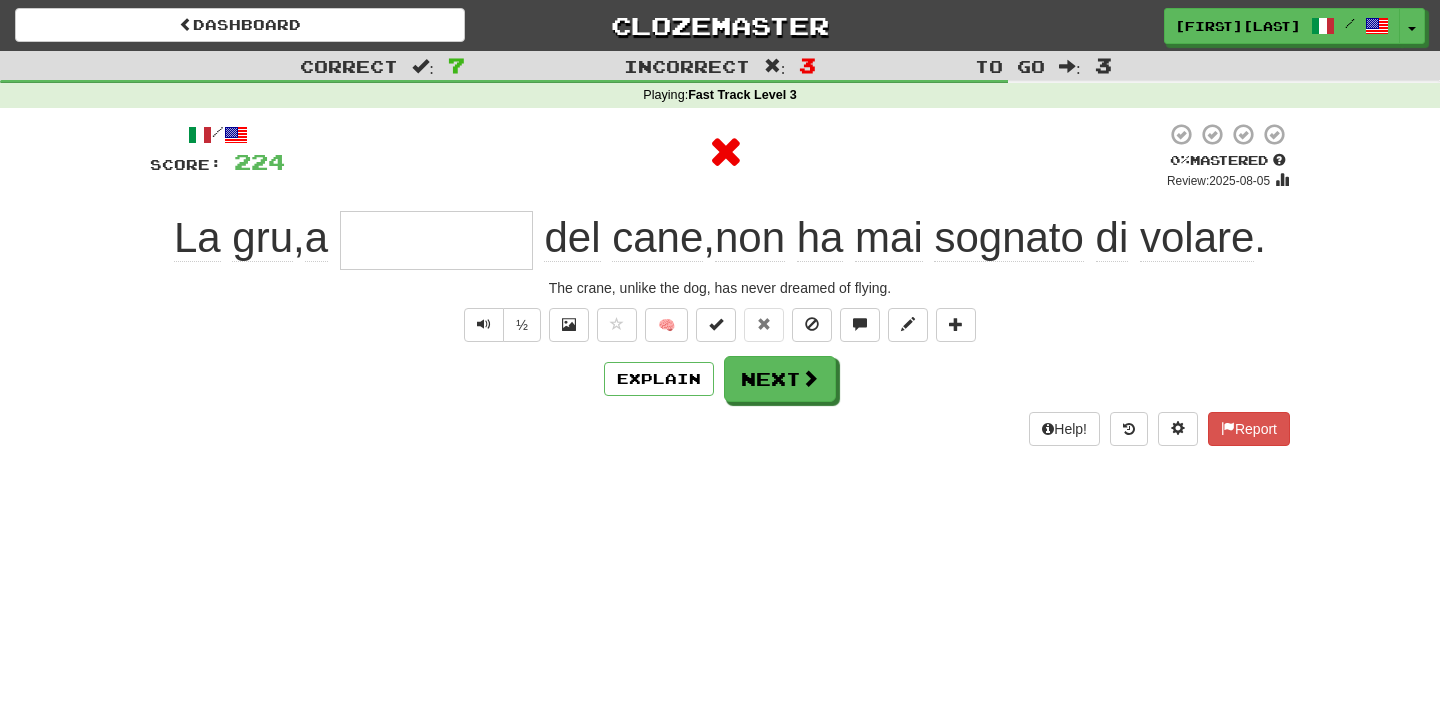 type on "**********" 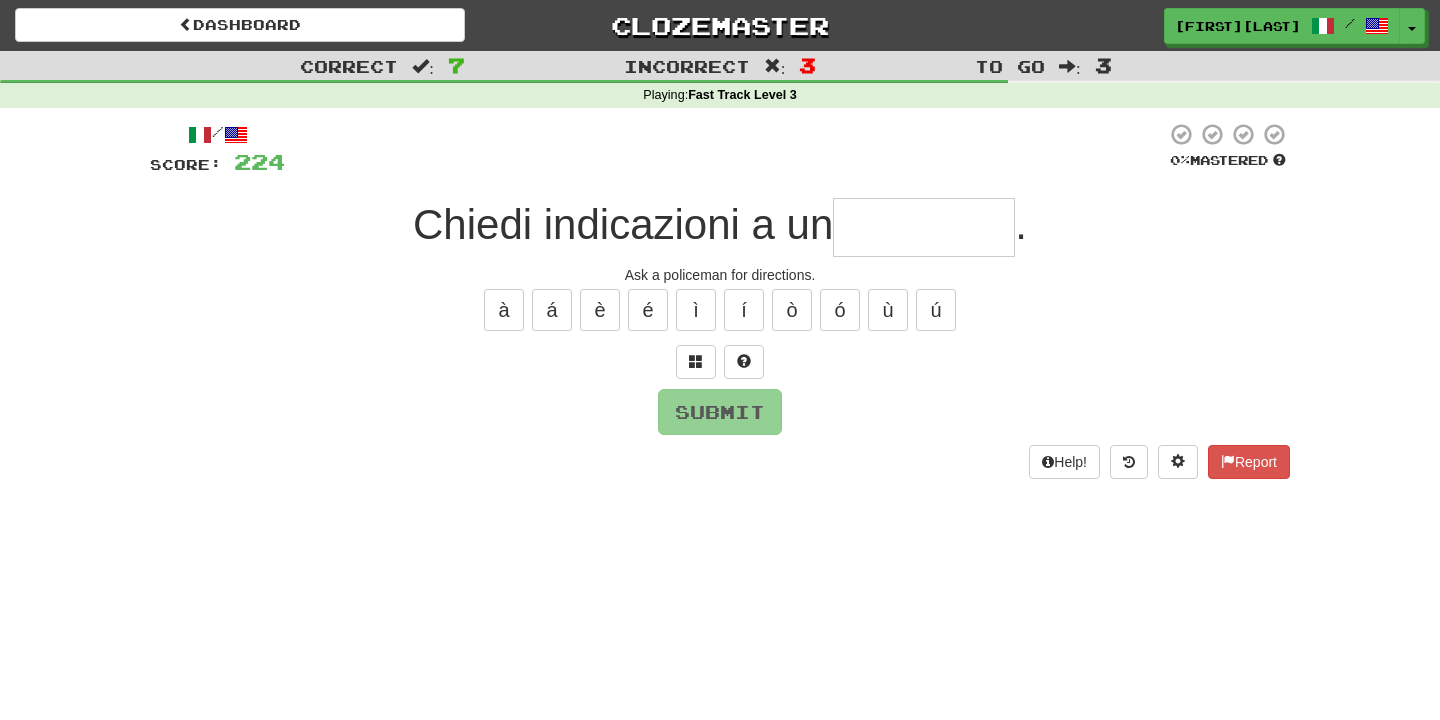 type on "*" 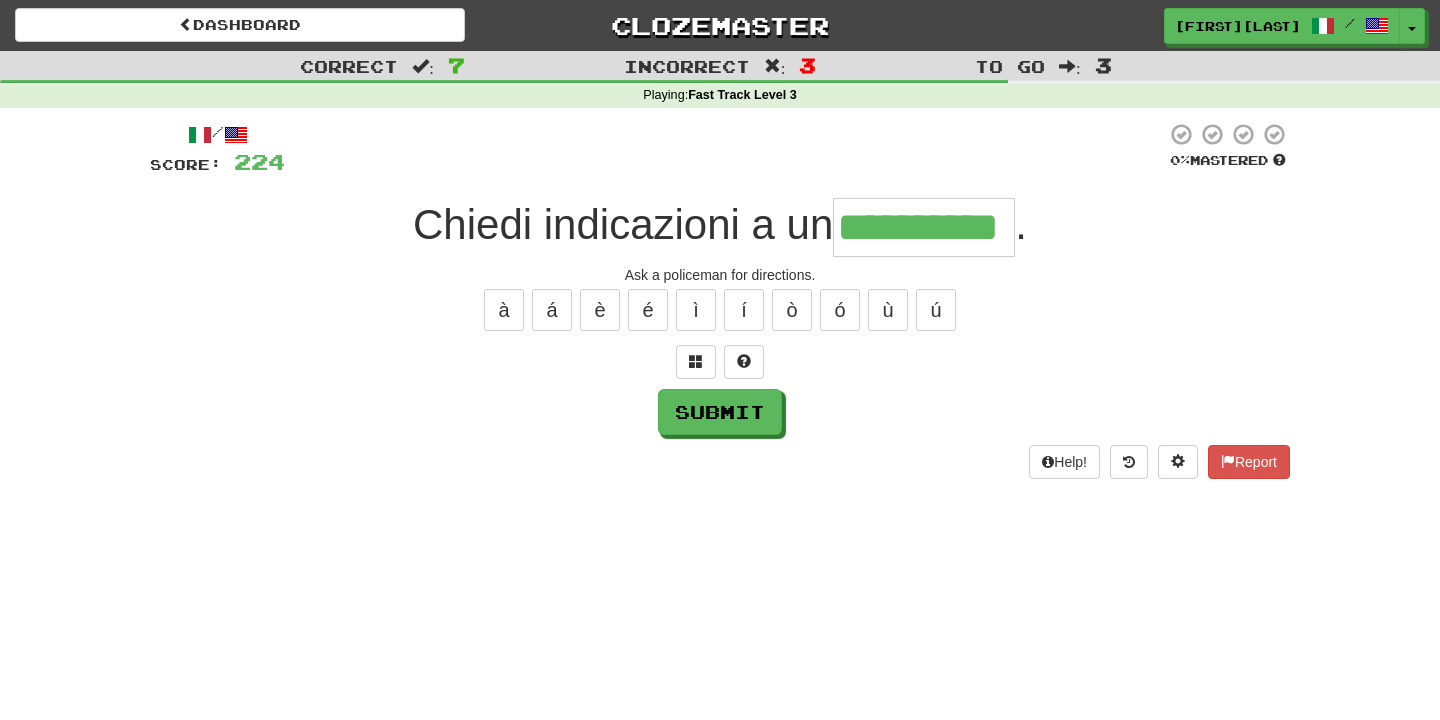 type on "**********" 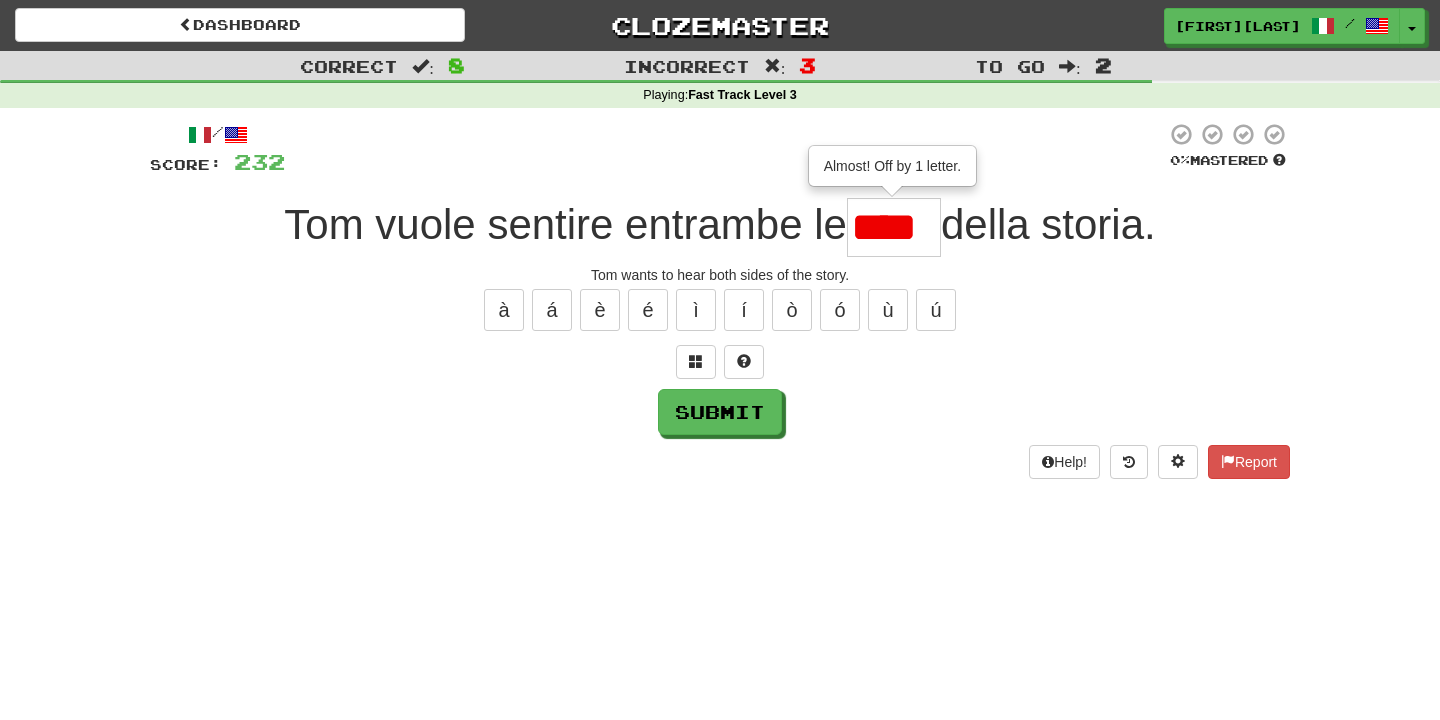 scroll, scrollTop: 0, scrollLeft: 0, axis: both 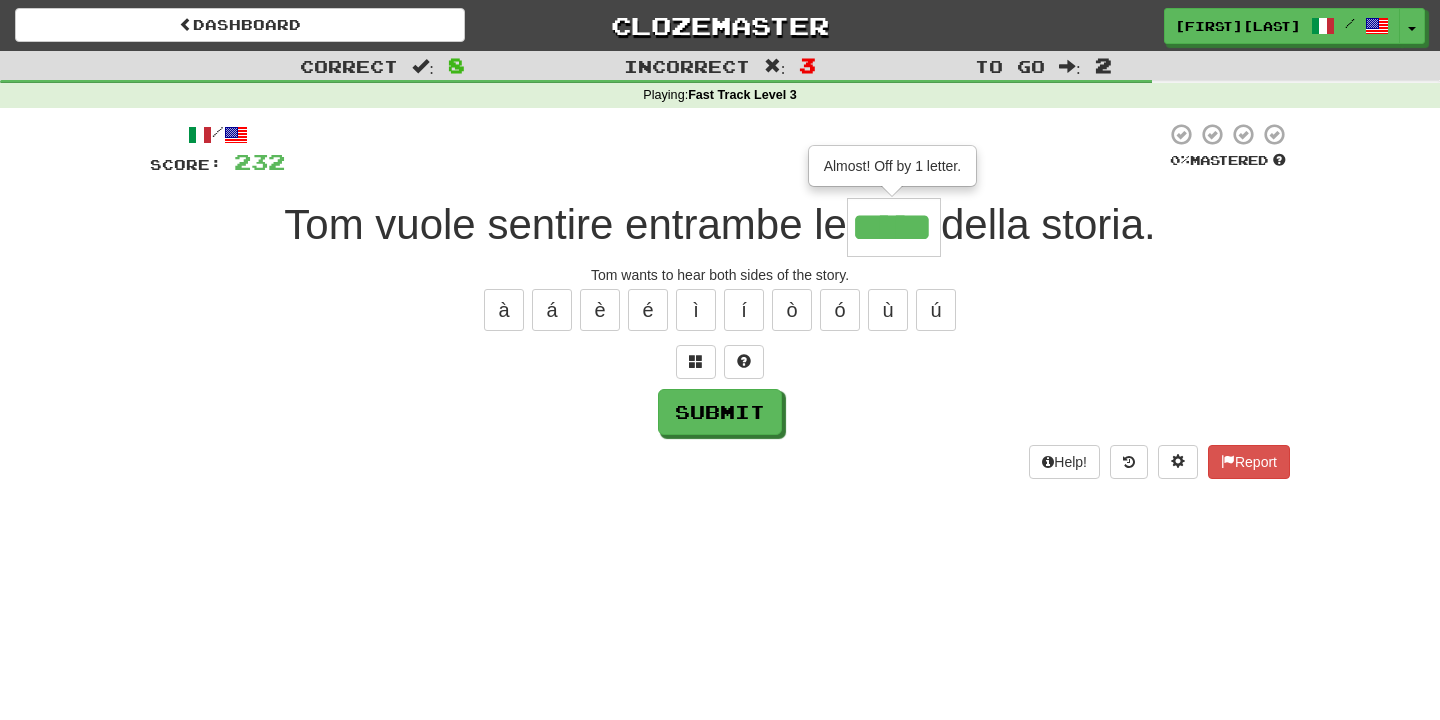 type on "*****" 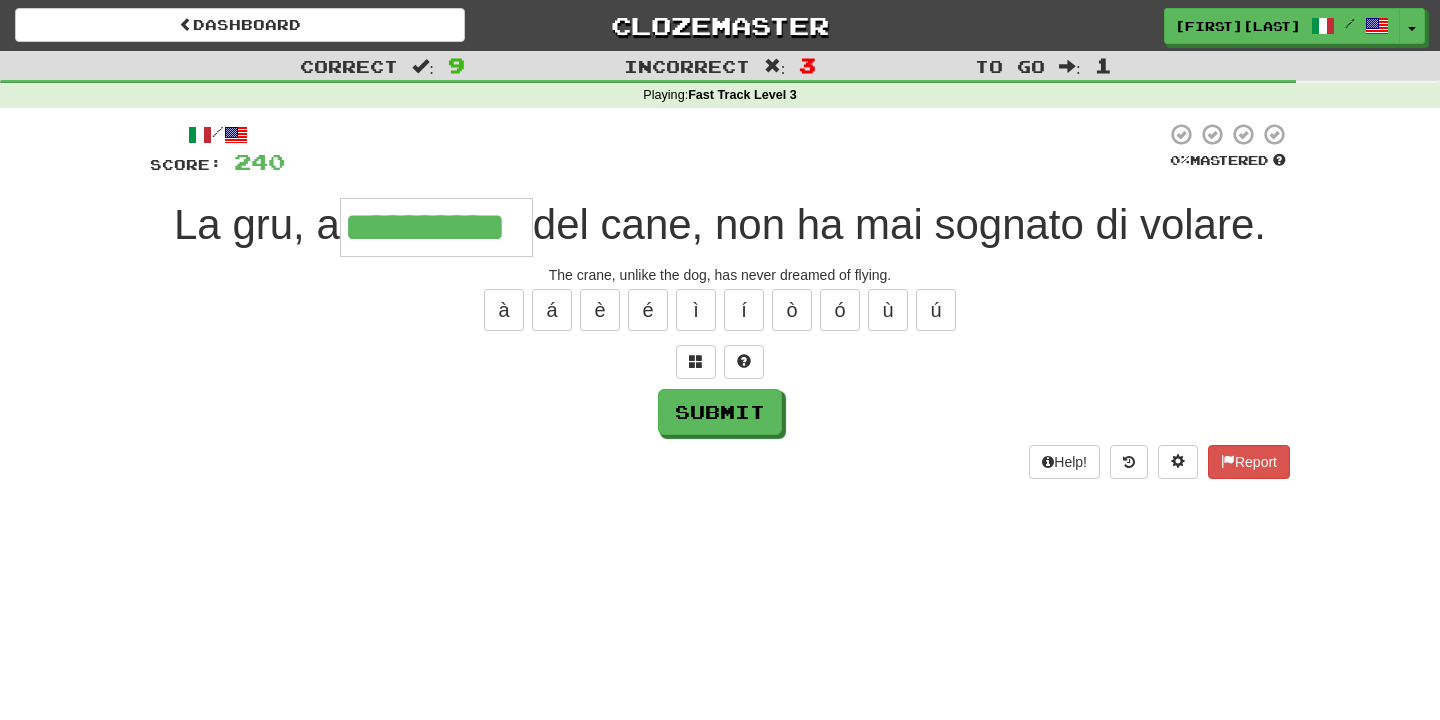 type on "**********" 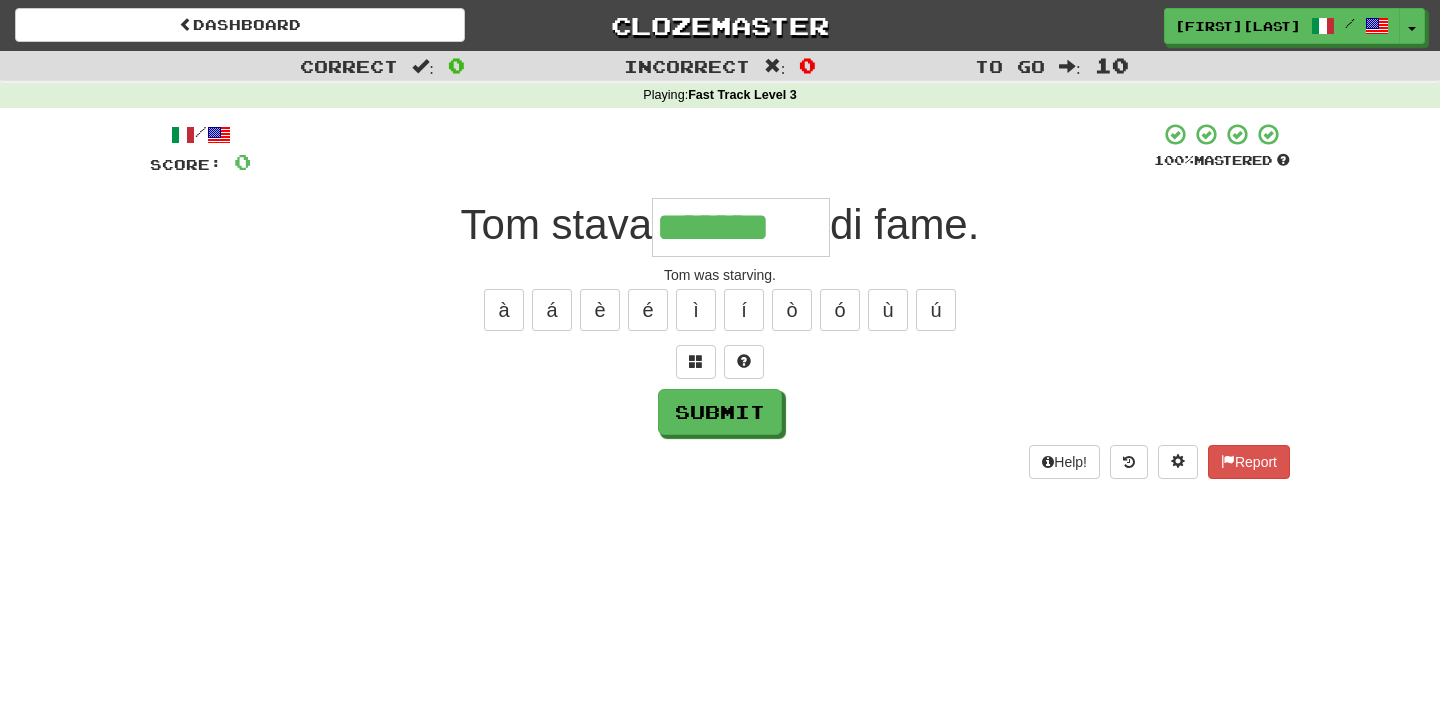 type on "*******" 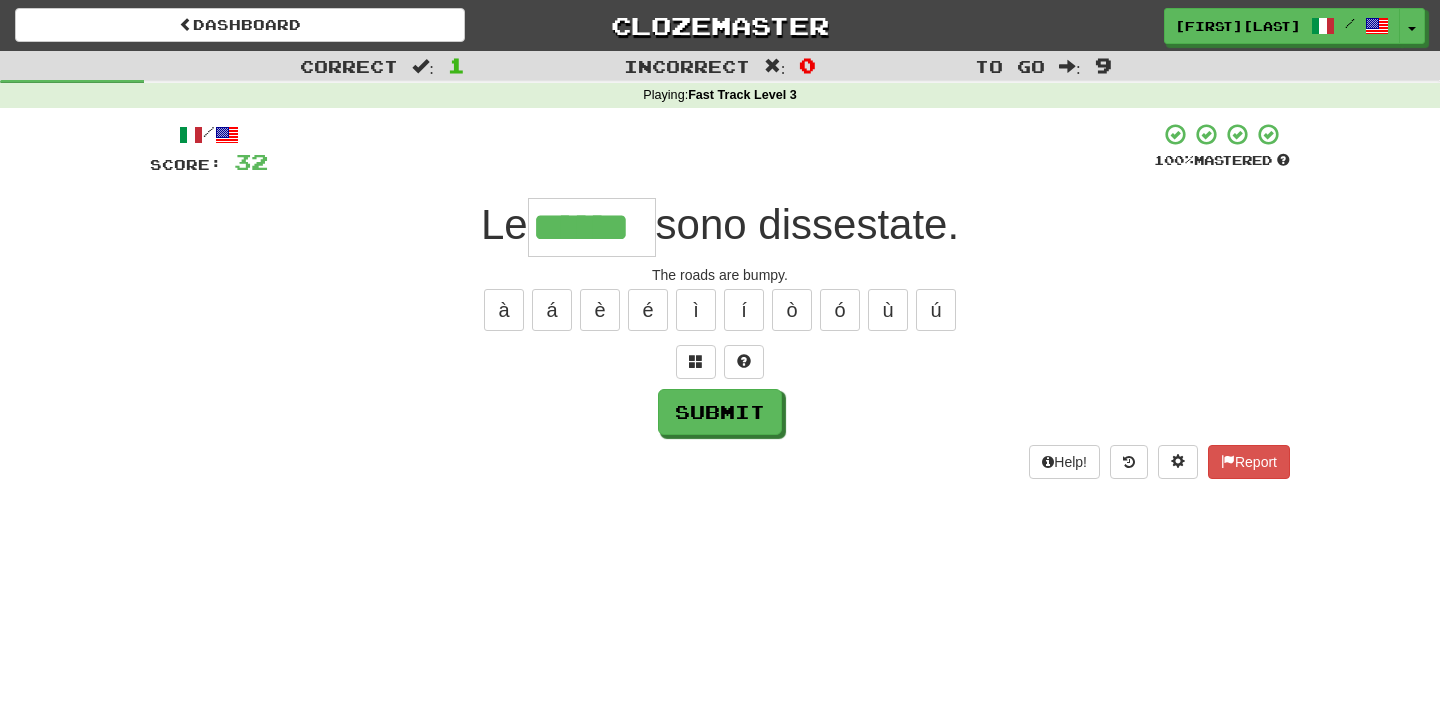 type on "******" 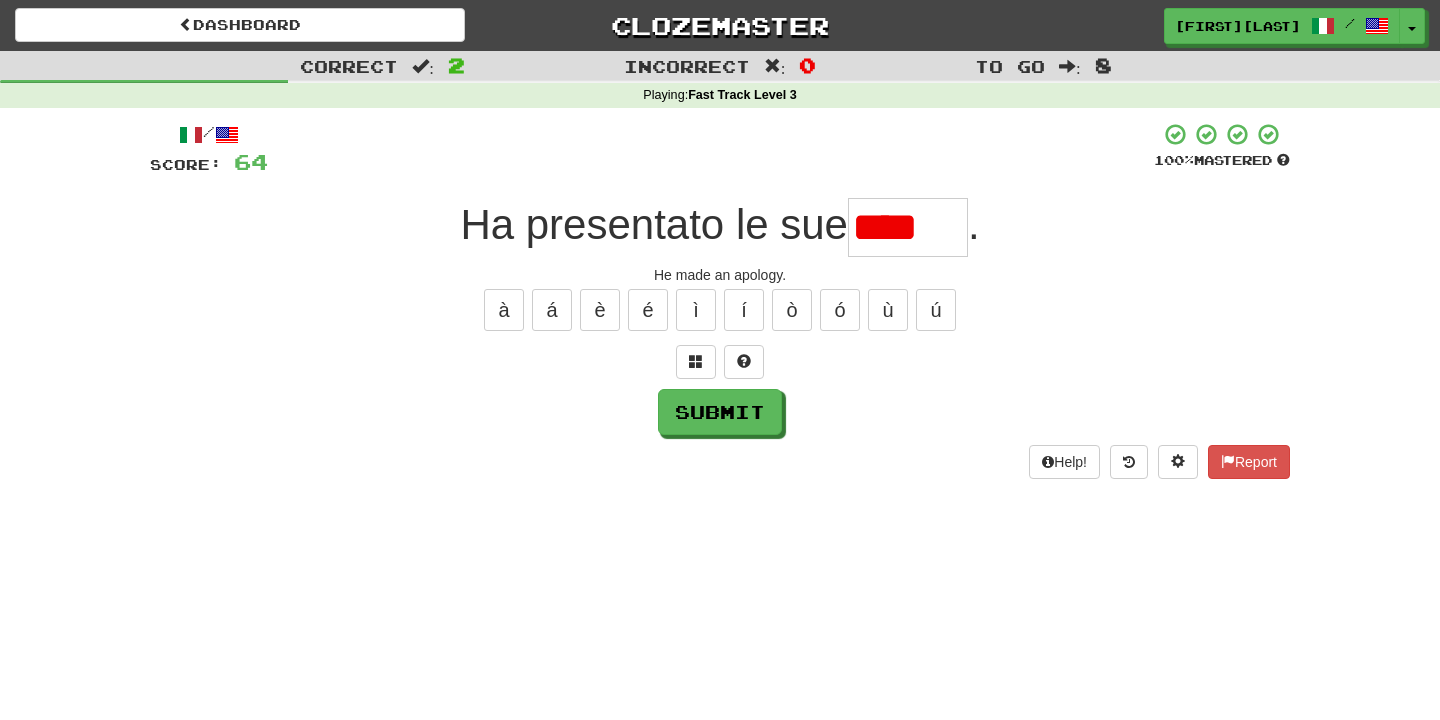 scroll, scrollTop: 0, scrollLeft: 0, axis: both 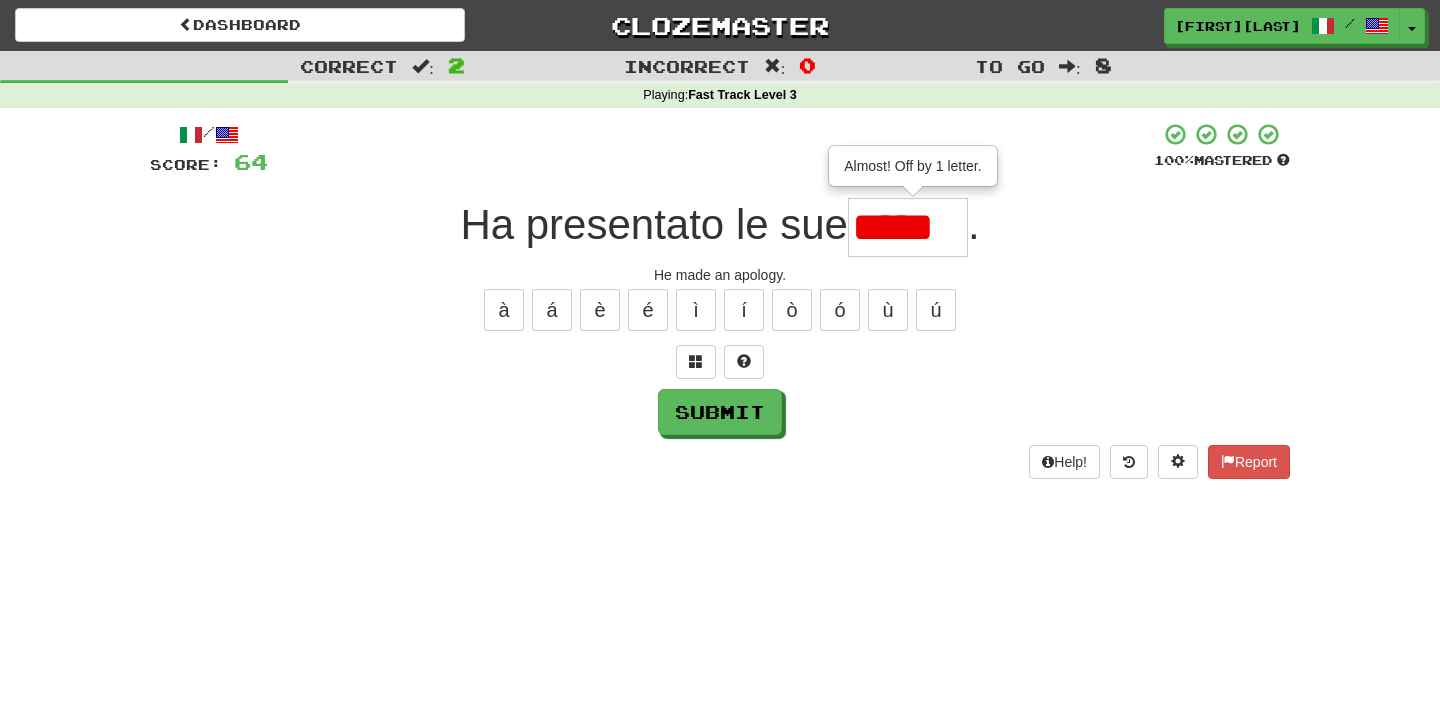 type on "*****" 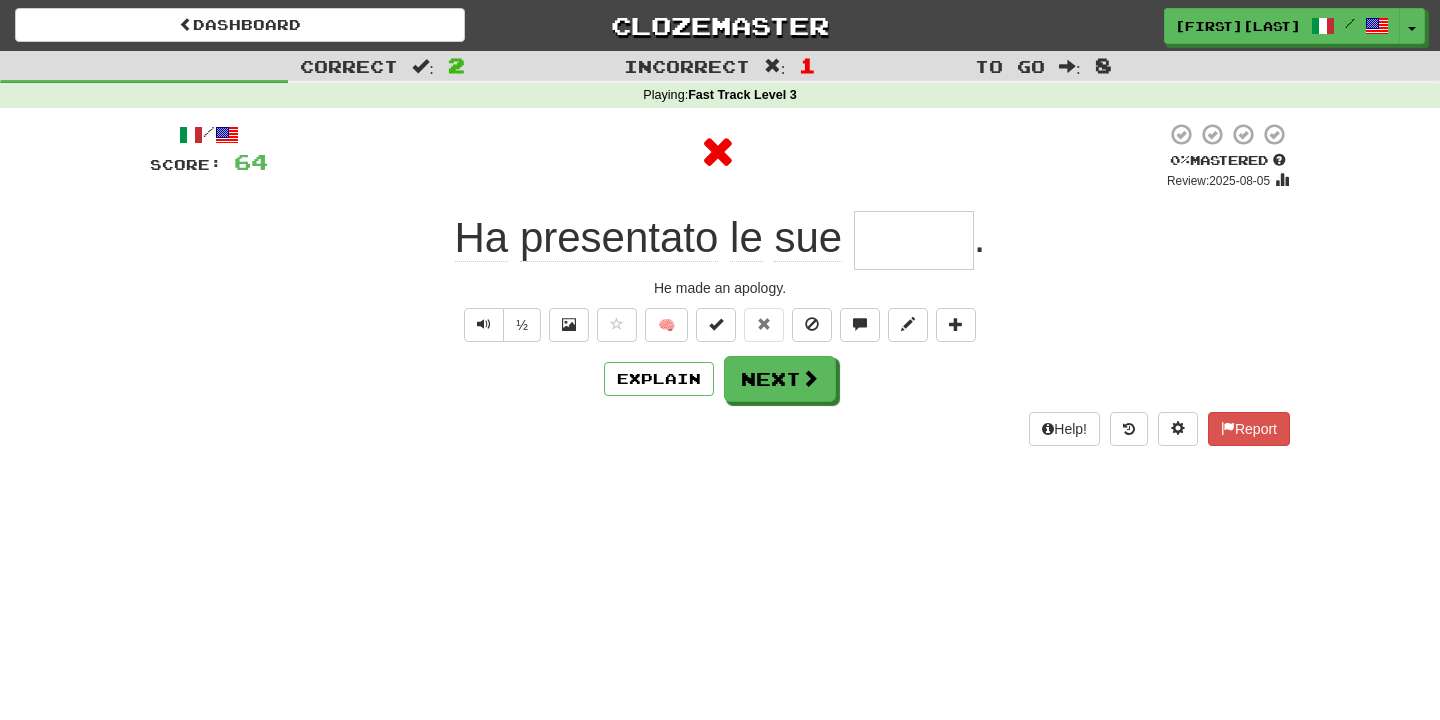 type on "*" 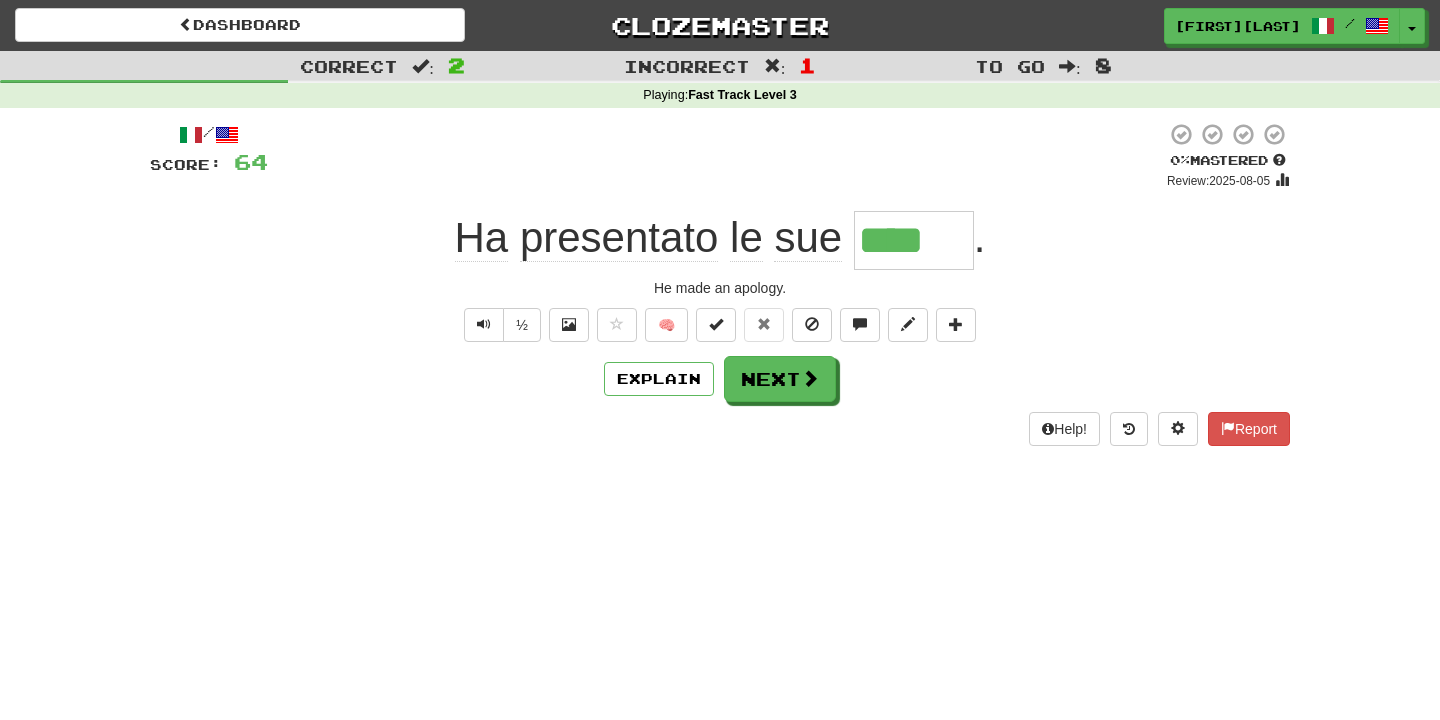 type on "*****" 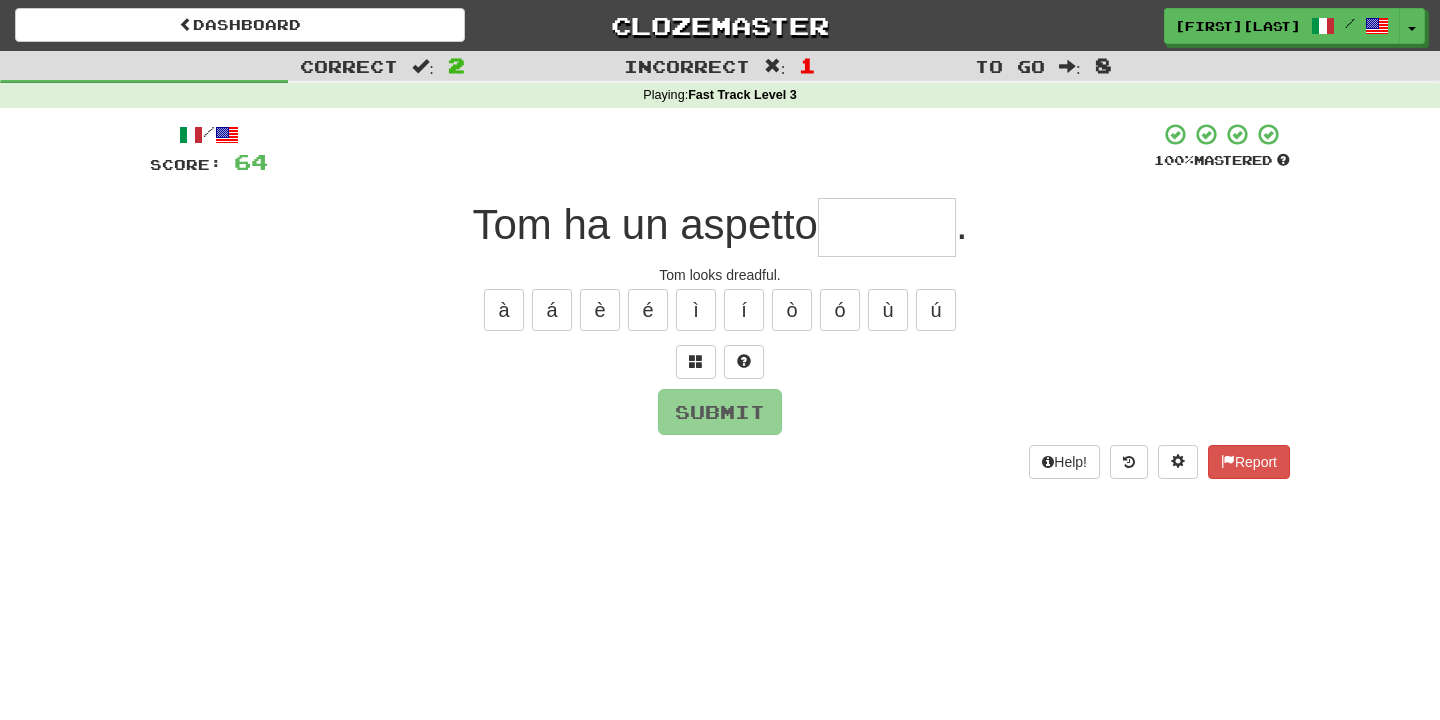 type on "********" 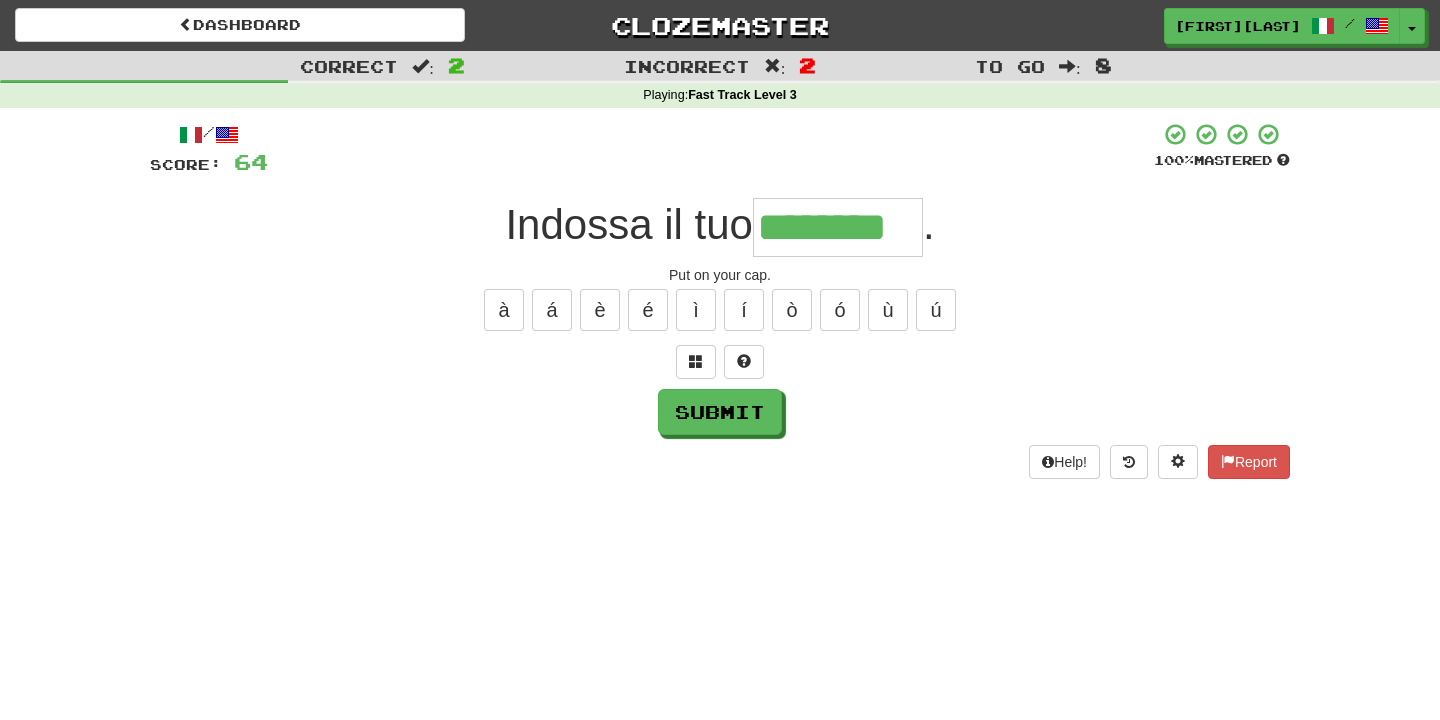 type on "********" 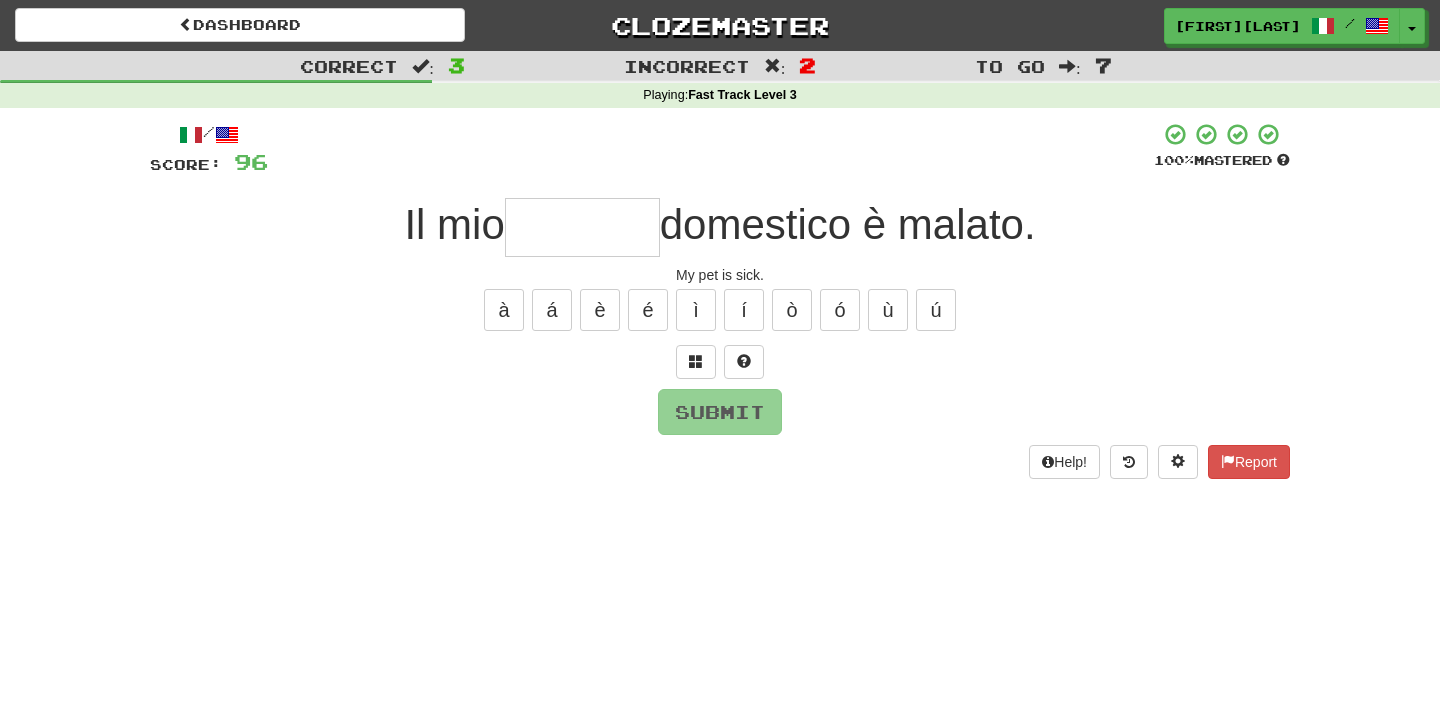 type on "*" 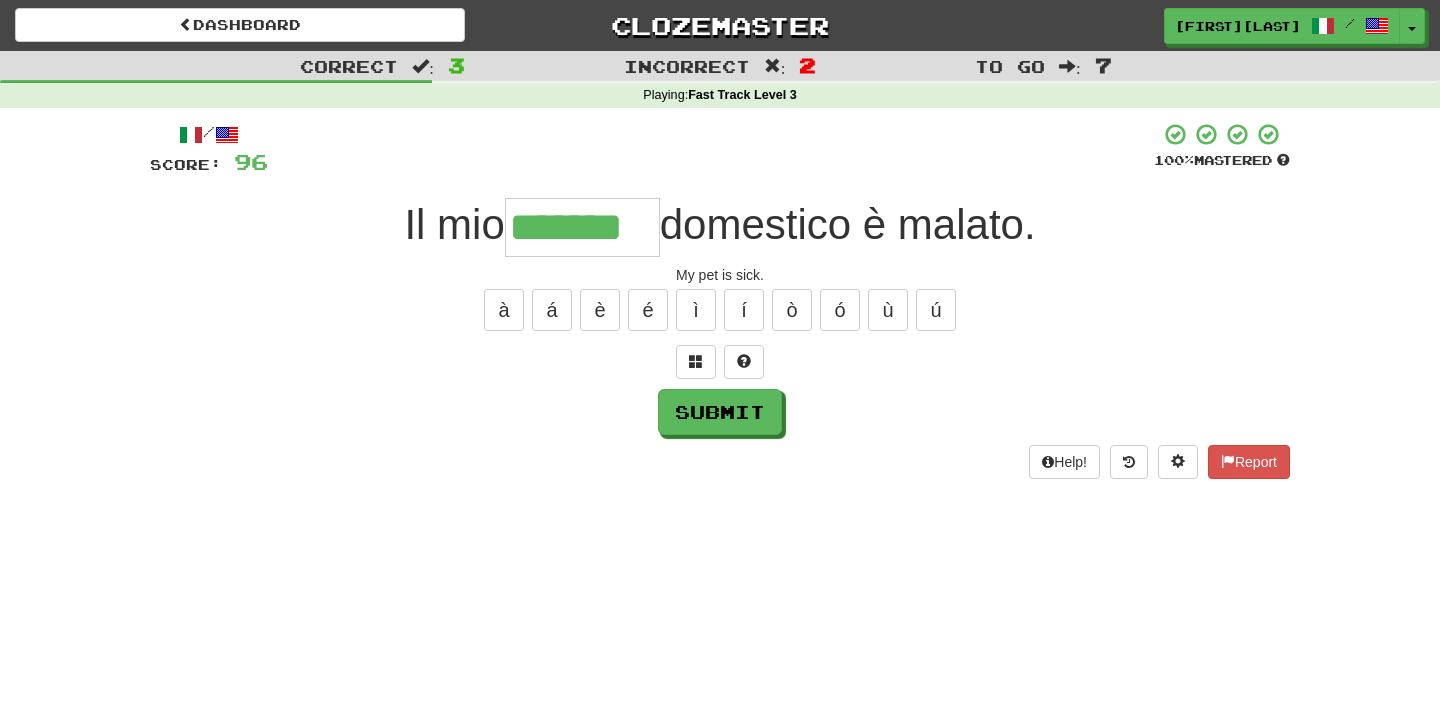 type on "*******" 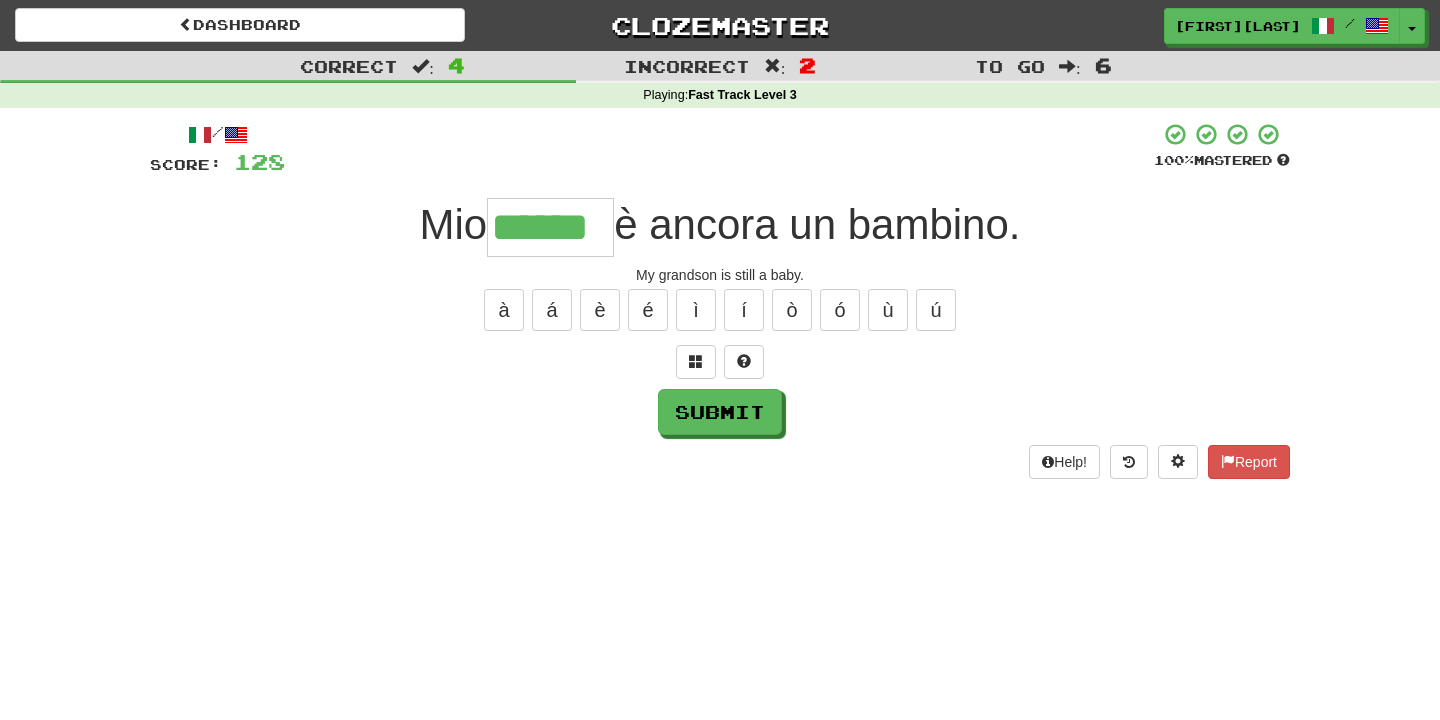 type on "******" 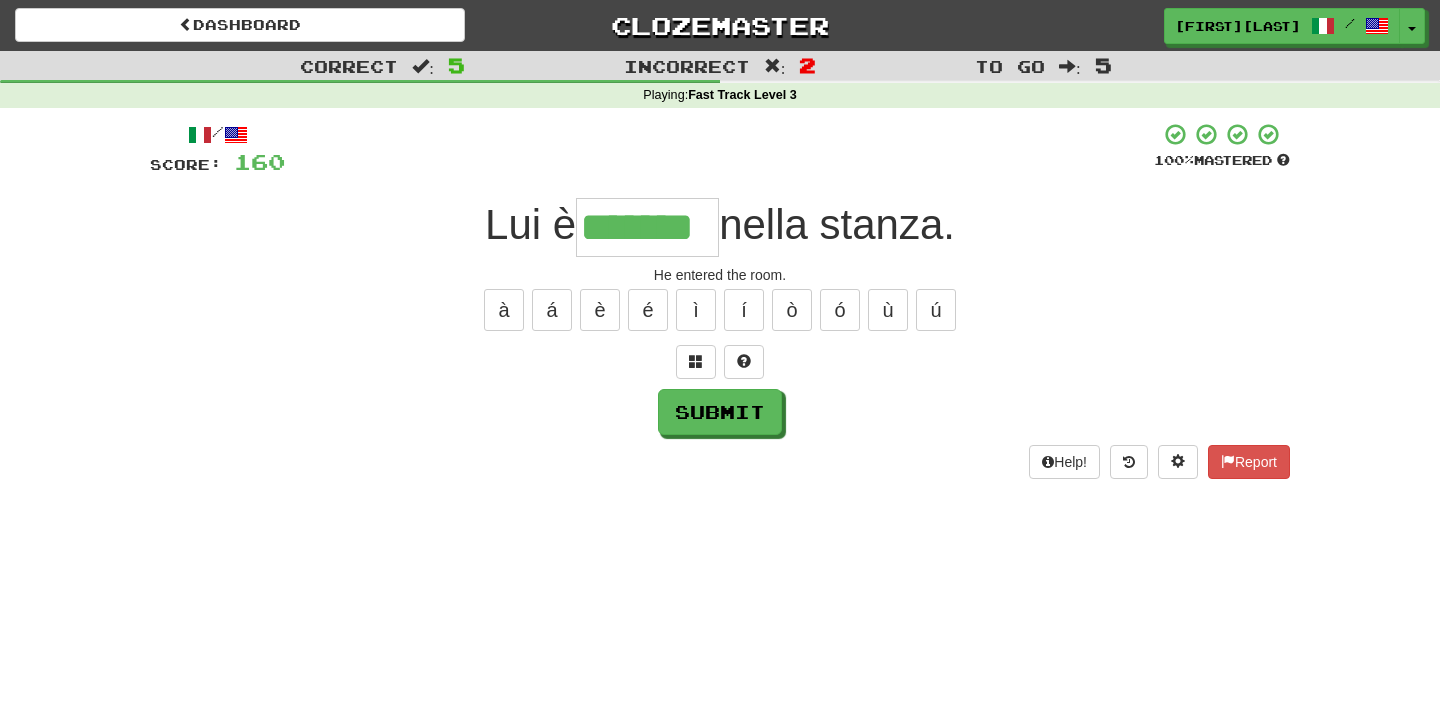 type on "*******" 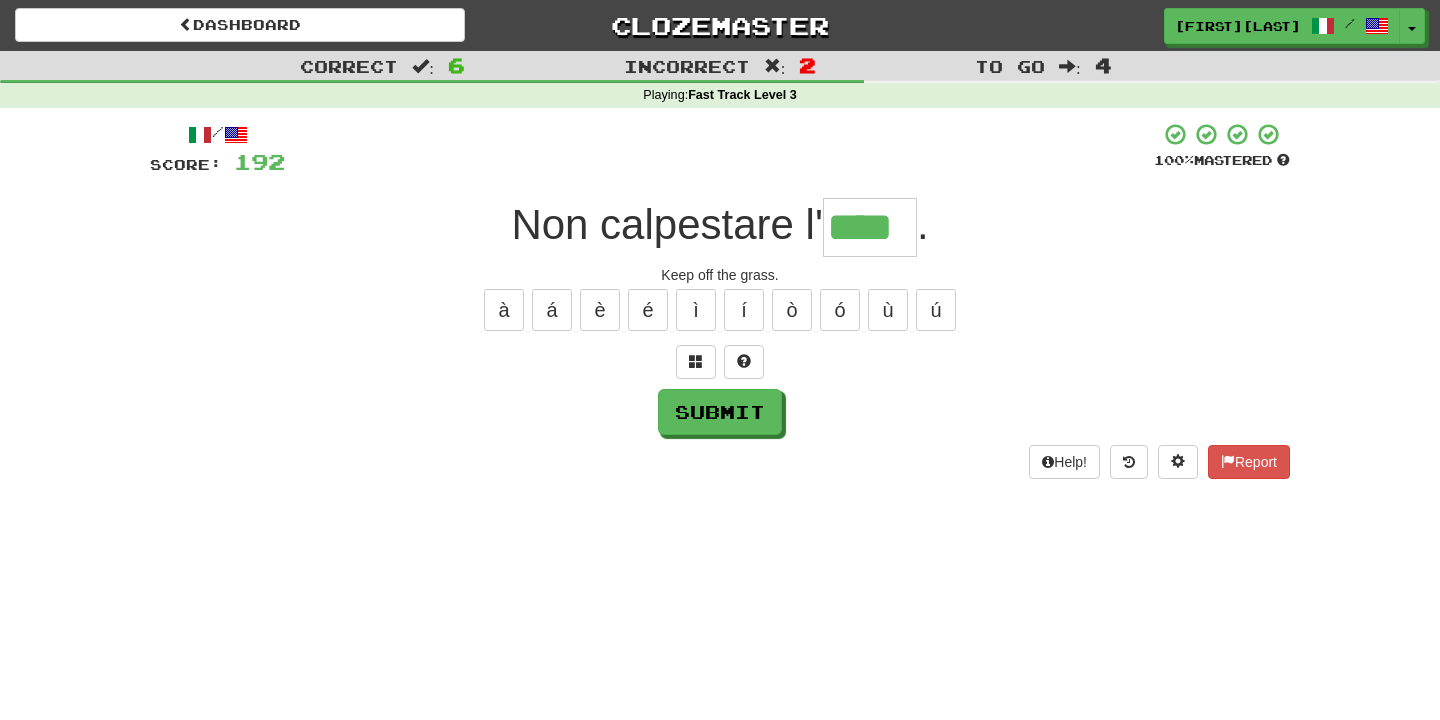 type on "****" 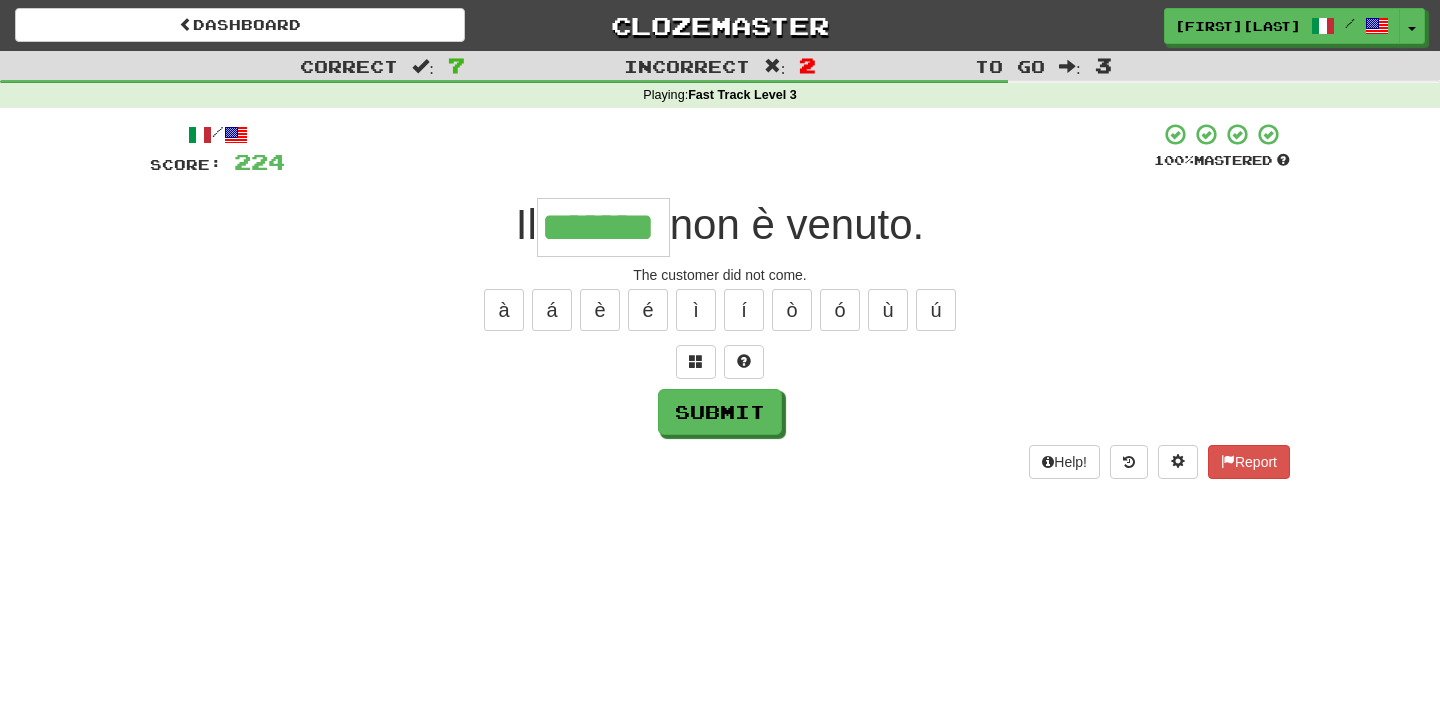 type on "*******" 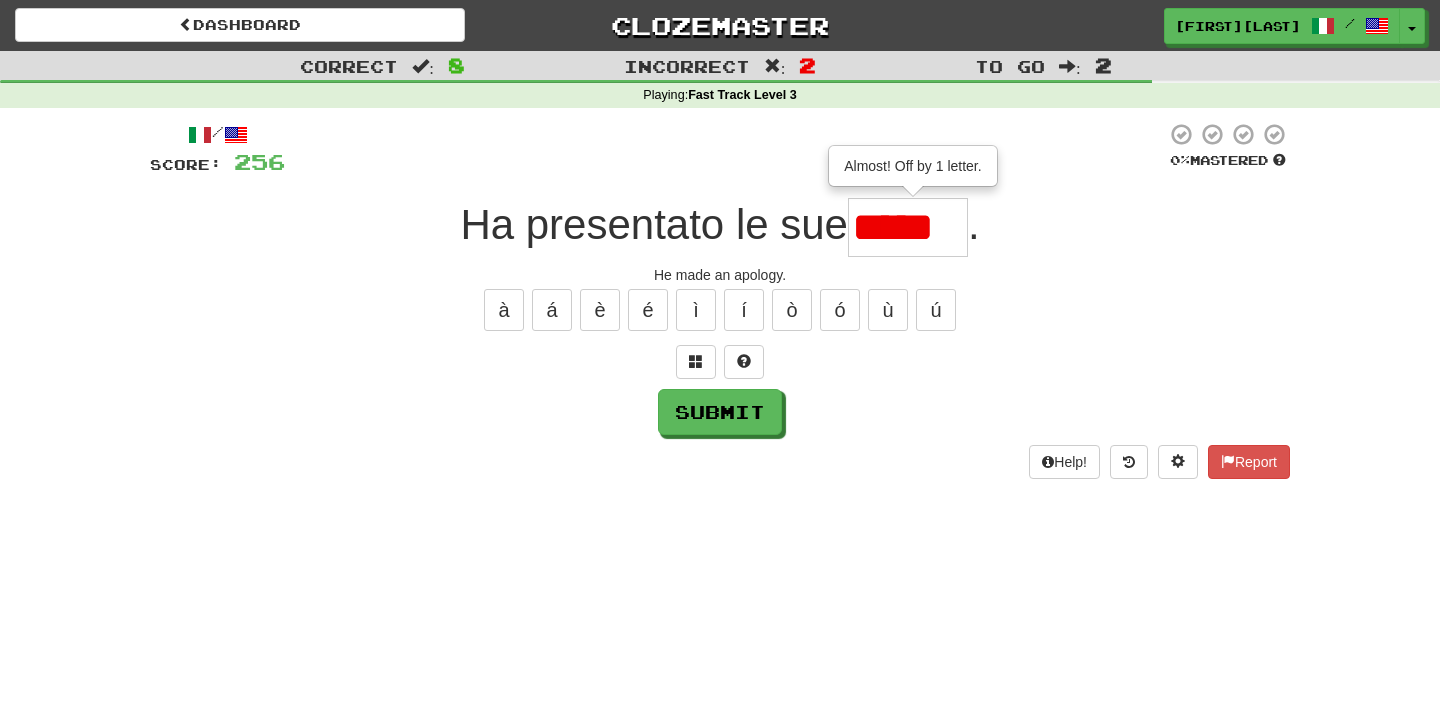 type on "*****" 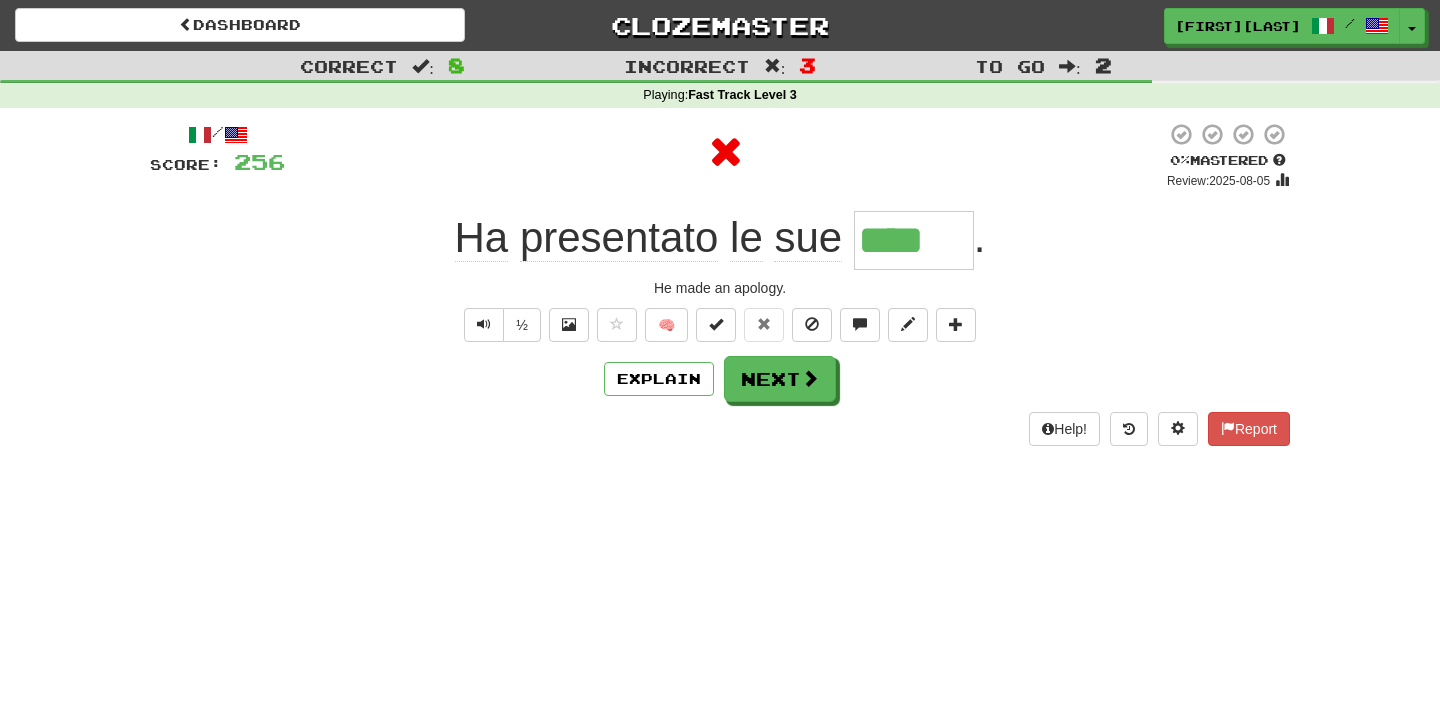 type on "*****" 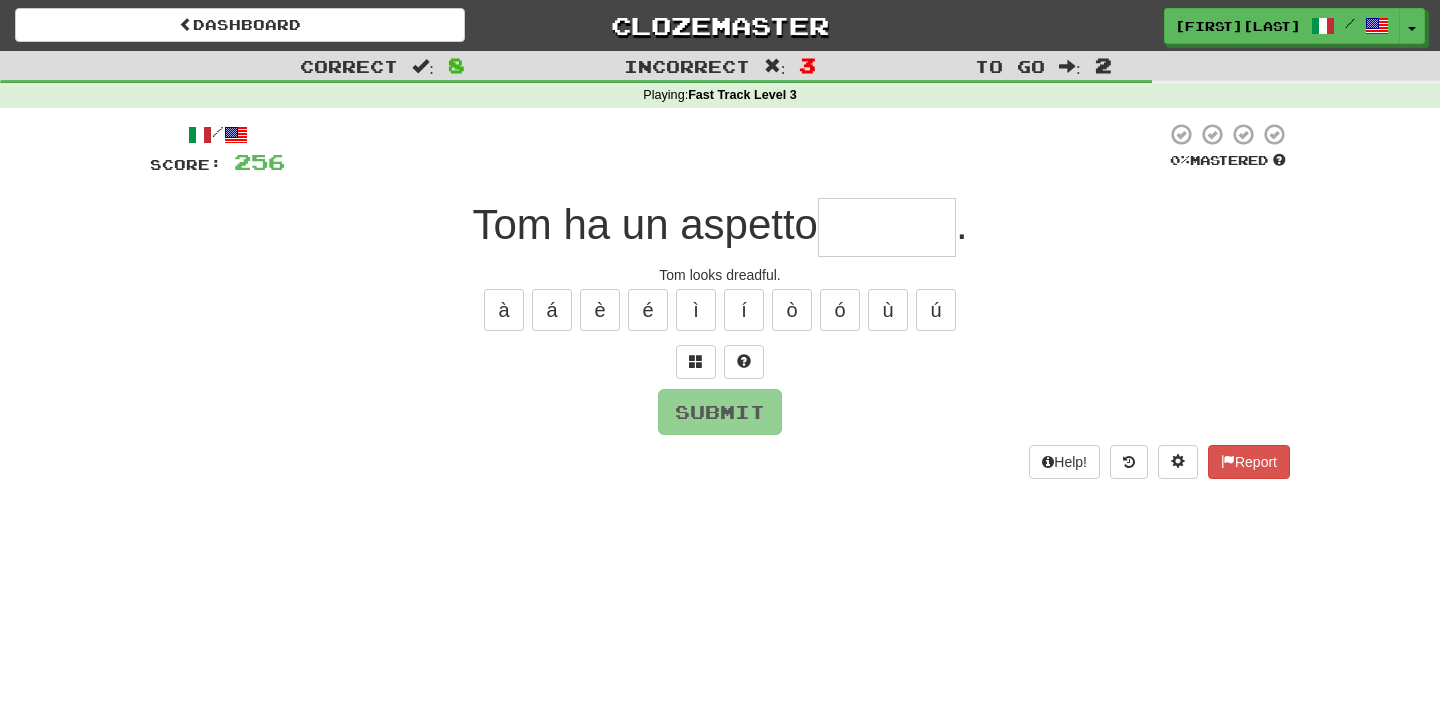 type on "********" 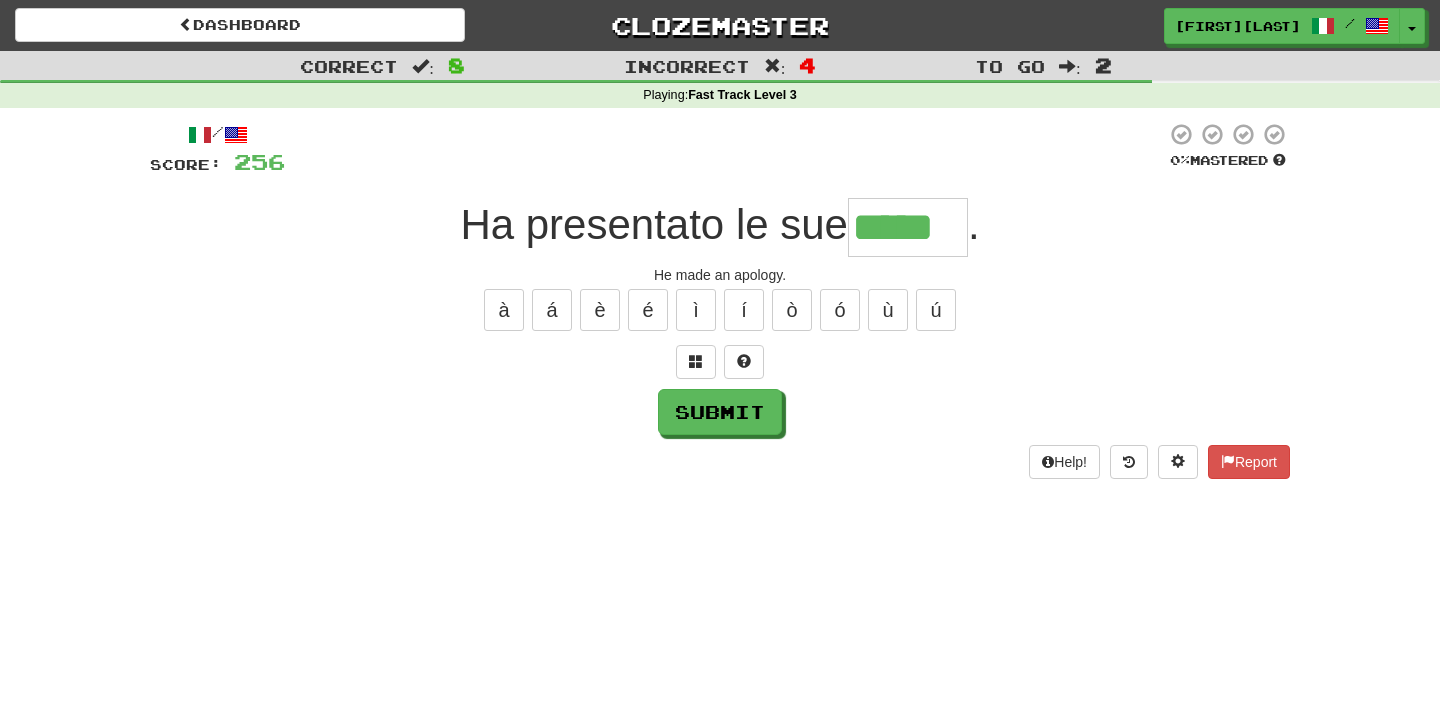 type on "*****" 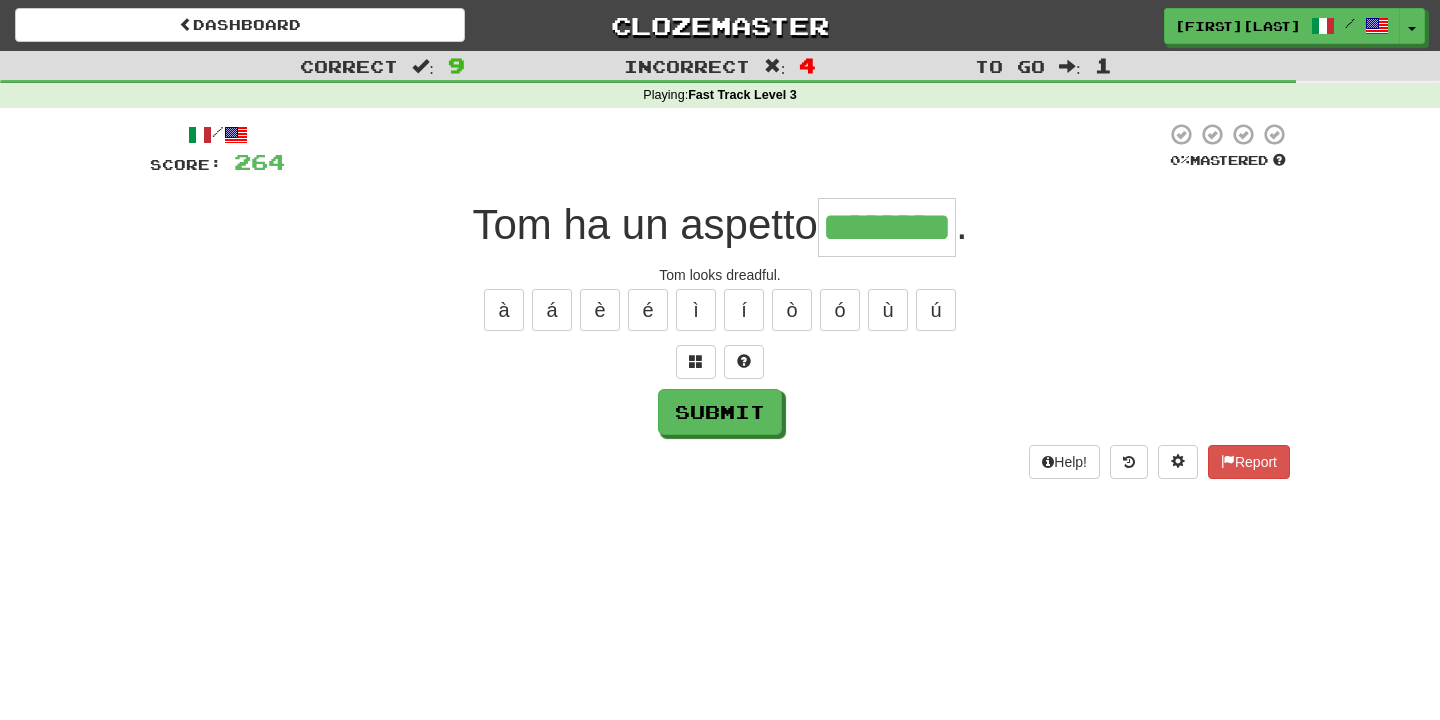 type on "********" 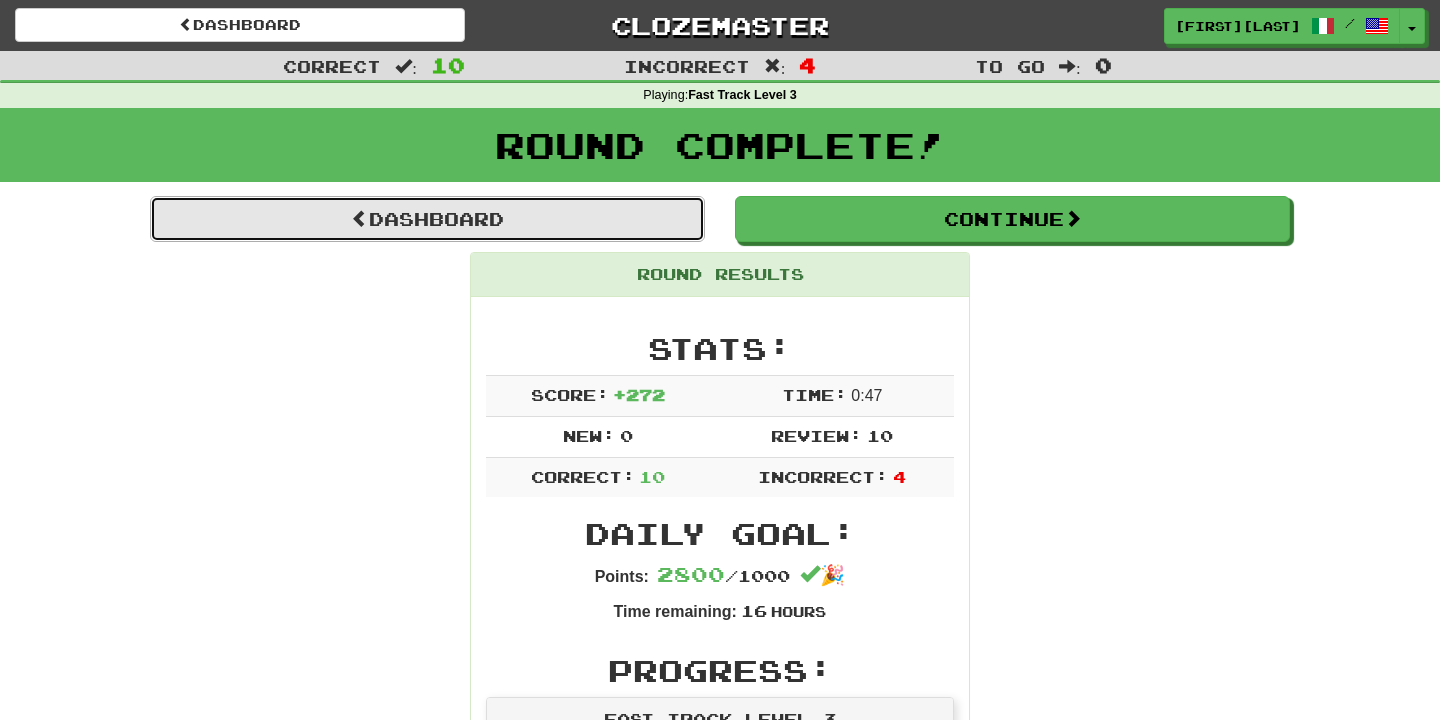 click on "Dashboard" at bounding box center [427, 219] 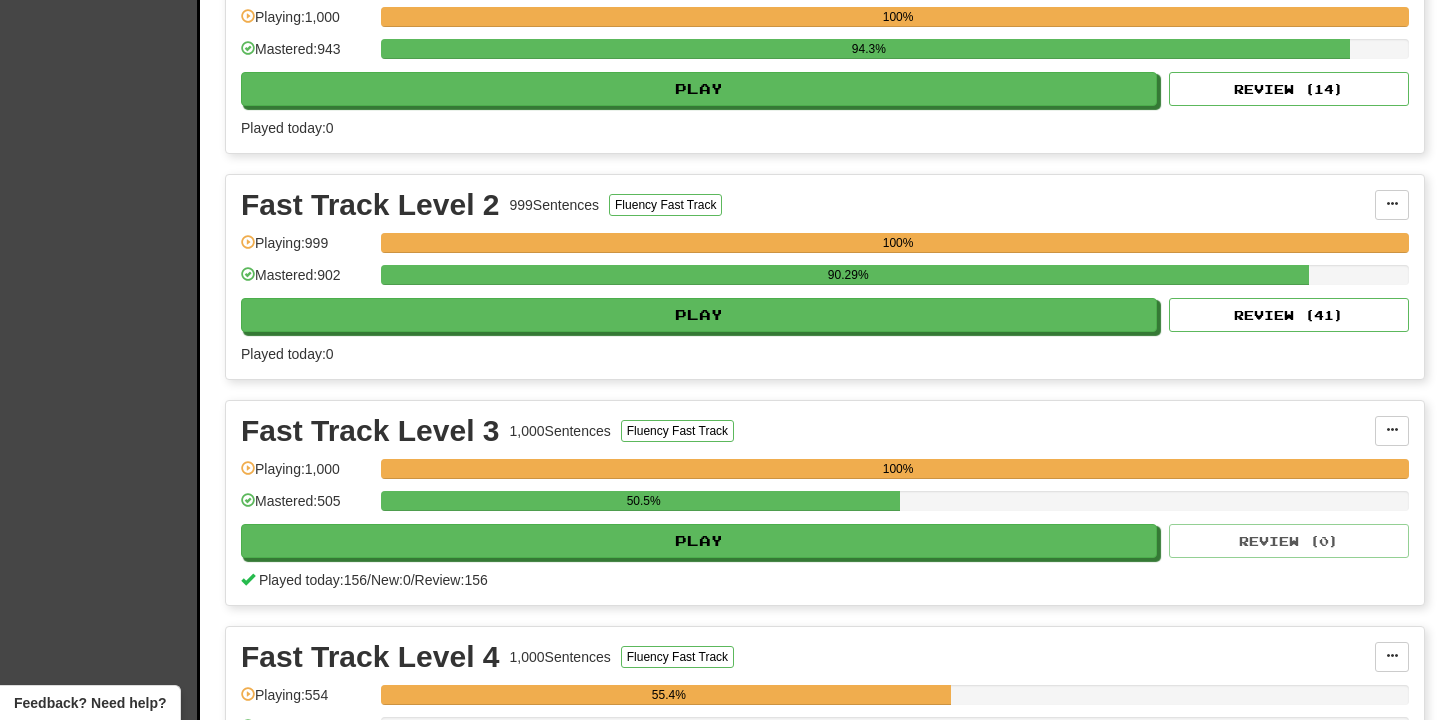scroll, scrollTop: 510, scrollLeft: 0, axis: vertical 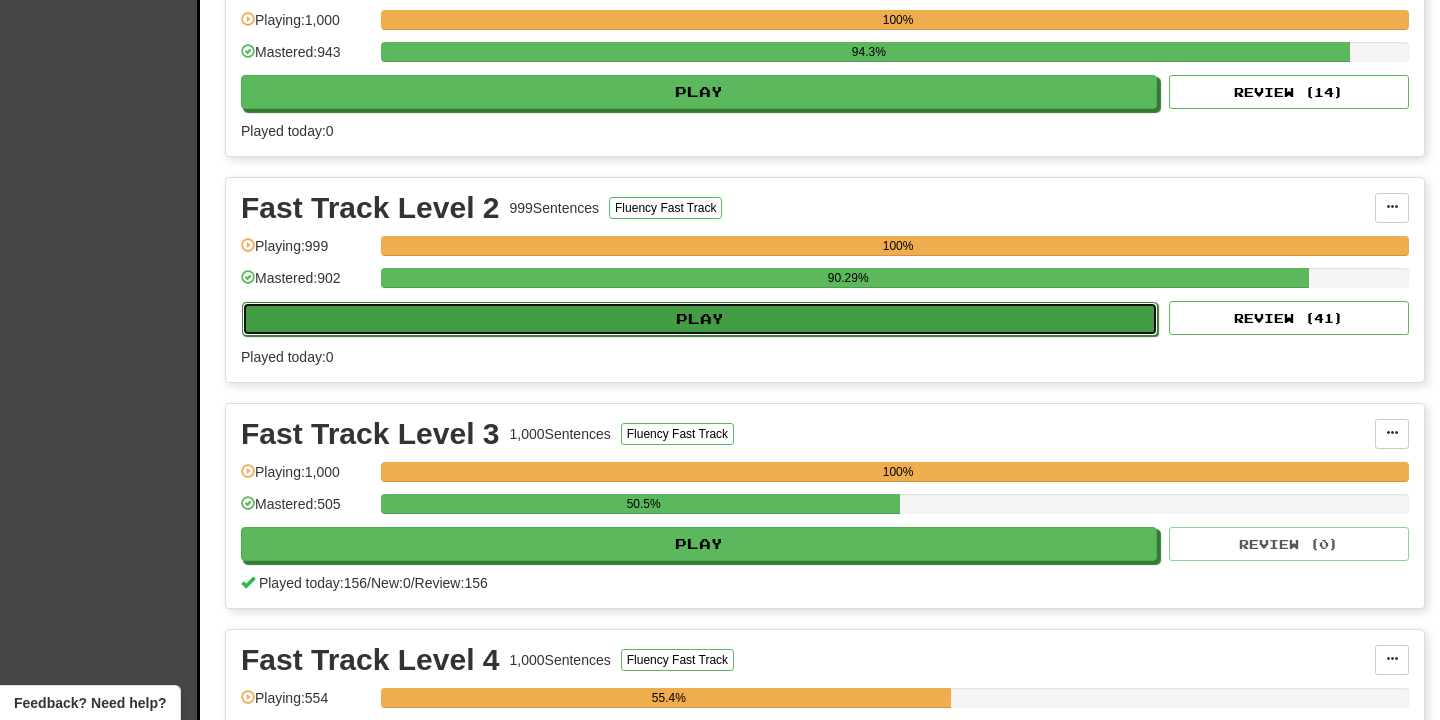 click on "Play" at bounding box center (700, 319) 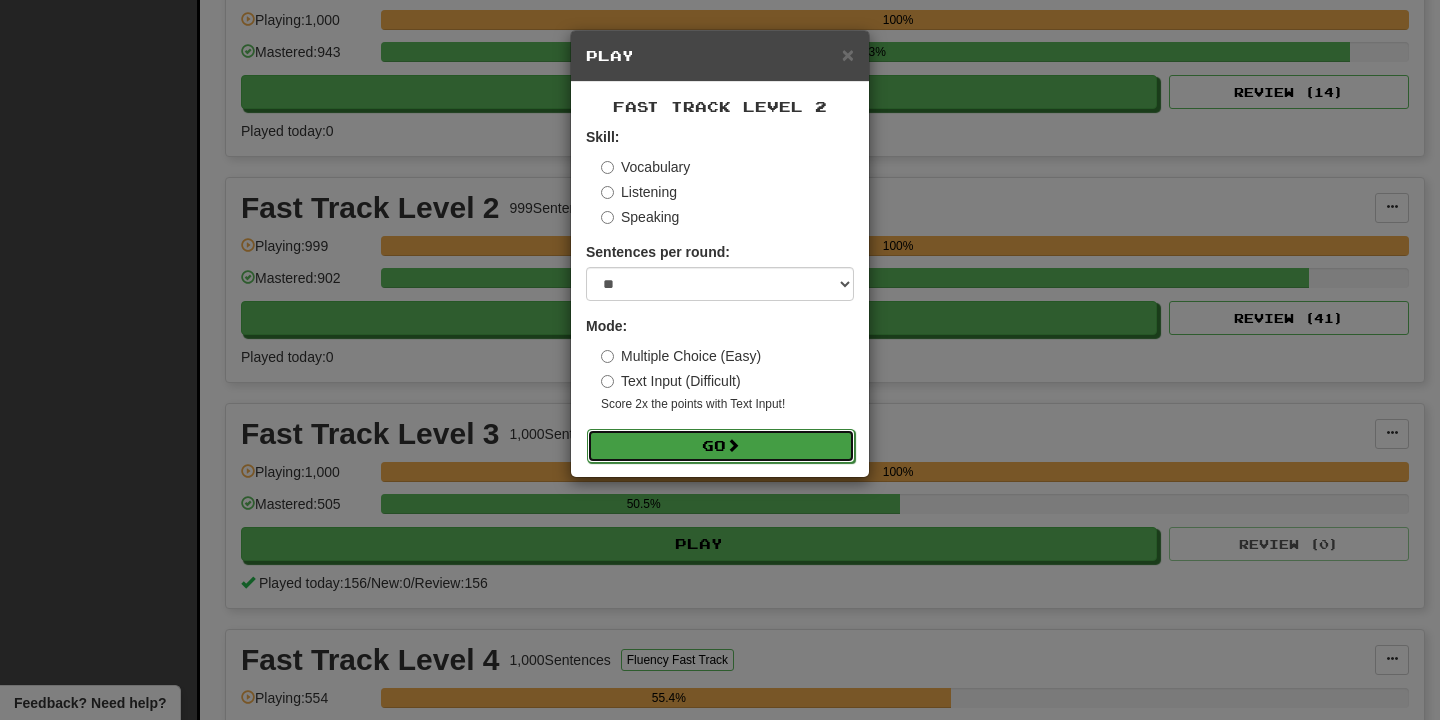 click on "Go" at bounding box center [721, 446] 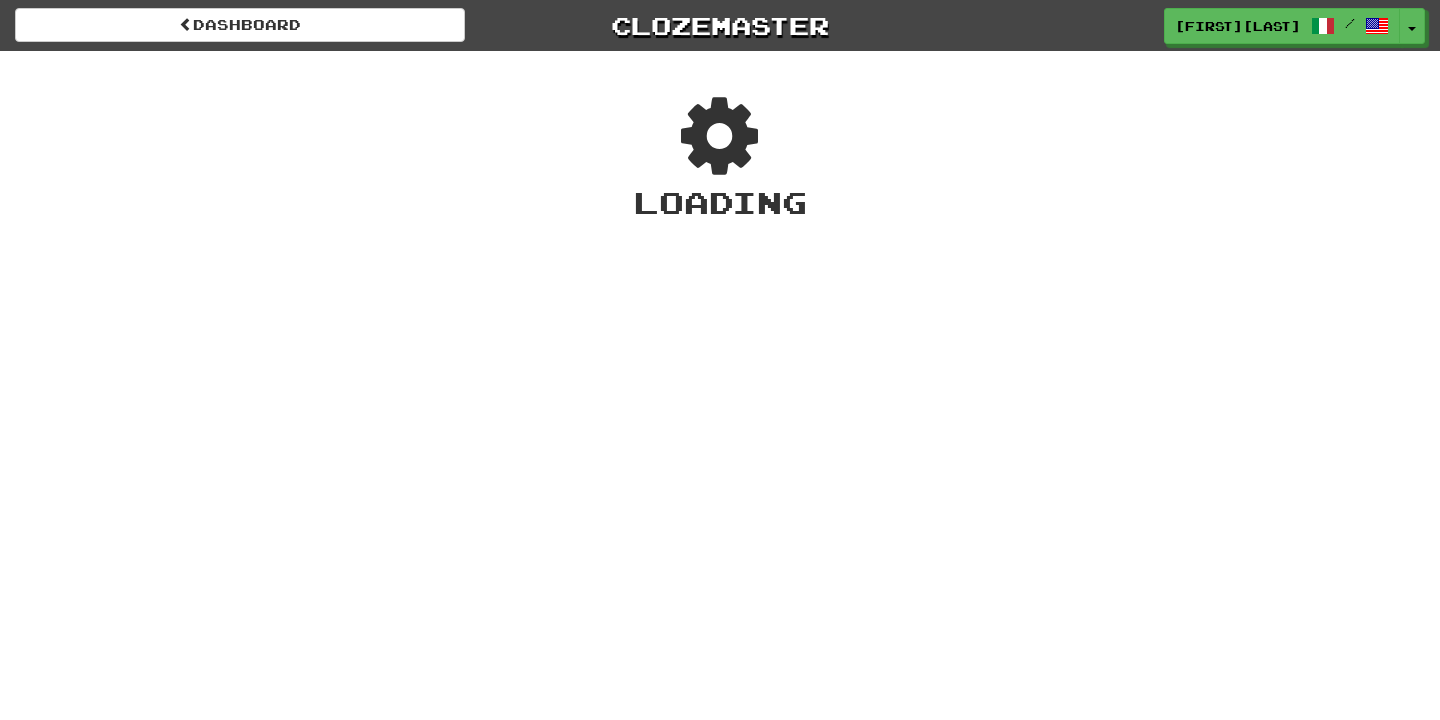 scroll, scrollTop: 0, scrollLeft: 0, axis: both 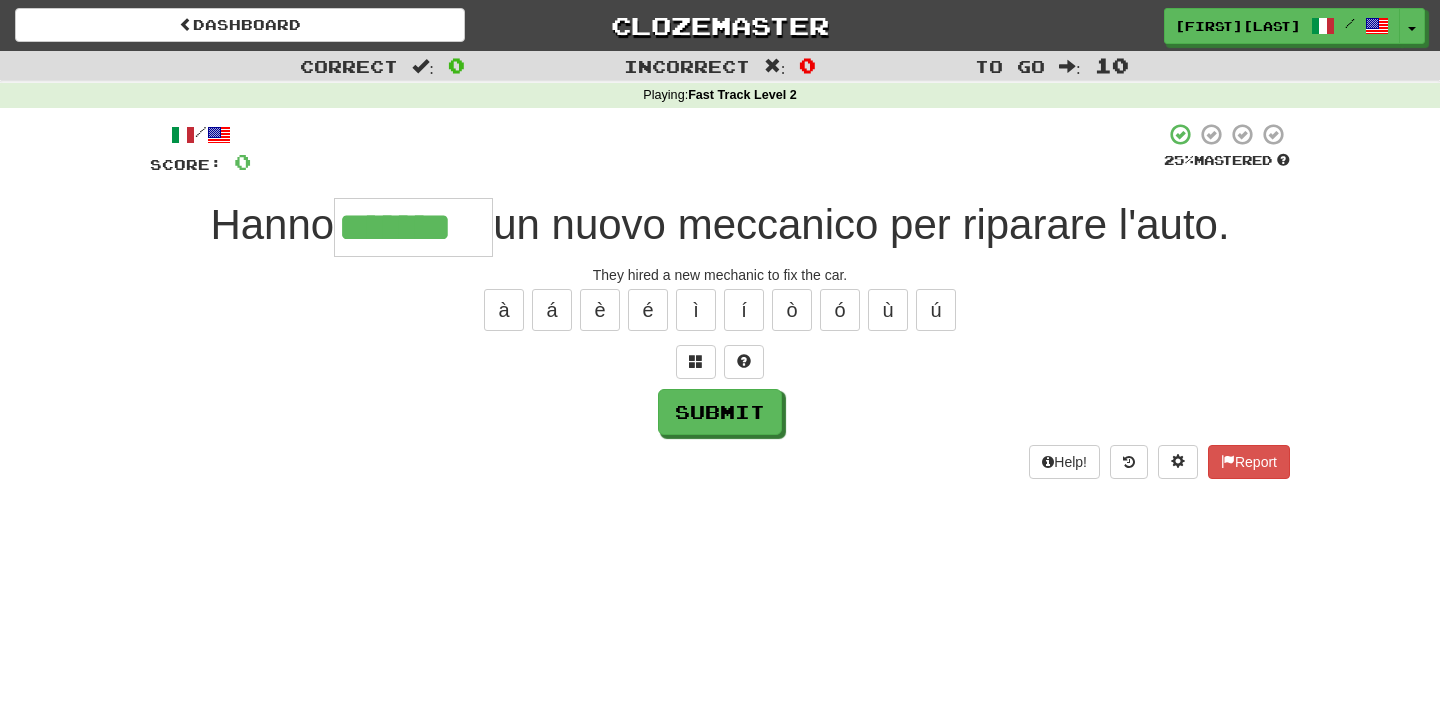 type on "*******" 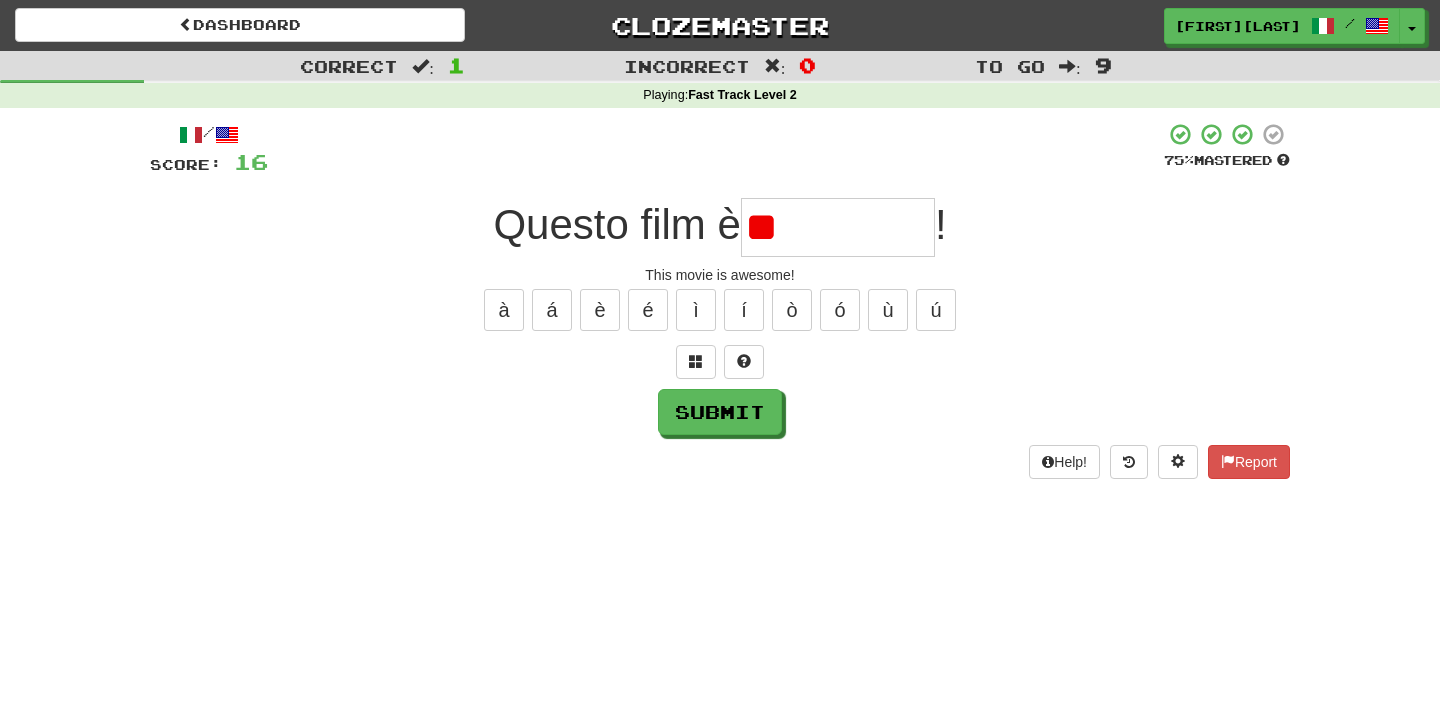 type on "*" 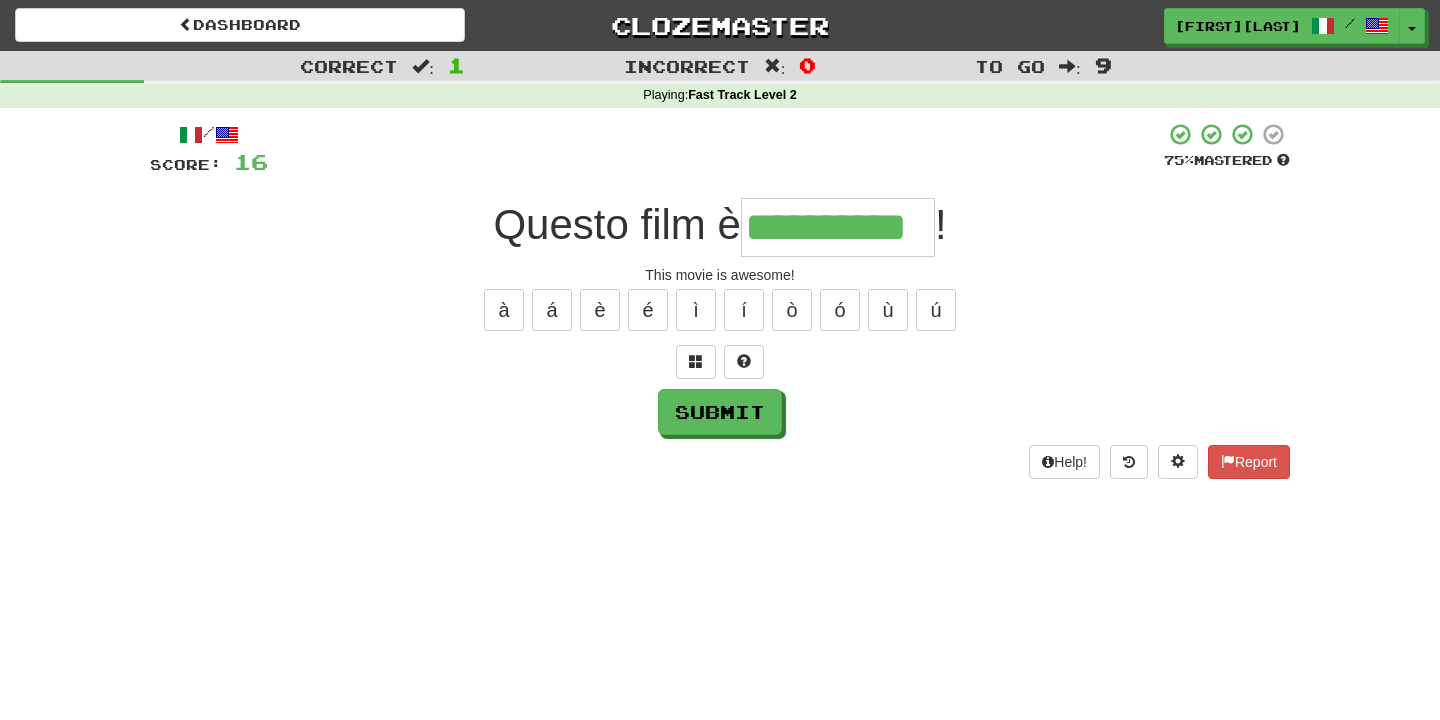 type on "**********" 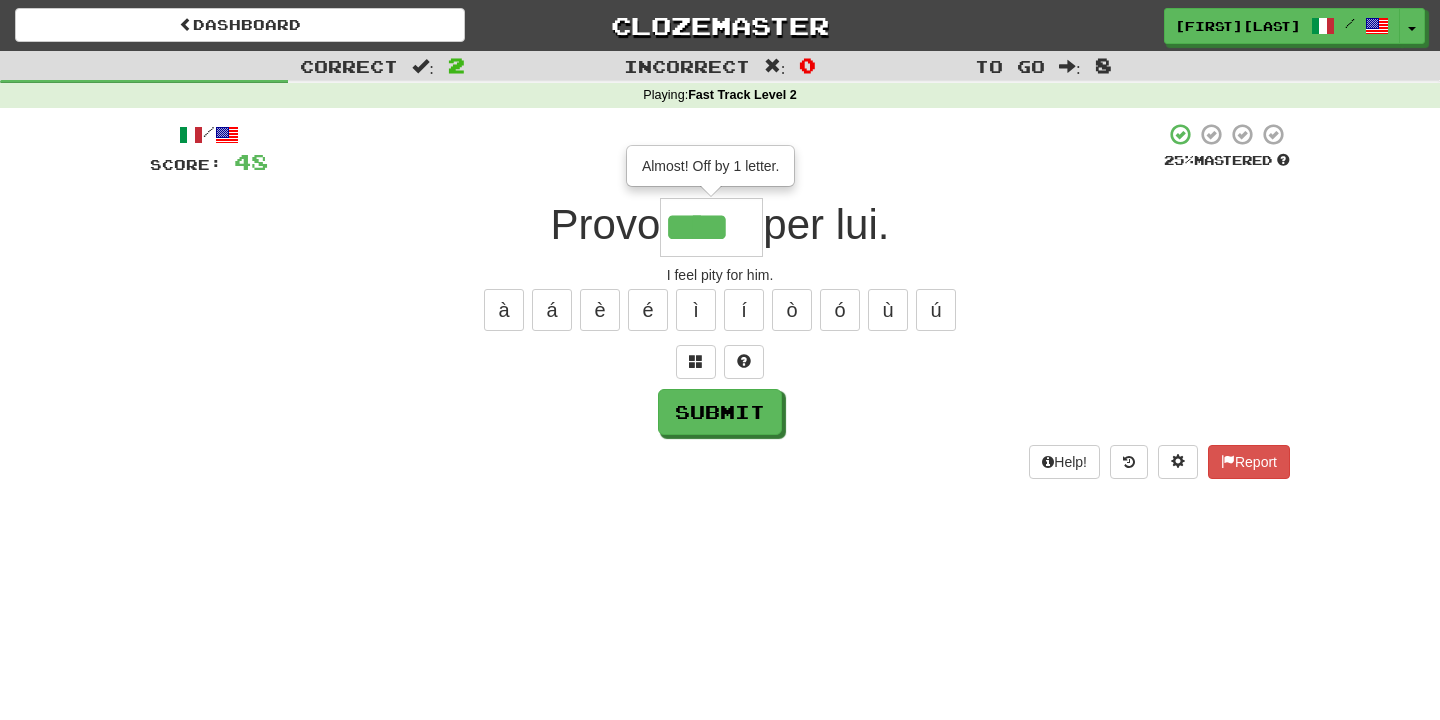 type on "*****" 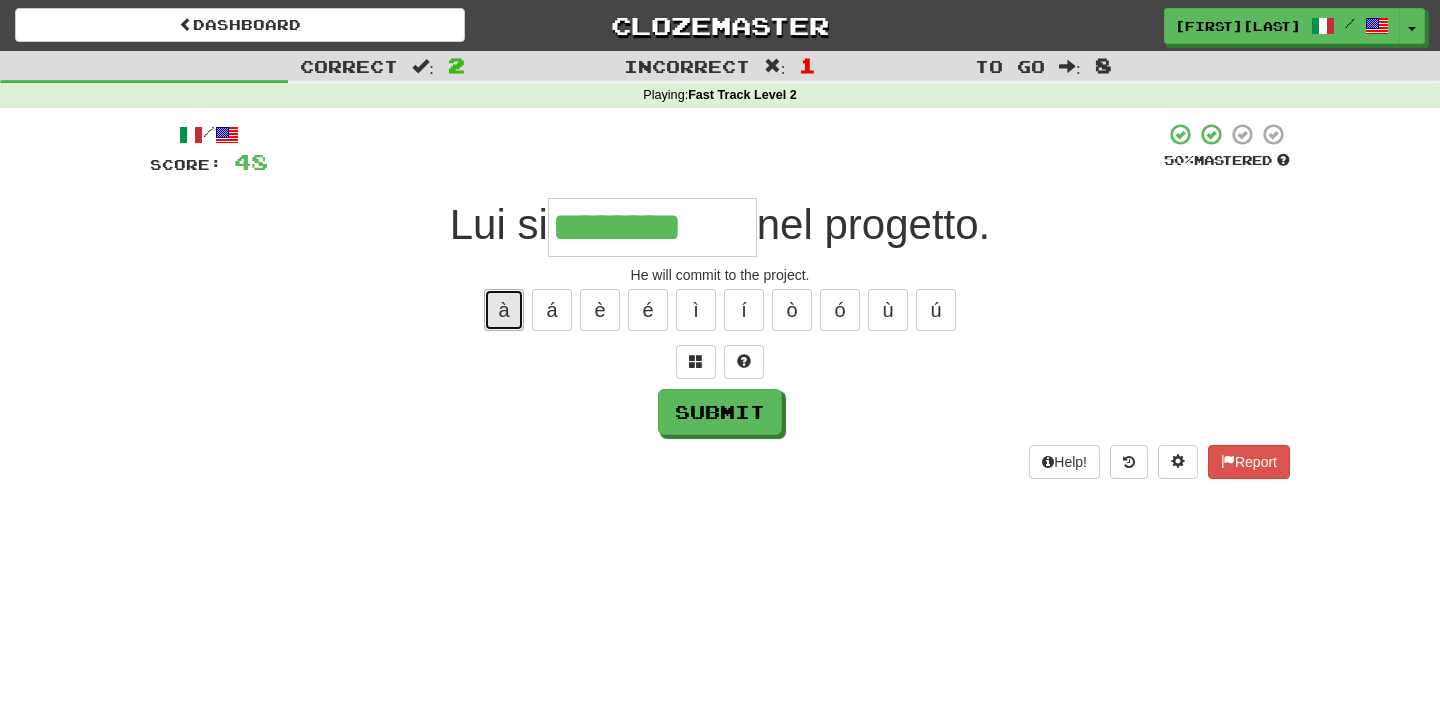 click on "à" at bounding box center (504, 310) 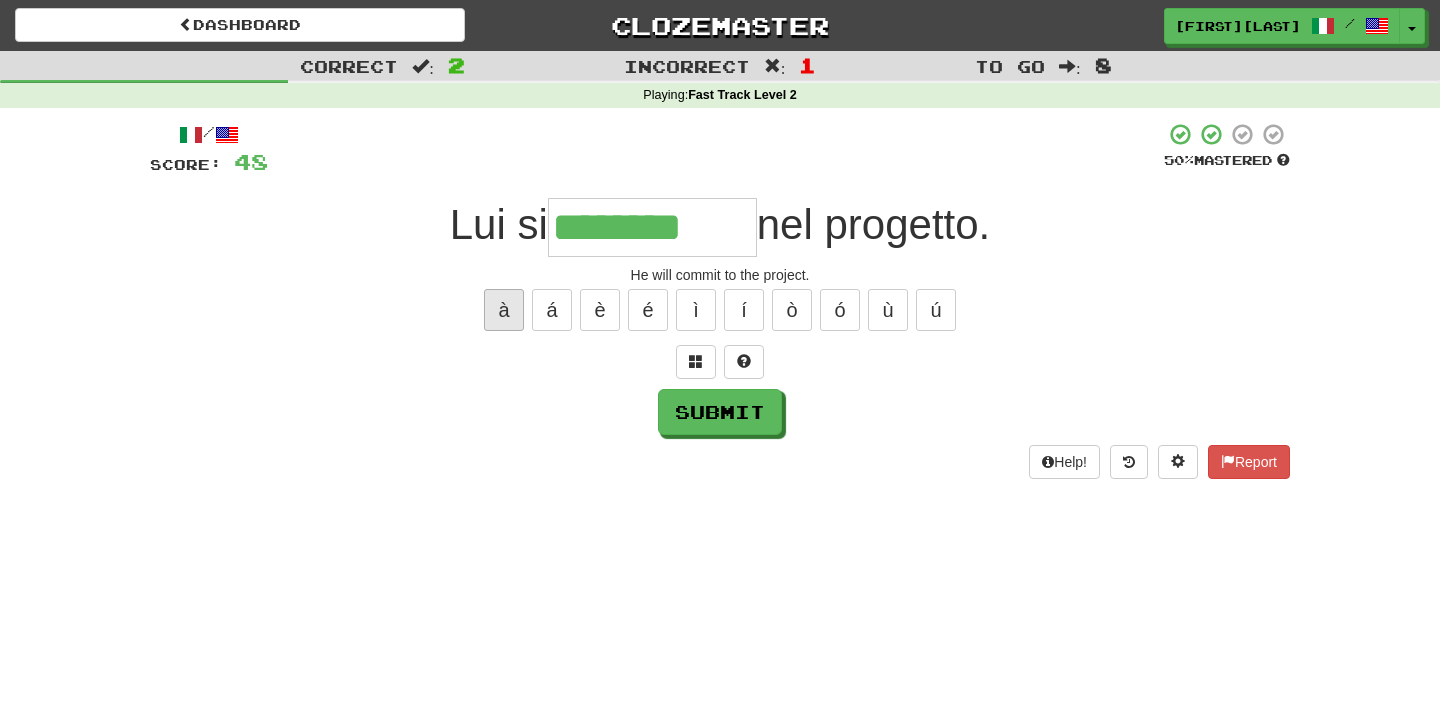 type on "*********" 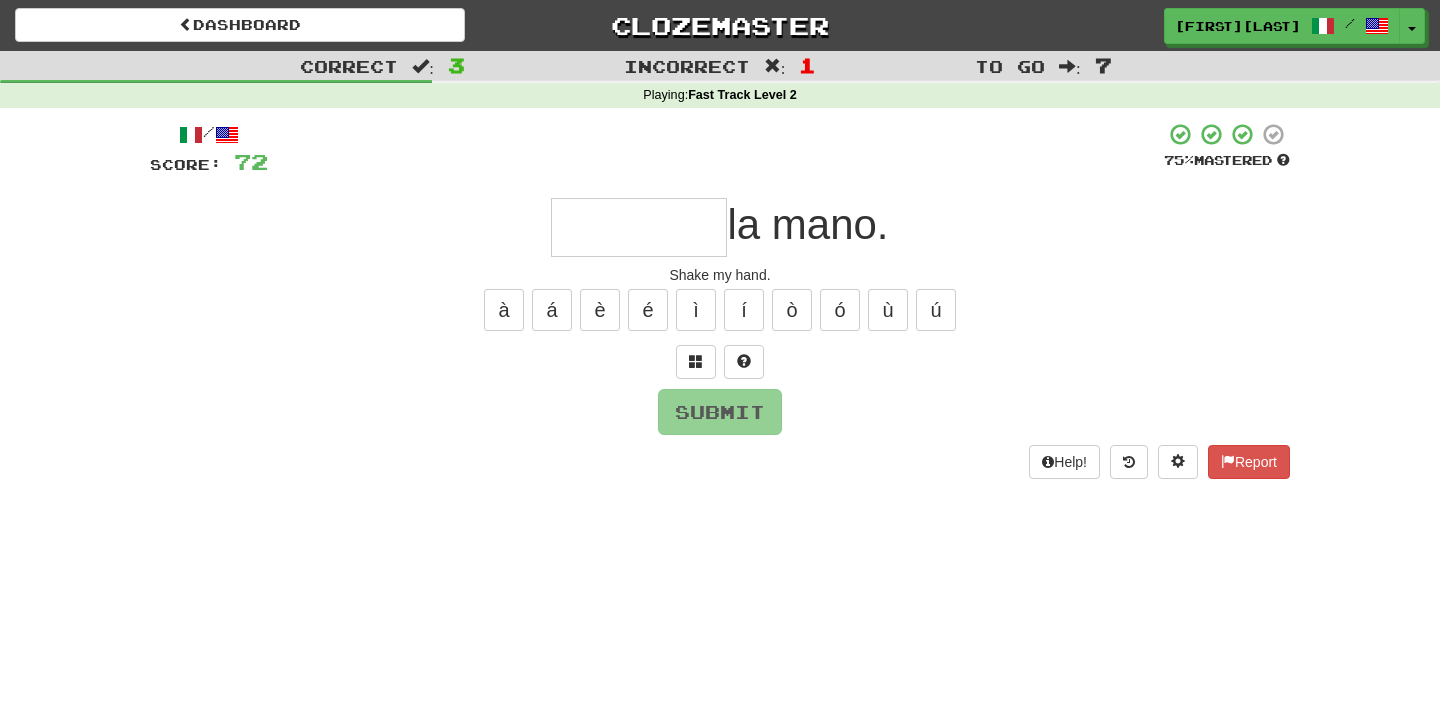 type on "*********" 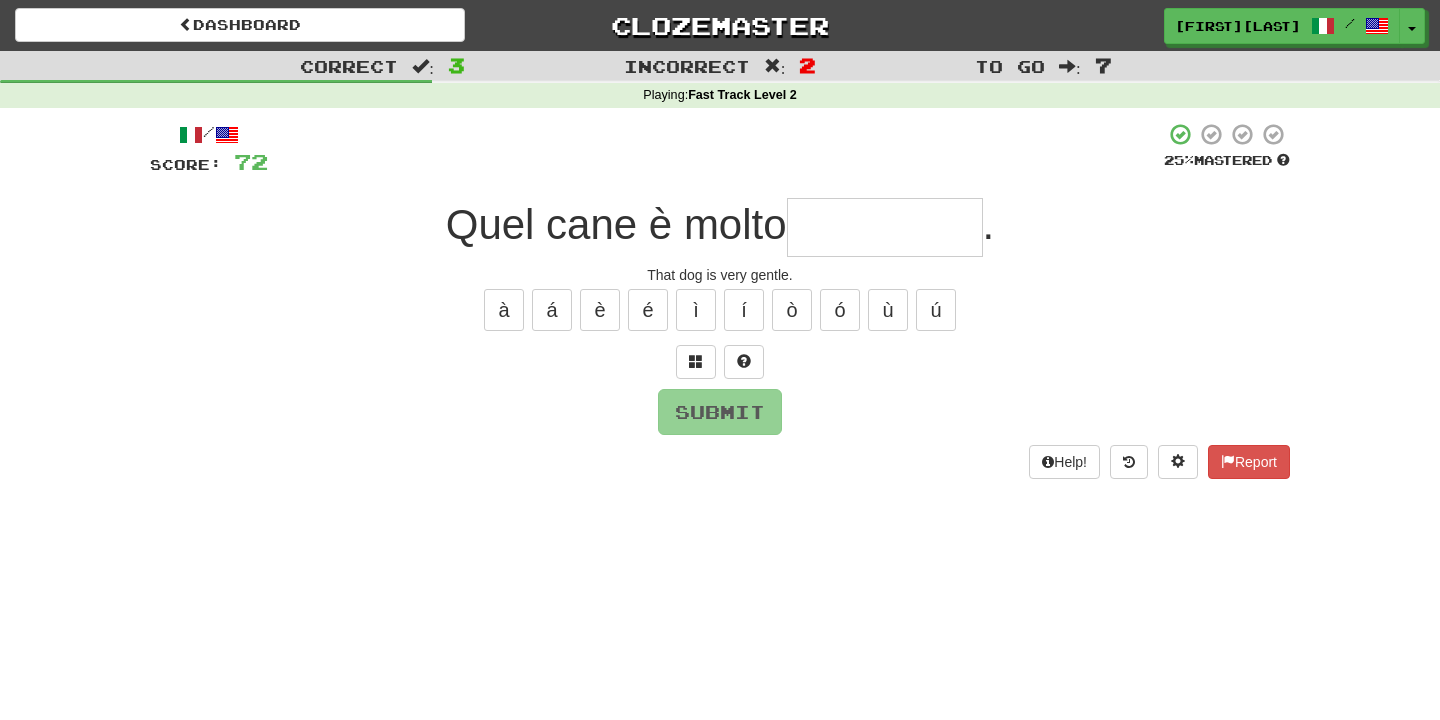 type on "********" 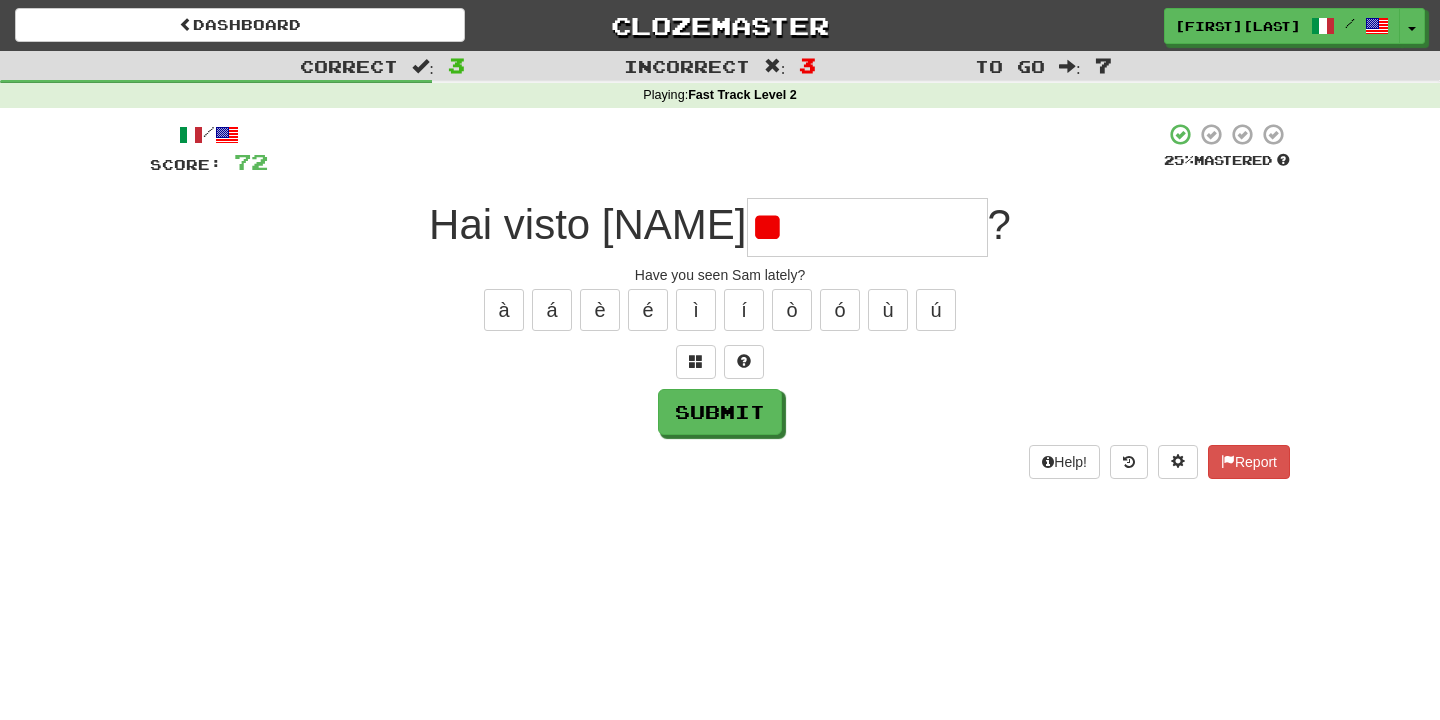 type on "*" 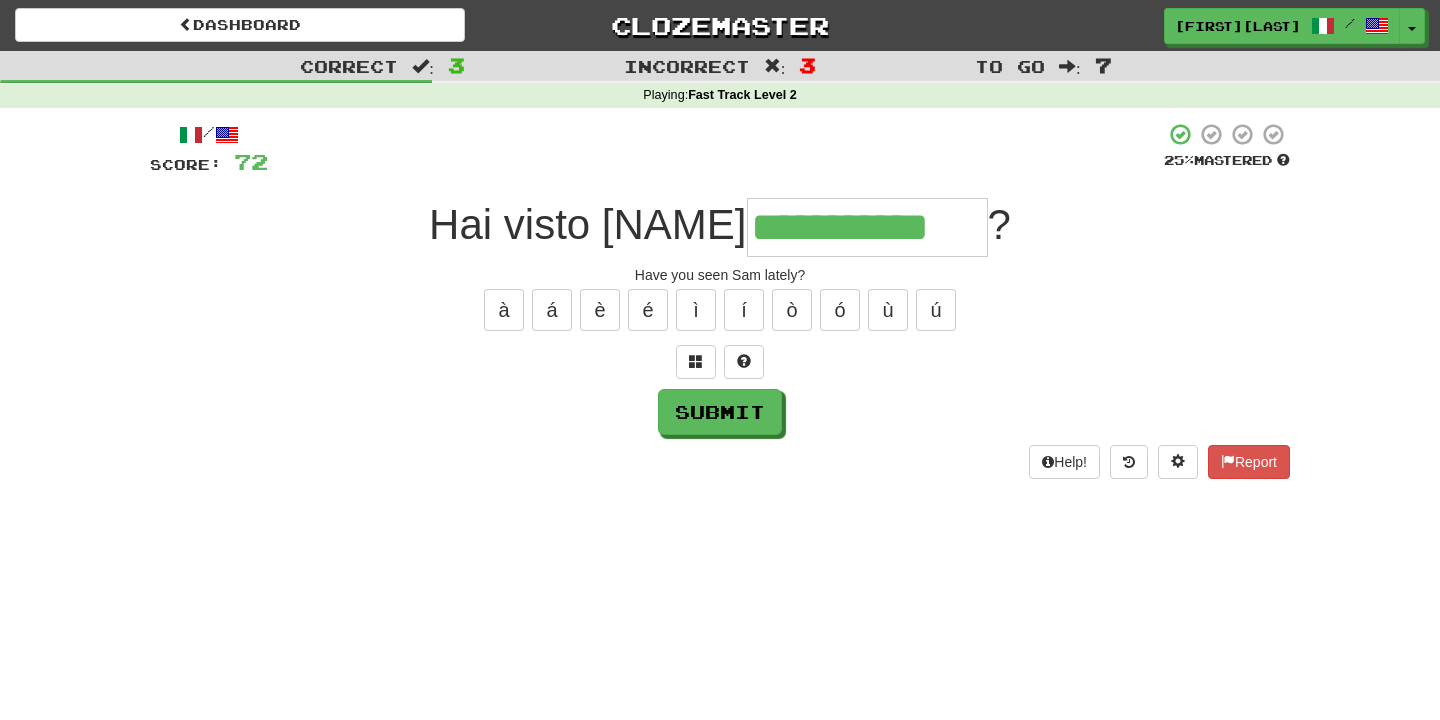 type on "**********" 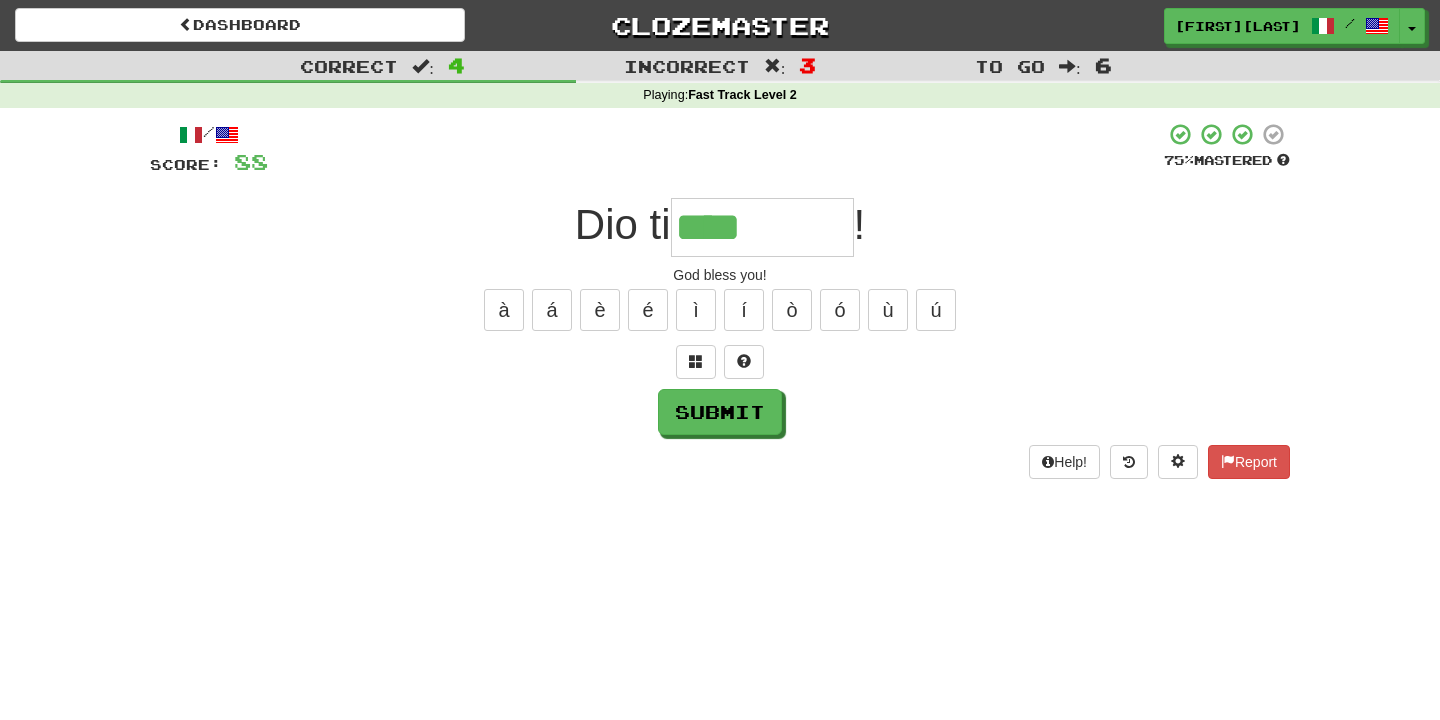 type on "********" 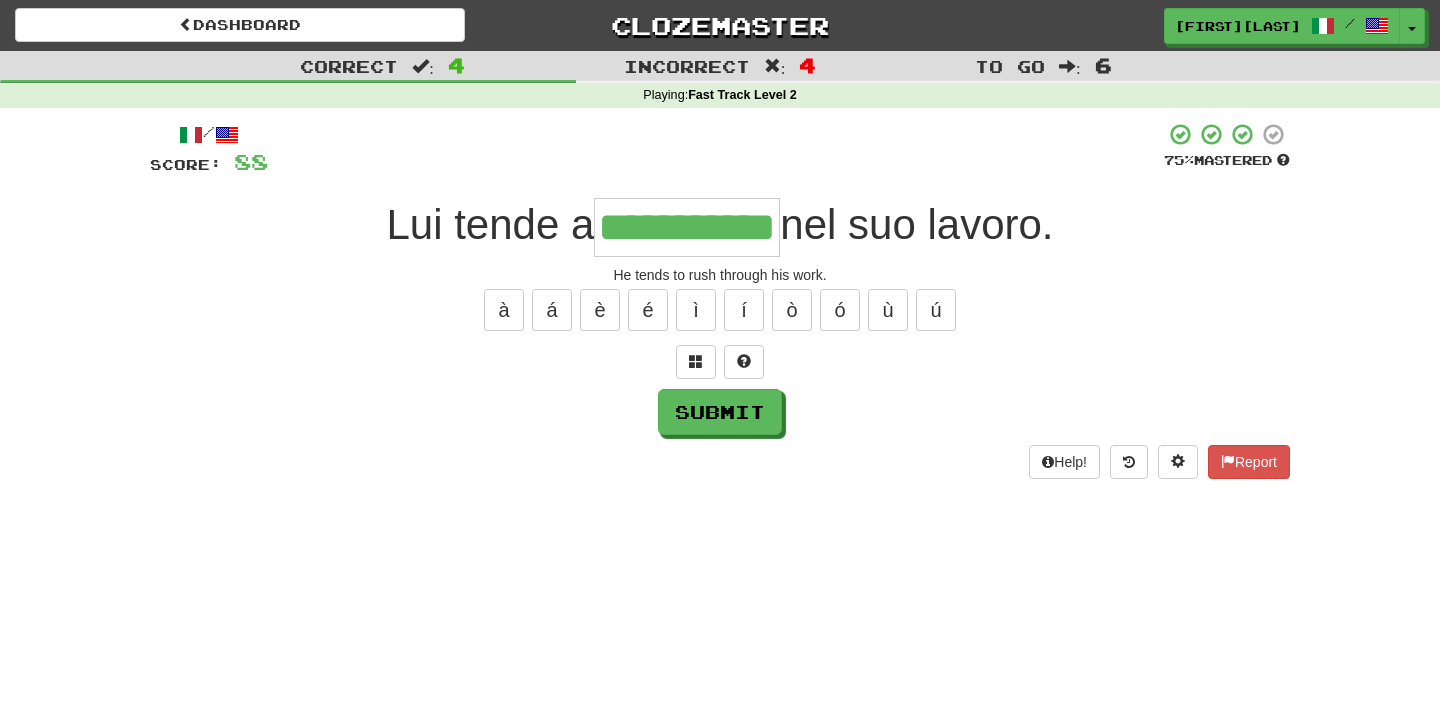 type on "**********" 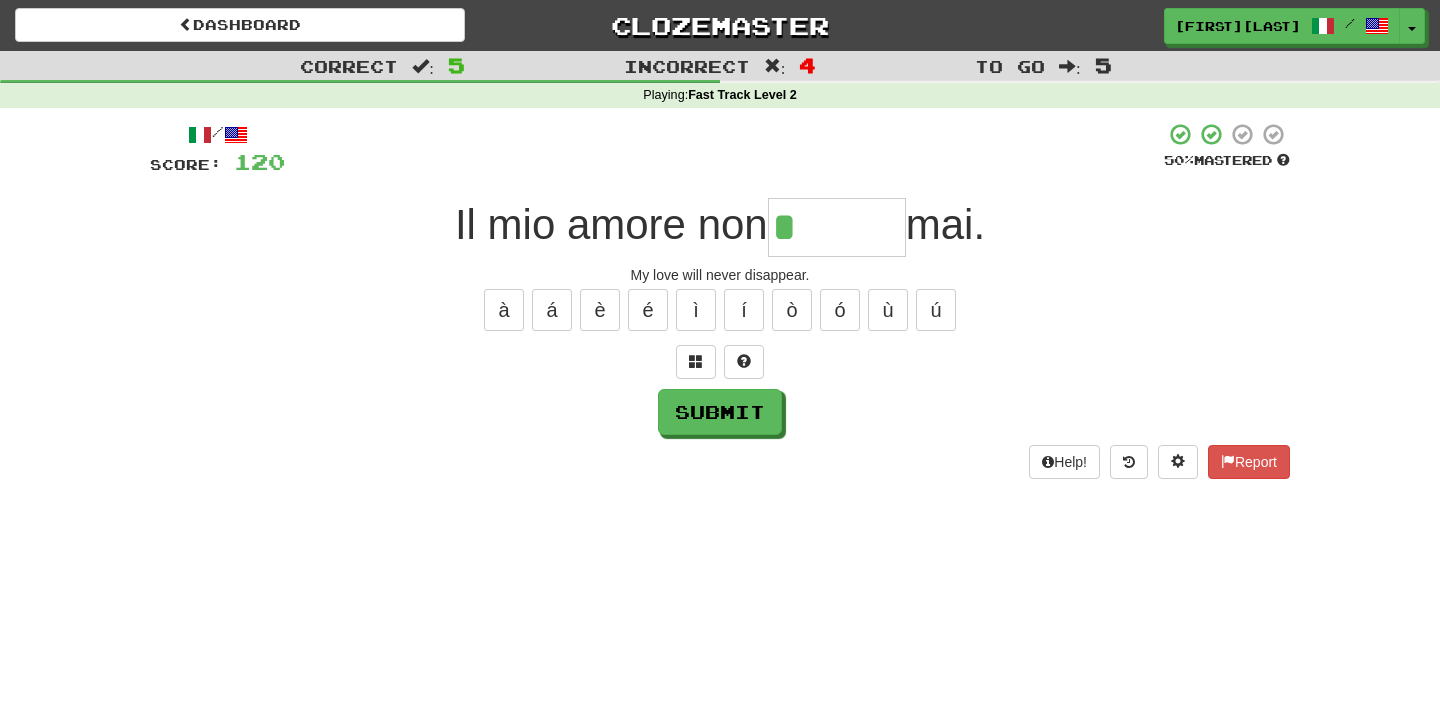type on "*******" 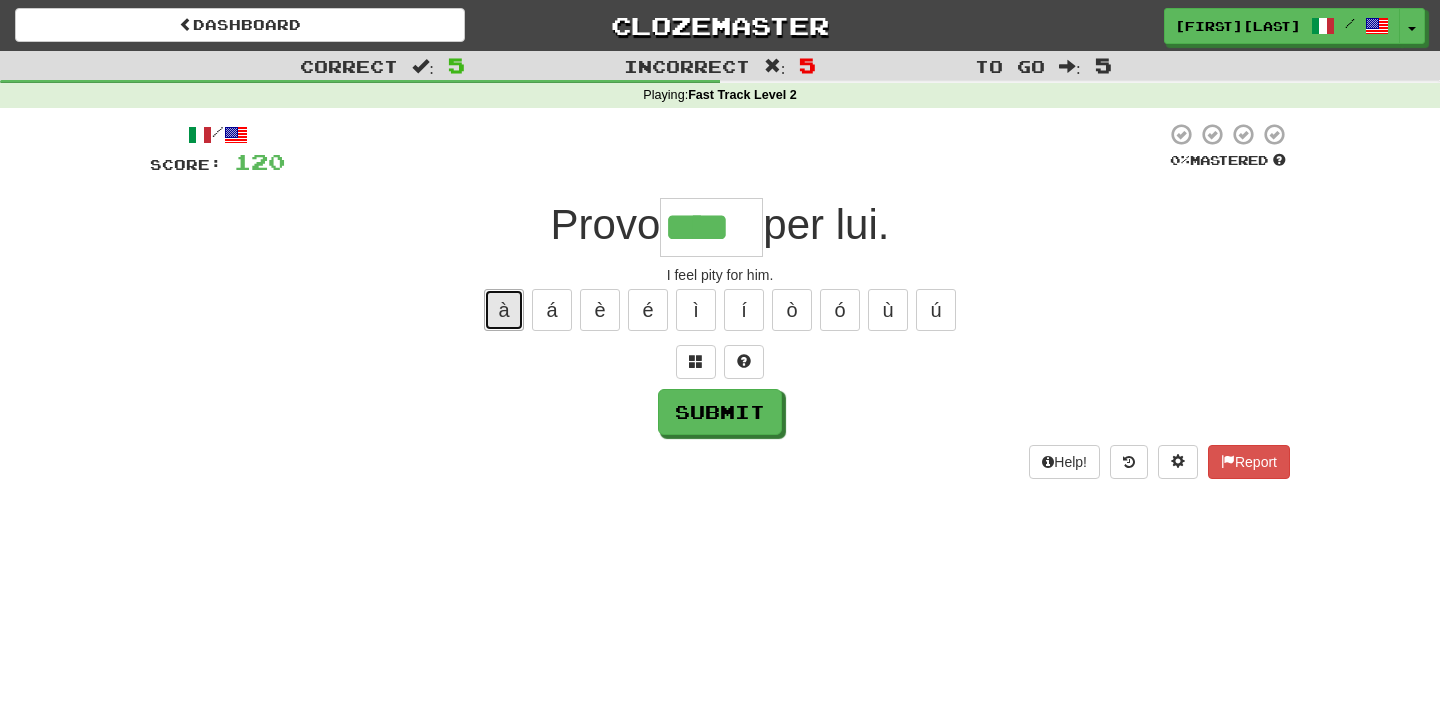 click on "à" at bounding box center (504, 310) 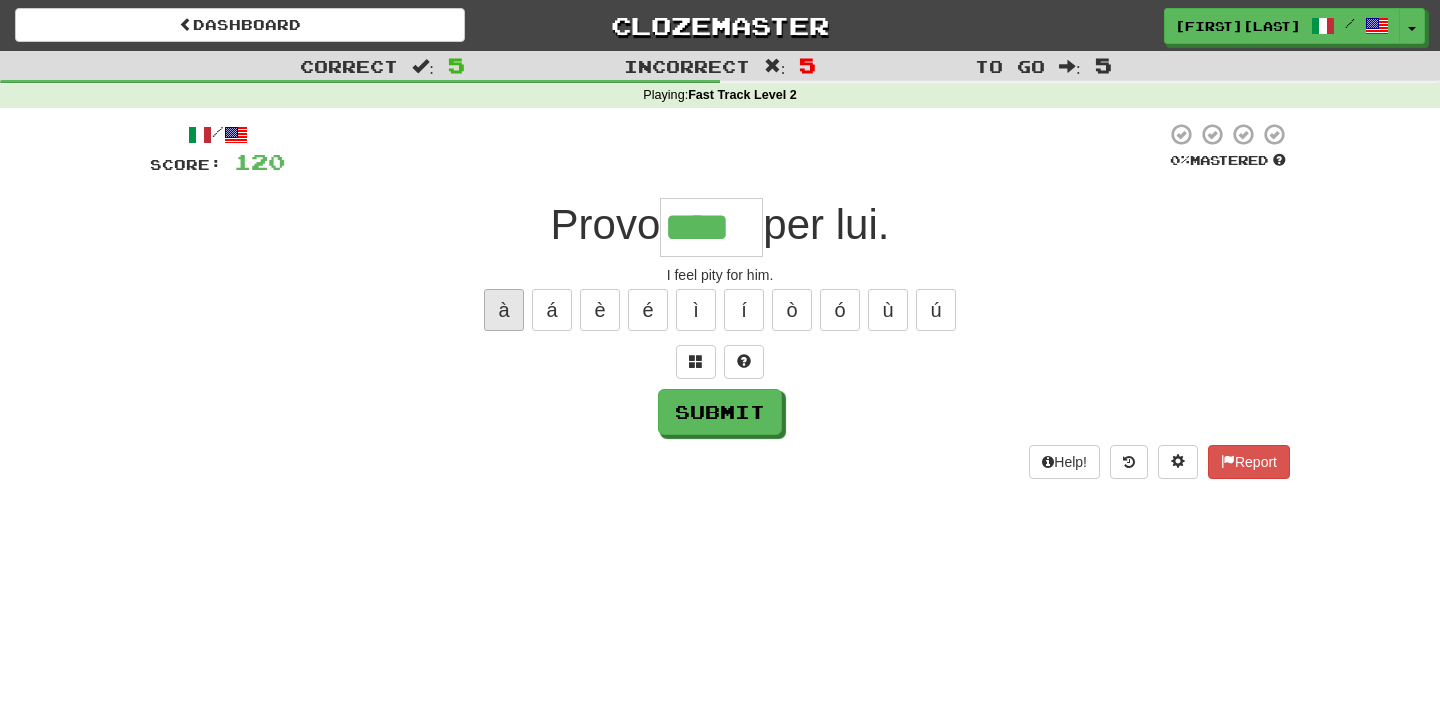 type on "*****" 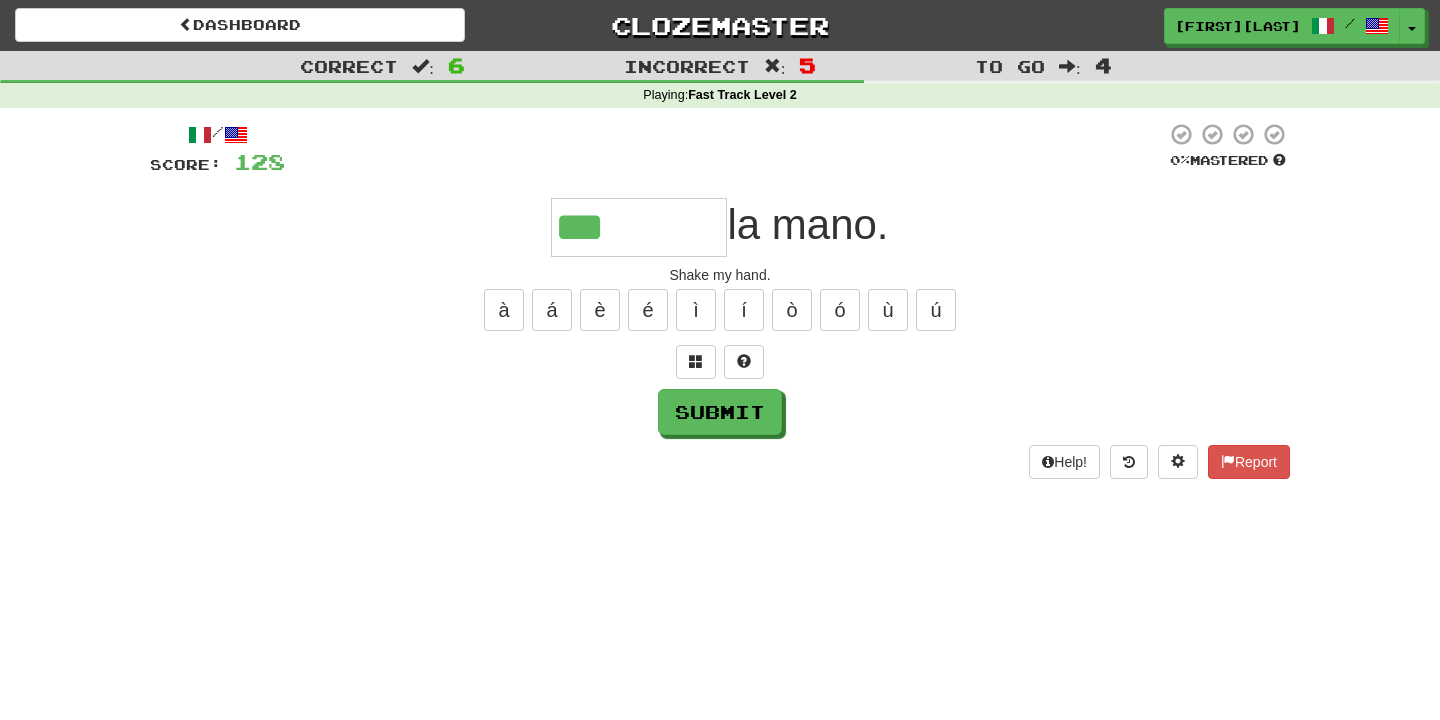 type on "*********" 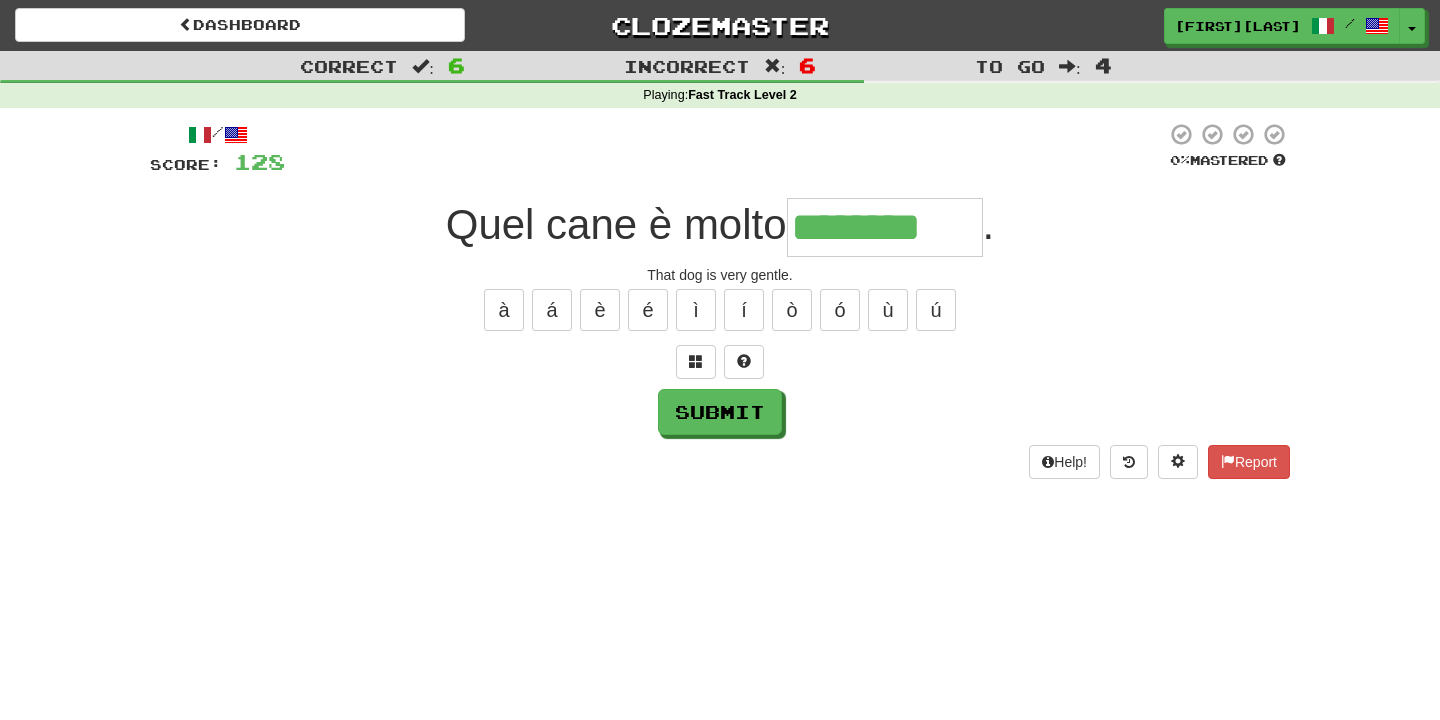 type on "********" 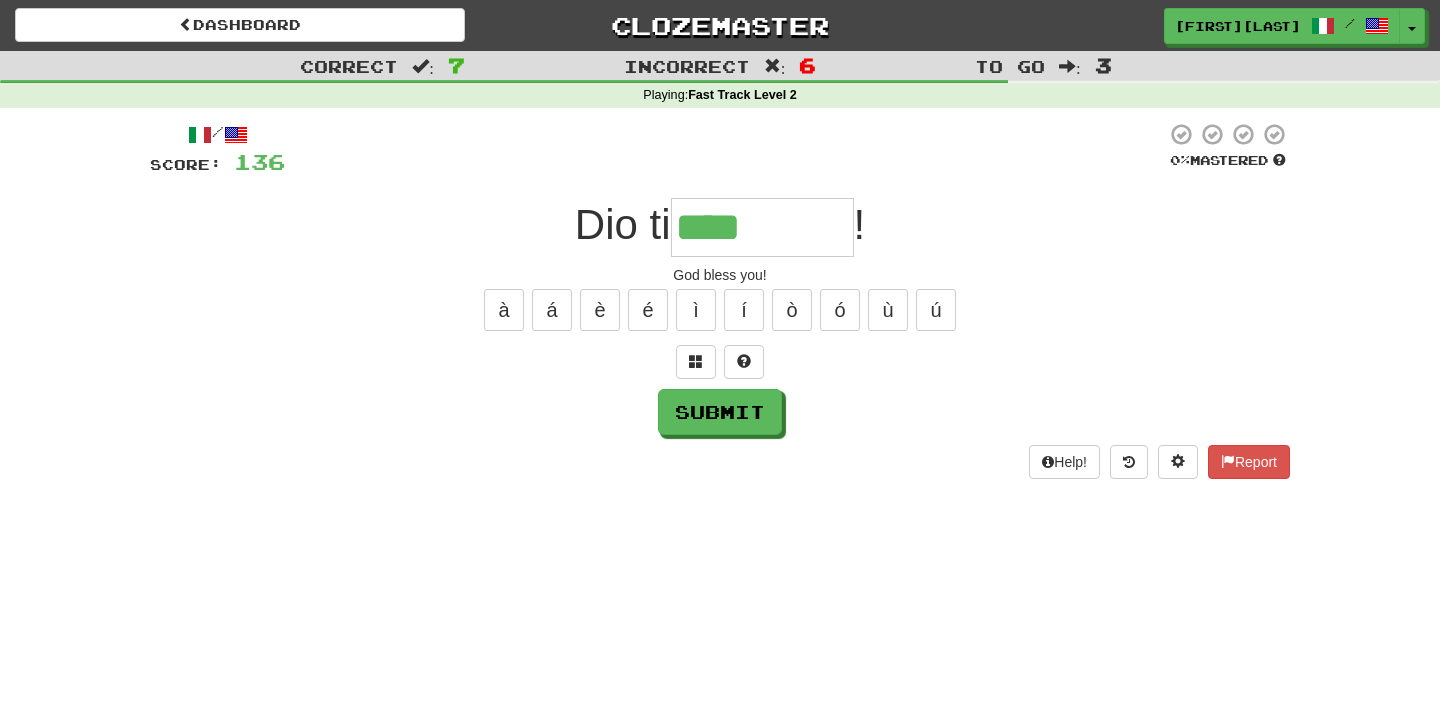 type on "********" 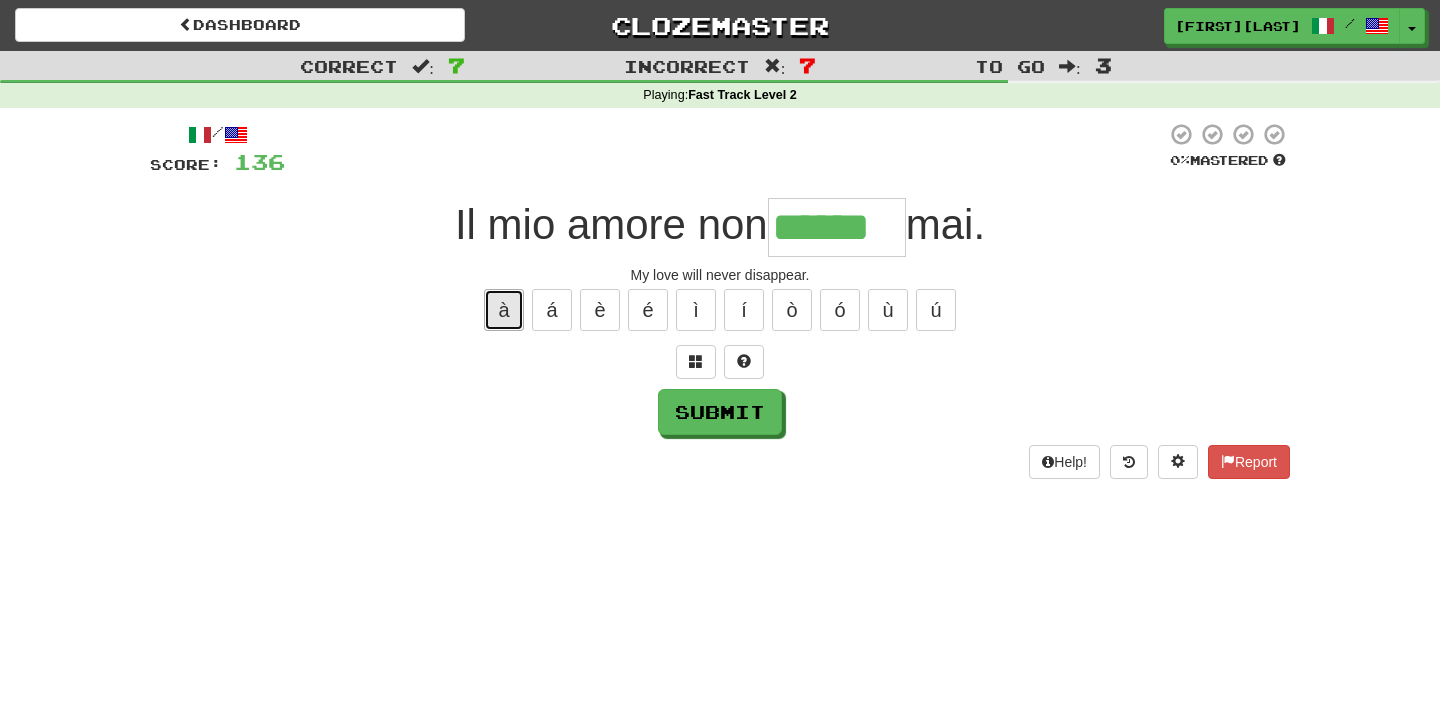 click on "à" at bounding box center (504, 310) 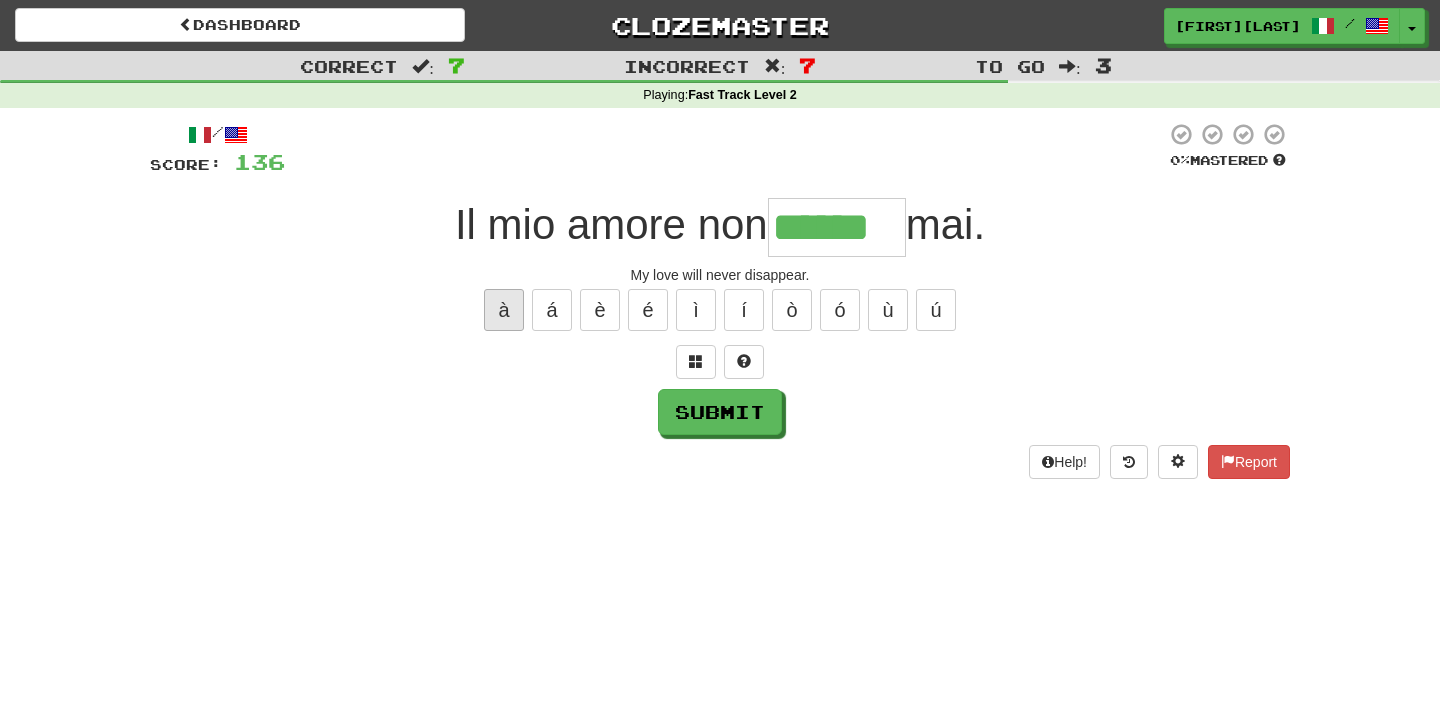 type on "*******" 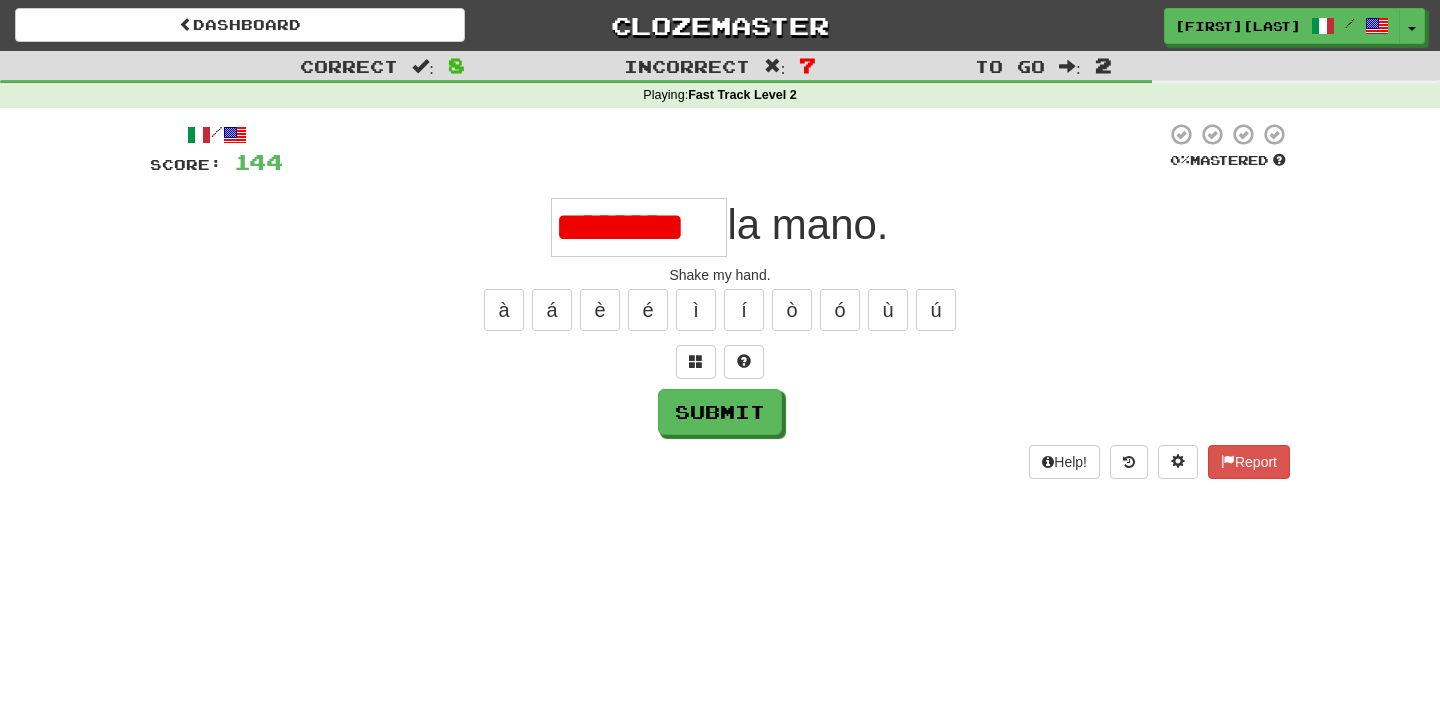 scroll, scrollTop: 0, scrollLeft: 0, axis: both 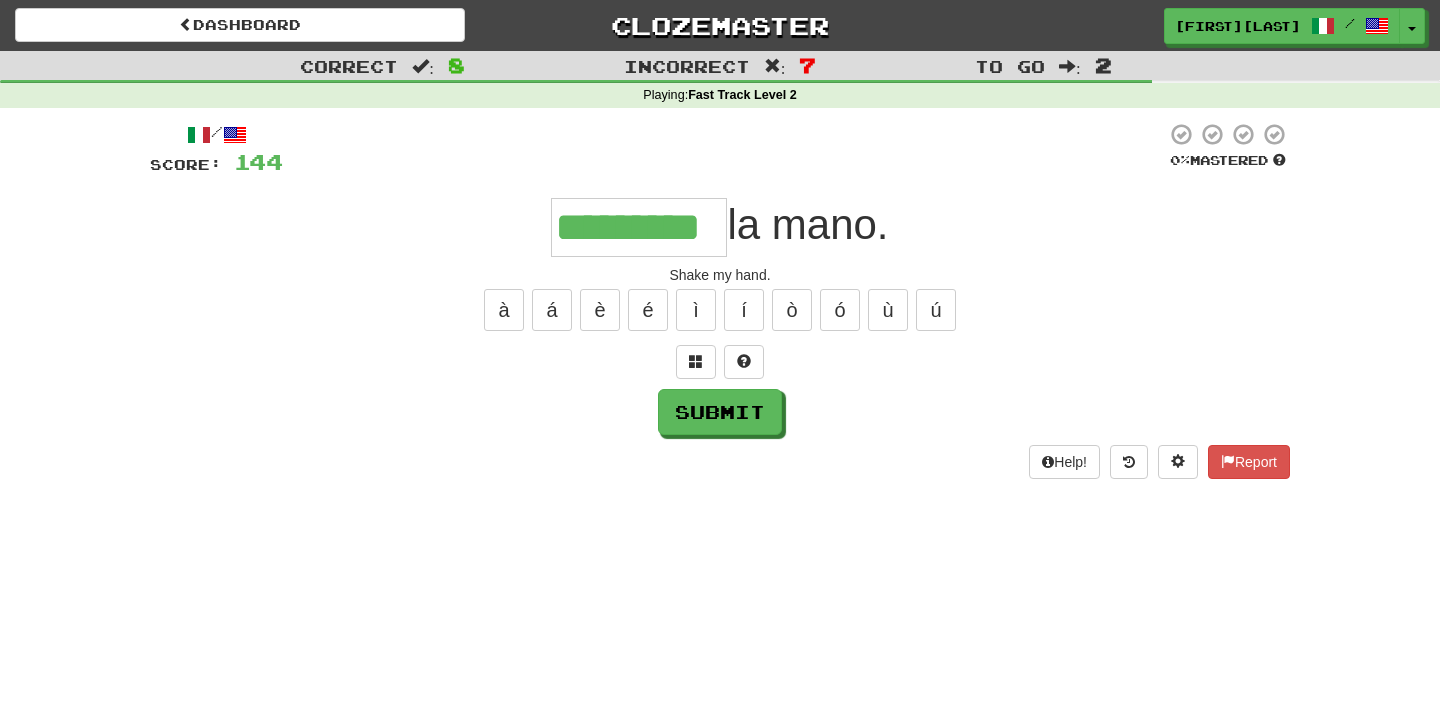 type on "*********" 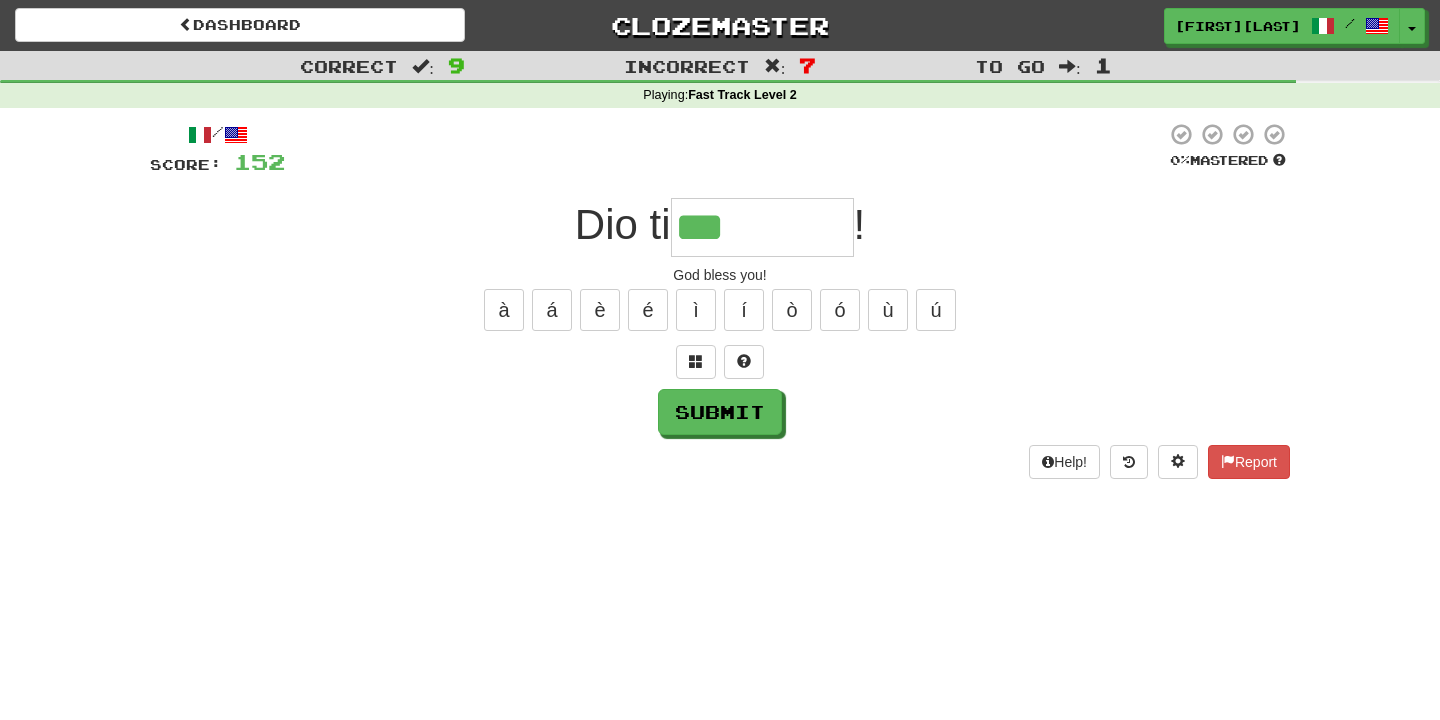 type on "********" 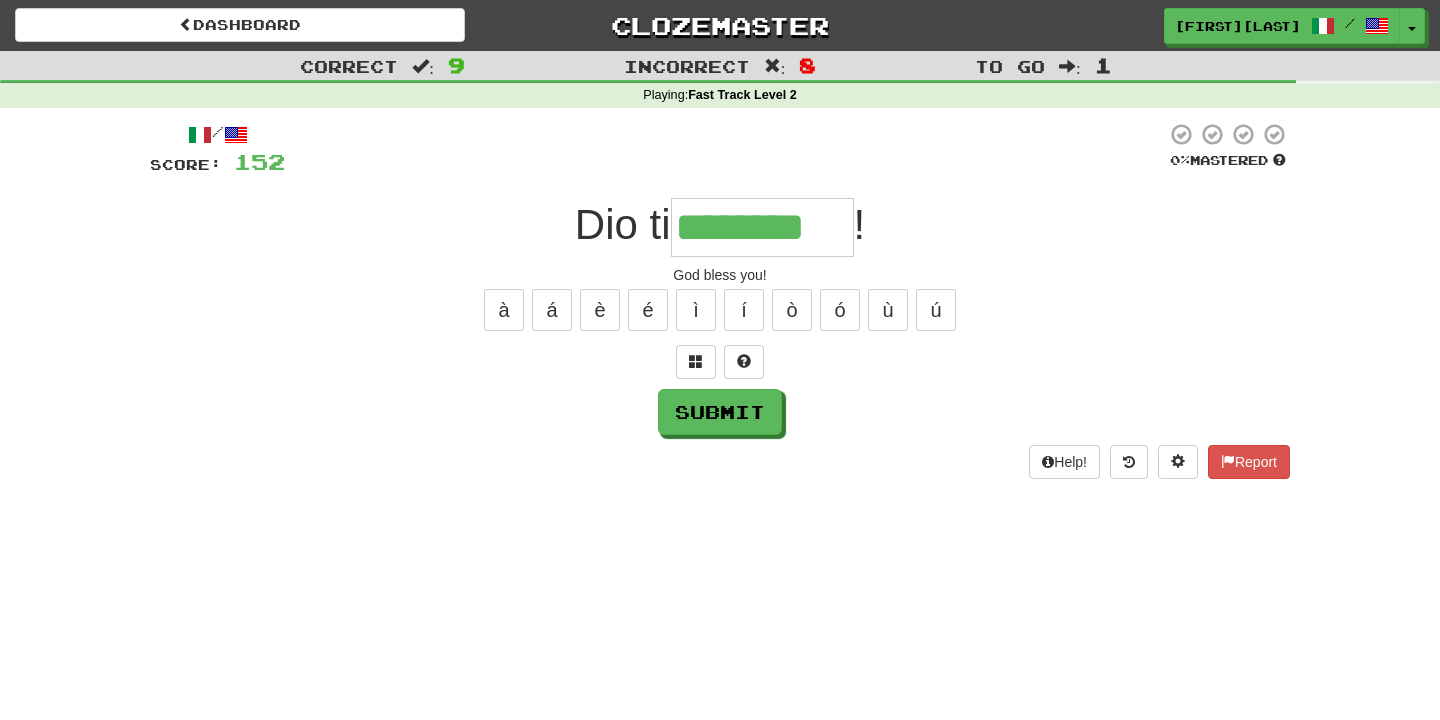 type on "********" 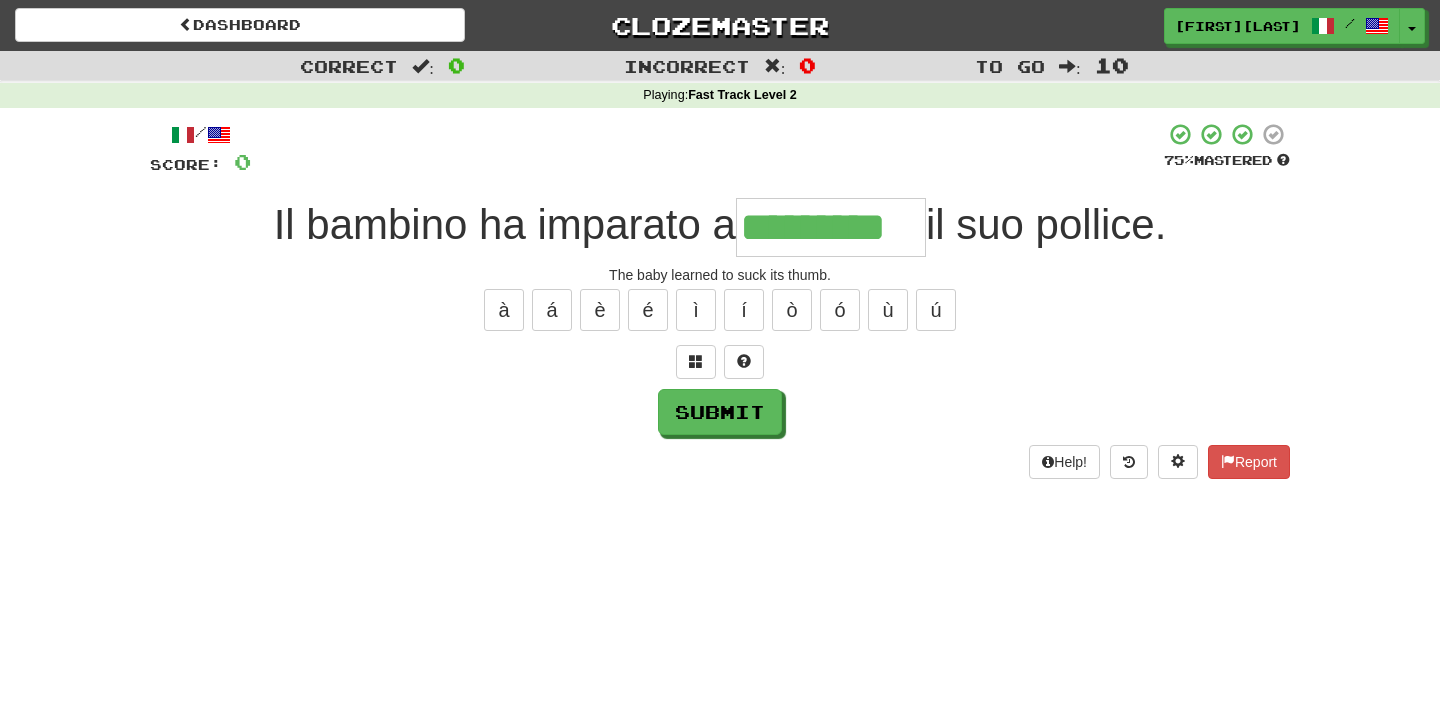 type on "*********" 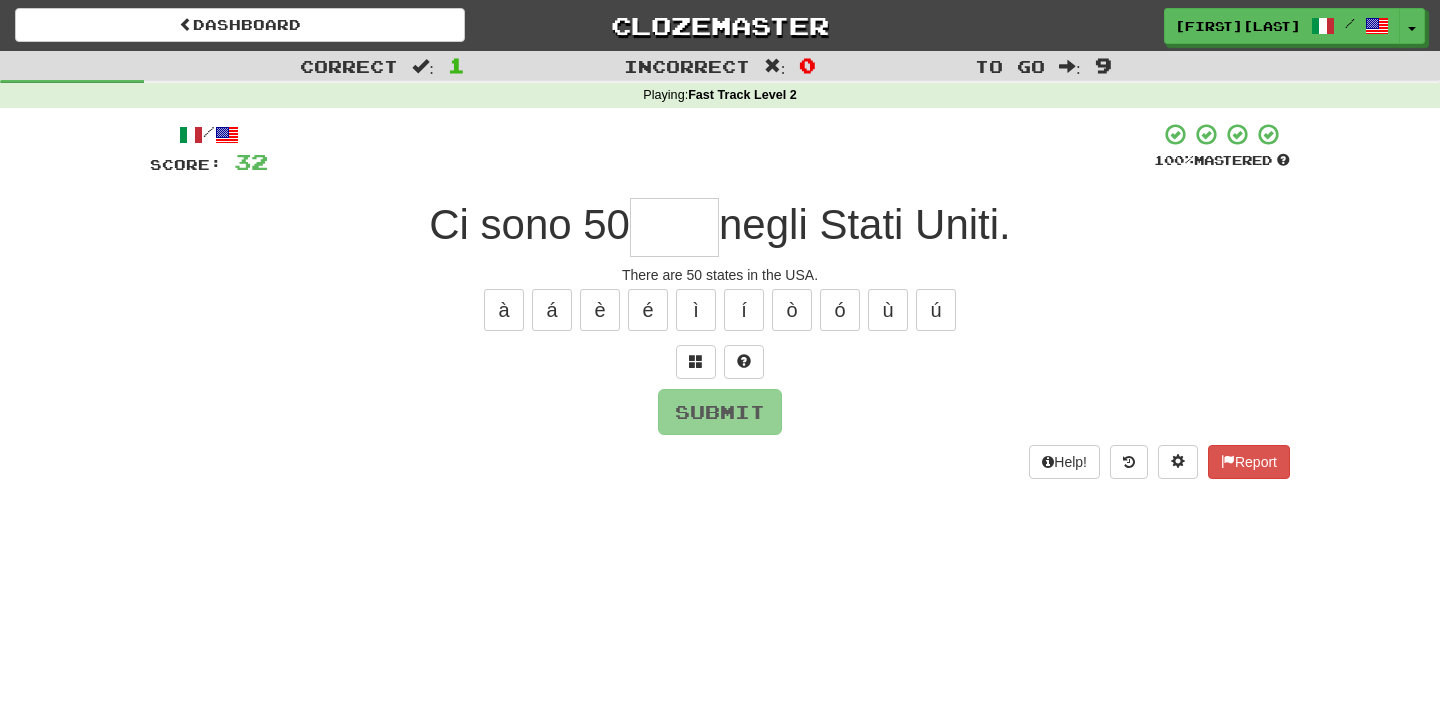 type on "*" 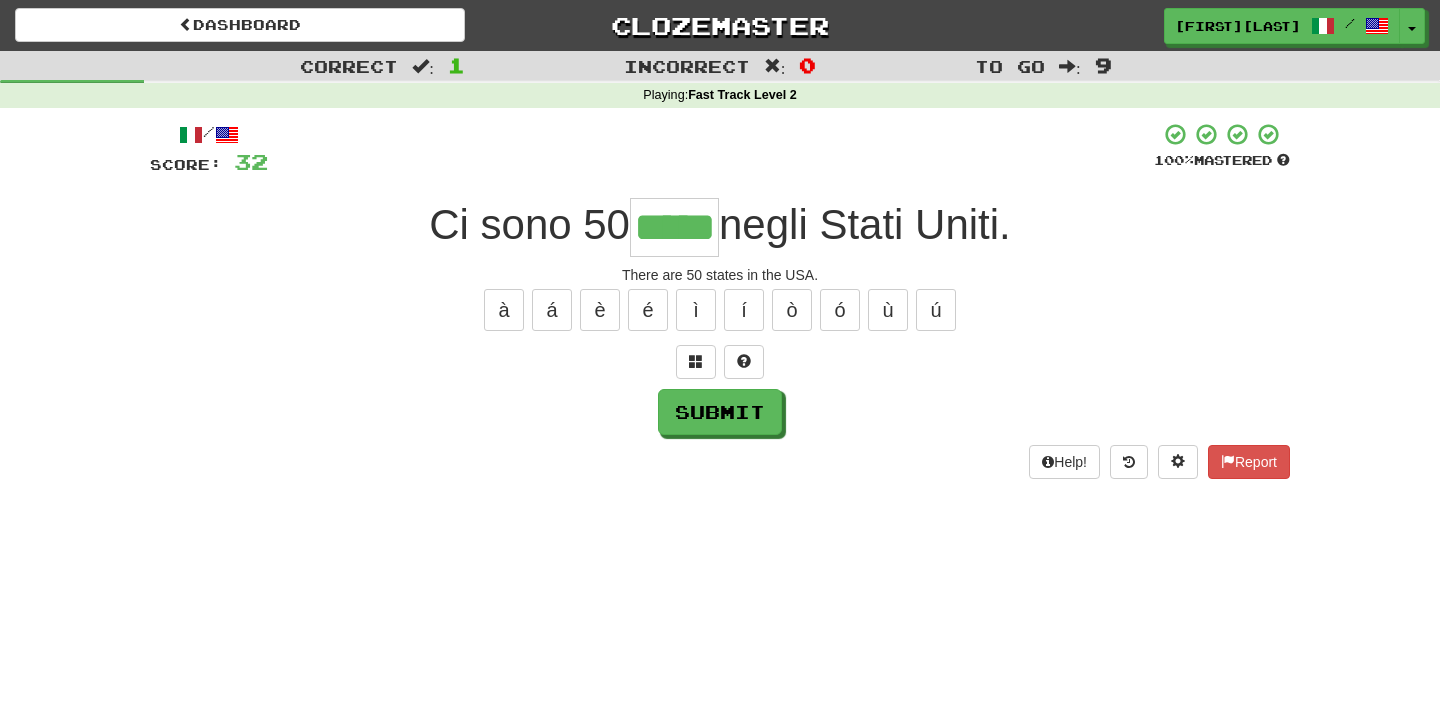 type on "*****" 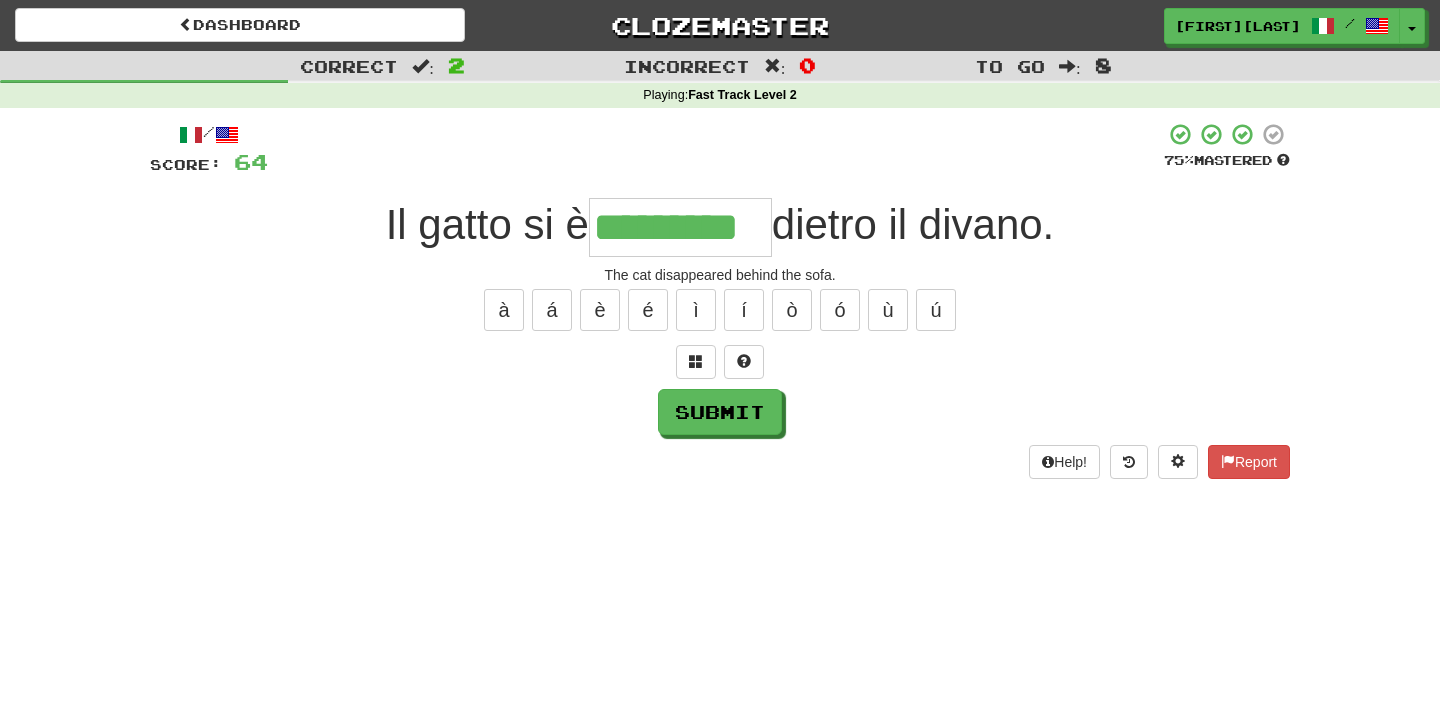 type on "*********" 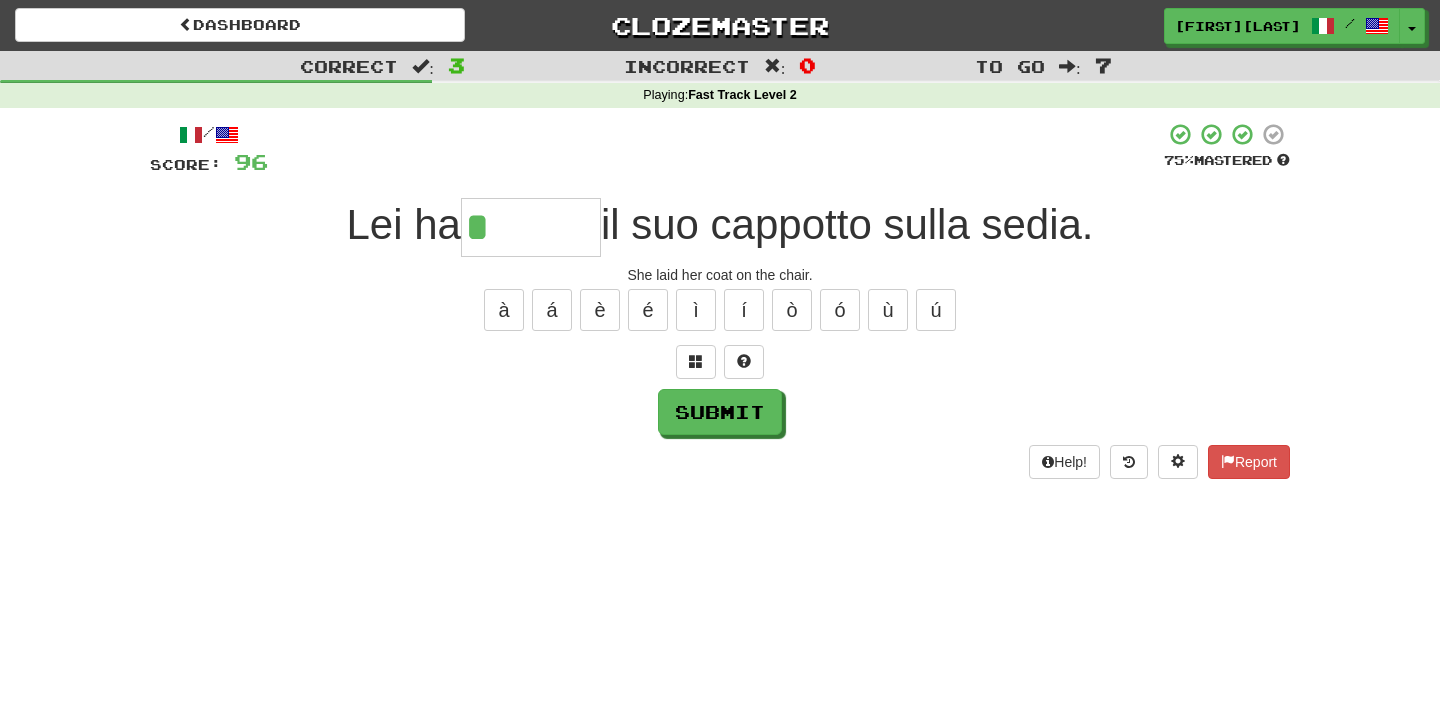 type on "******" 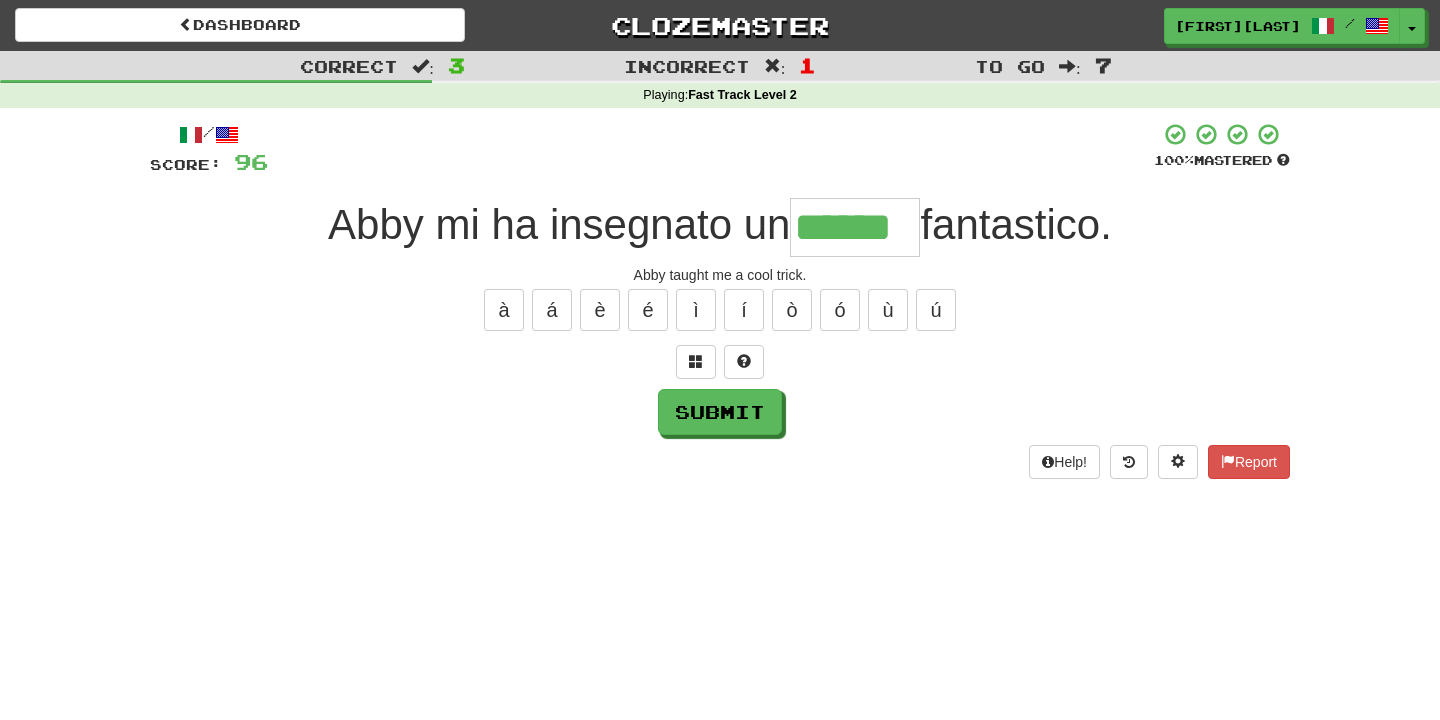 type on "******" 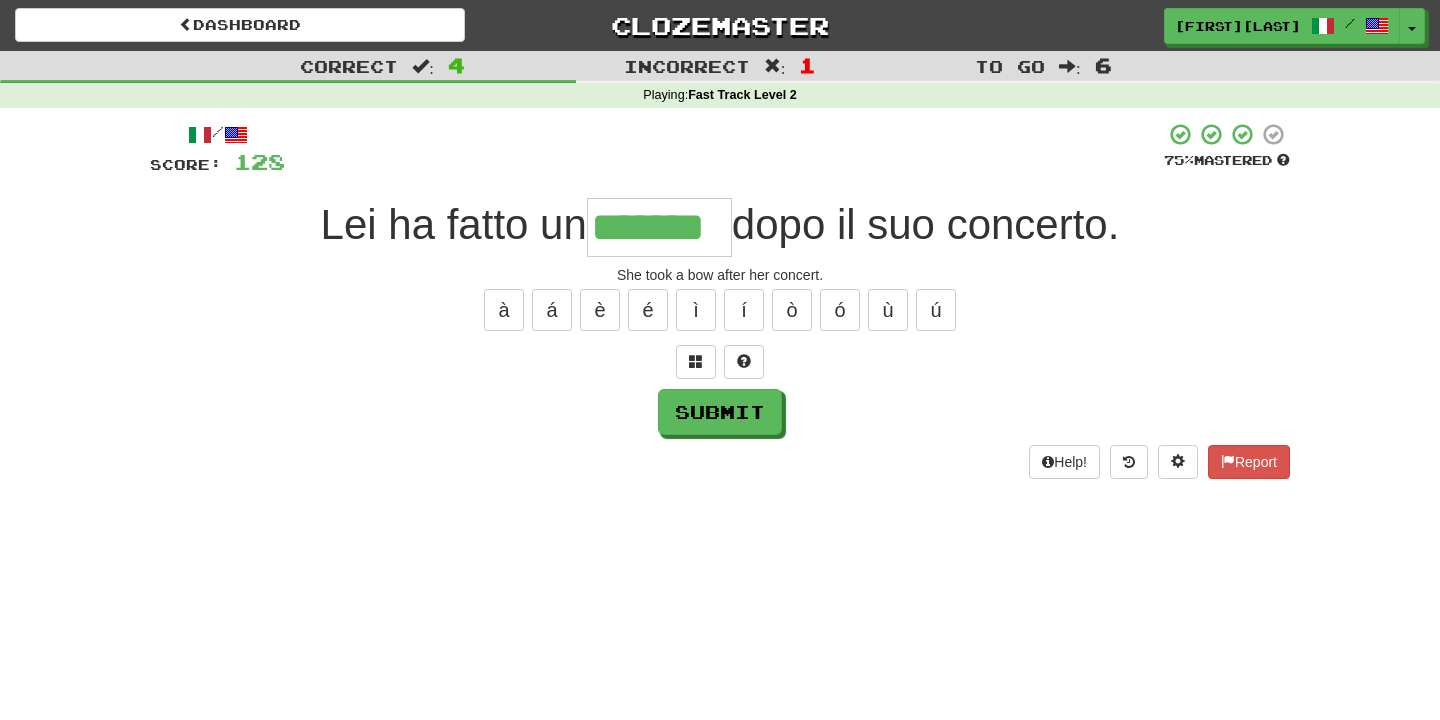 type on "*******" 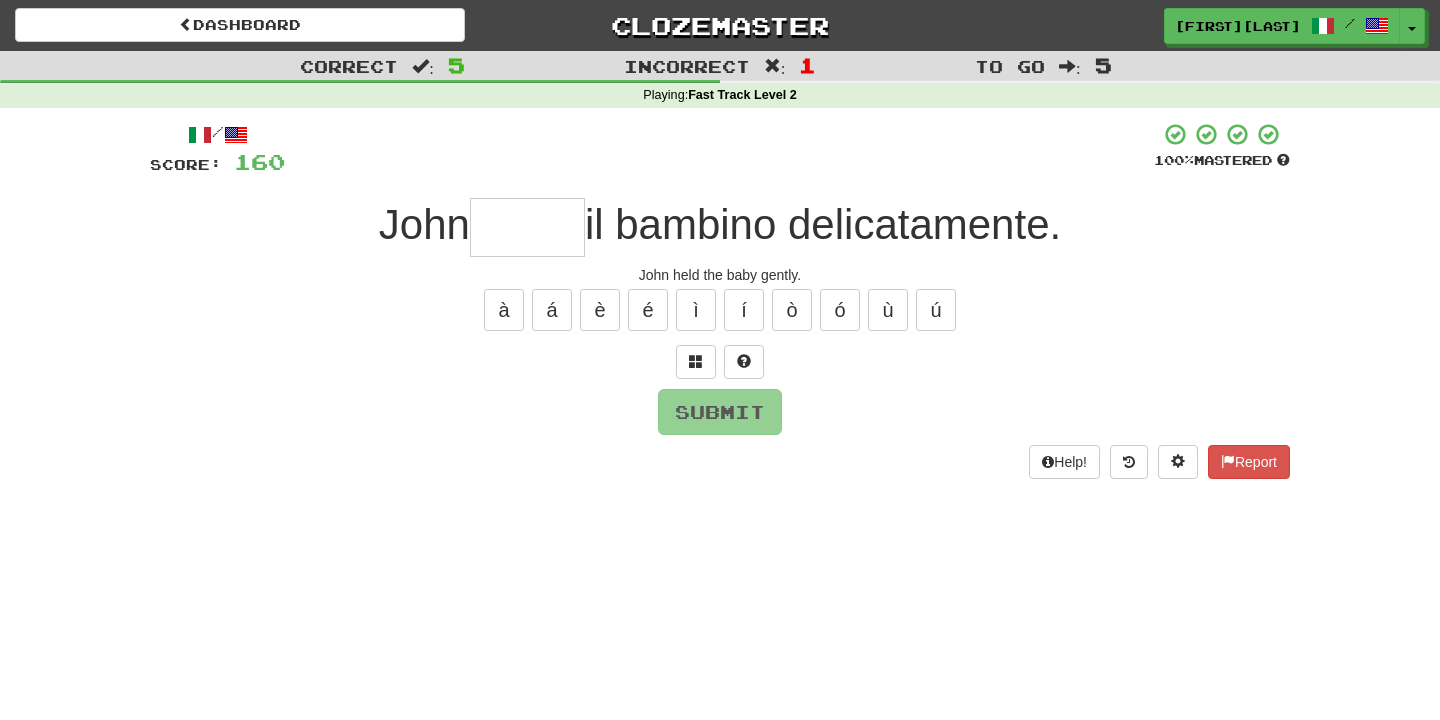 type on "*****" 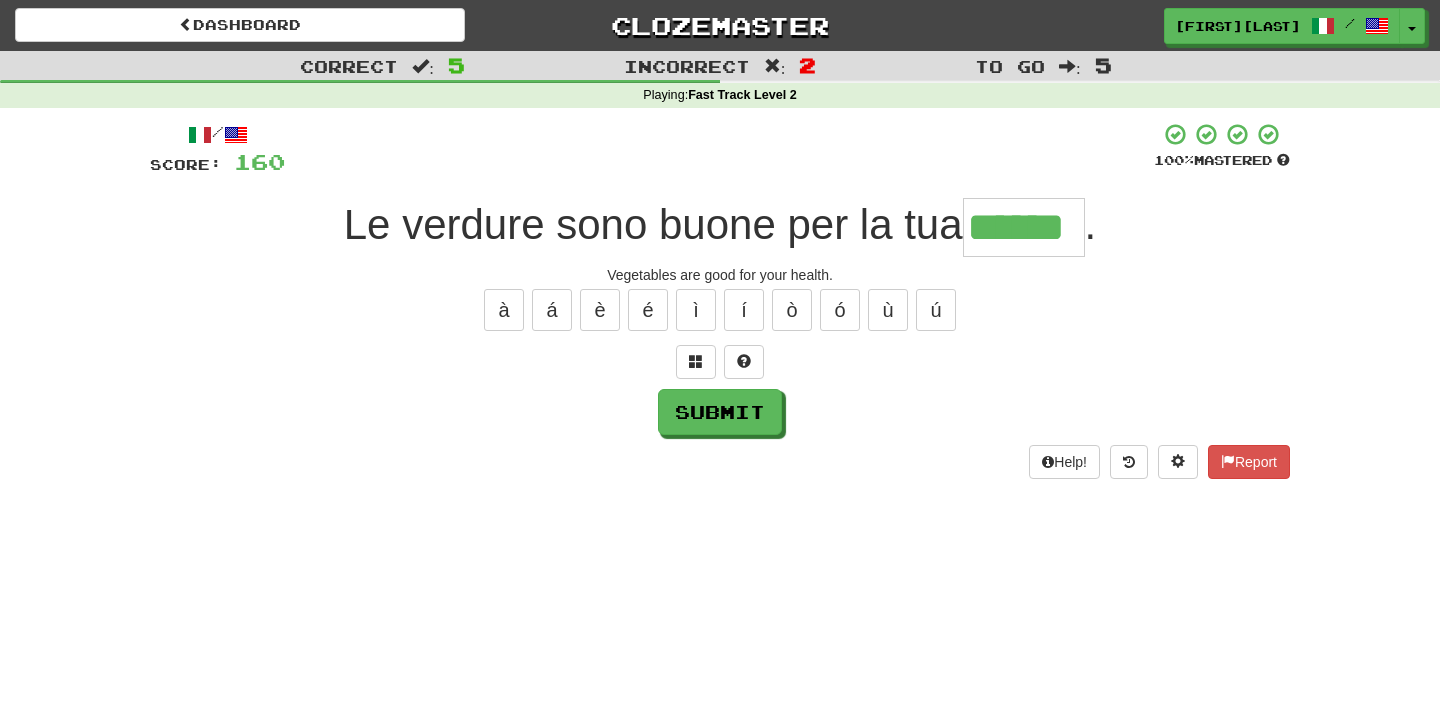 type on "******" 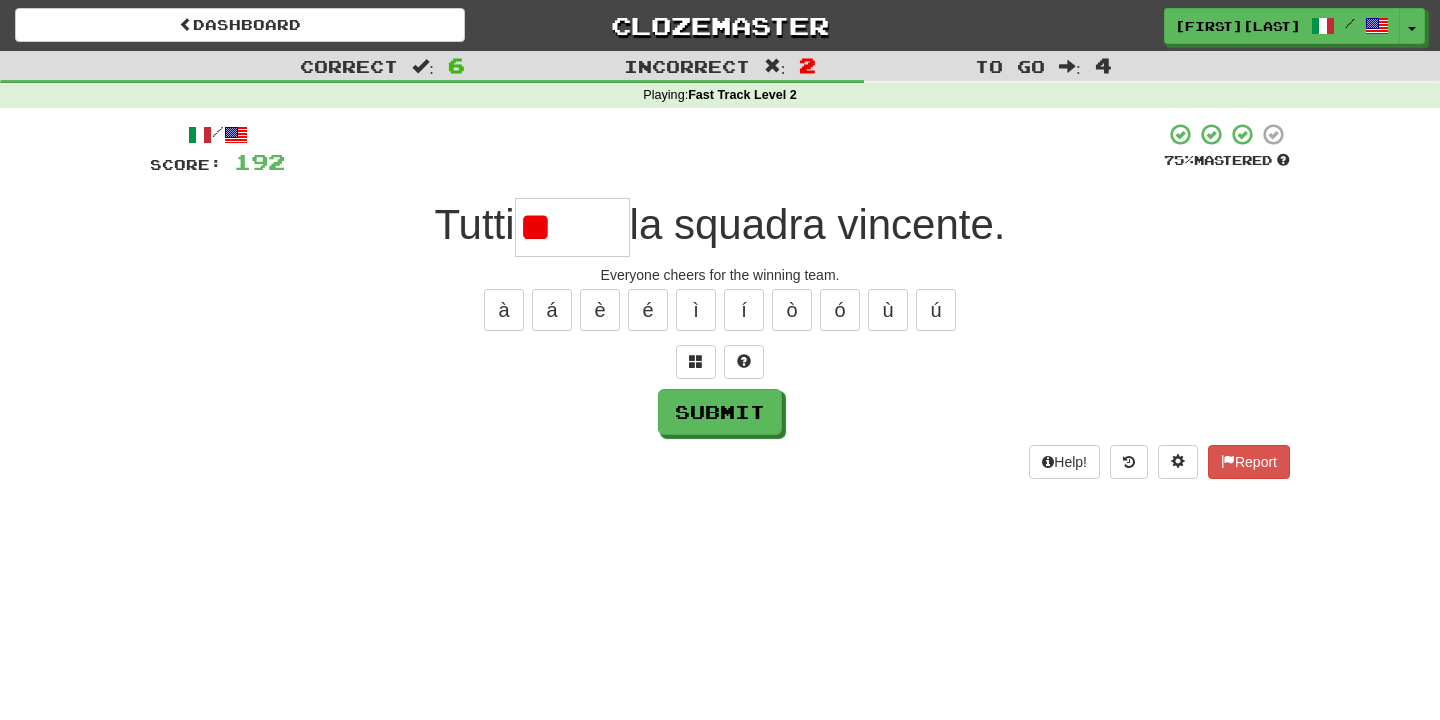type on "*" 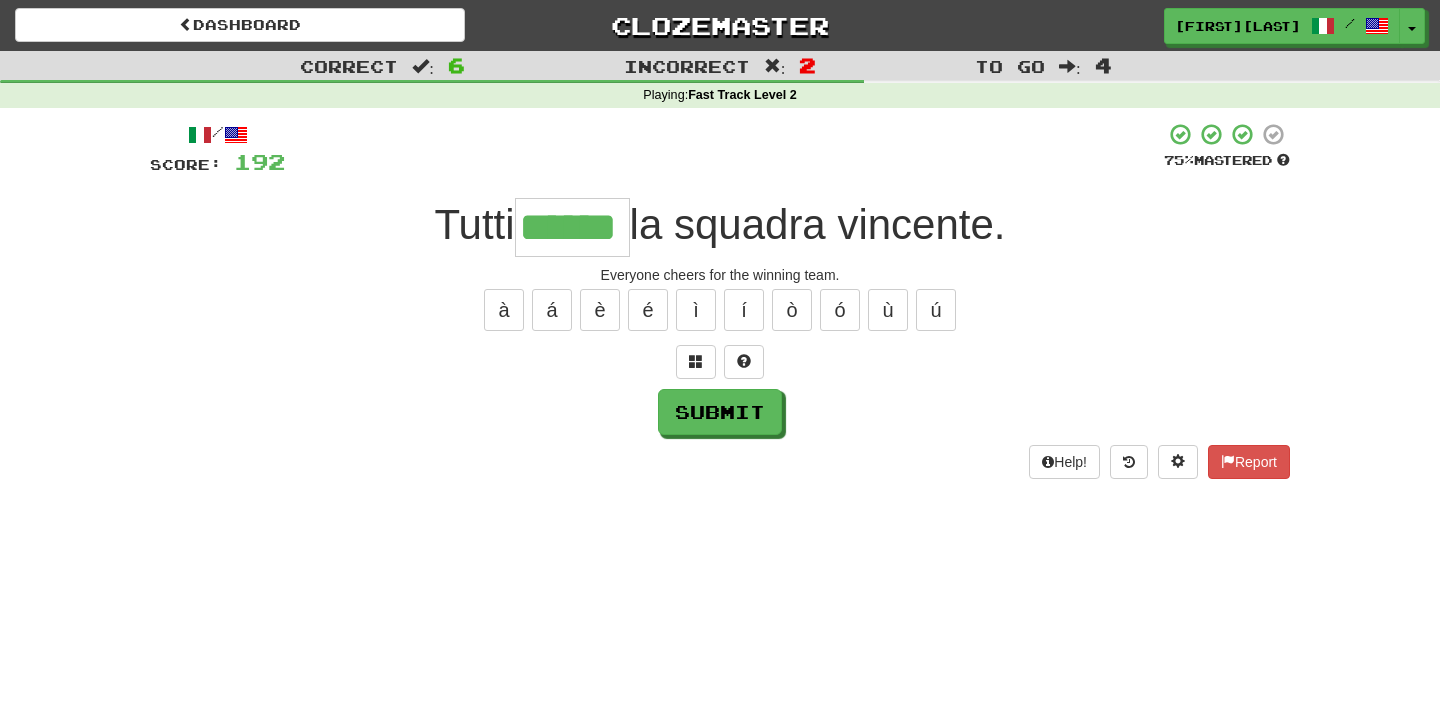 type on "******" 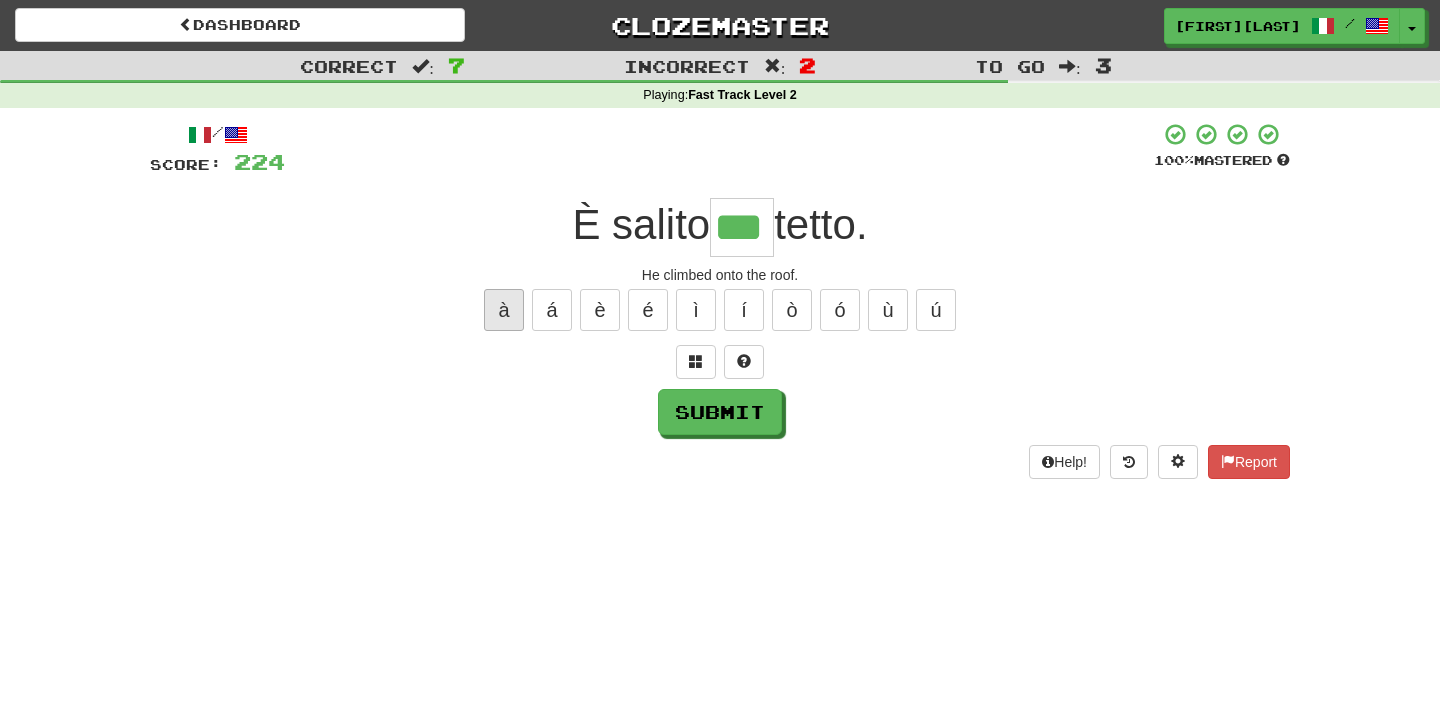 type on "***" 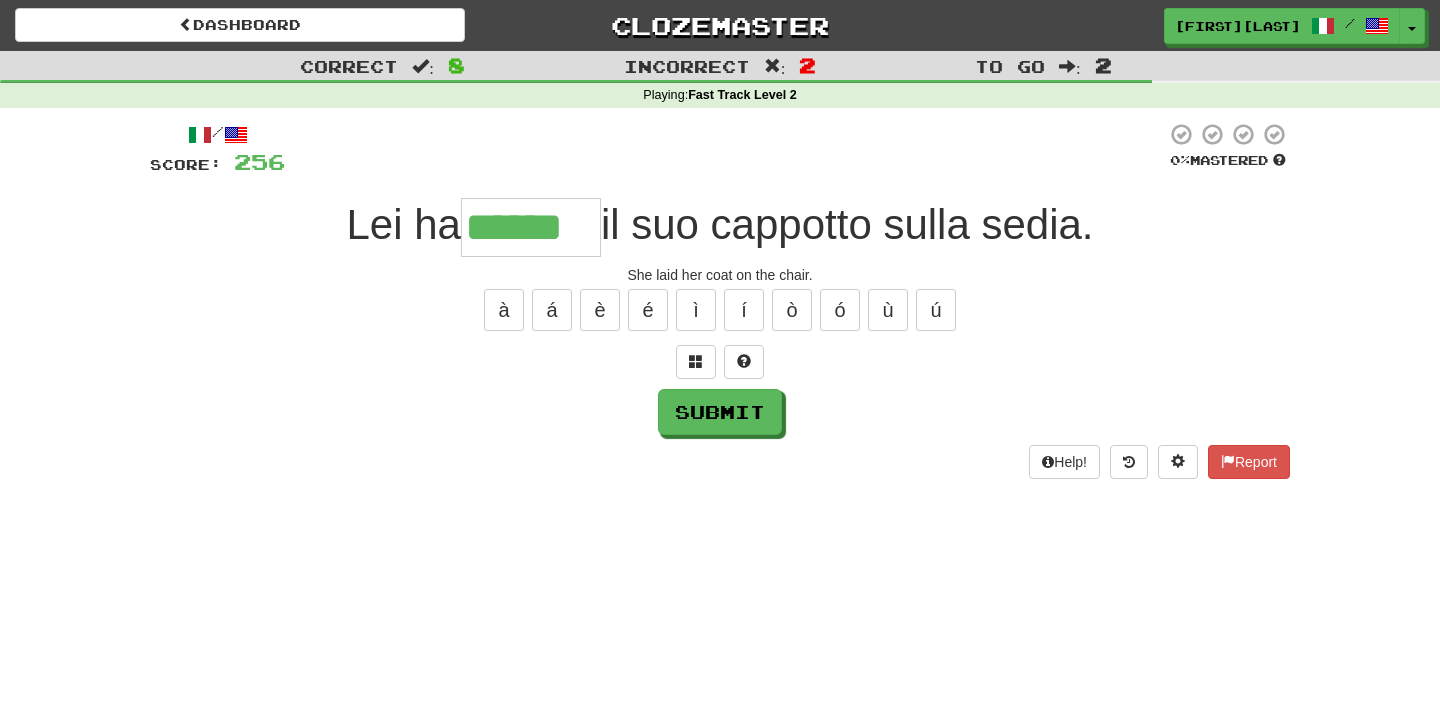 type on "******" 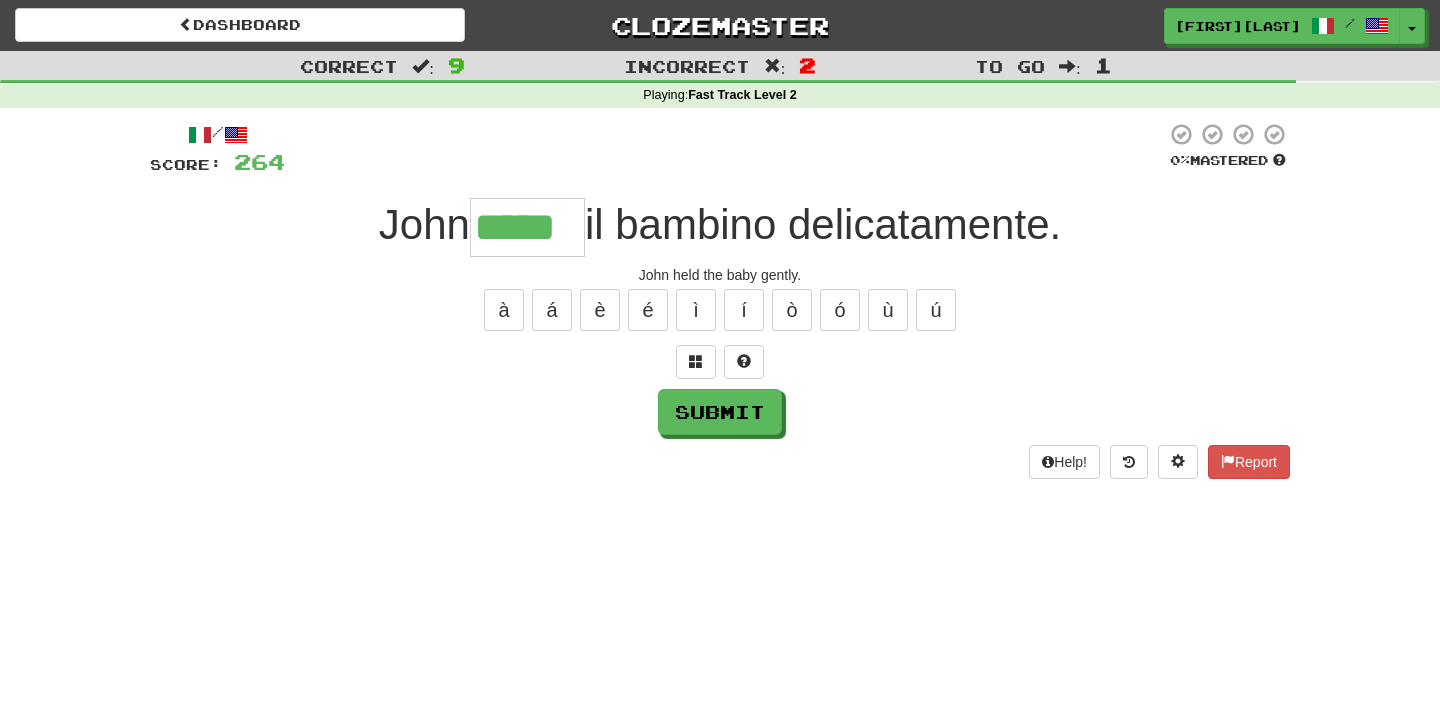 type on "*****" 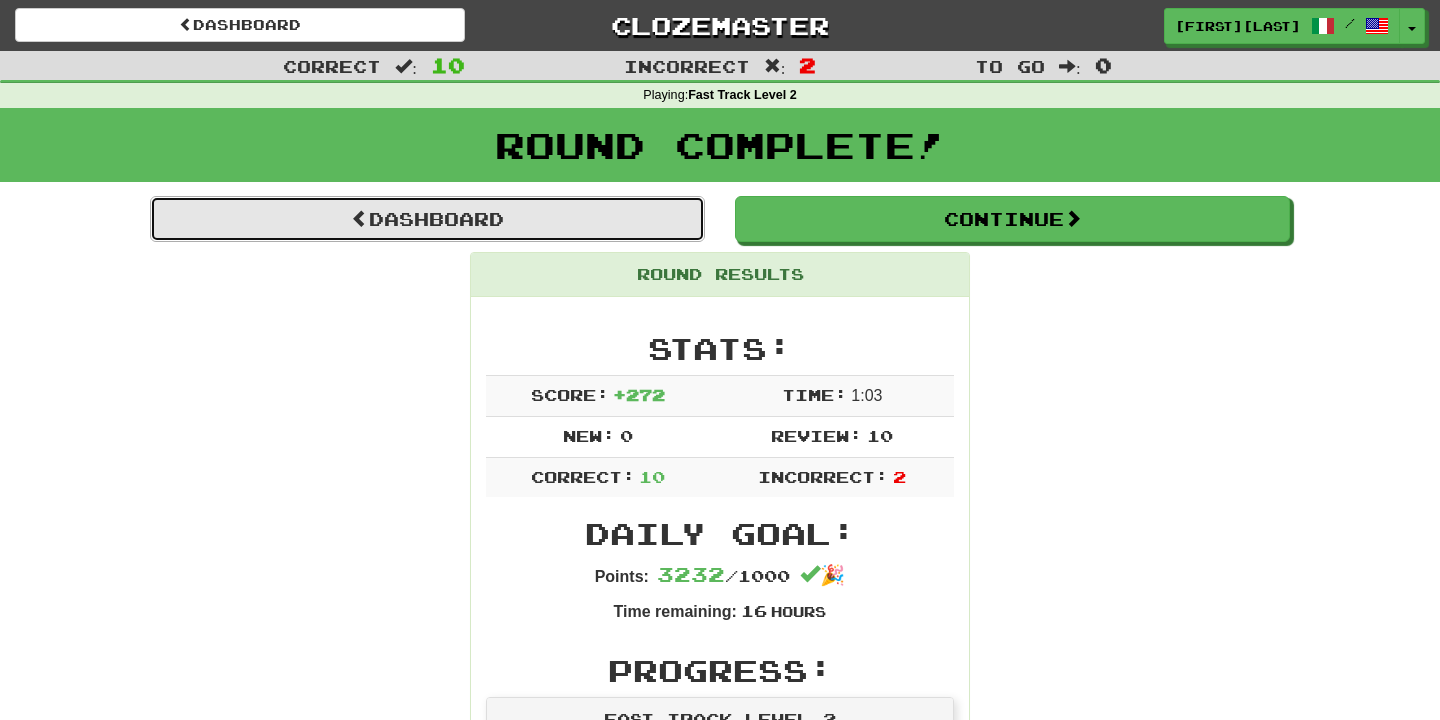 click on "Dashboard" at bounding box center [427, 219] 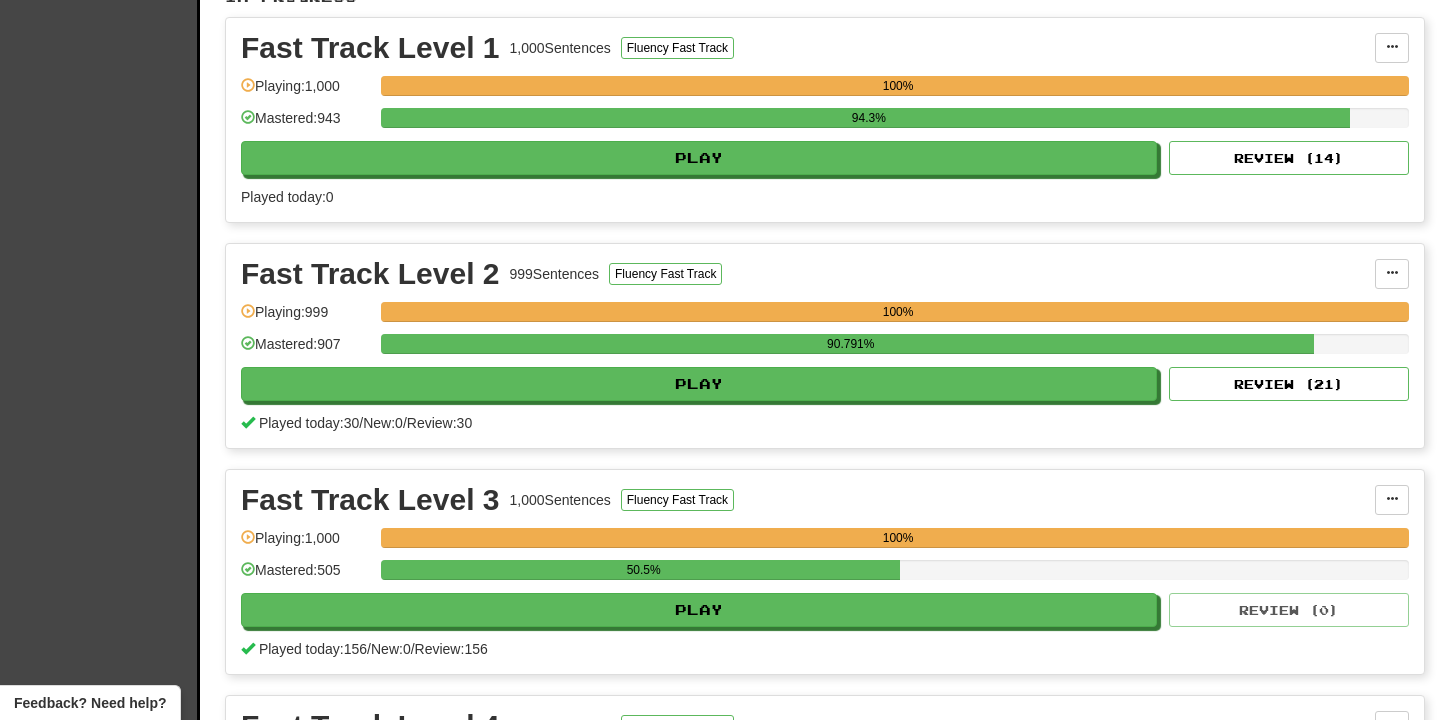 scroll, scrollTop: 436, scrollLeft: 0, axis: vertical 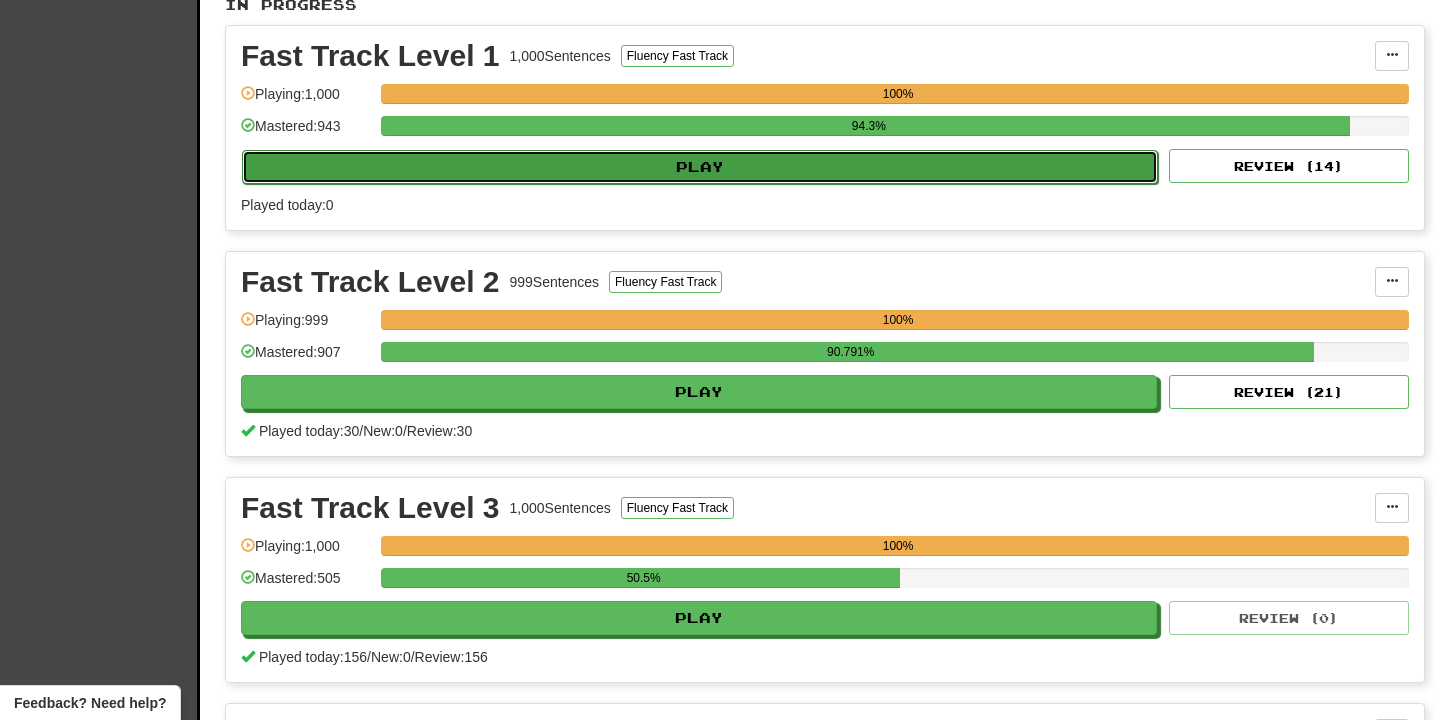 click on "Play" at bounding box center (700, 167) 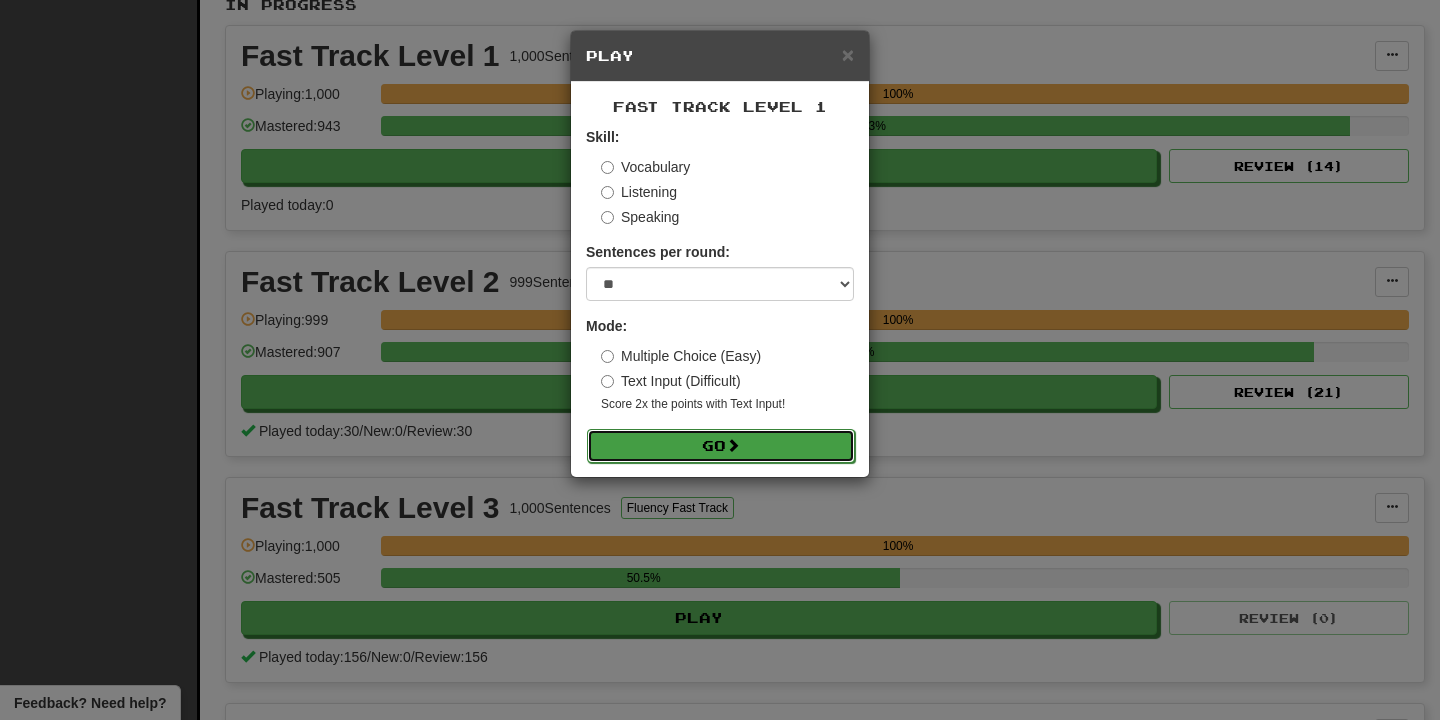 click on "Go" at bounding box center (721, 446) 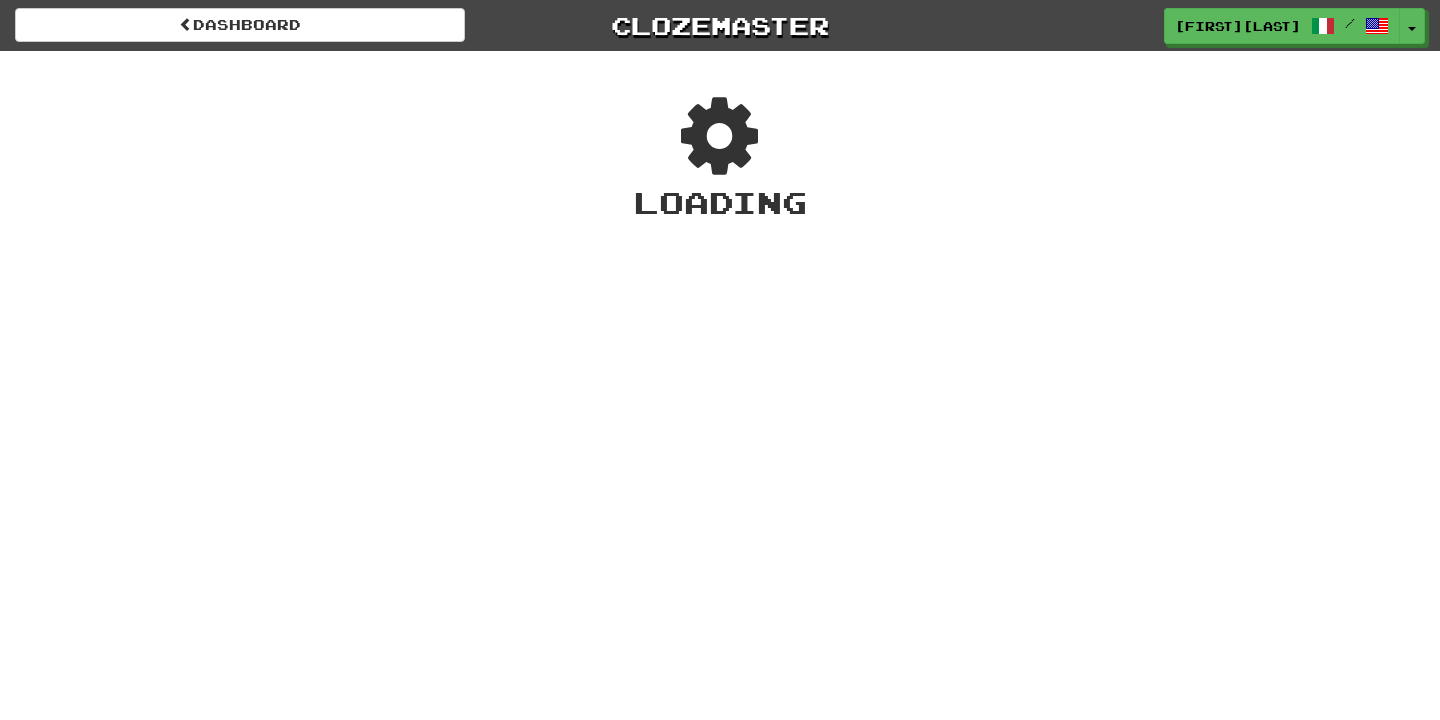 scroll, scrollTop: 0, scrollLeft: 0, axis: both 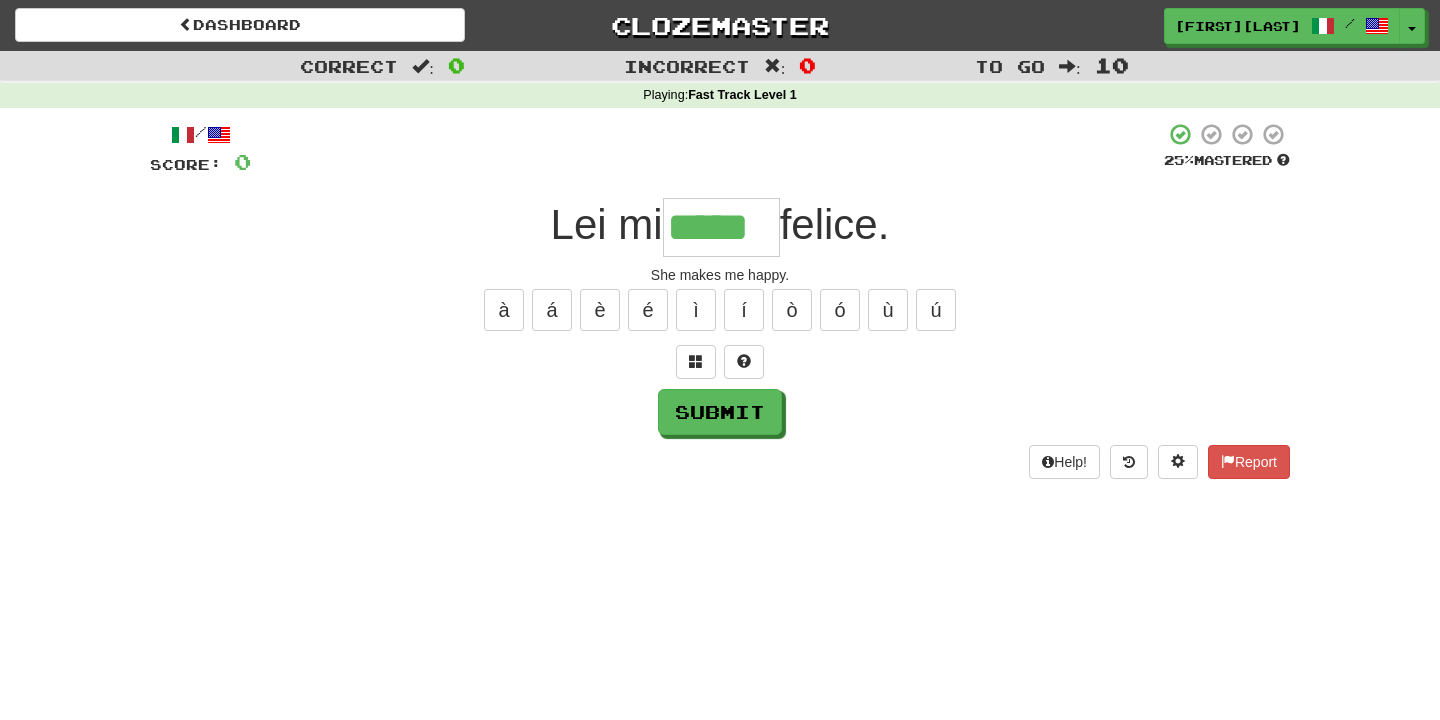 type on "*****" 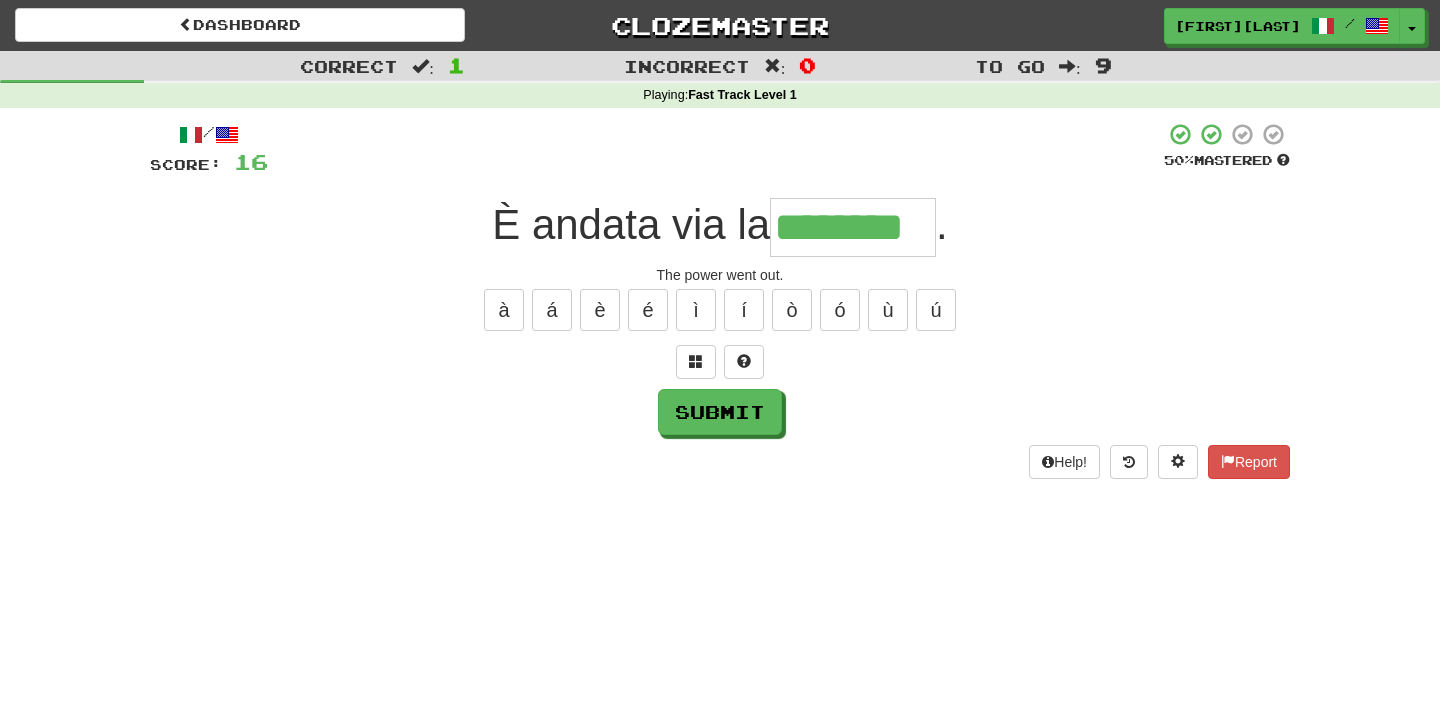 type on "********" 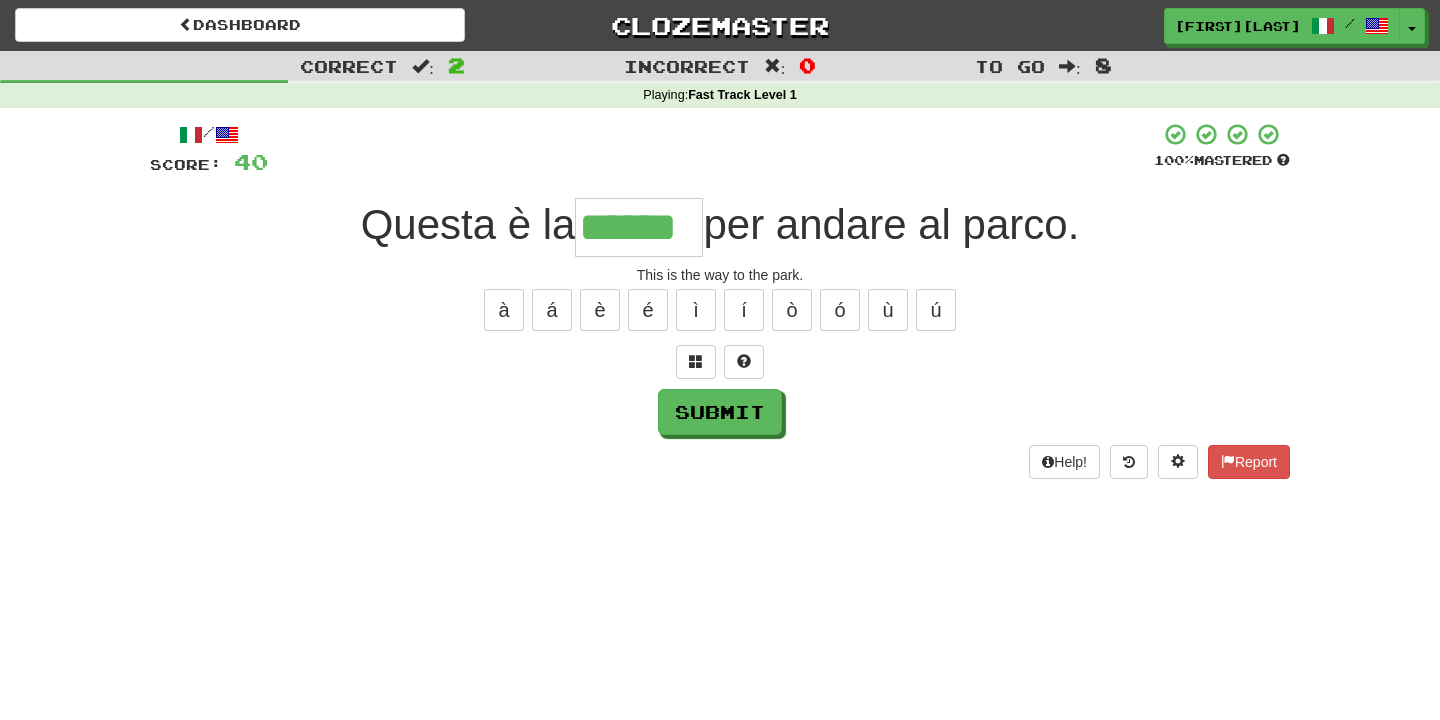 type on "******" 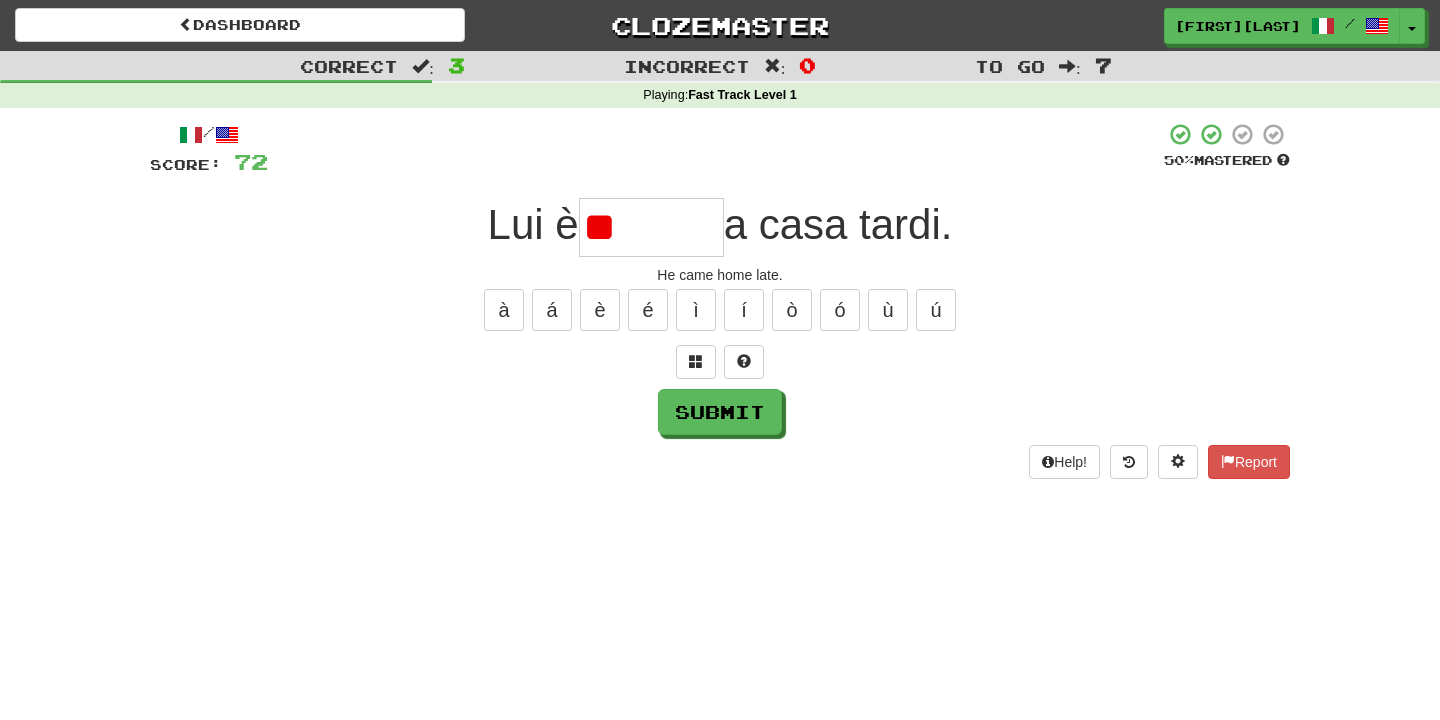 type on "*" 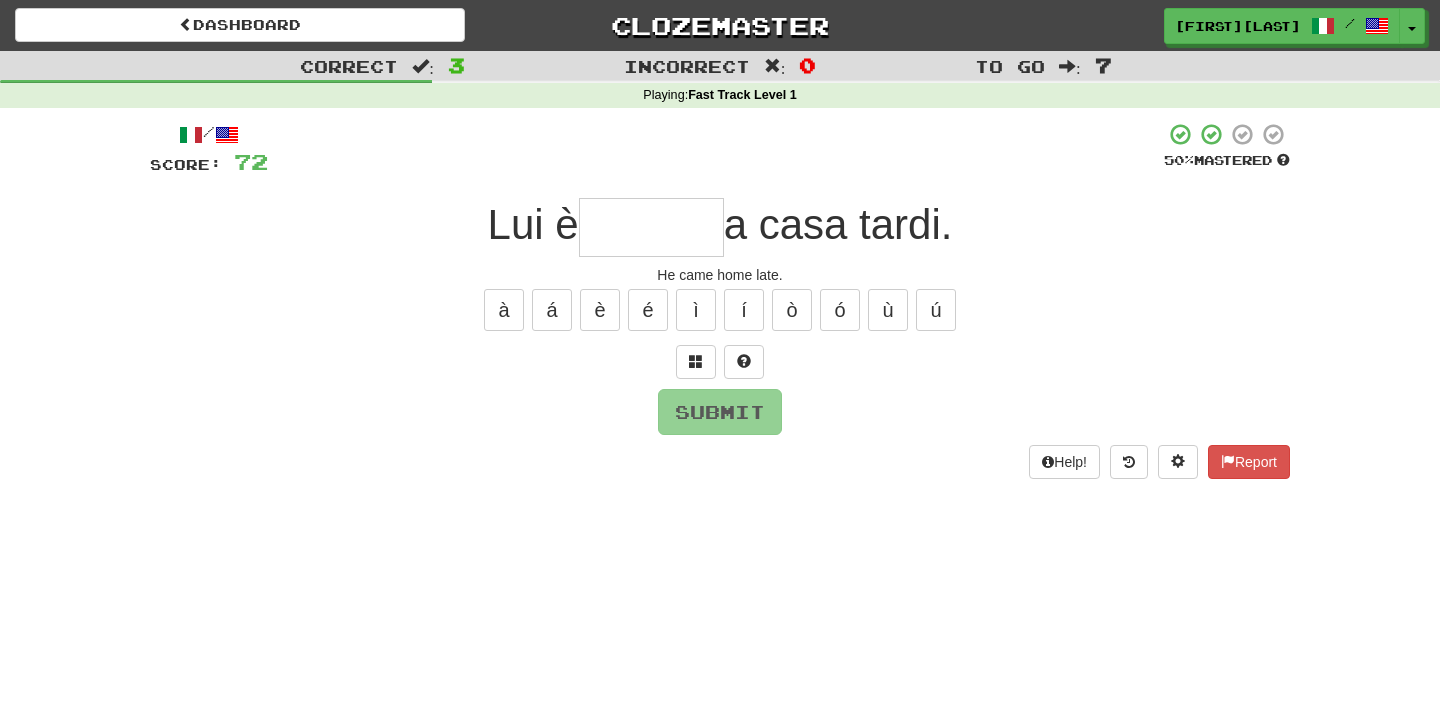 type on "*" 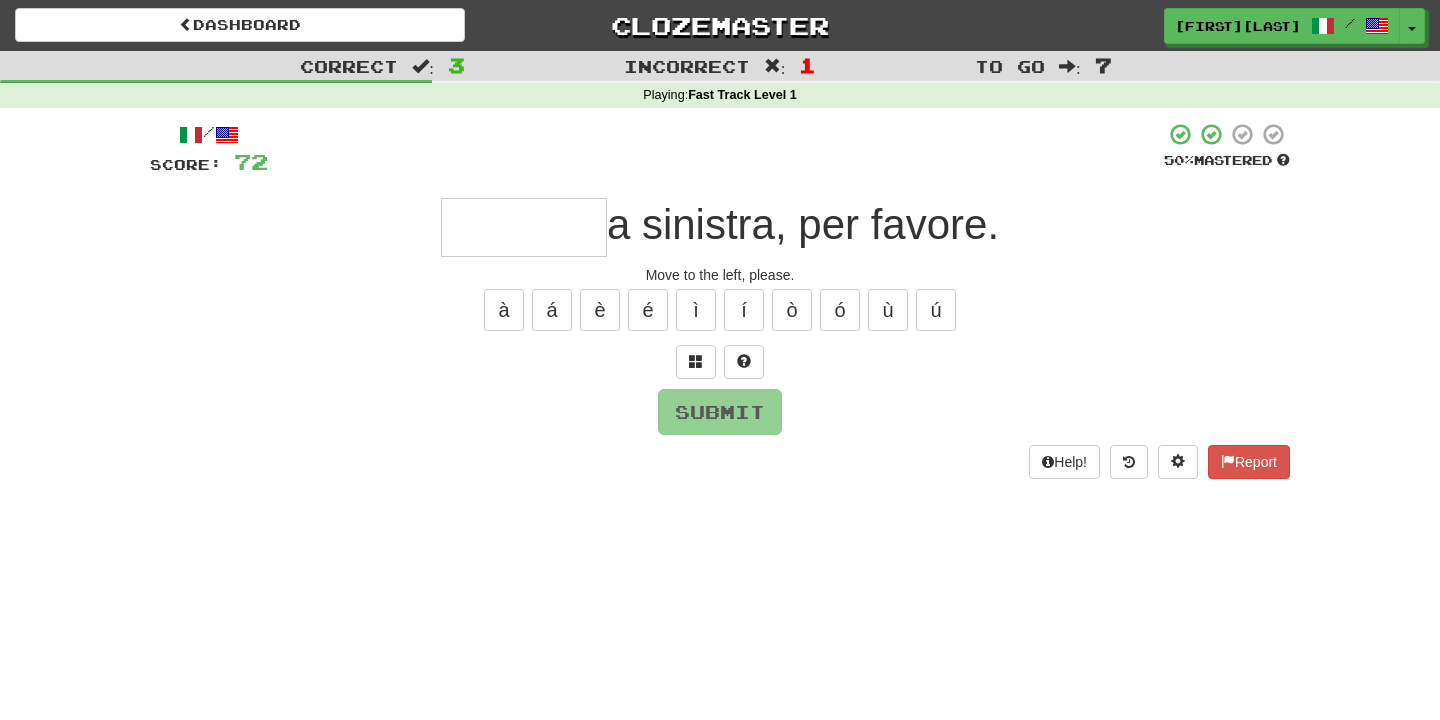 type on "*" 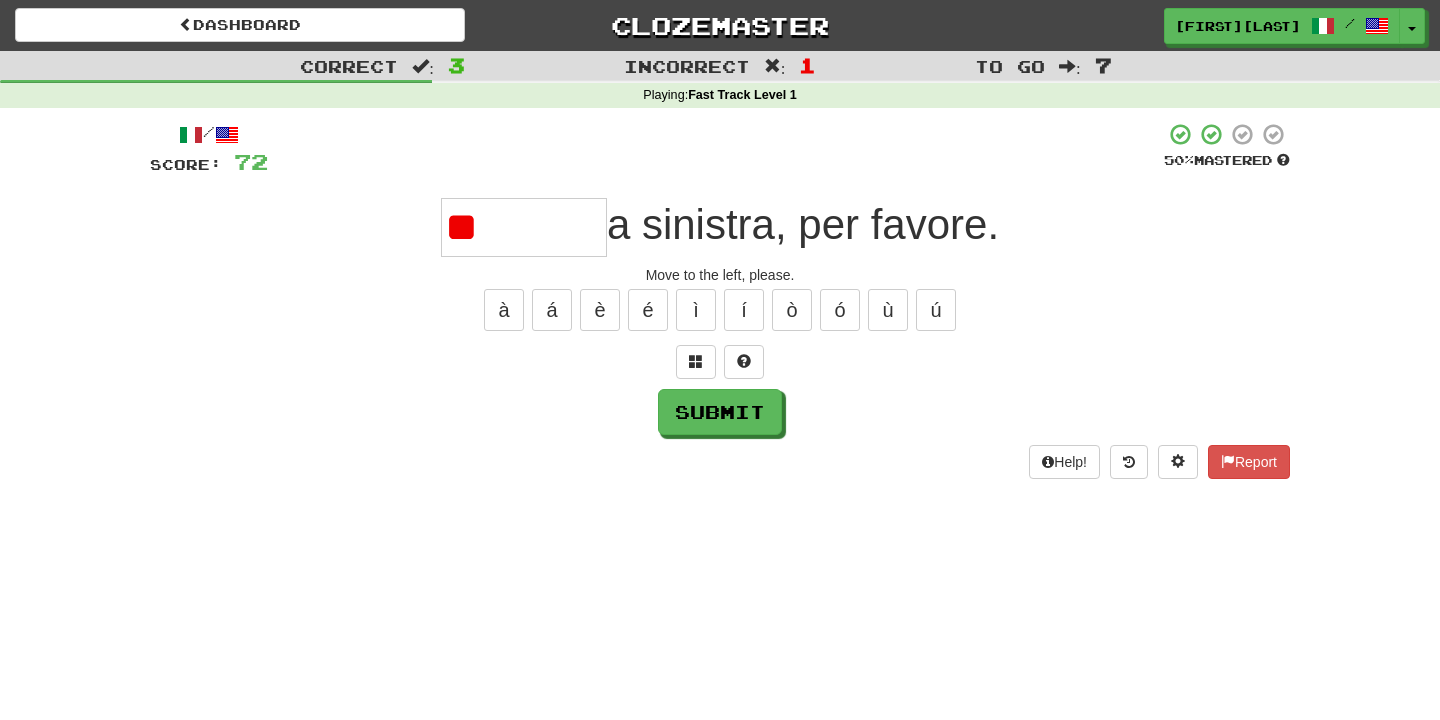type on "*" 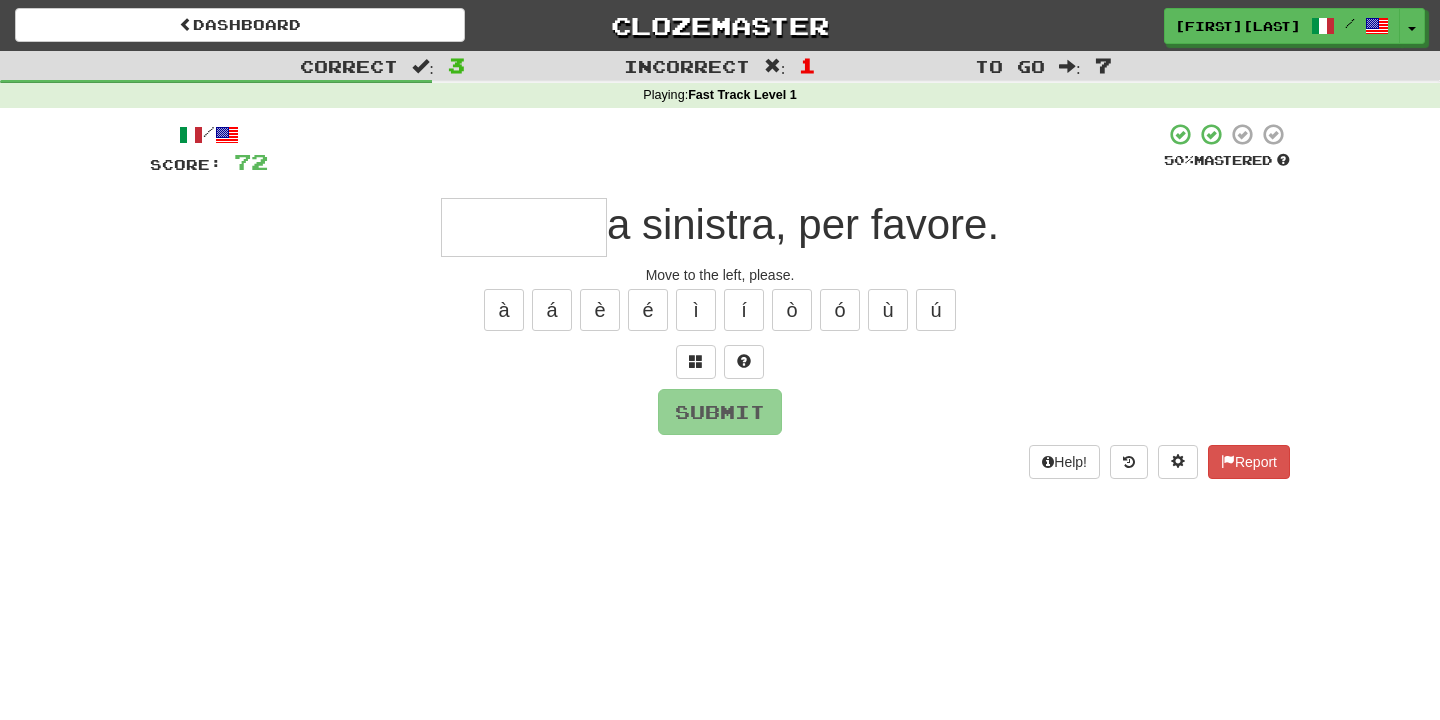 type on "********" 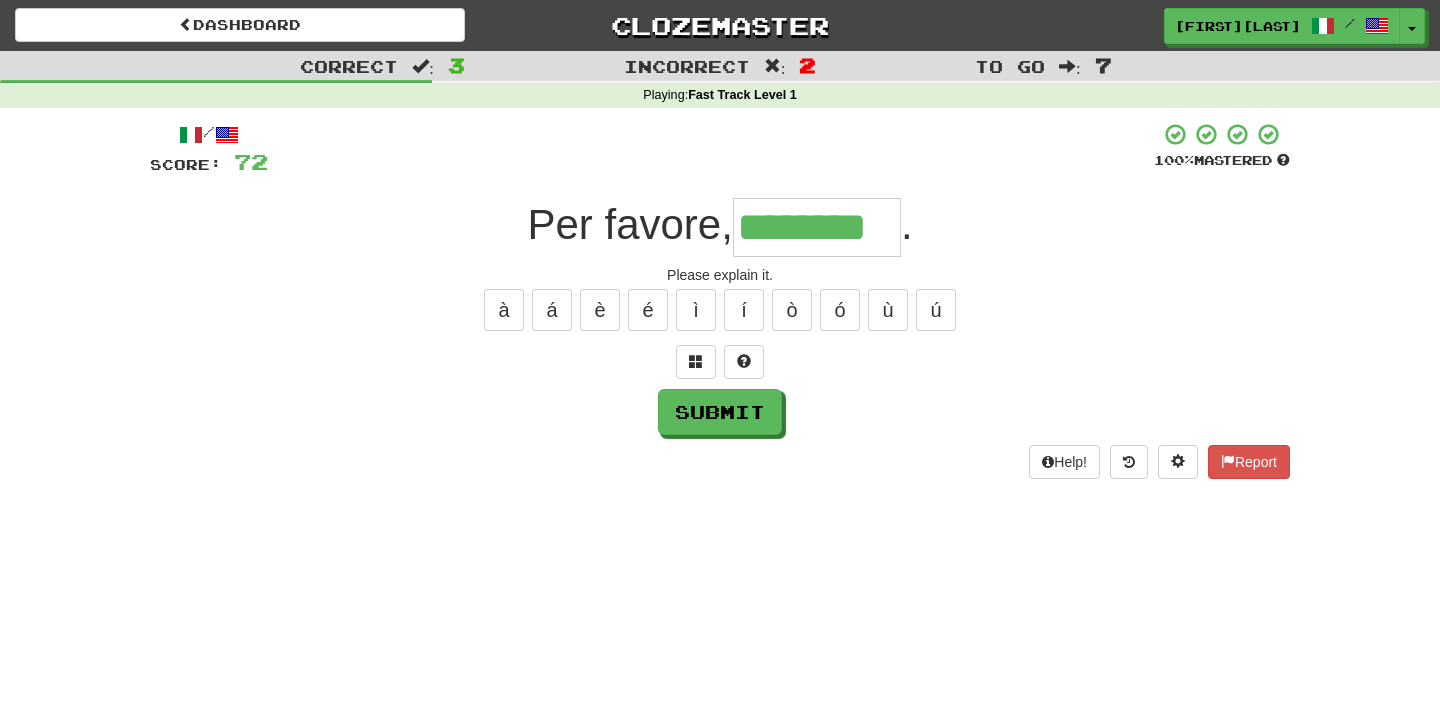 type on "********" 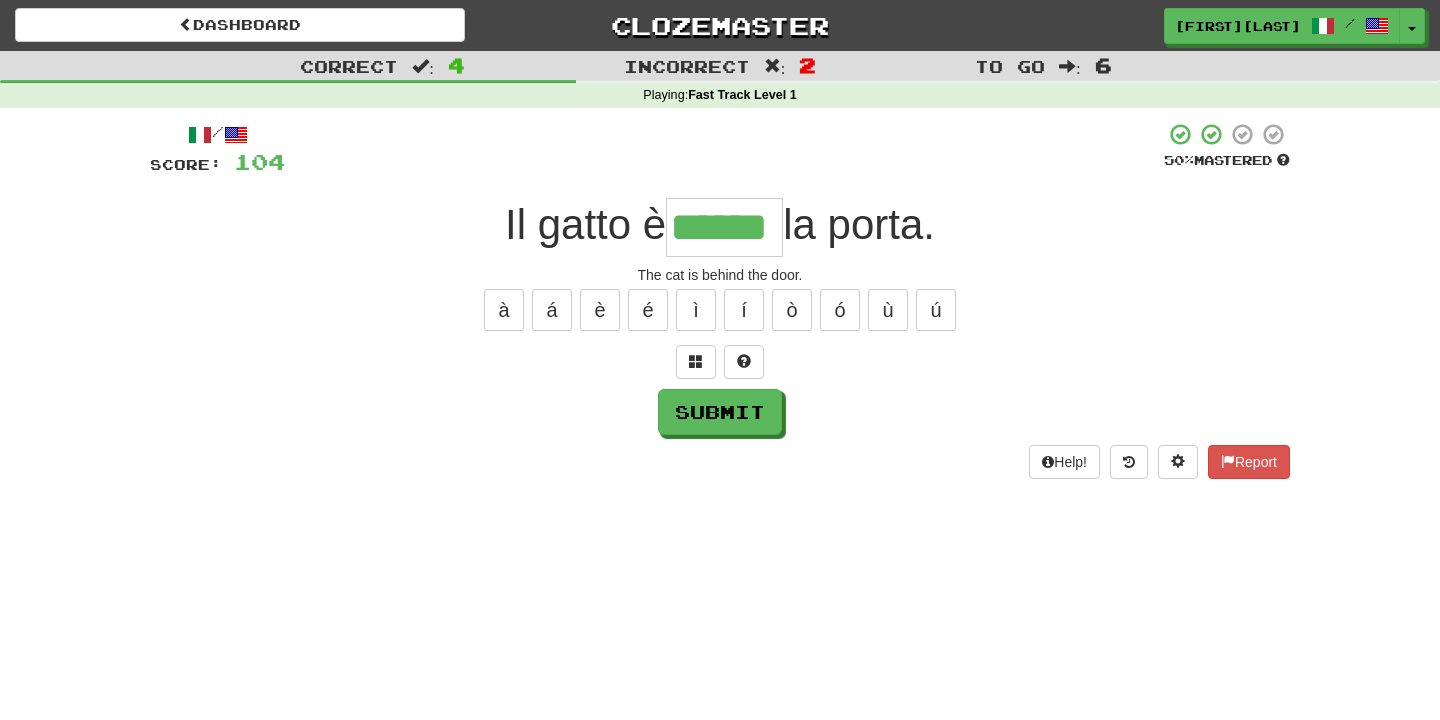 type on "******" 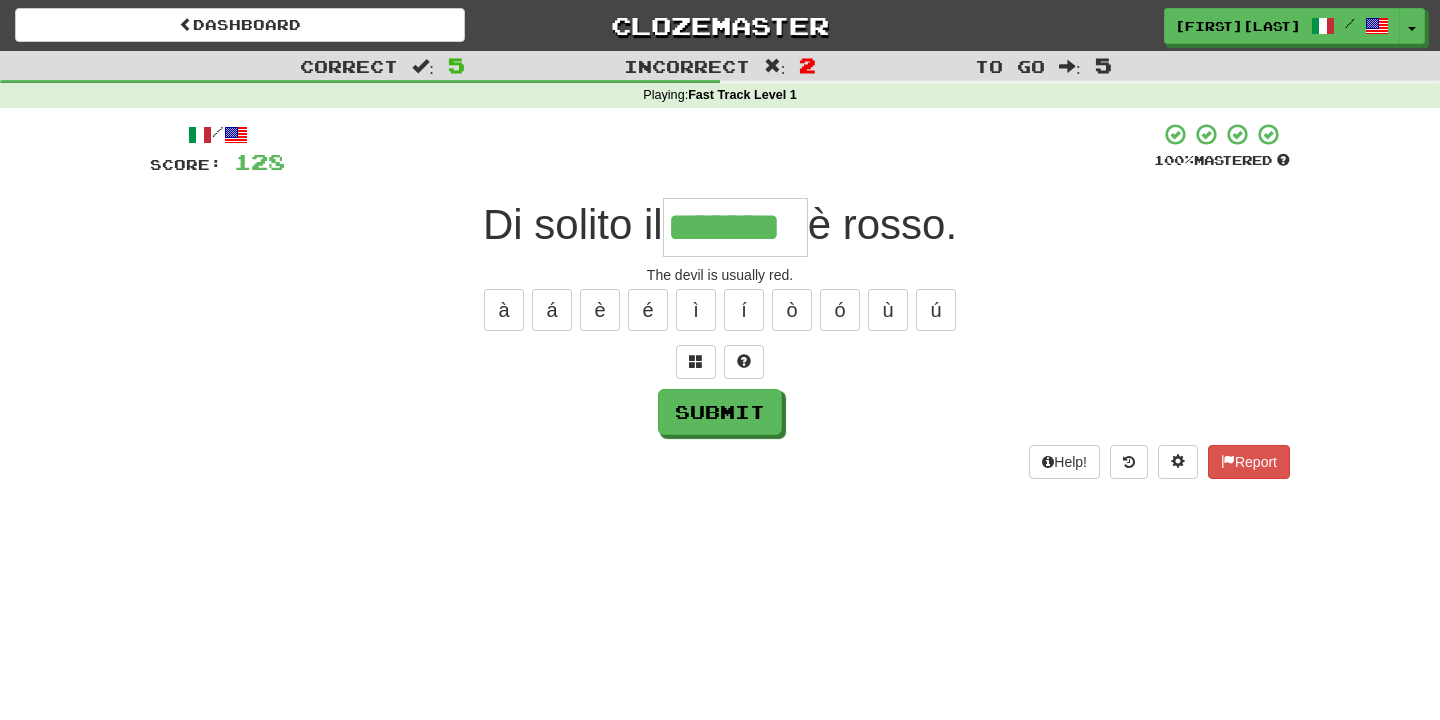 type on "*******" 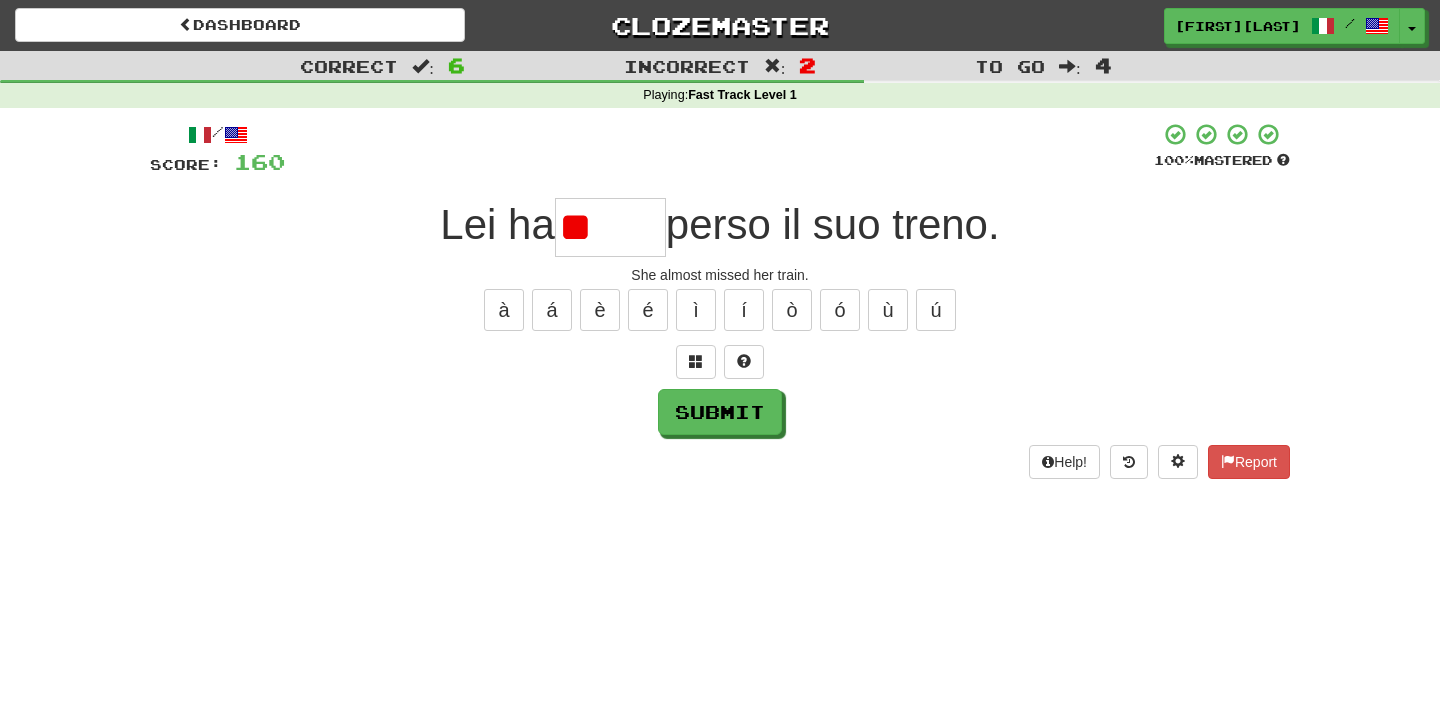 type on "*" 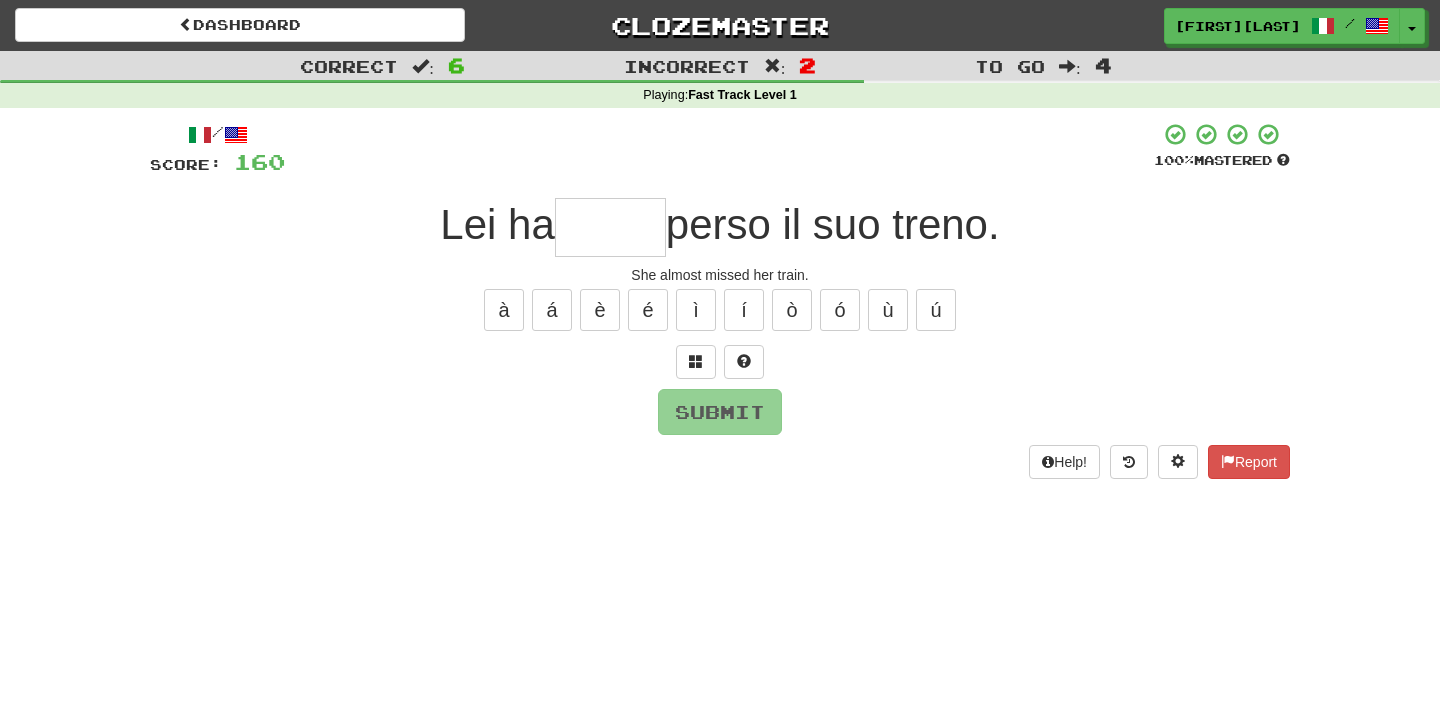 type on "*" 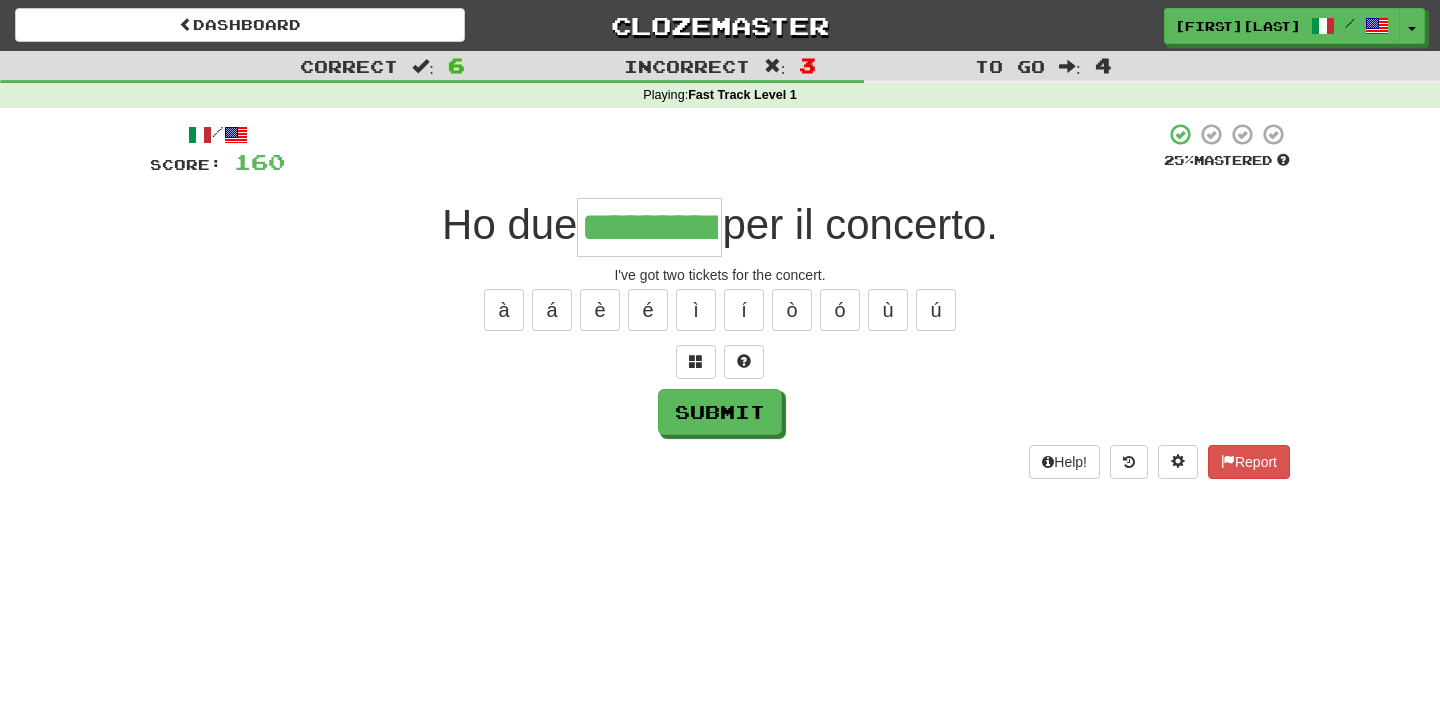 type on "*********" 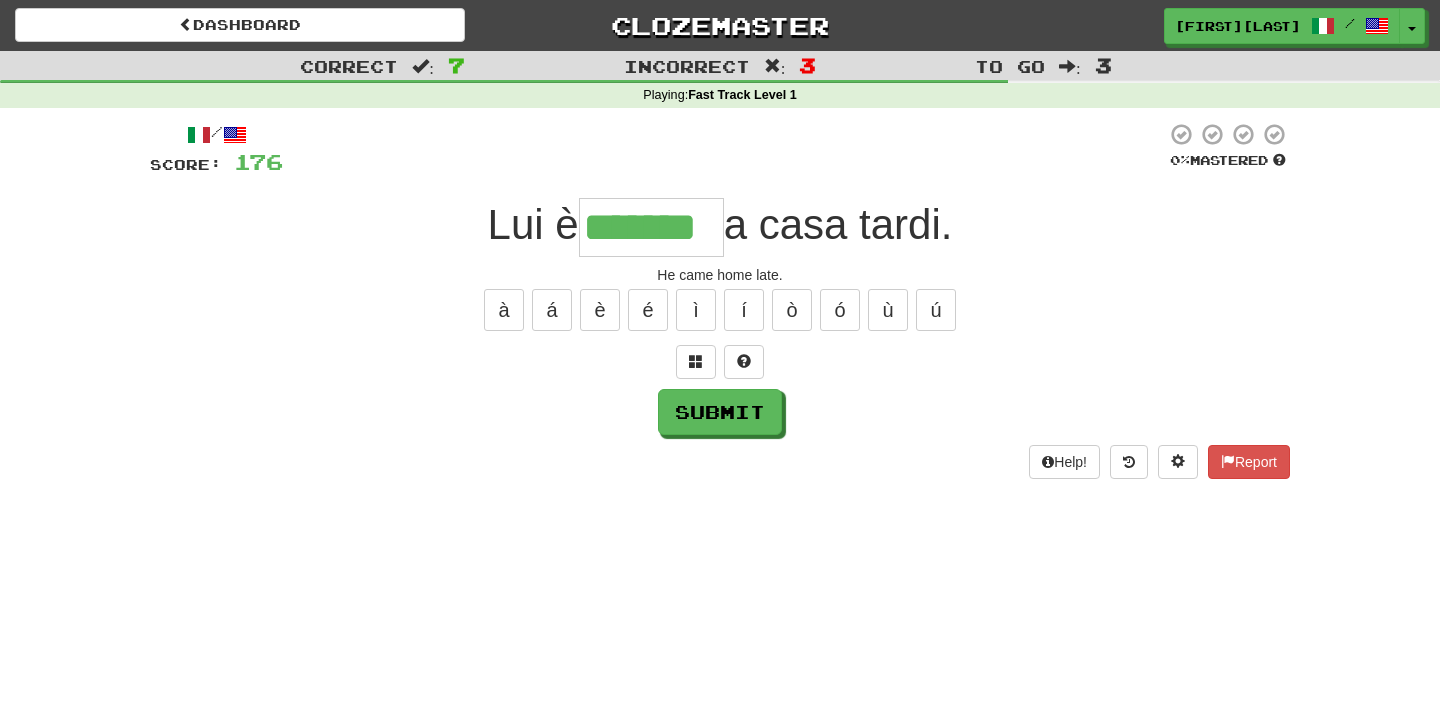 type on "*******" 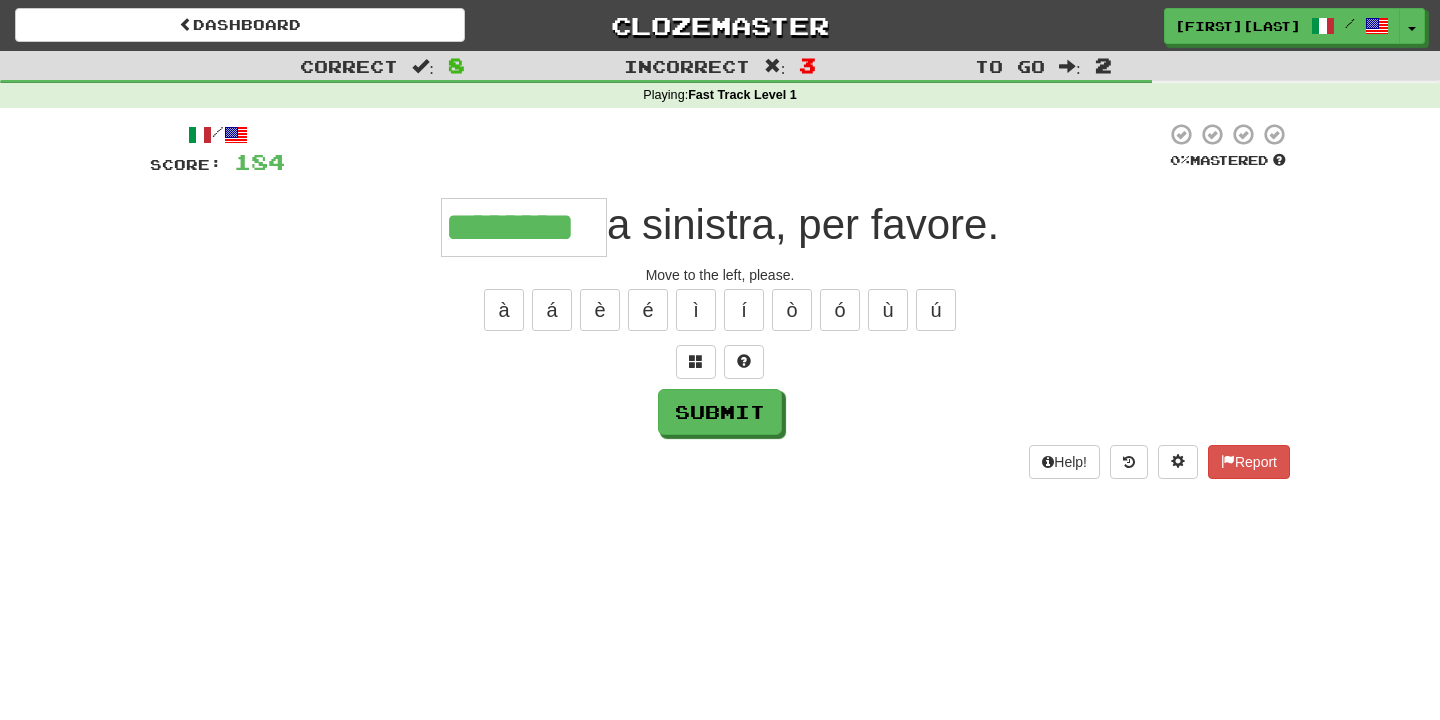 type on "********" 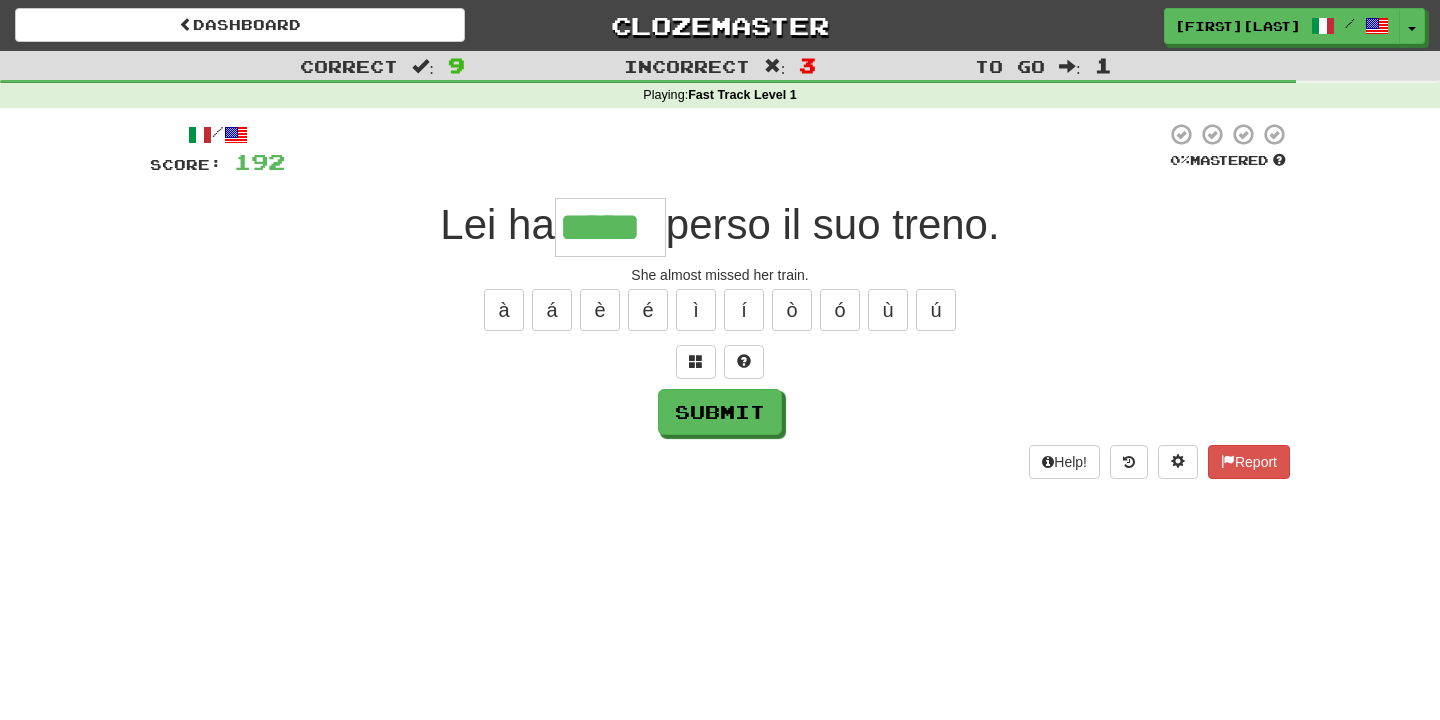 type on "*****" 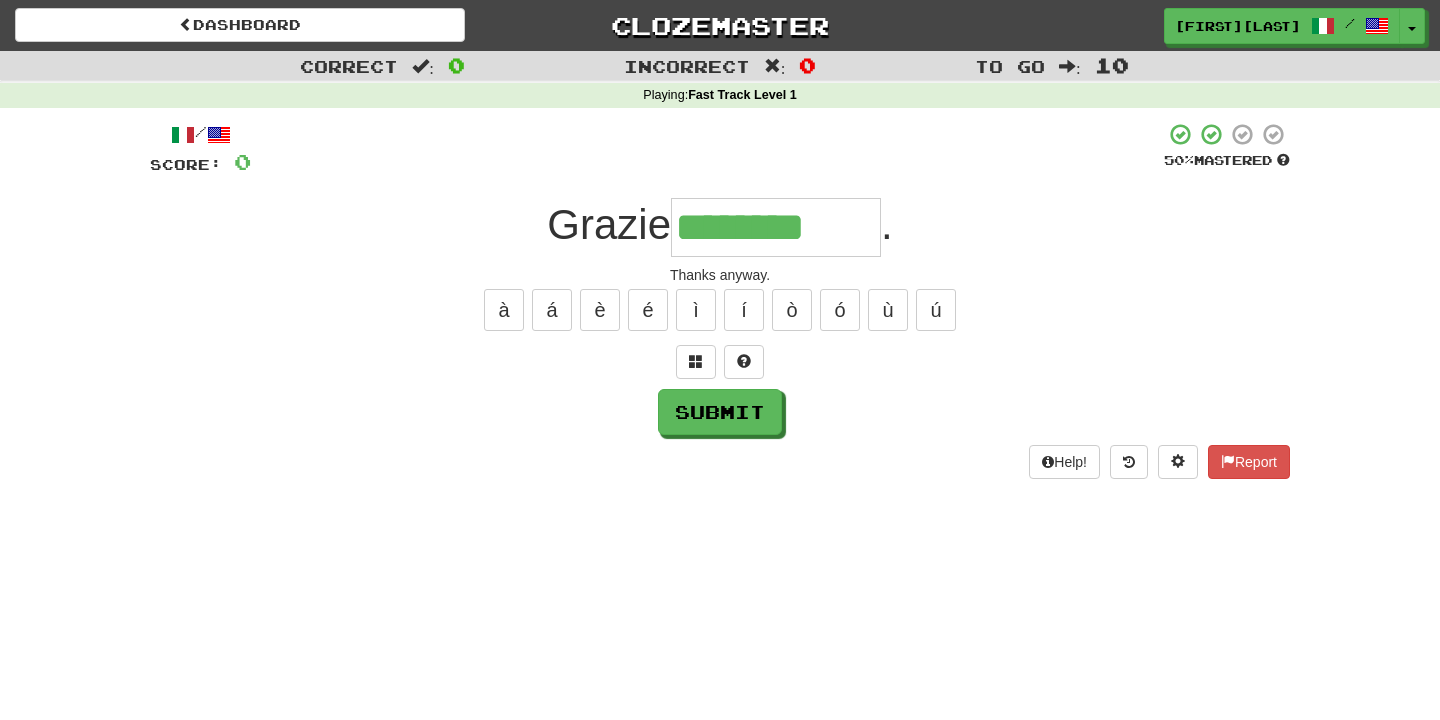 type on "********" 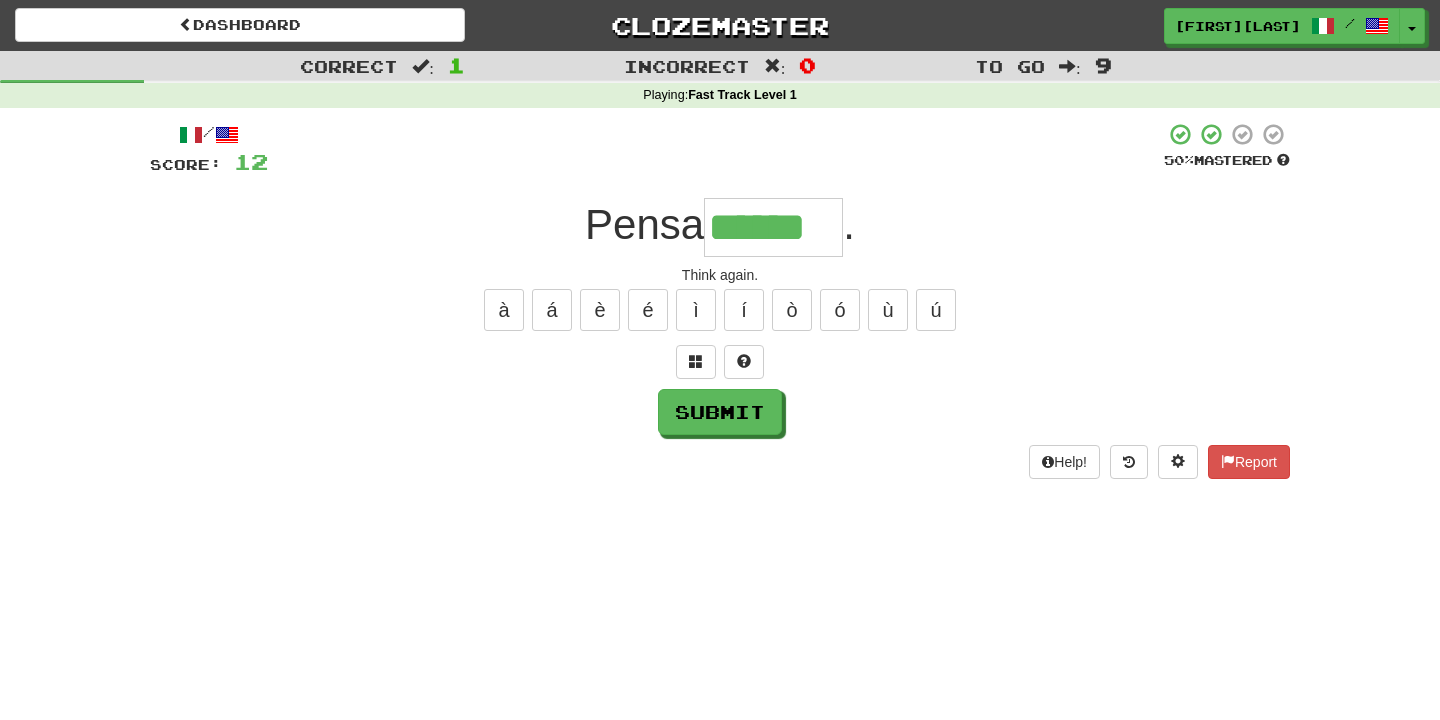 type on "******" 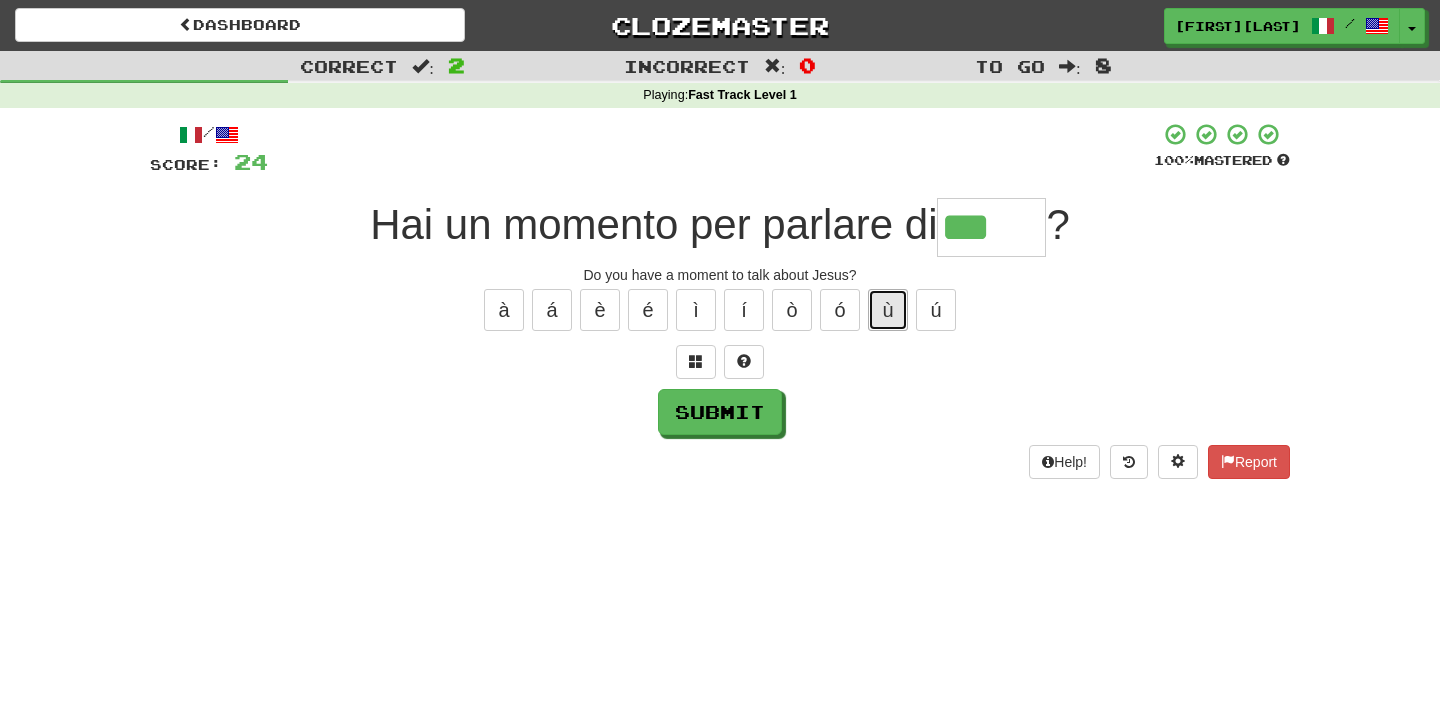 click on "ù" at bounding box center [888, 310] 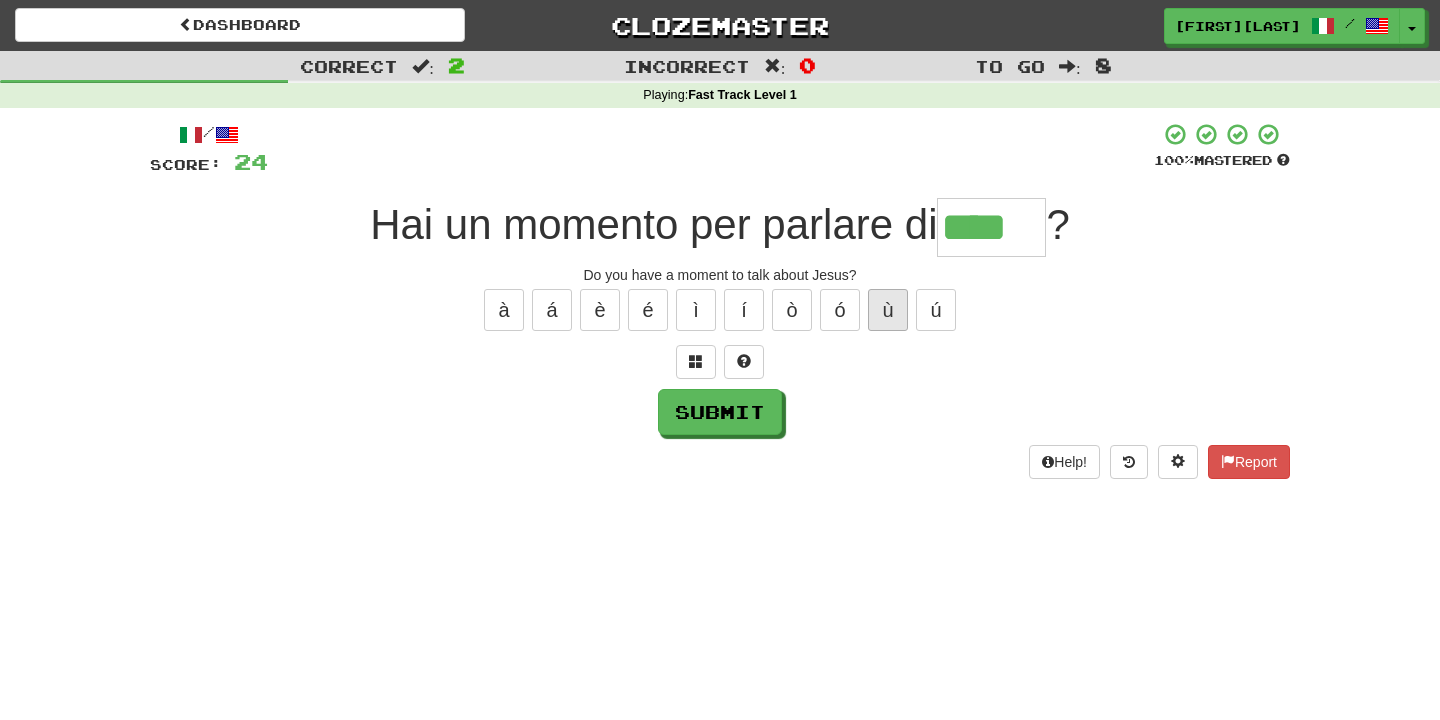 type on "****" 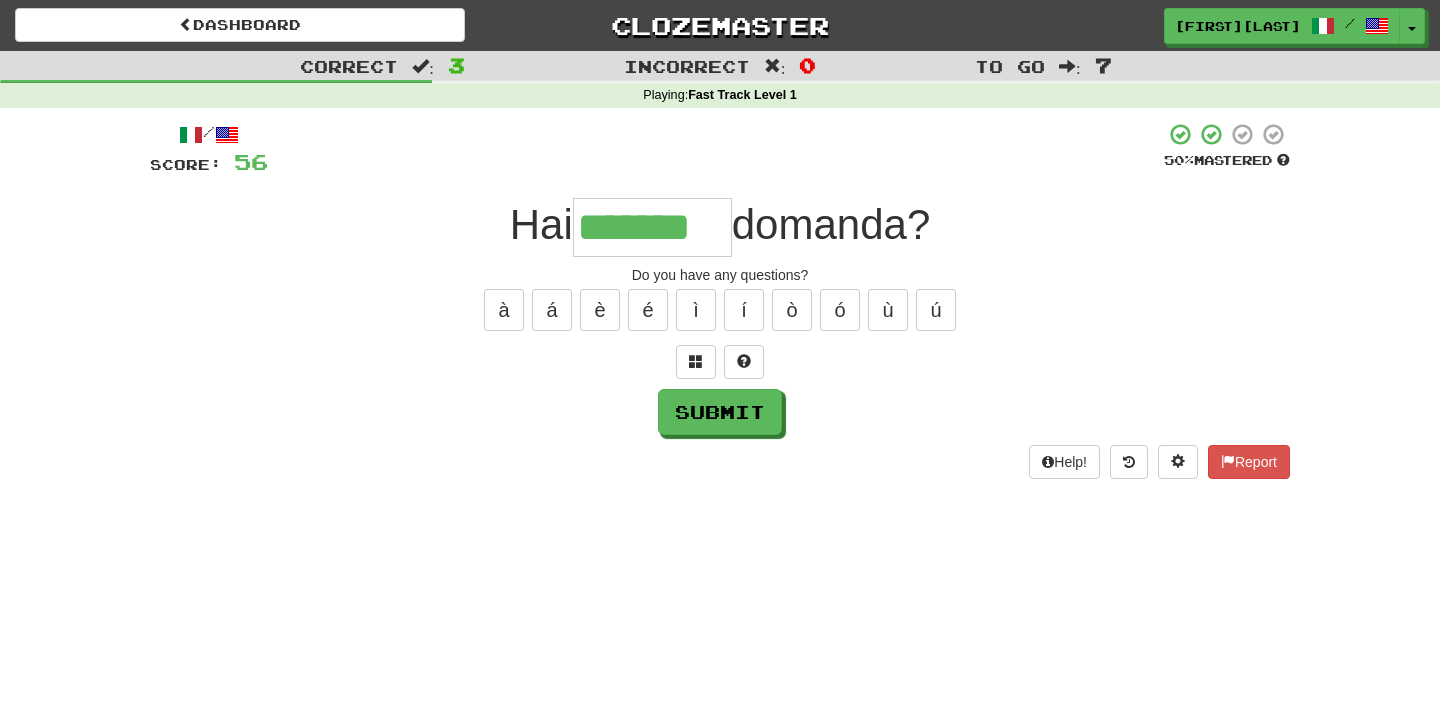 type on "*******" 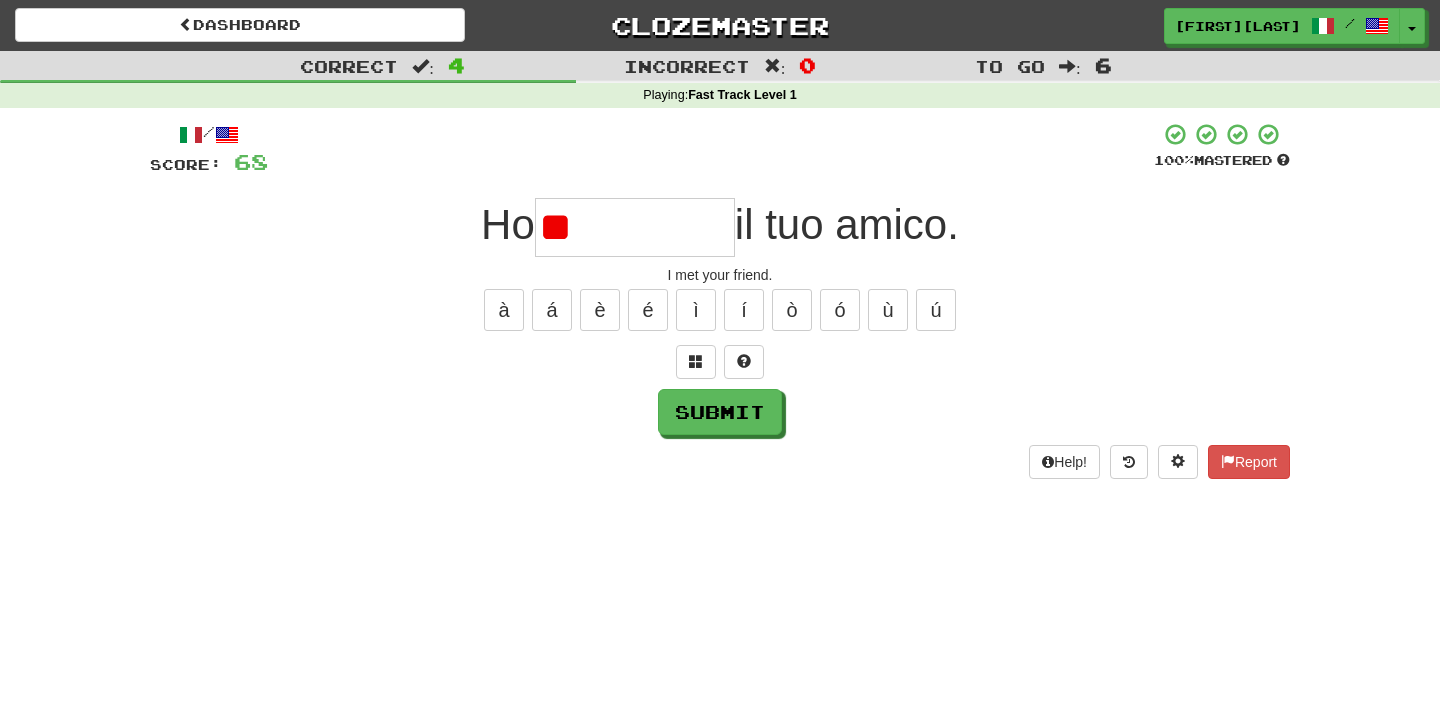 type on "*" 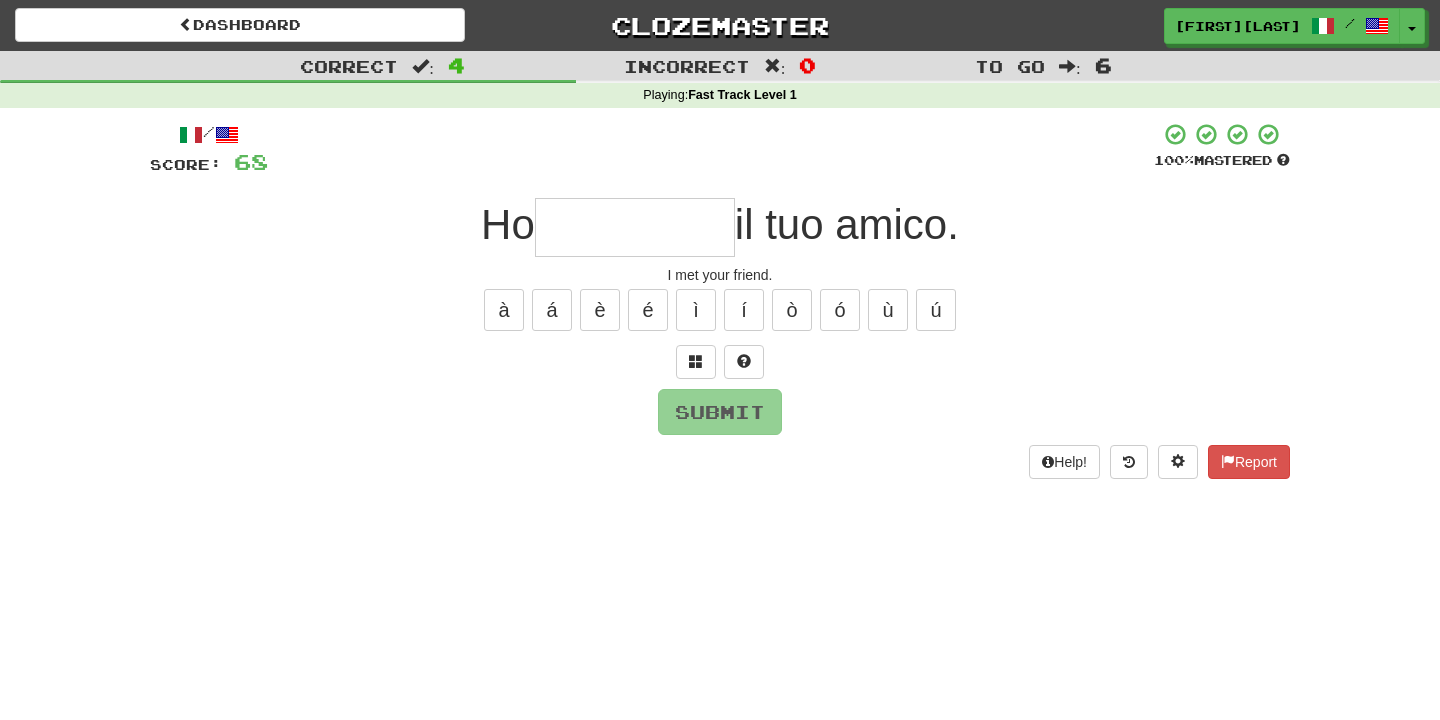 type on "**********" 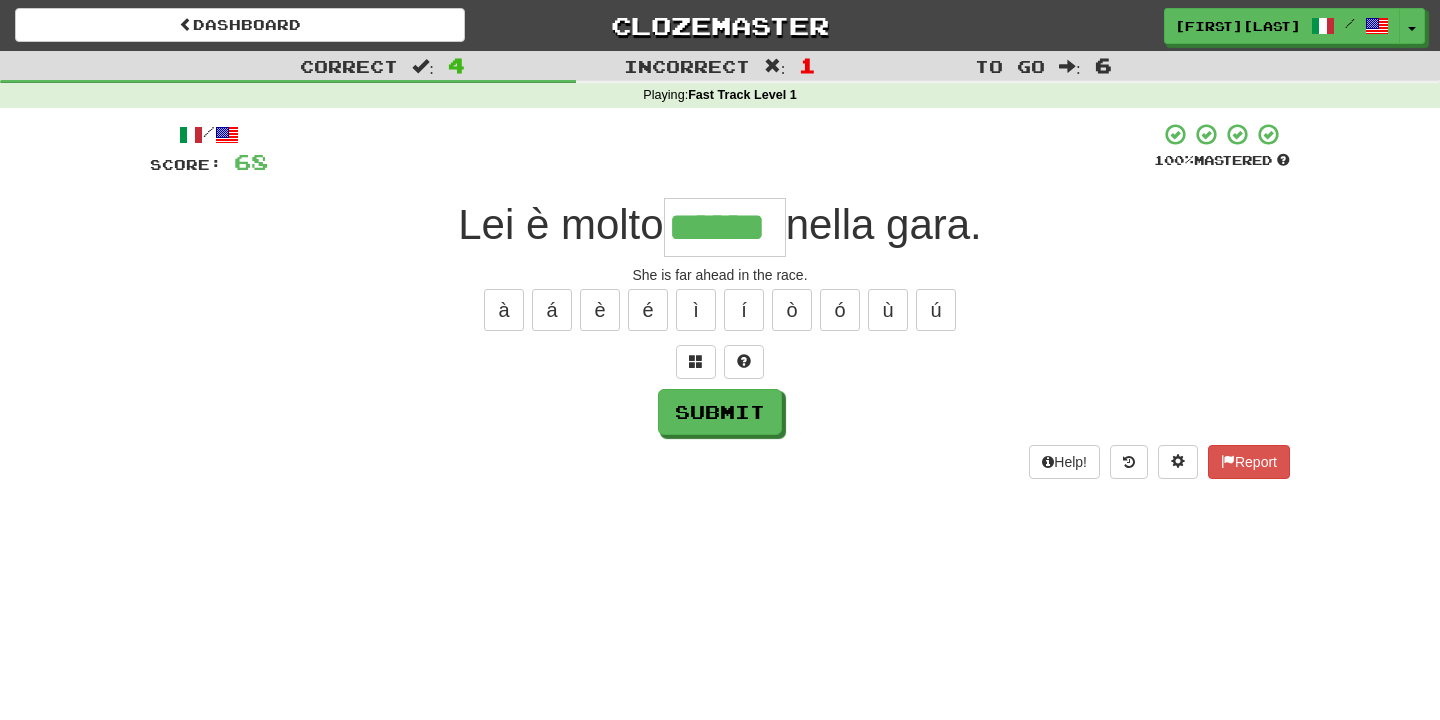 type on "******" 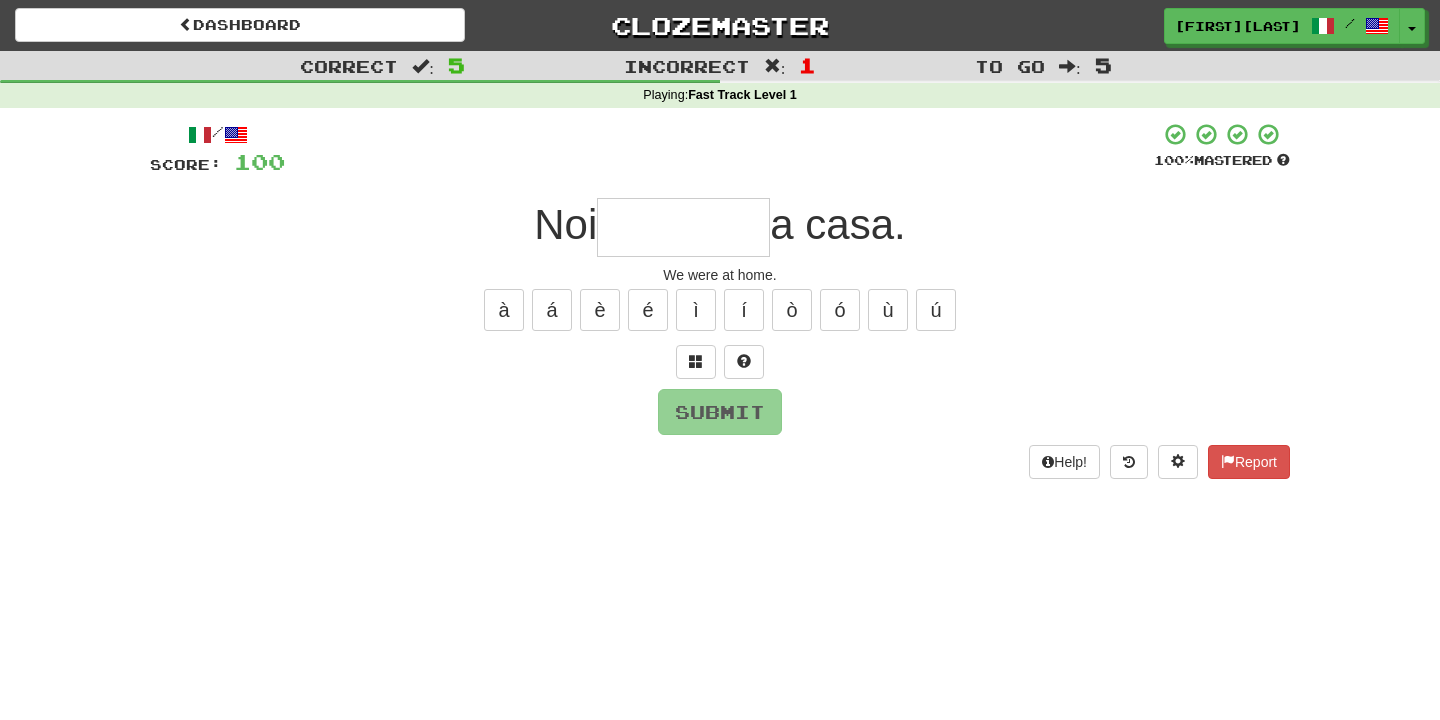 type on "*" 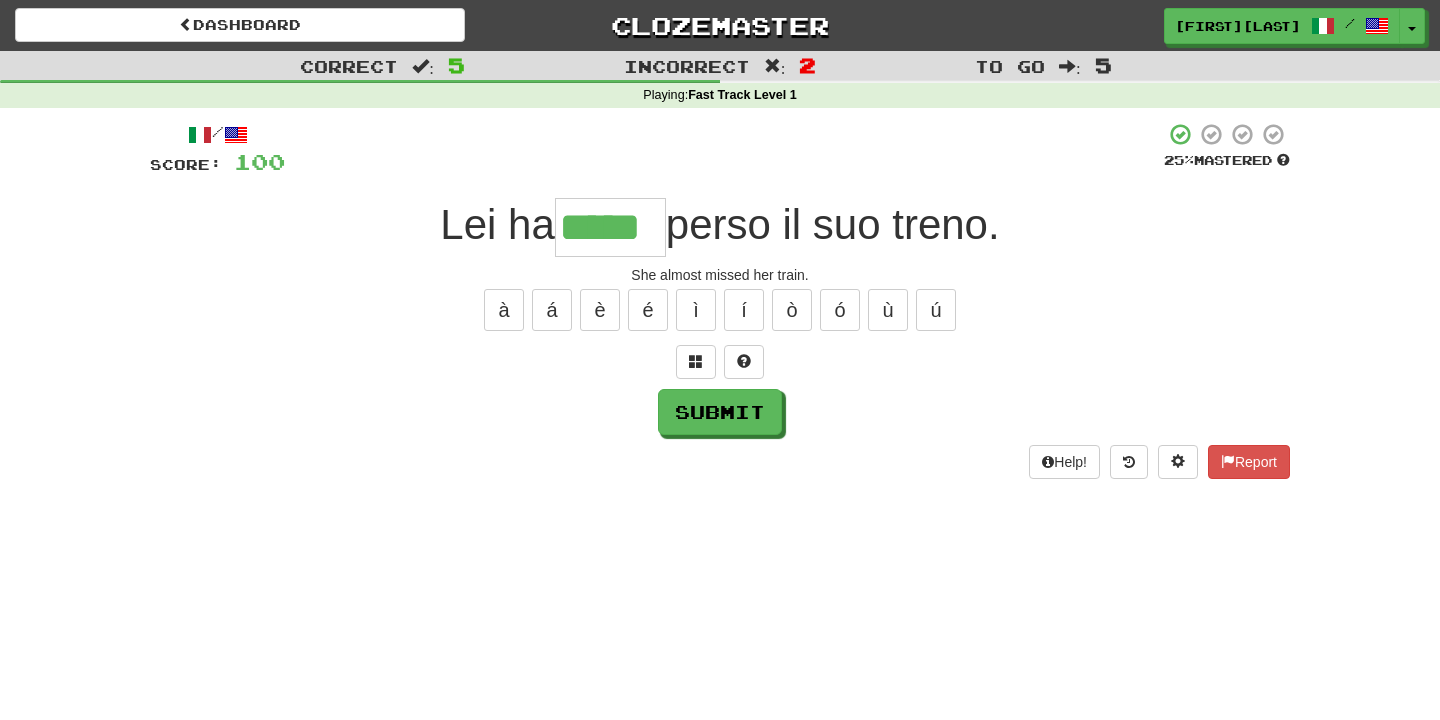 type on "*****" 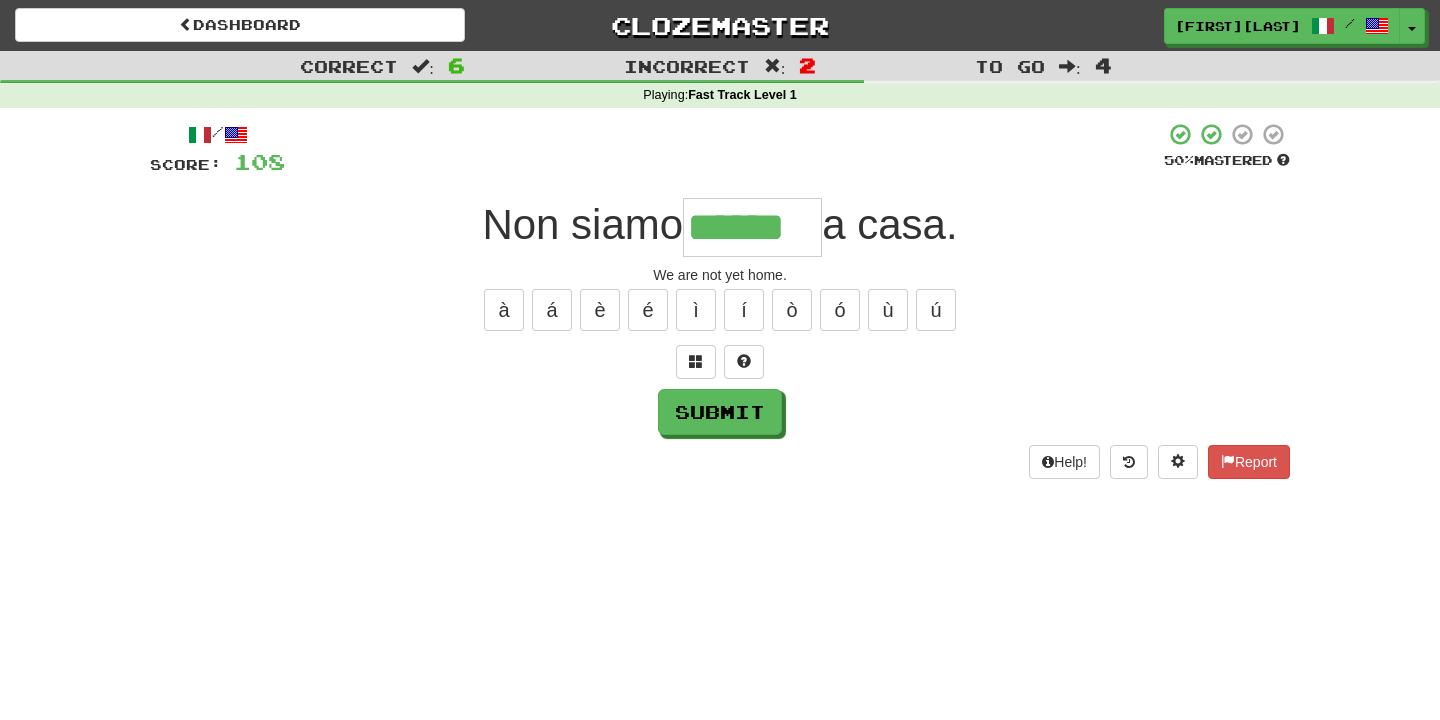 type on "******" 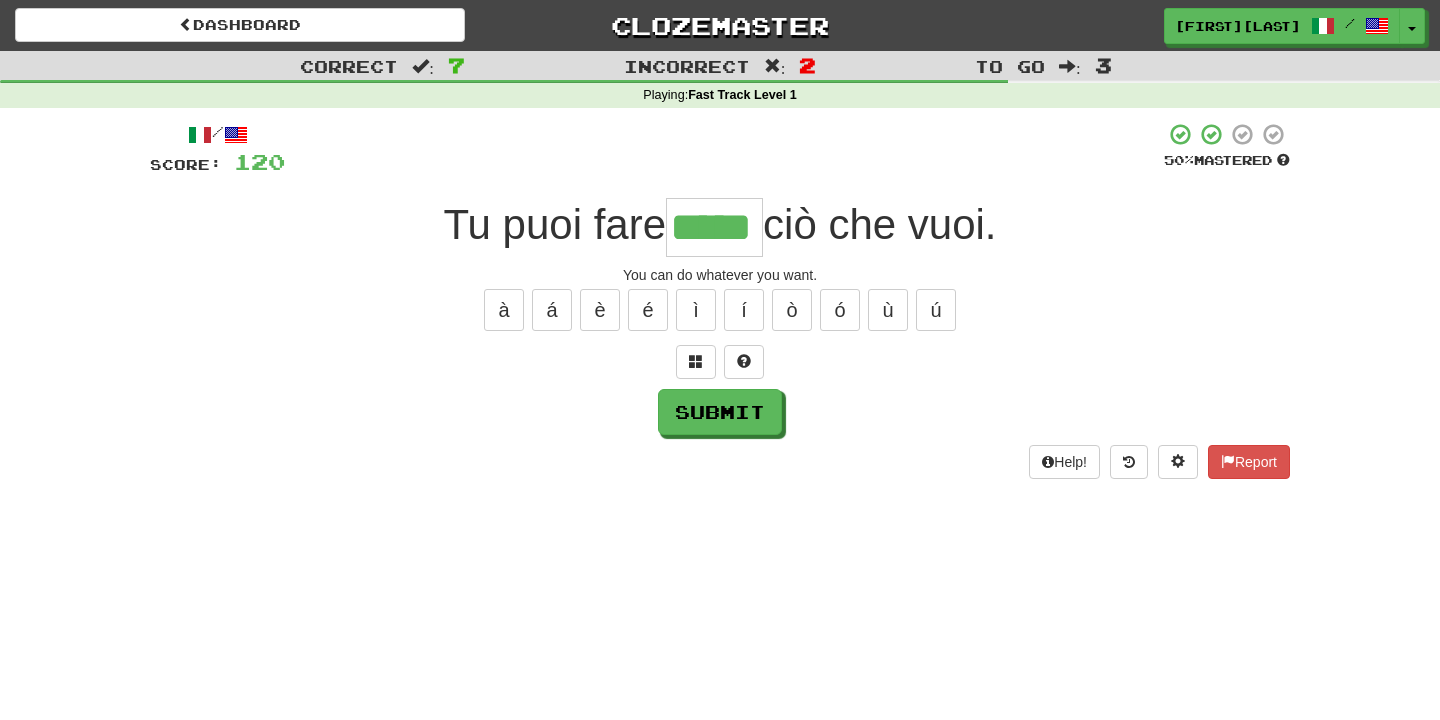 type on "*****" 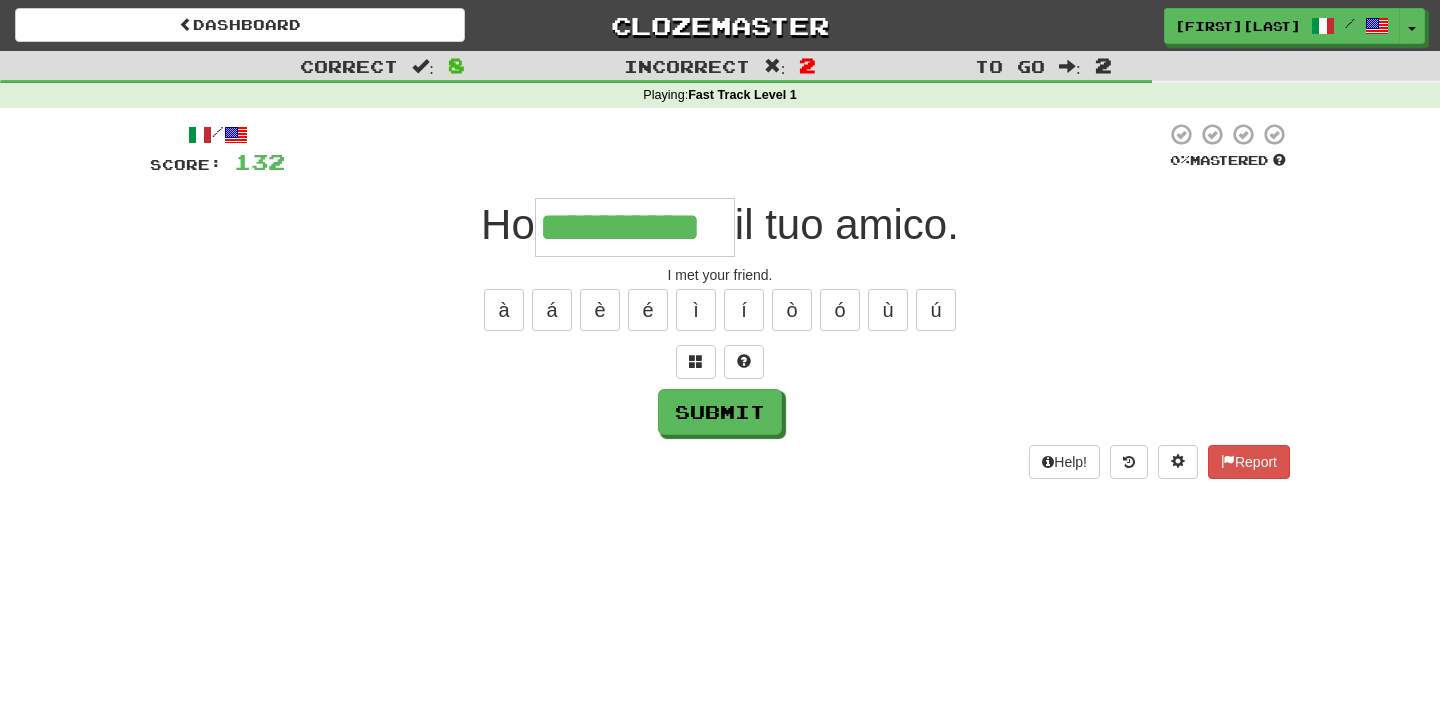 type on "**********" 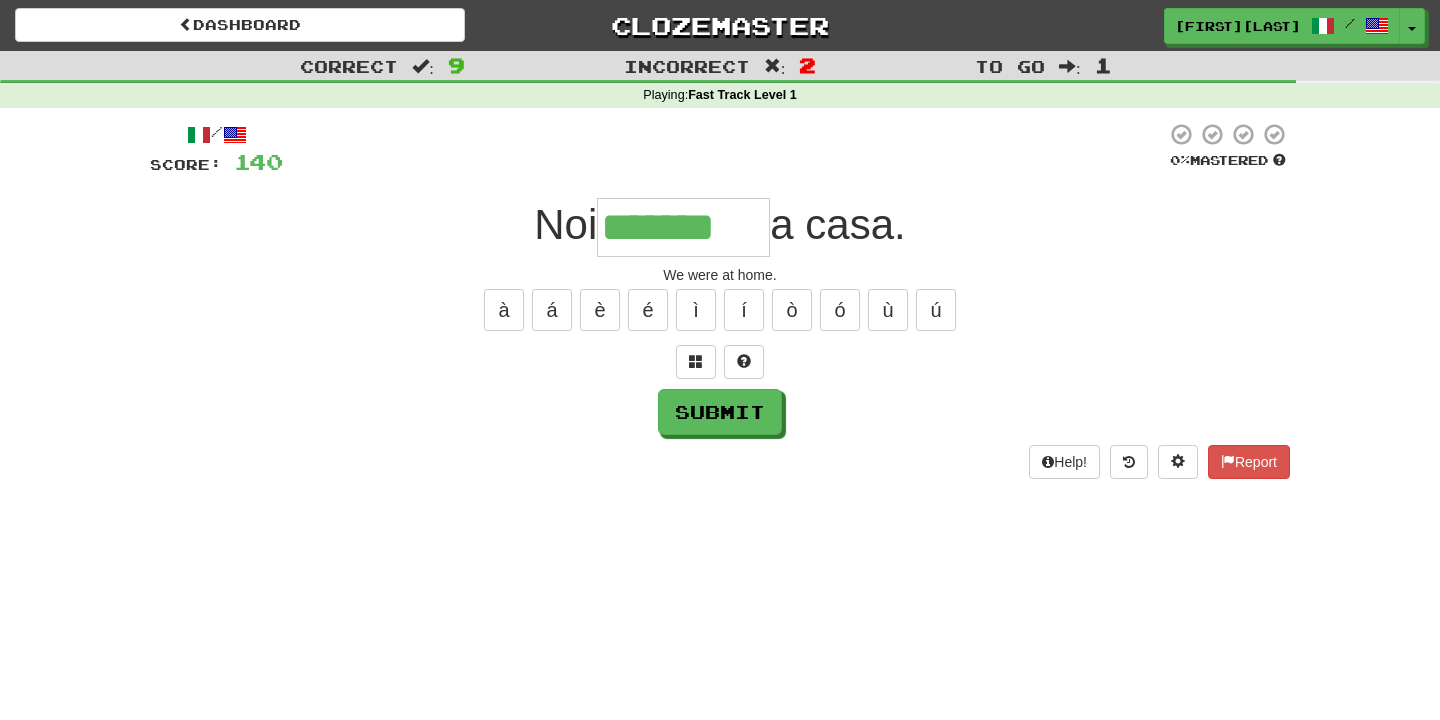 type on "*******" 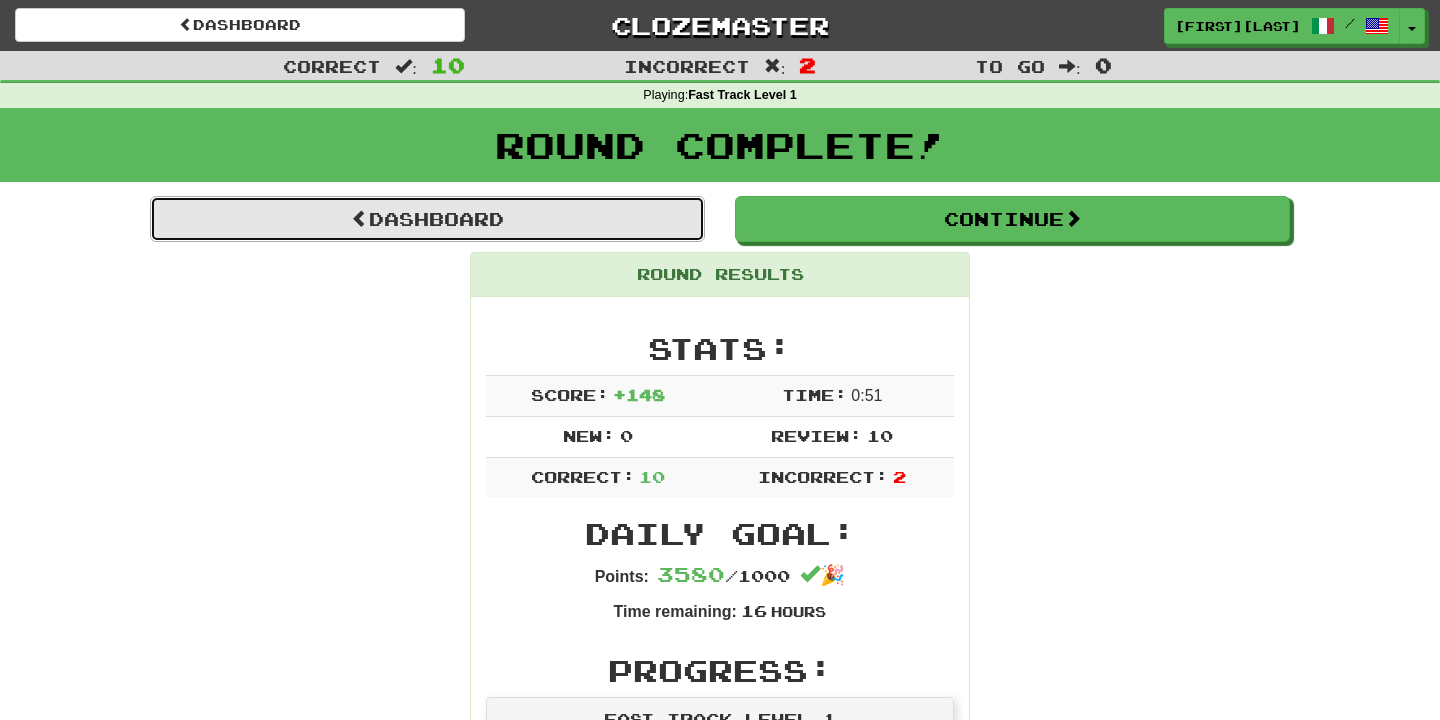 click on "Dashboard" at bounding box center (427, 219) 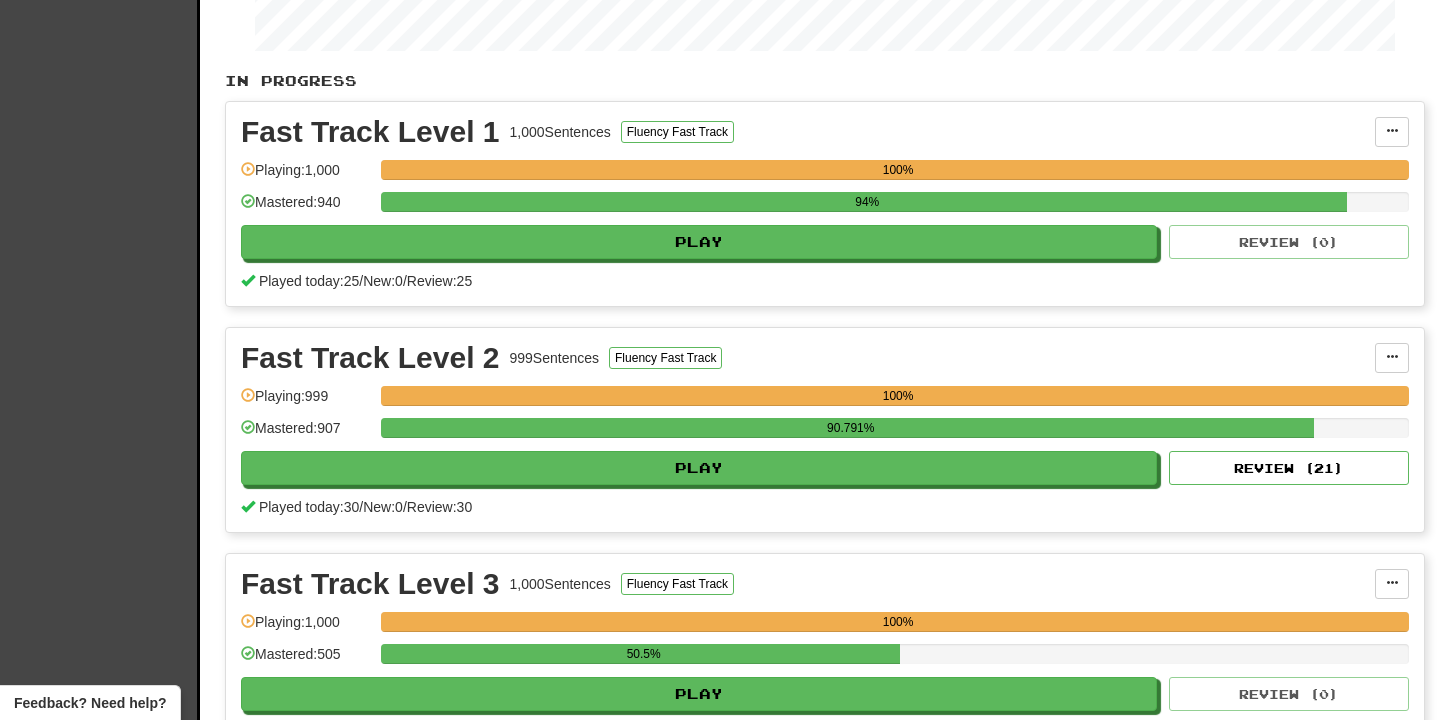 scroll, scrollTop: 364, scrollLeft: 0, axis: vertical 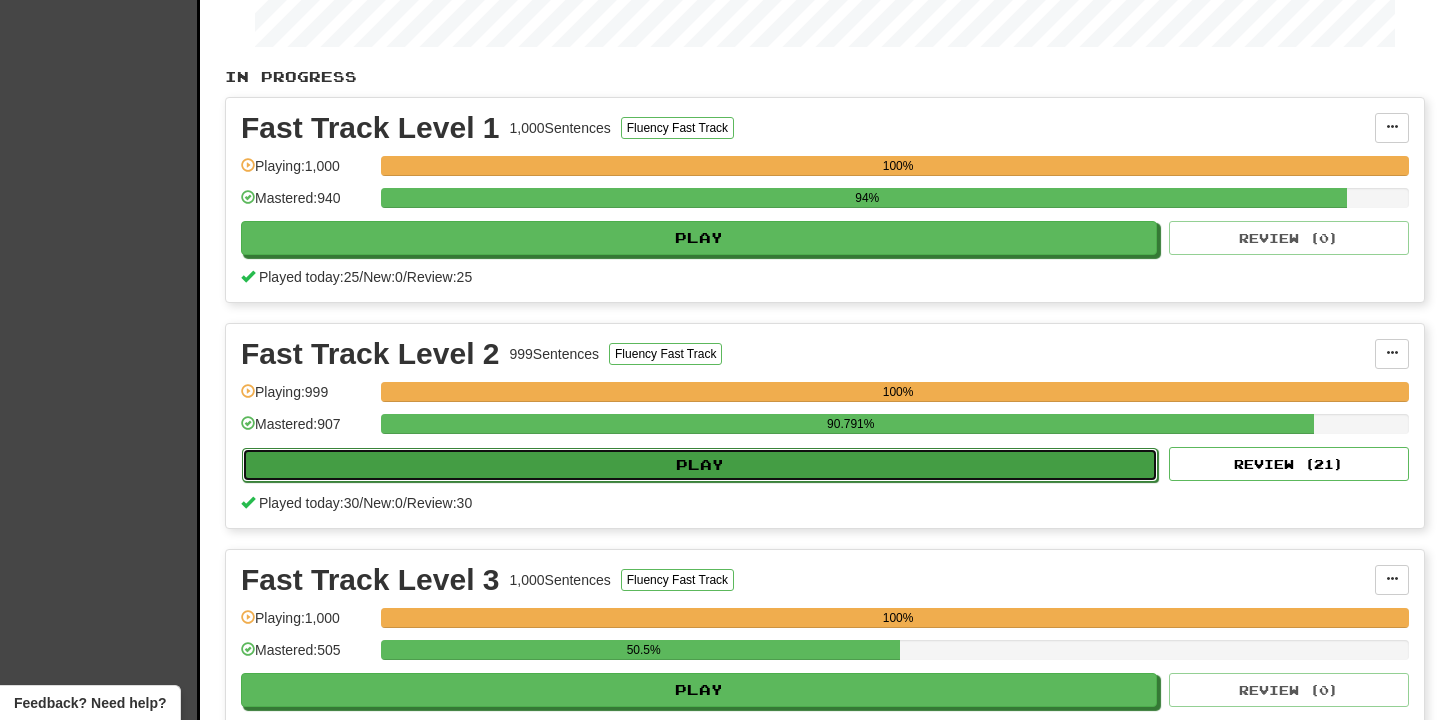click on "Play" at bounding box center (700, 465) 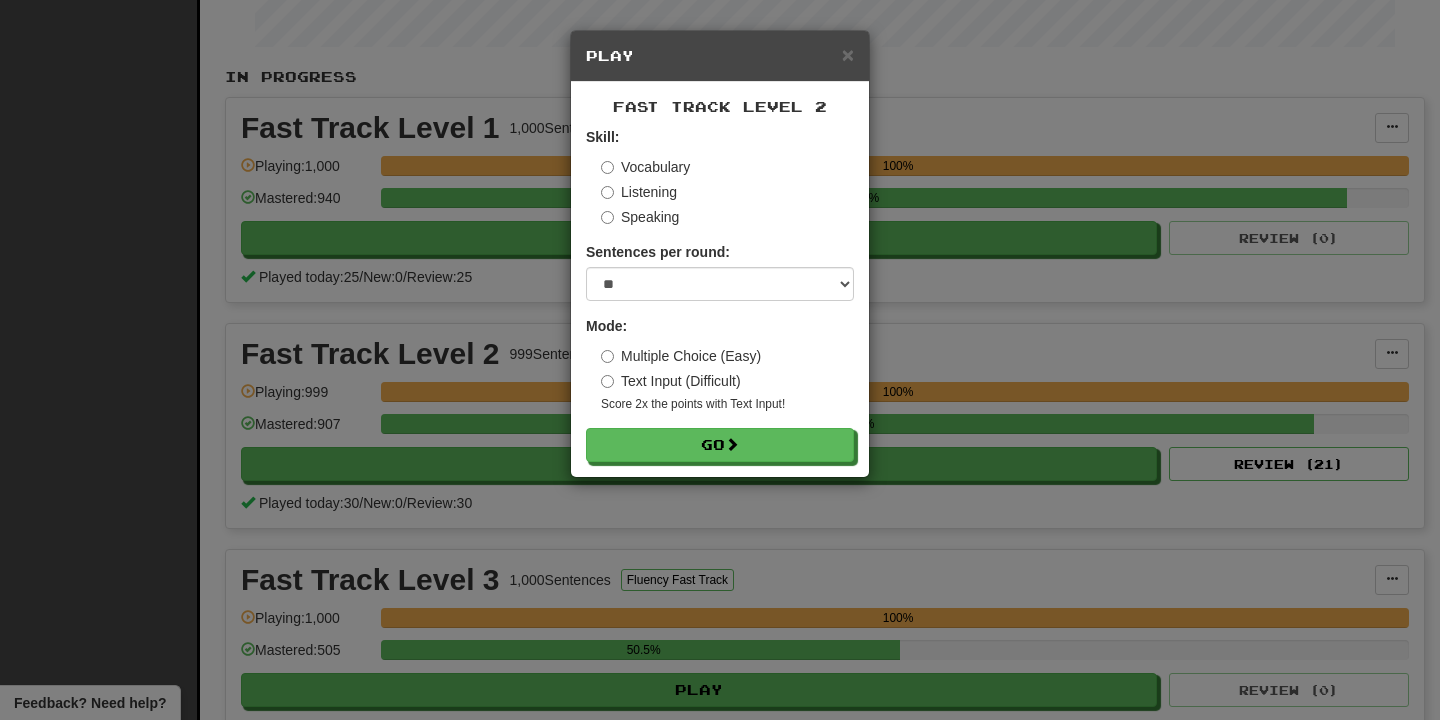 click on "Fast Track Level 2 Skill: Vocabulary Listening Speaking Sentences per round: * ** ** ** ** ** *** ******** Mode: Multiple Choice (Easy) Text Input (Difficult) Score 2x the points with Text Input ! Go" at bounding box center [720, 279] 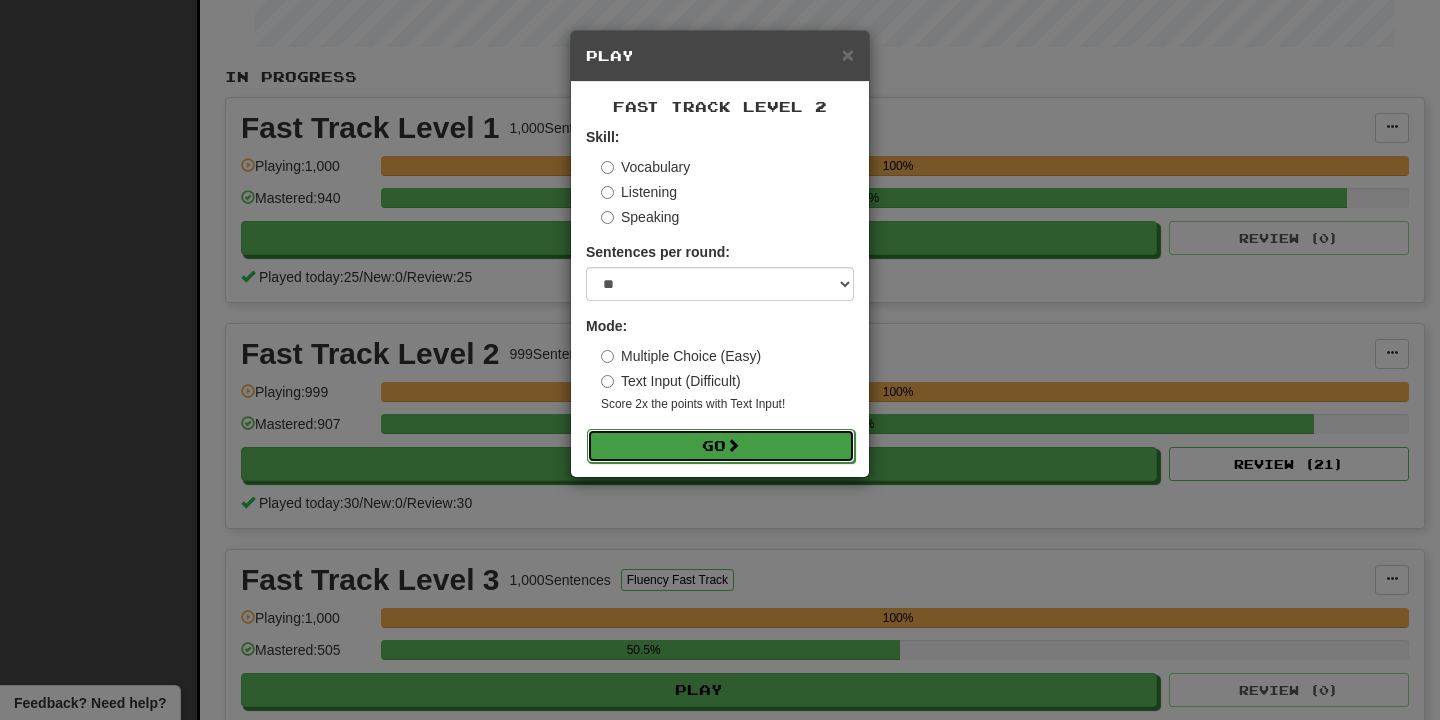 click on "Go" at bounding box center [721, 446] 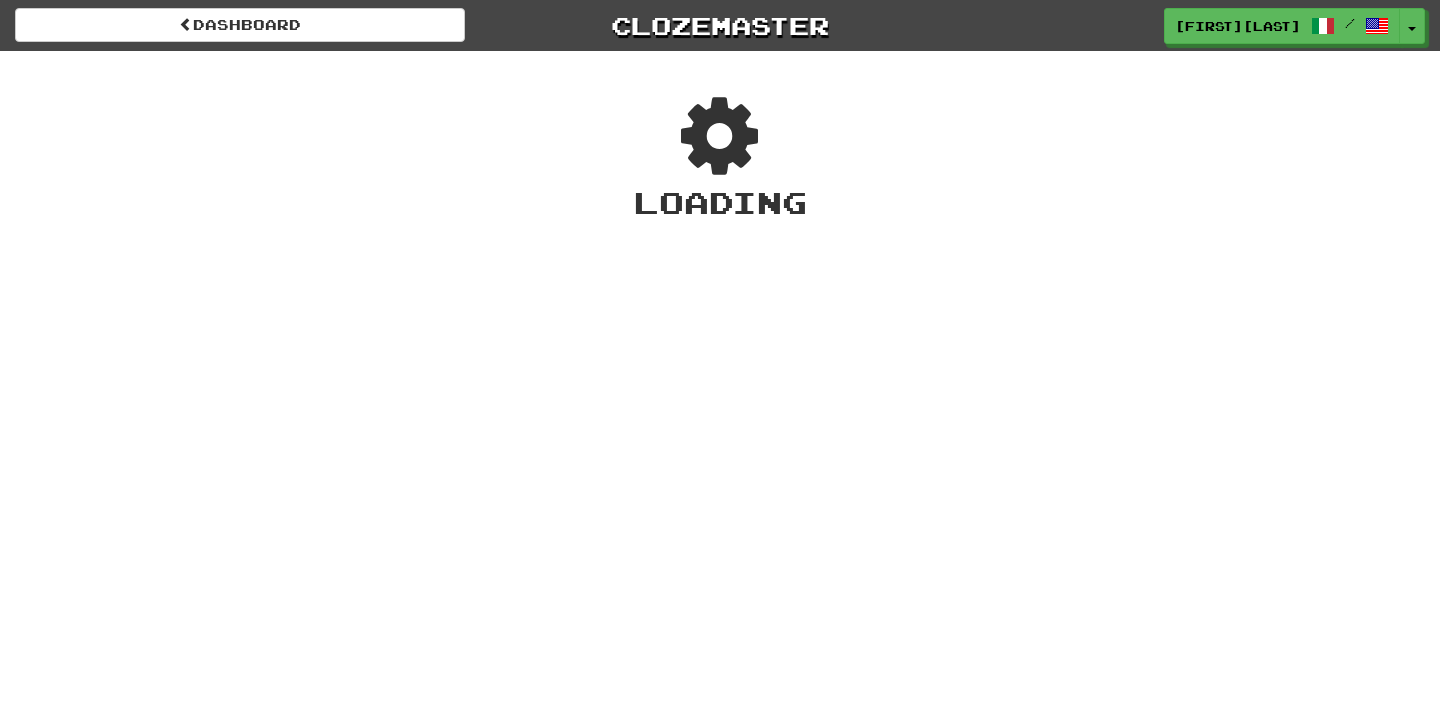 scroll, scrollTop: 0, scrollLeft: 0, axis: both 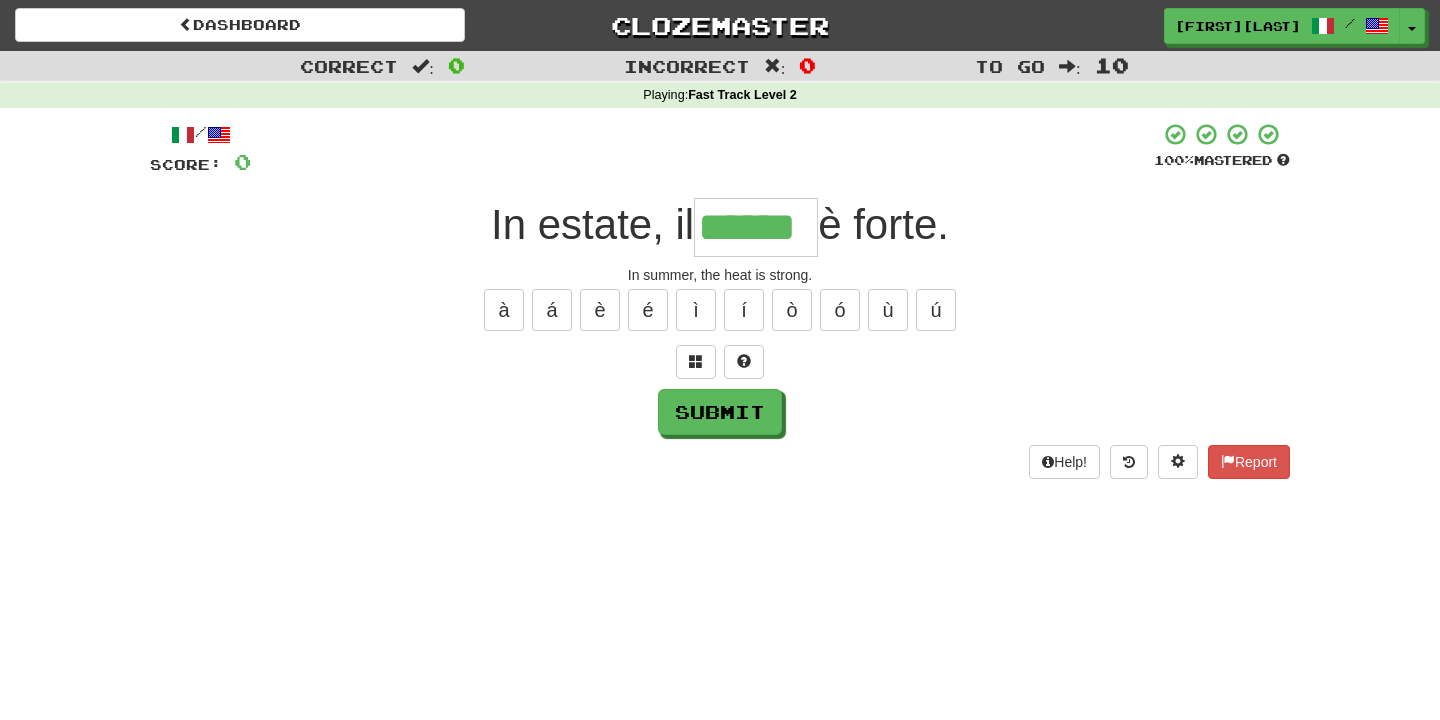 type on "******" 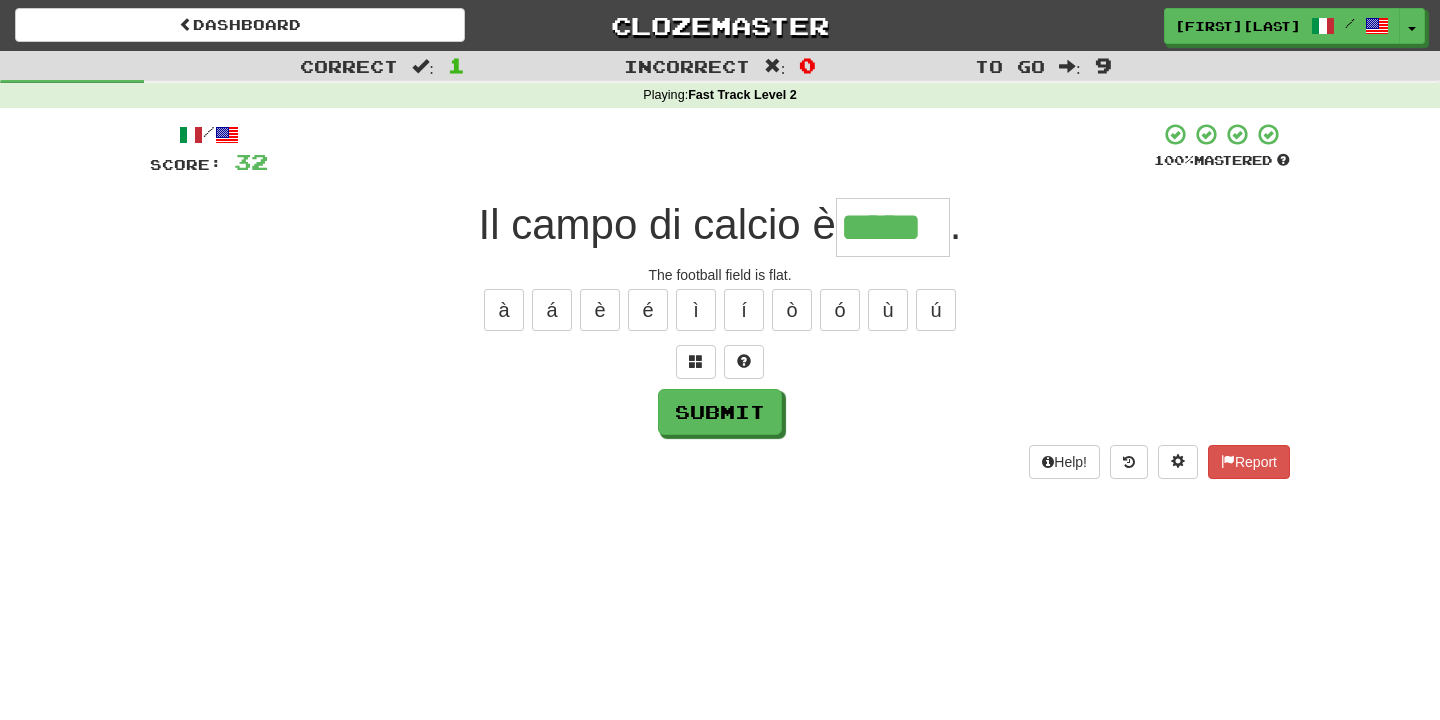 type on "*****" 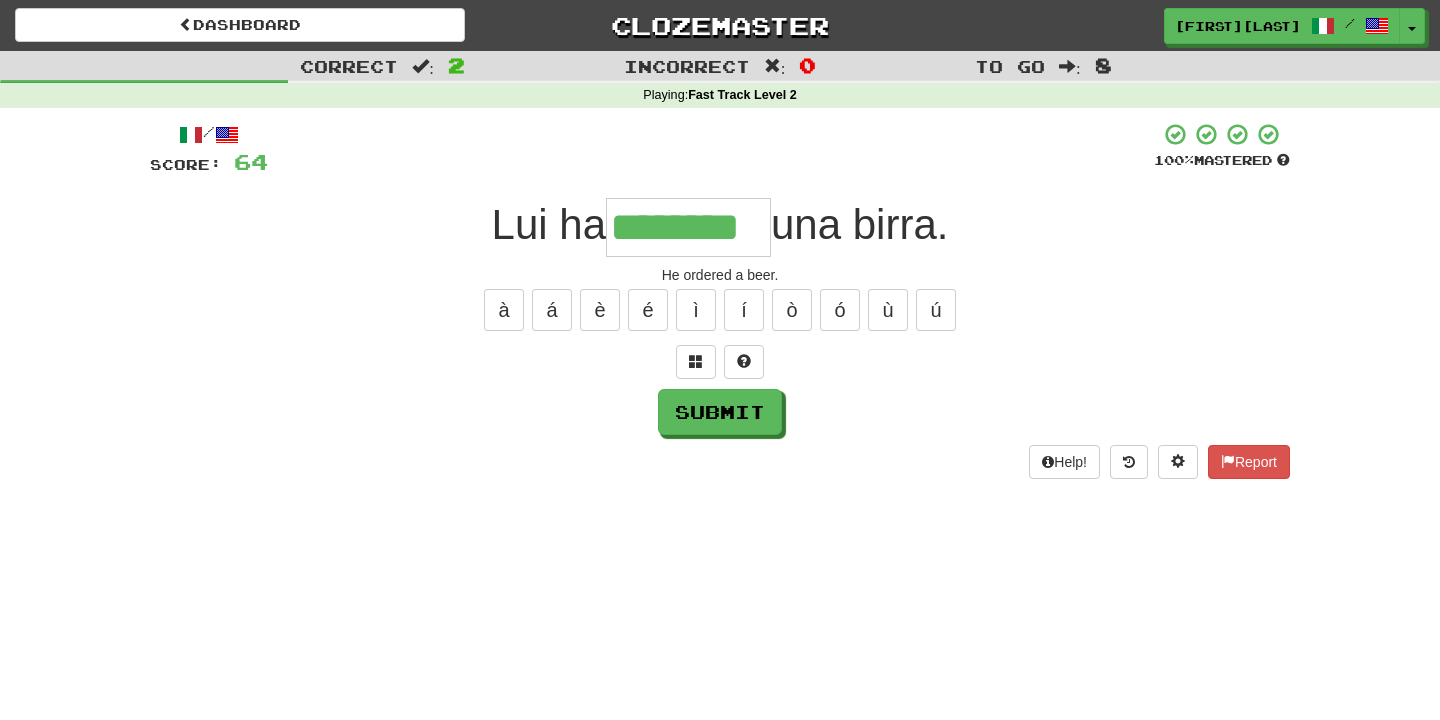 type on "********" 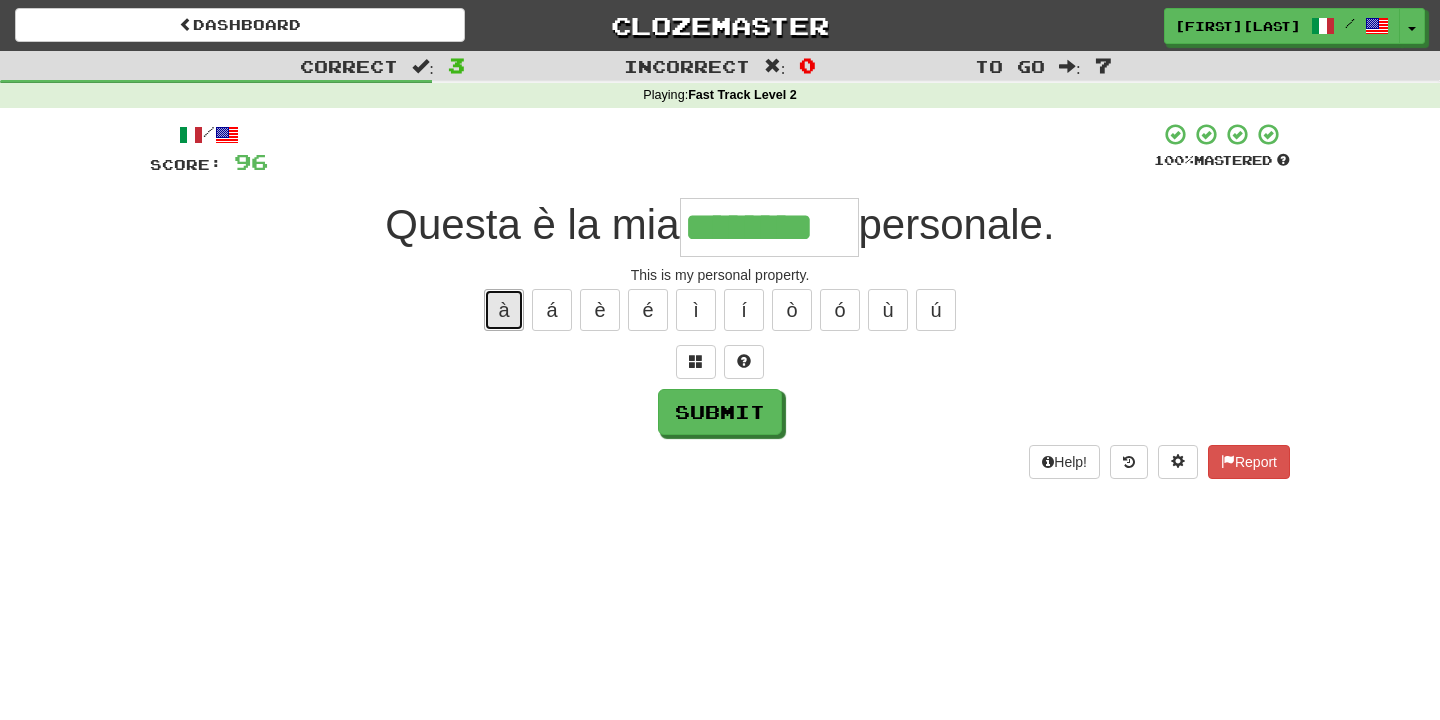 click on "à" at bounding box center (504, 310) 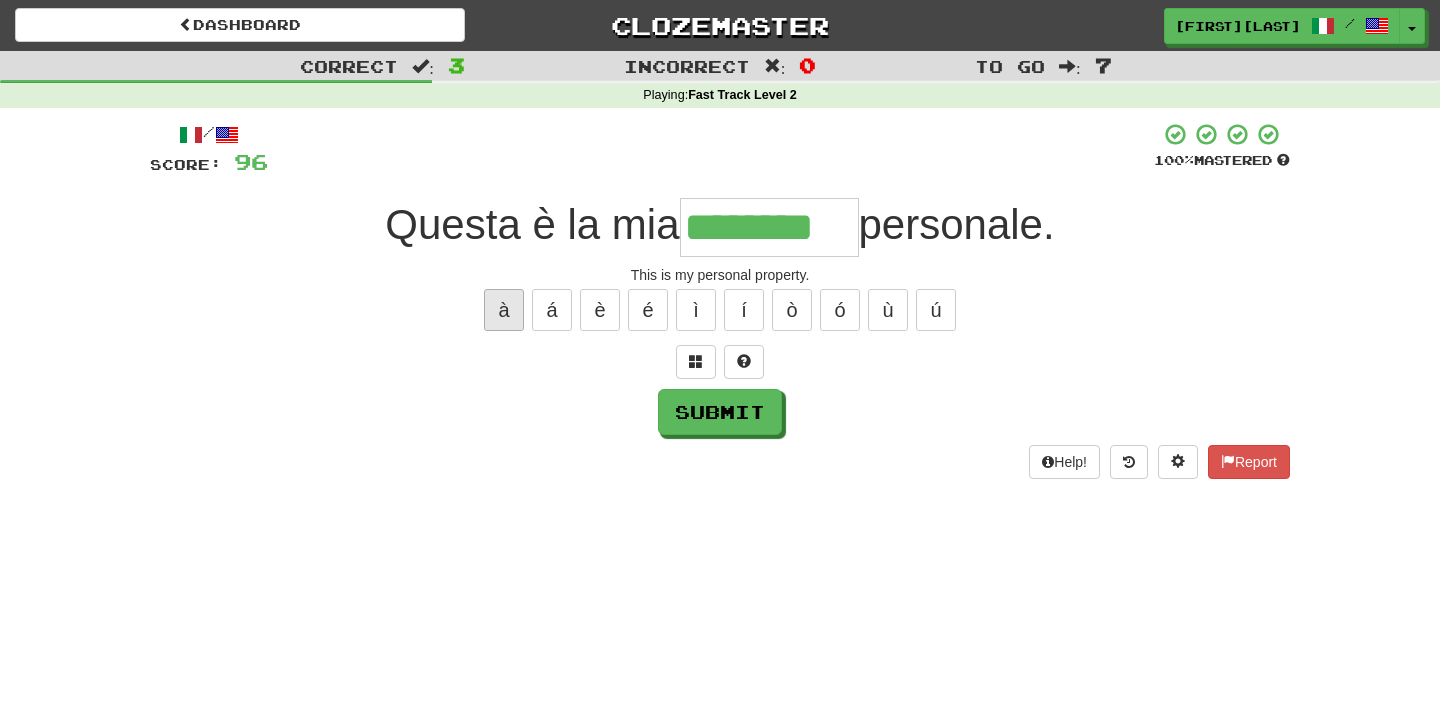 type on "*********" 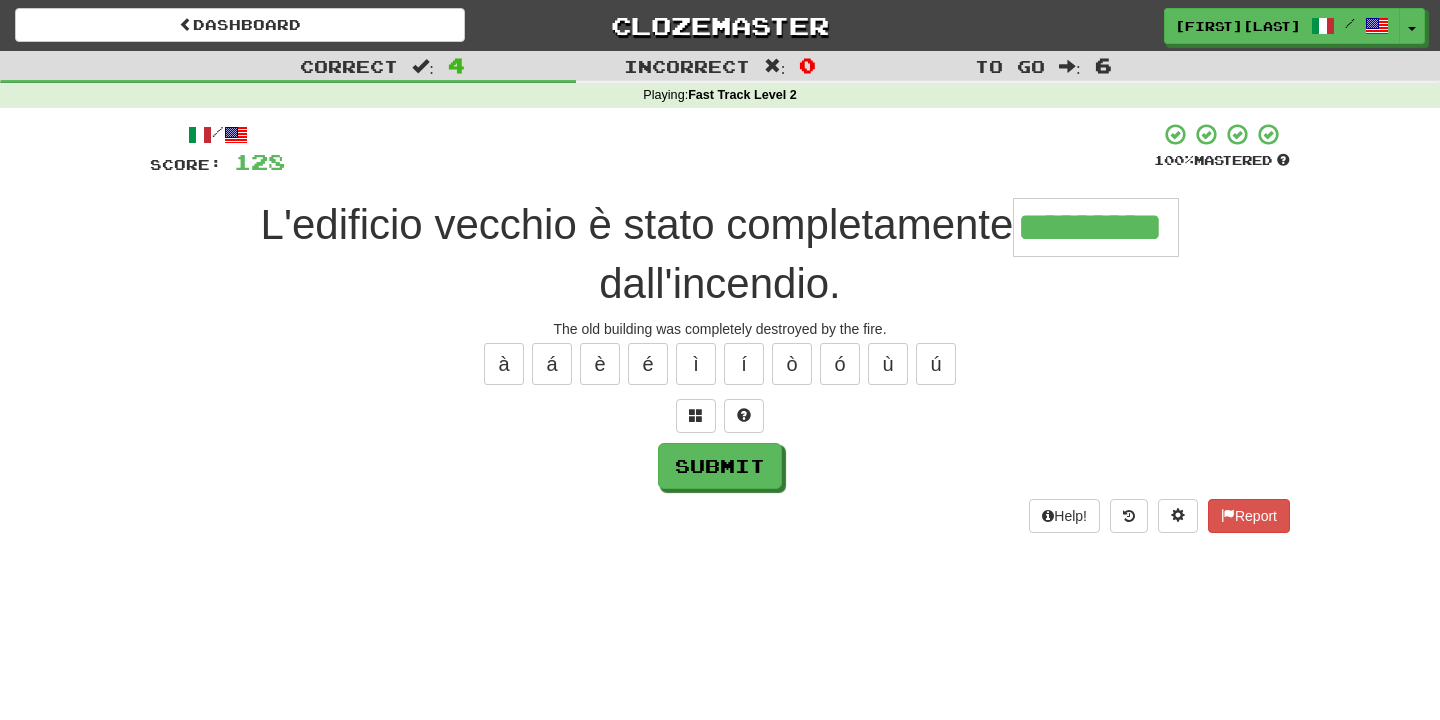 type on "*********" 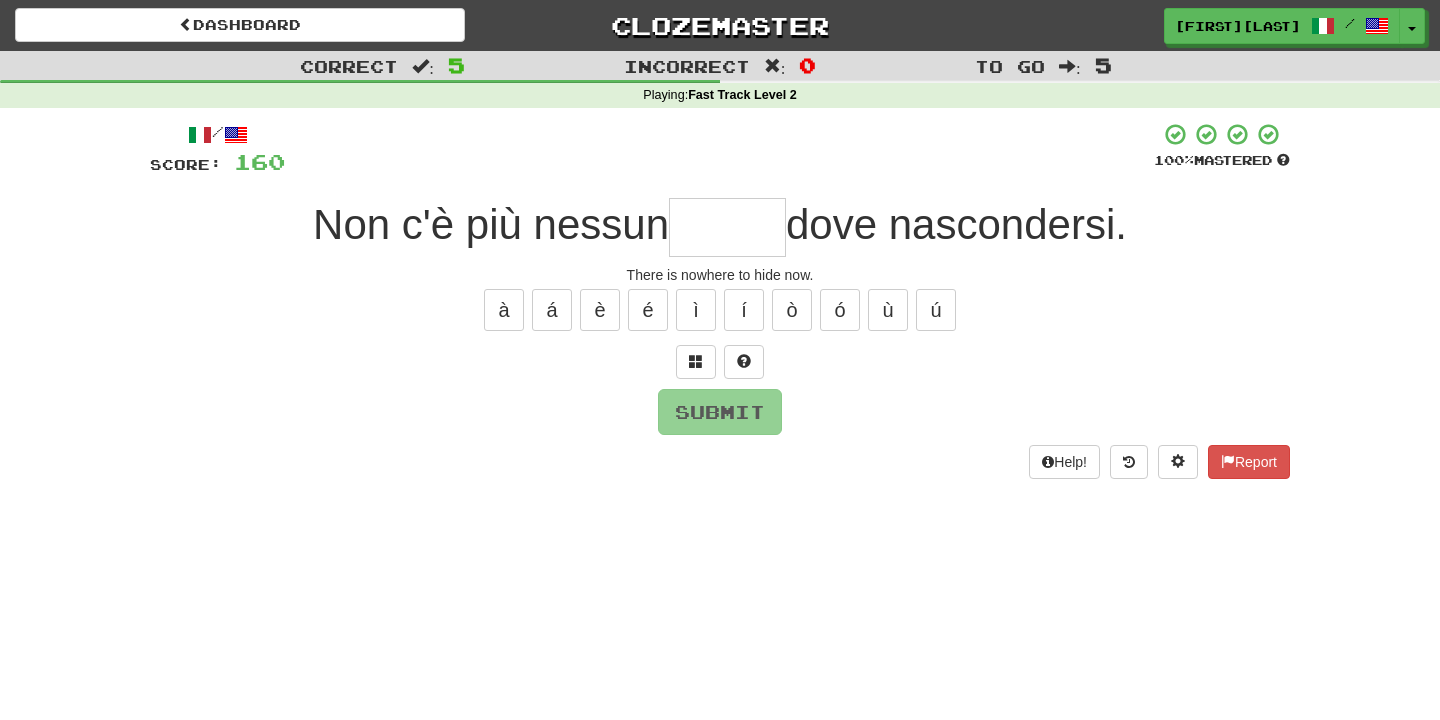 type on "*" 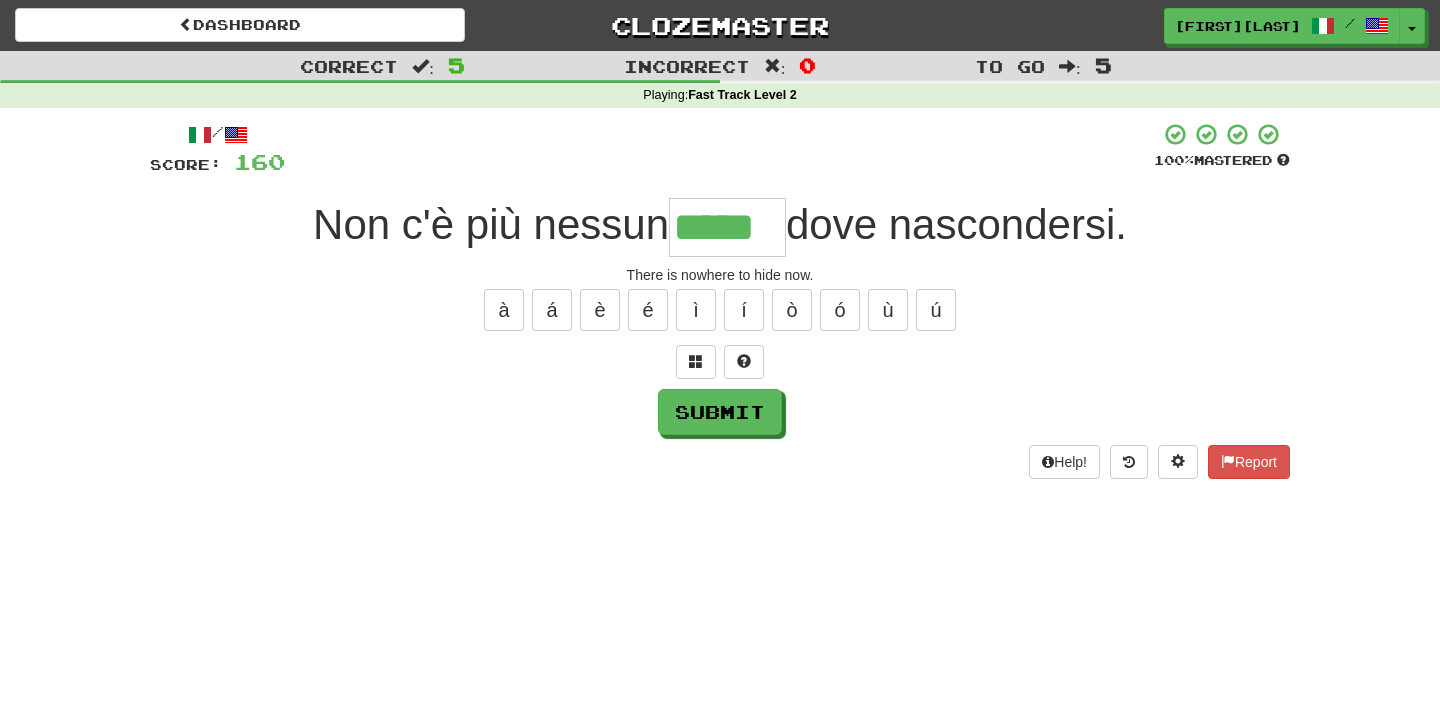 type on "*****" 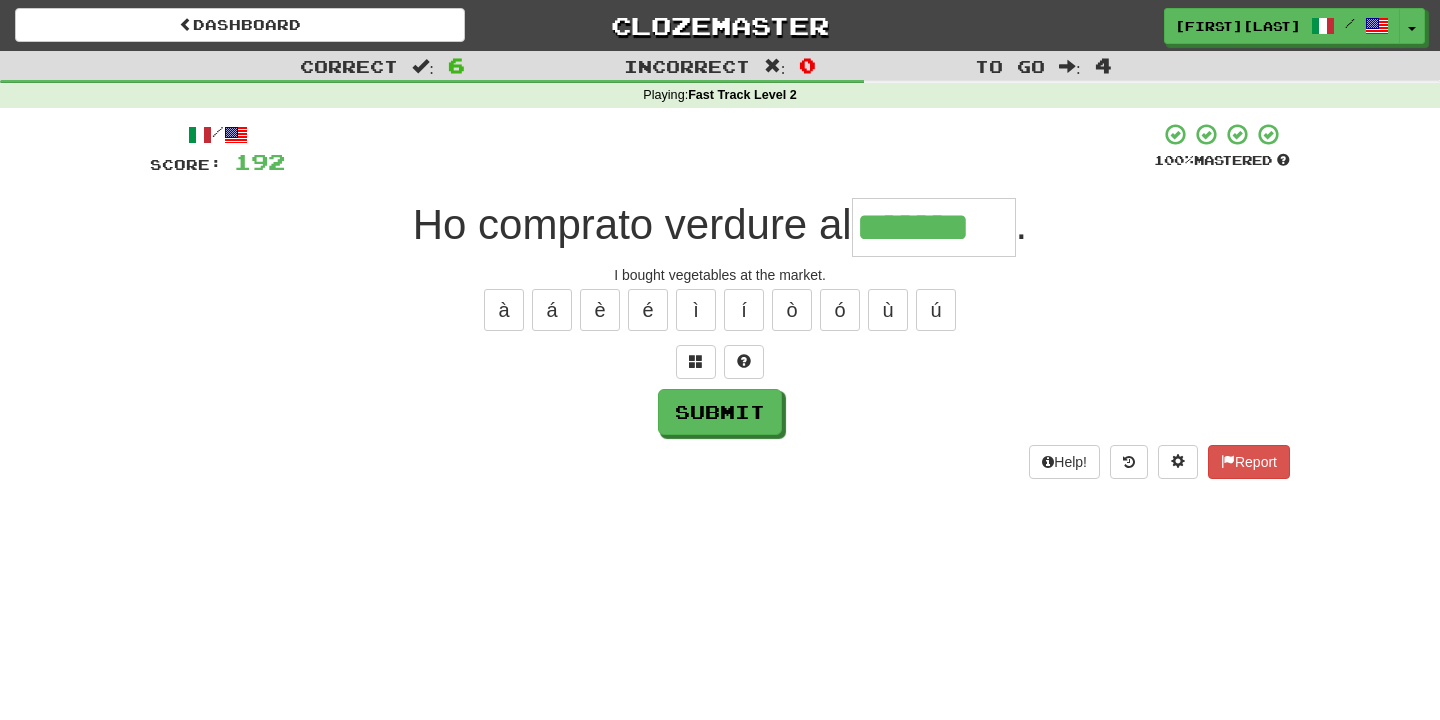 type on "*******" 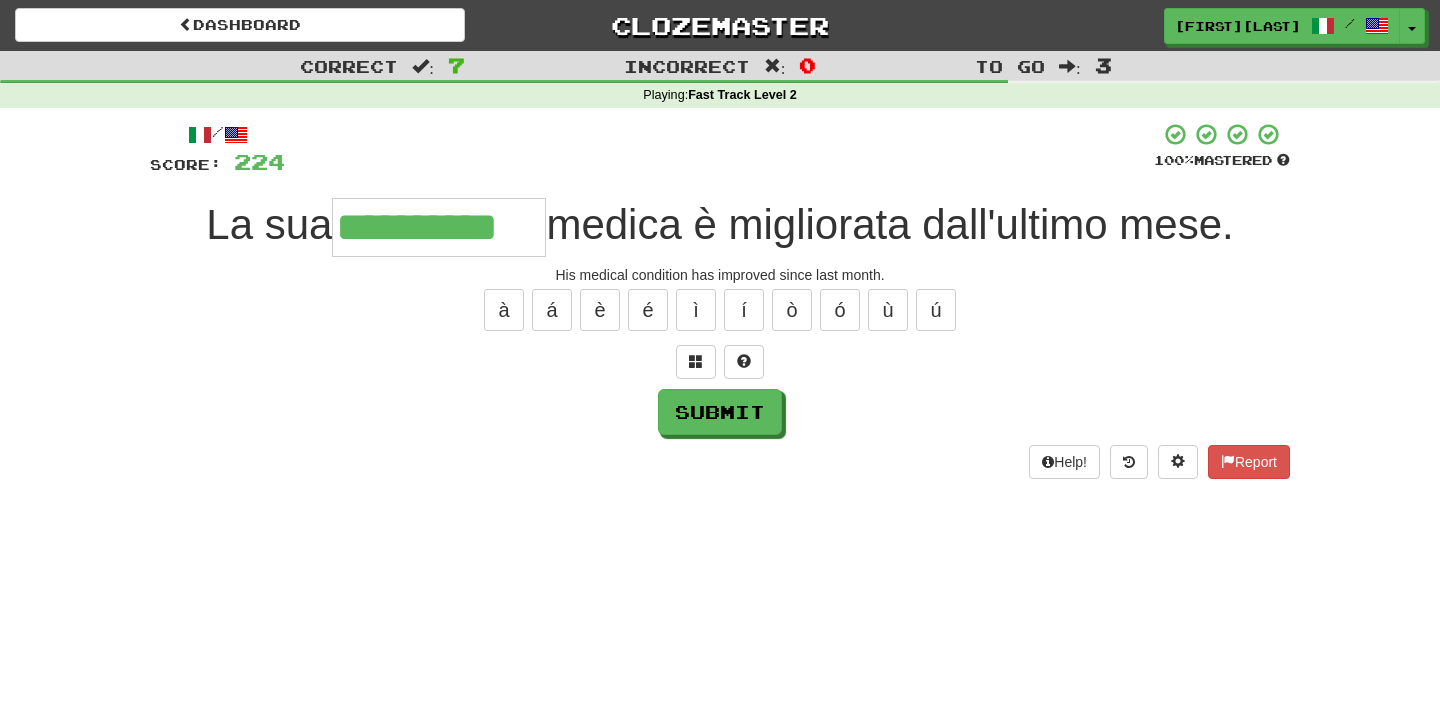 type on "**********" 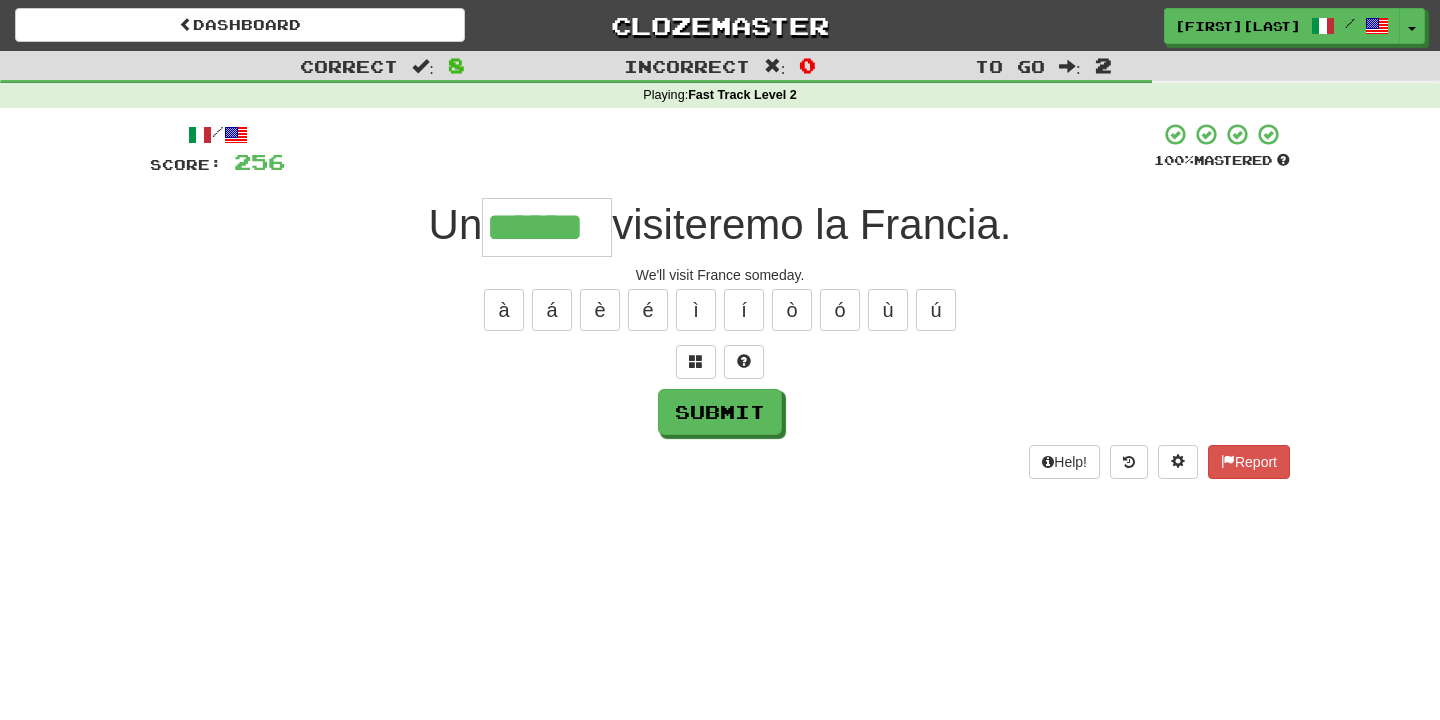 type on "******" 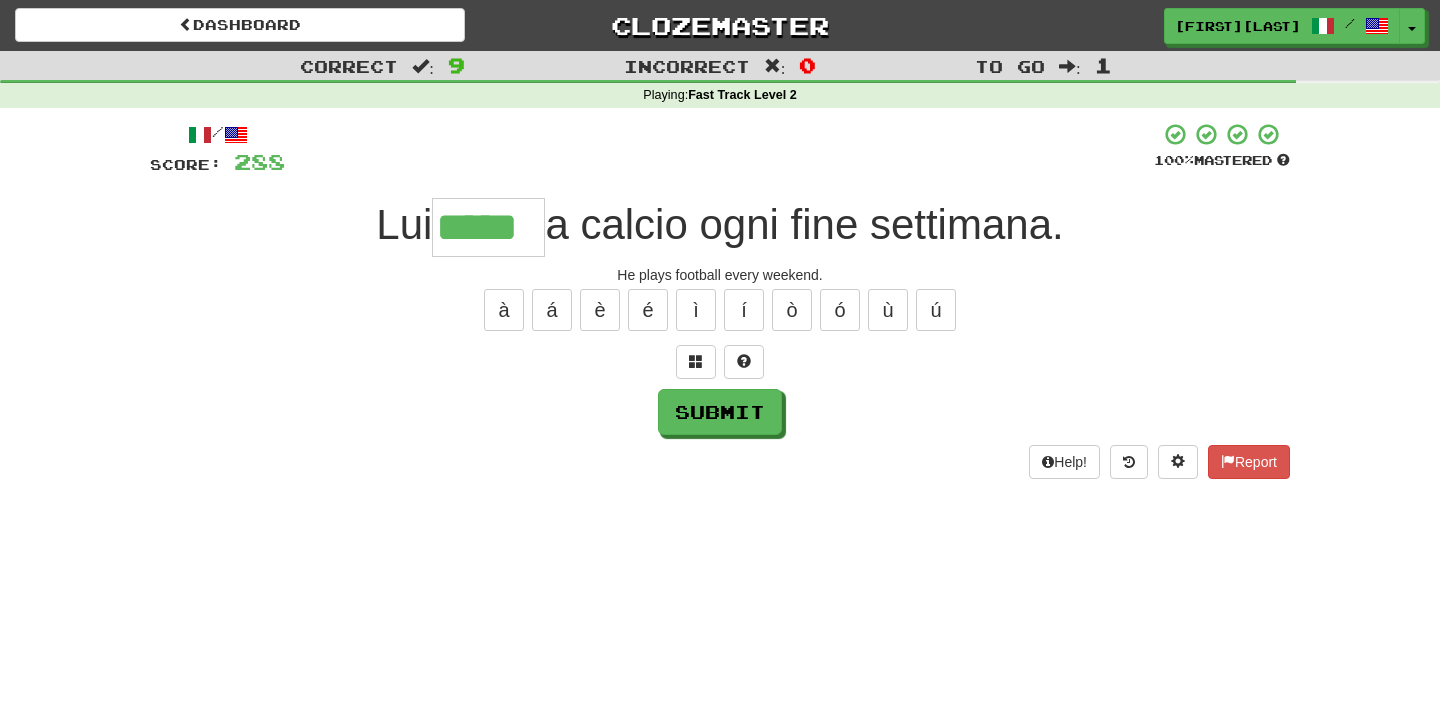 type on "*****" 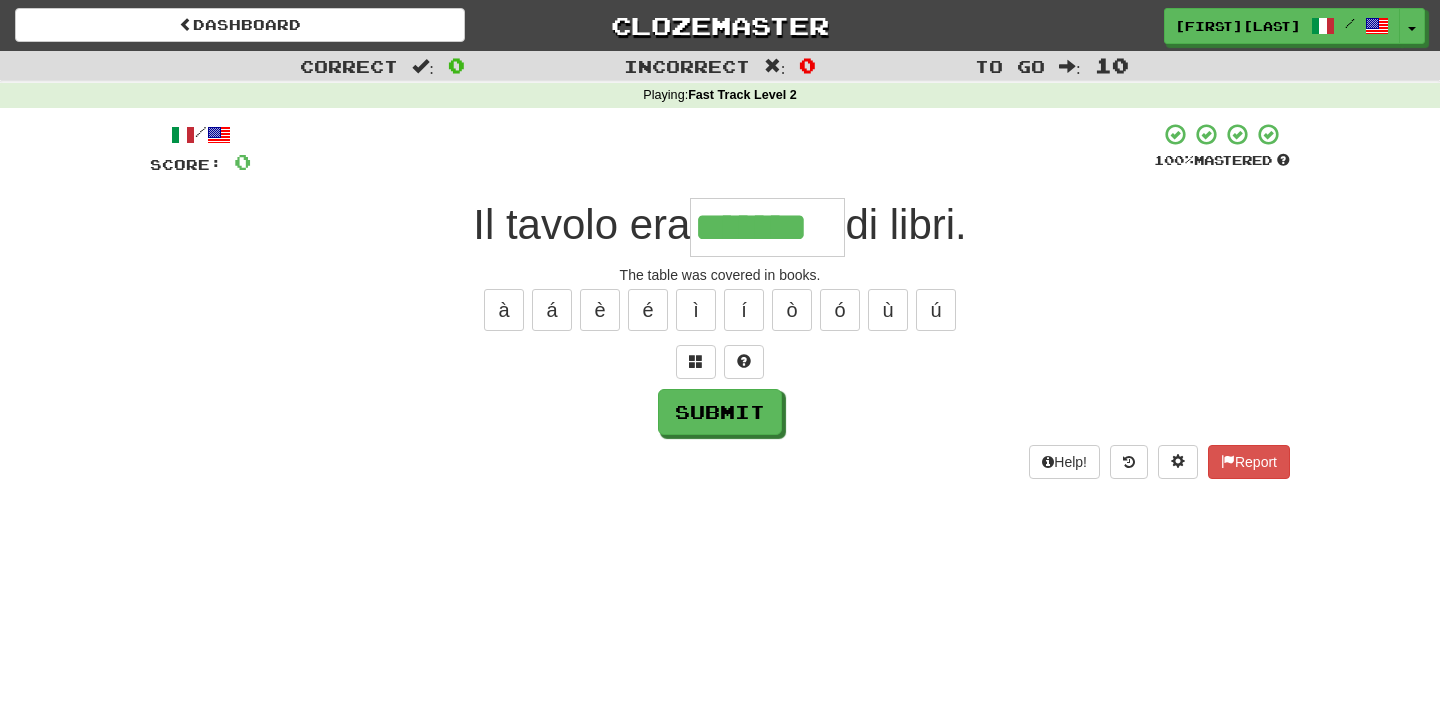 type on "*******" 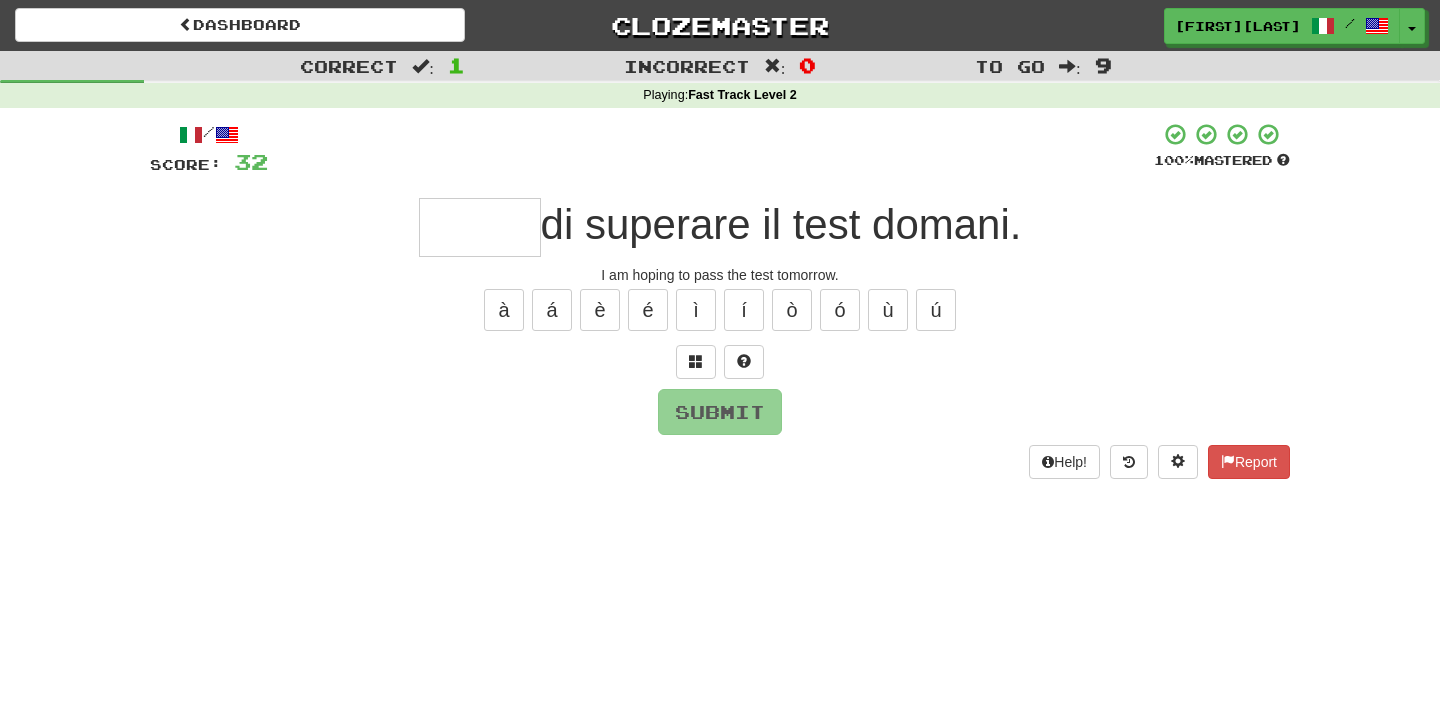 type on "*" 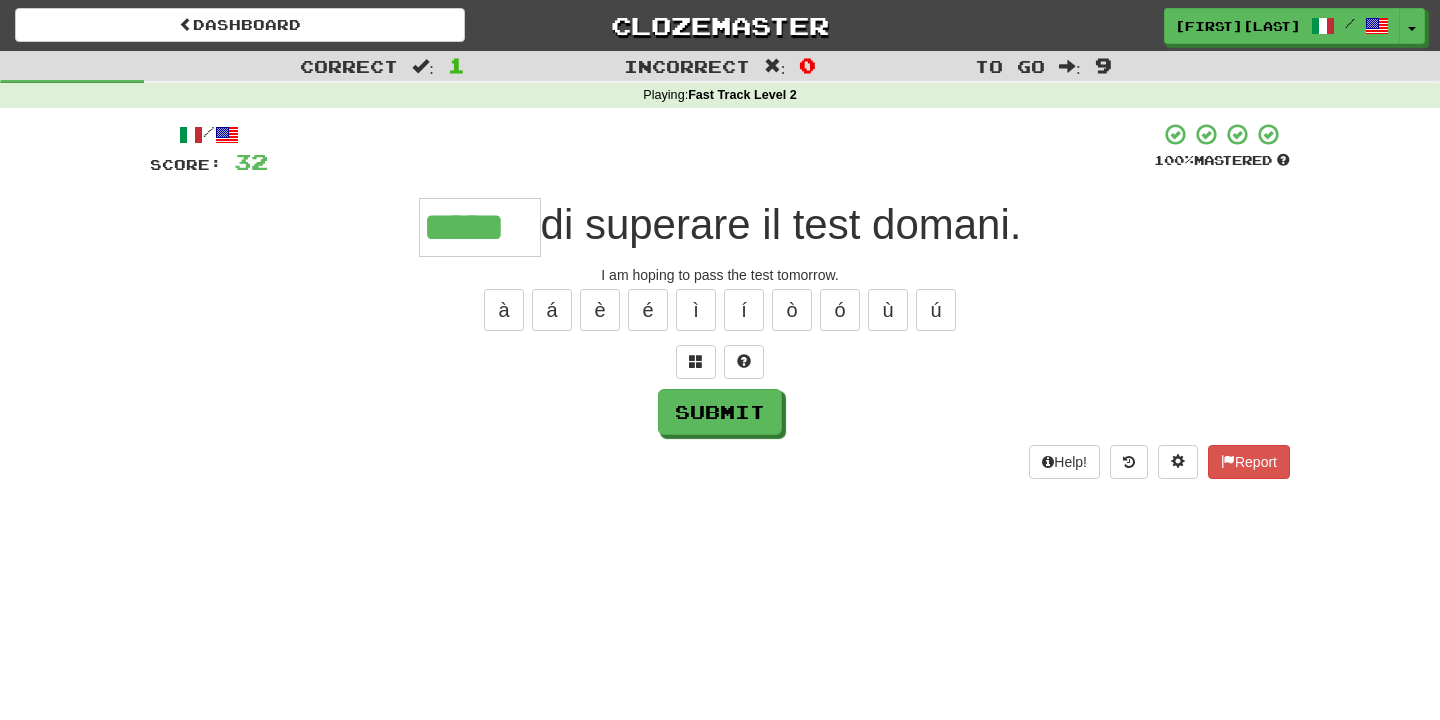 type on "*****" 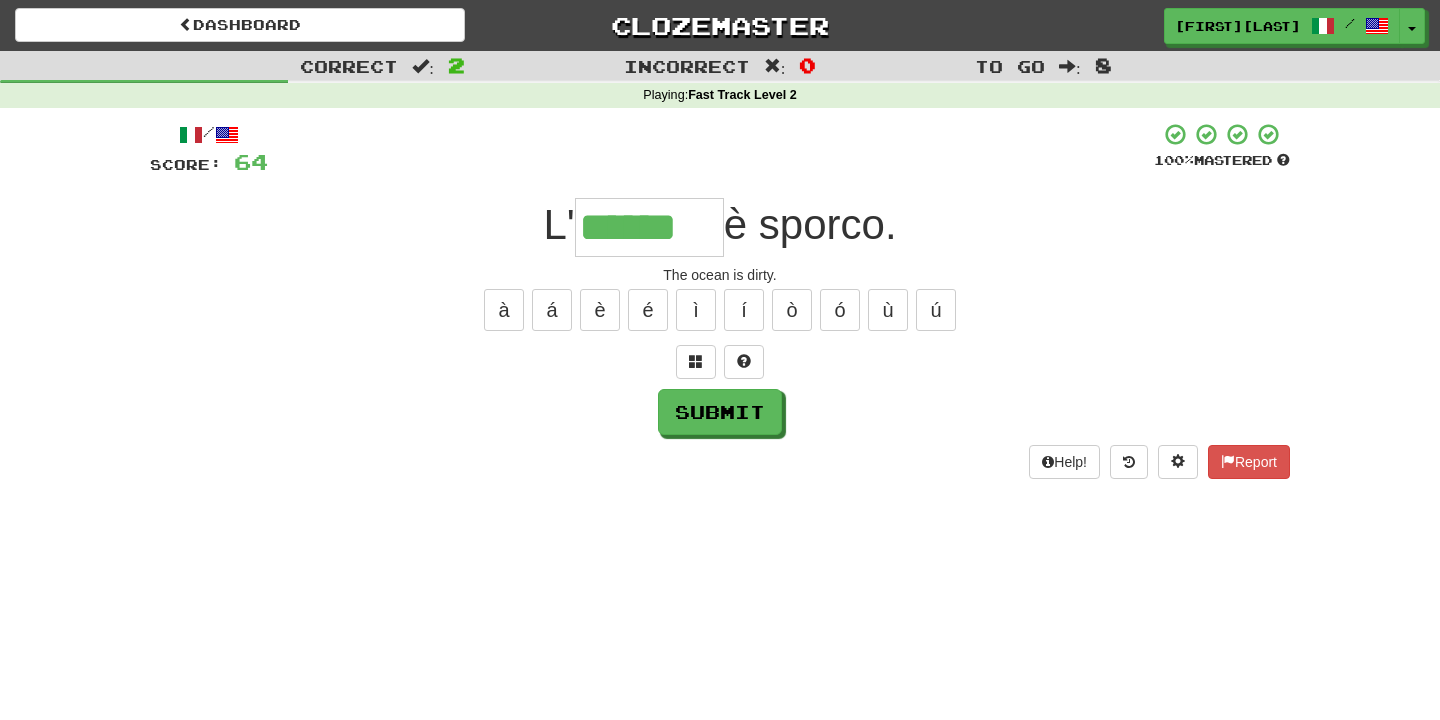 type on "******" 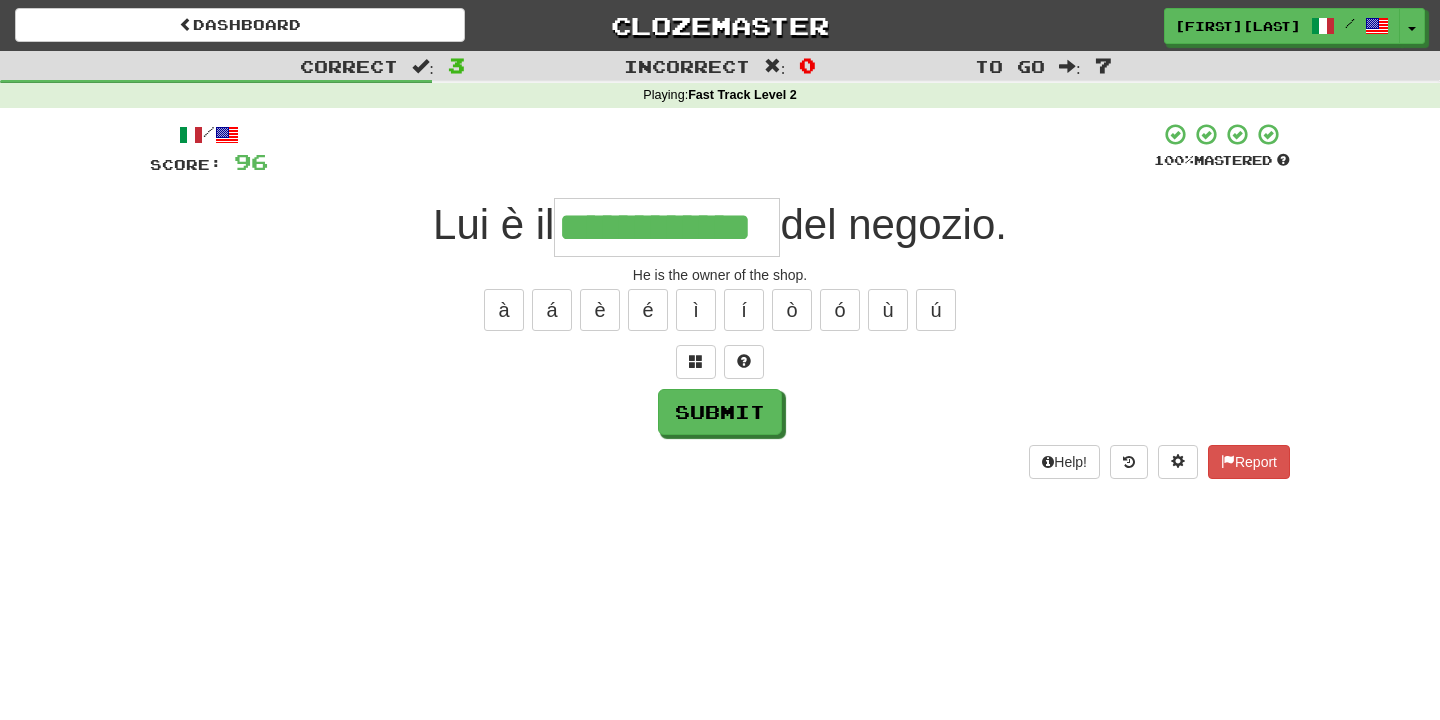 type on "**********" 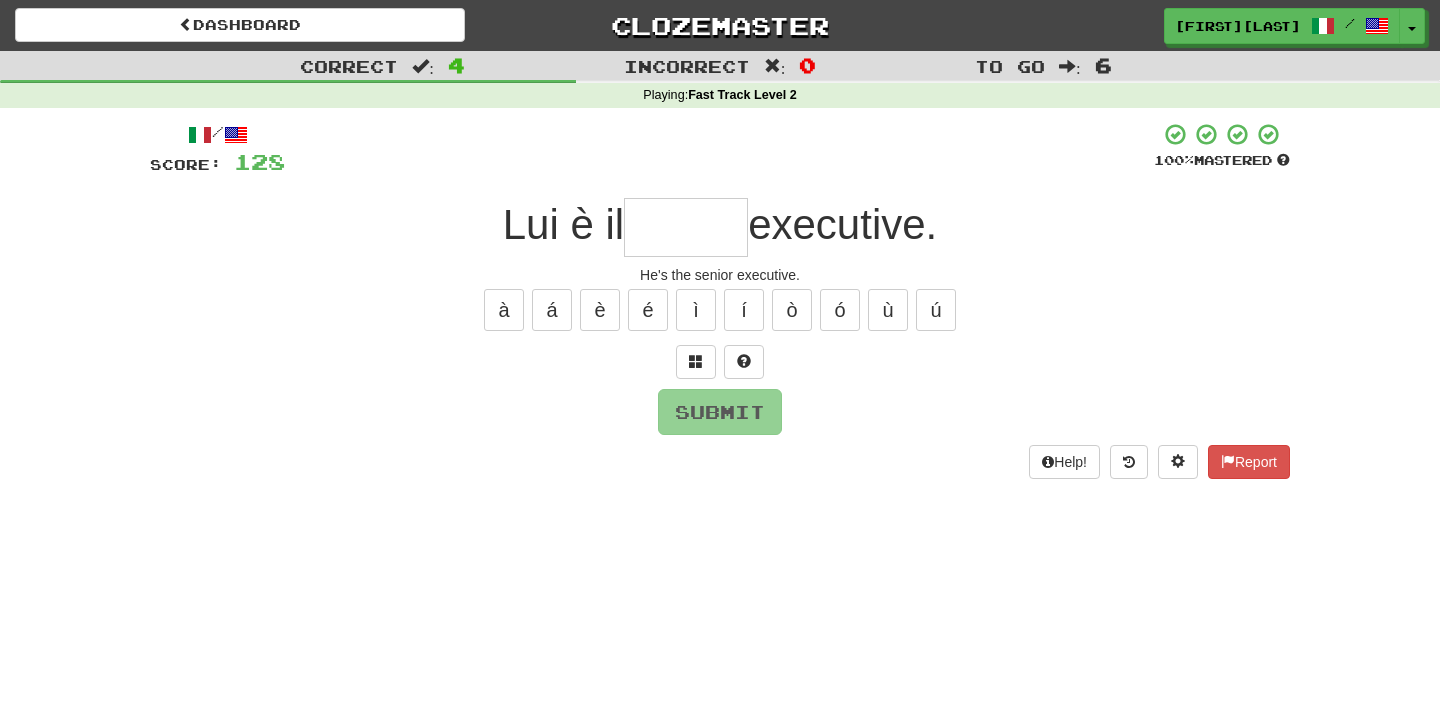 type on "******" 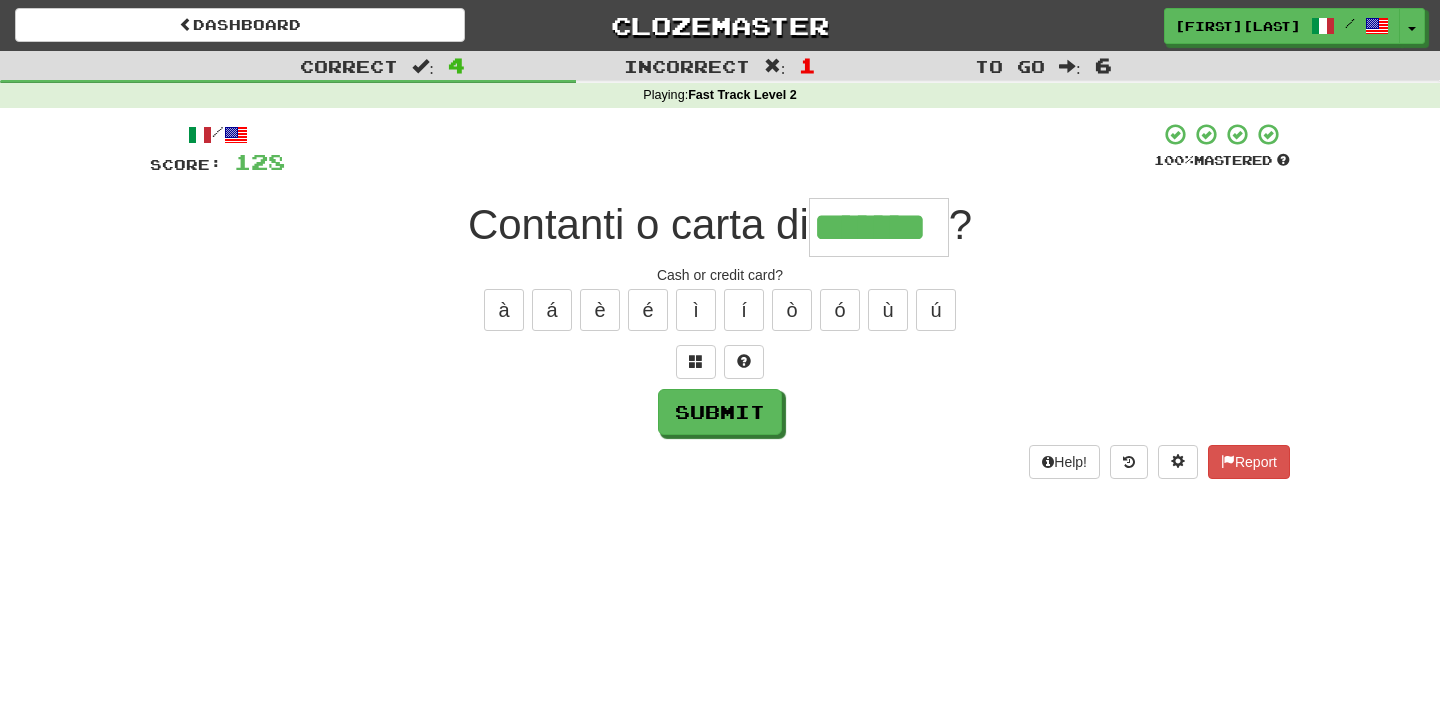 type on "*******" 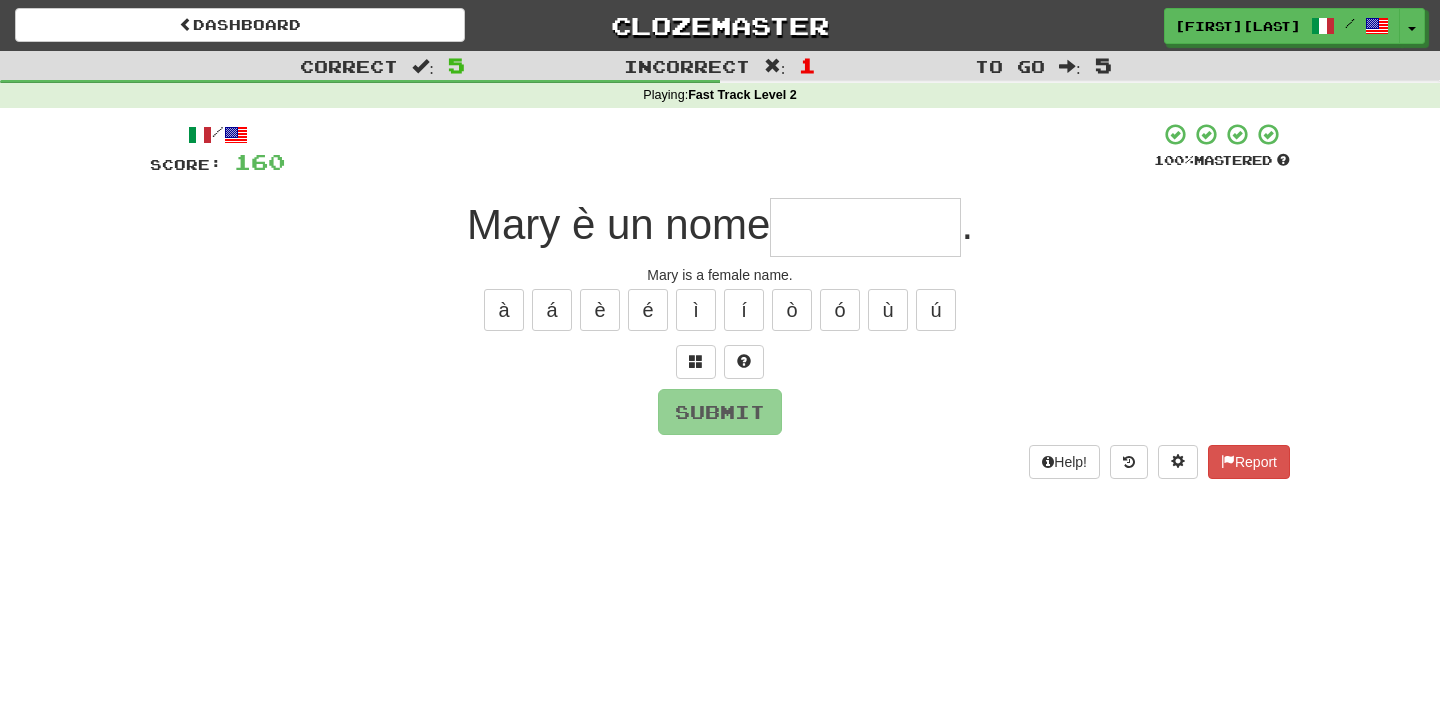 type on "*" 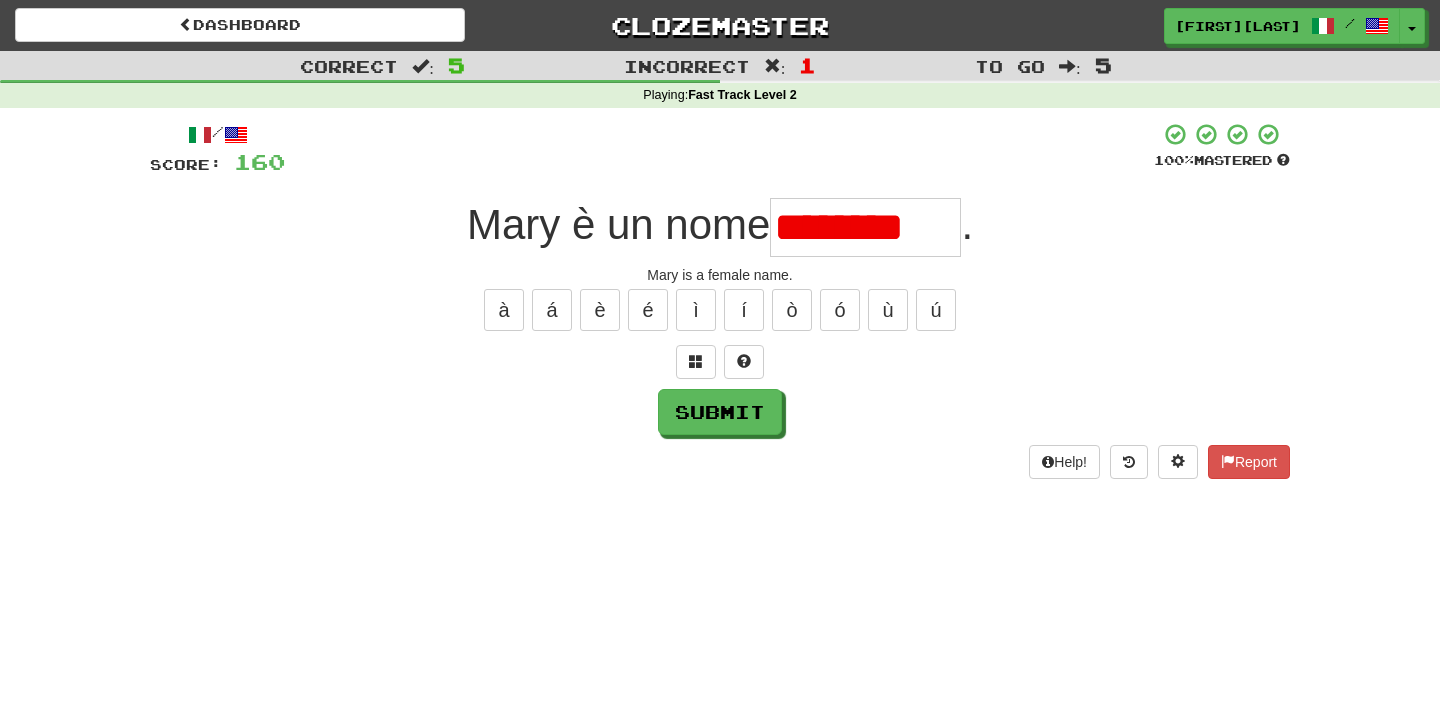 scroll, scrollTop: 0, scrollLeft: 0, axis: both 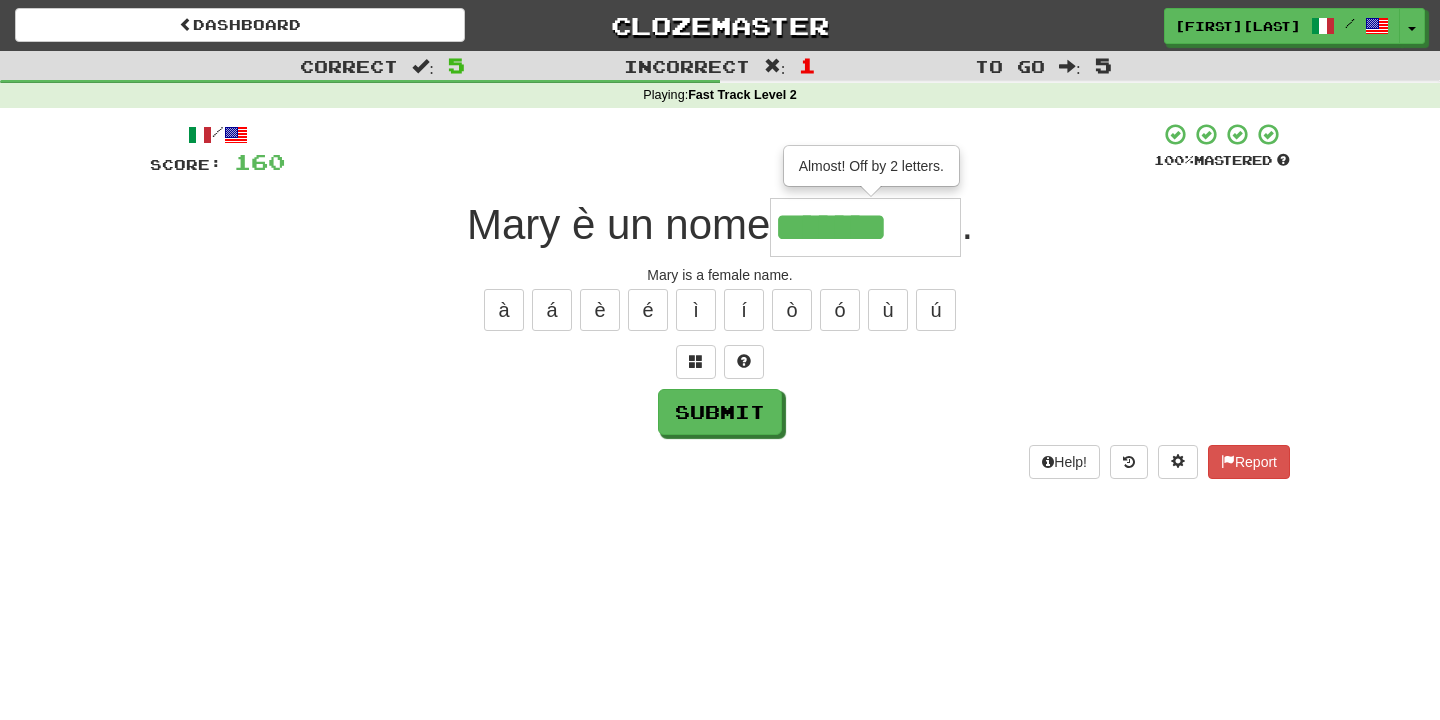 type on "*********" 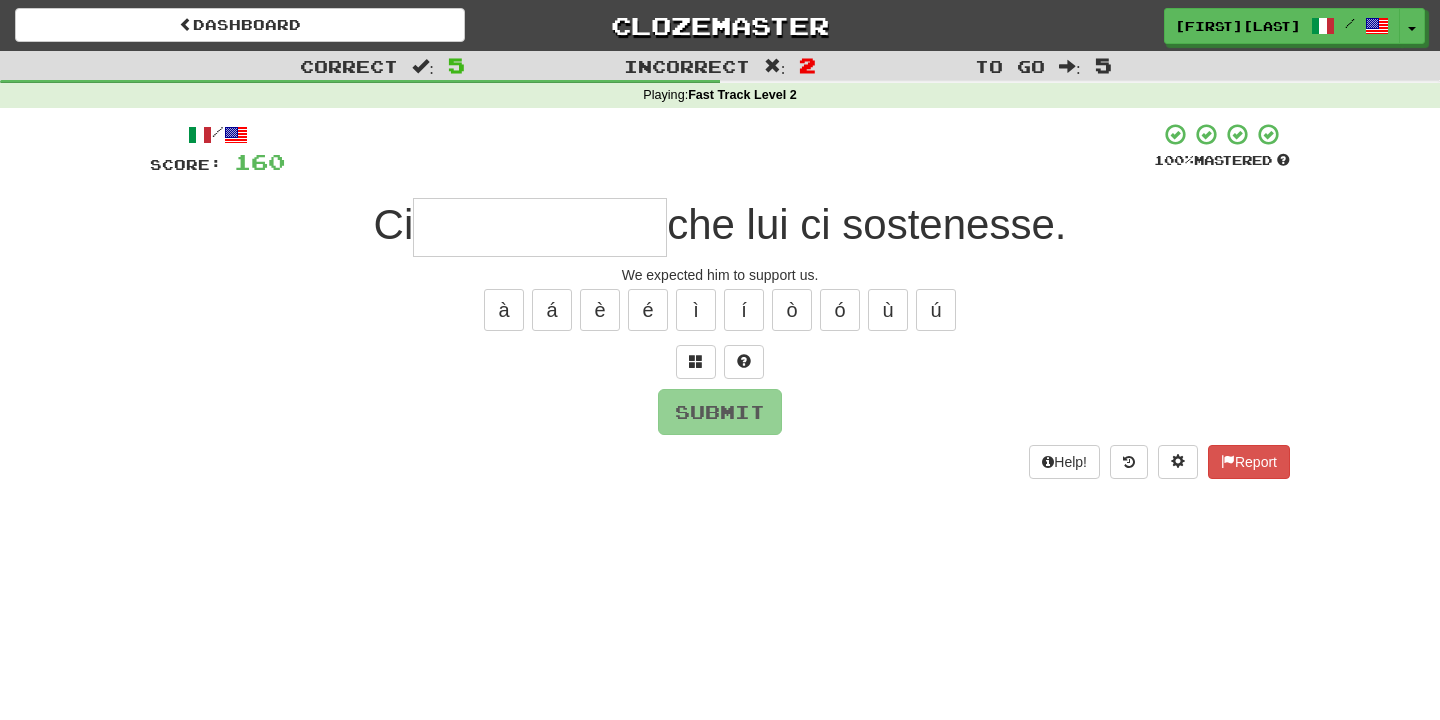 type on "*" 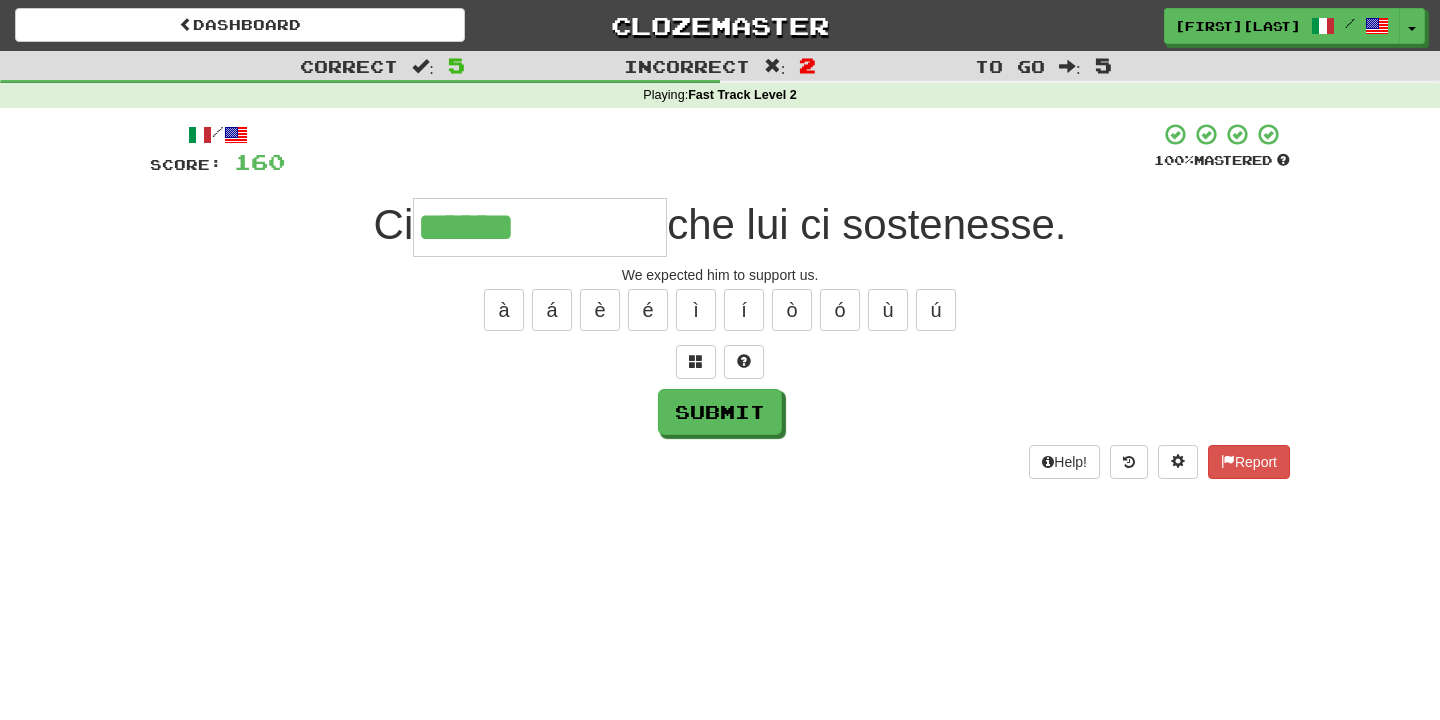 type on "**********" 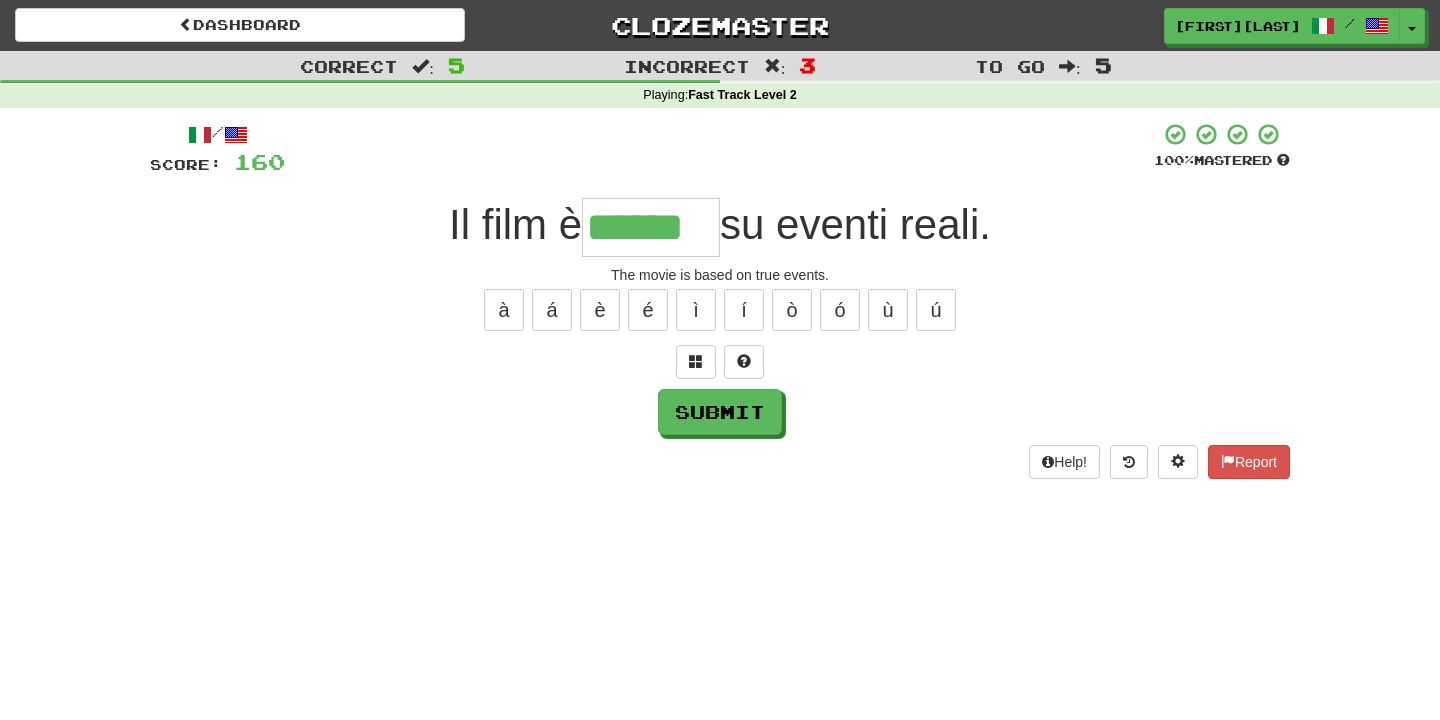 type on "******" 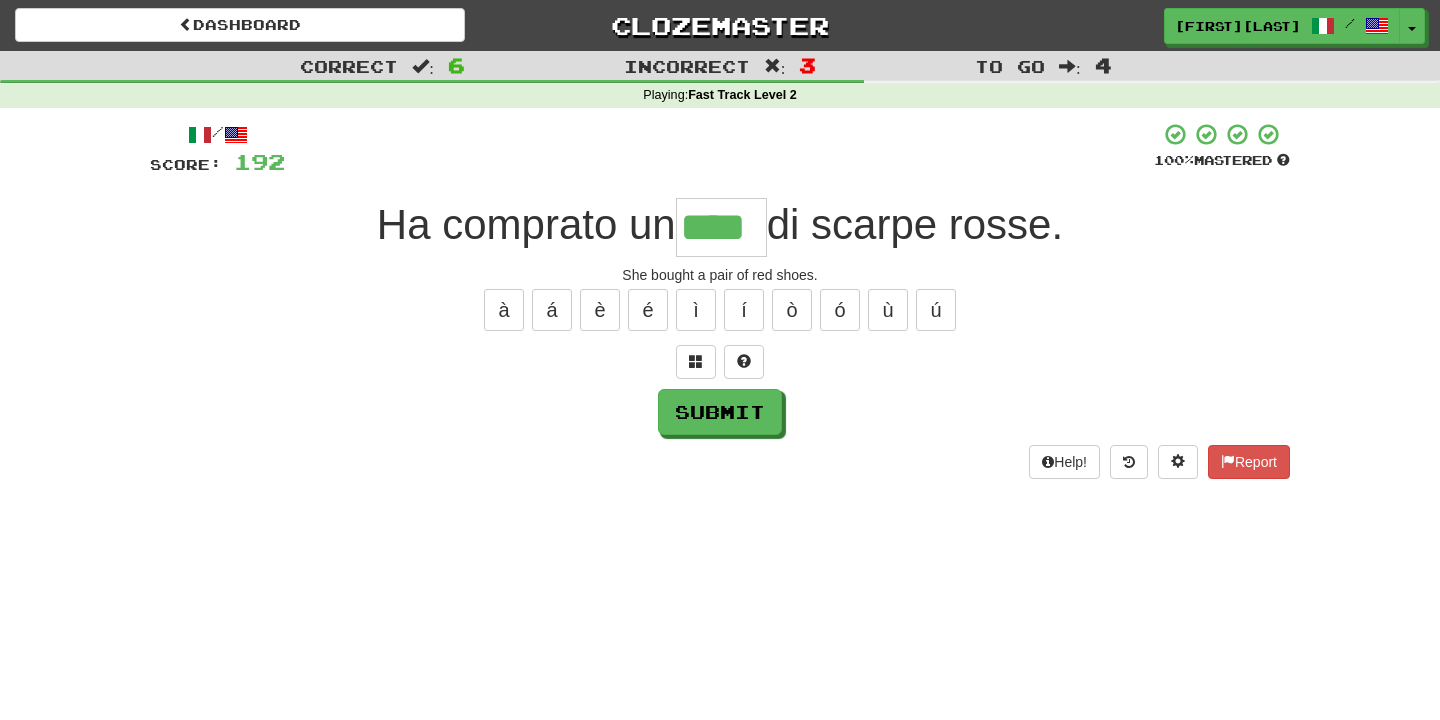 type on "****" 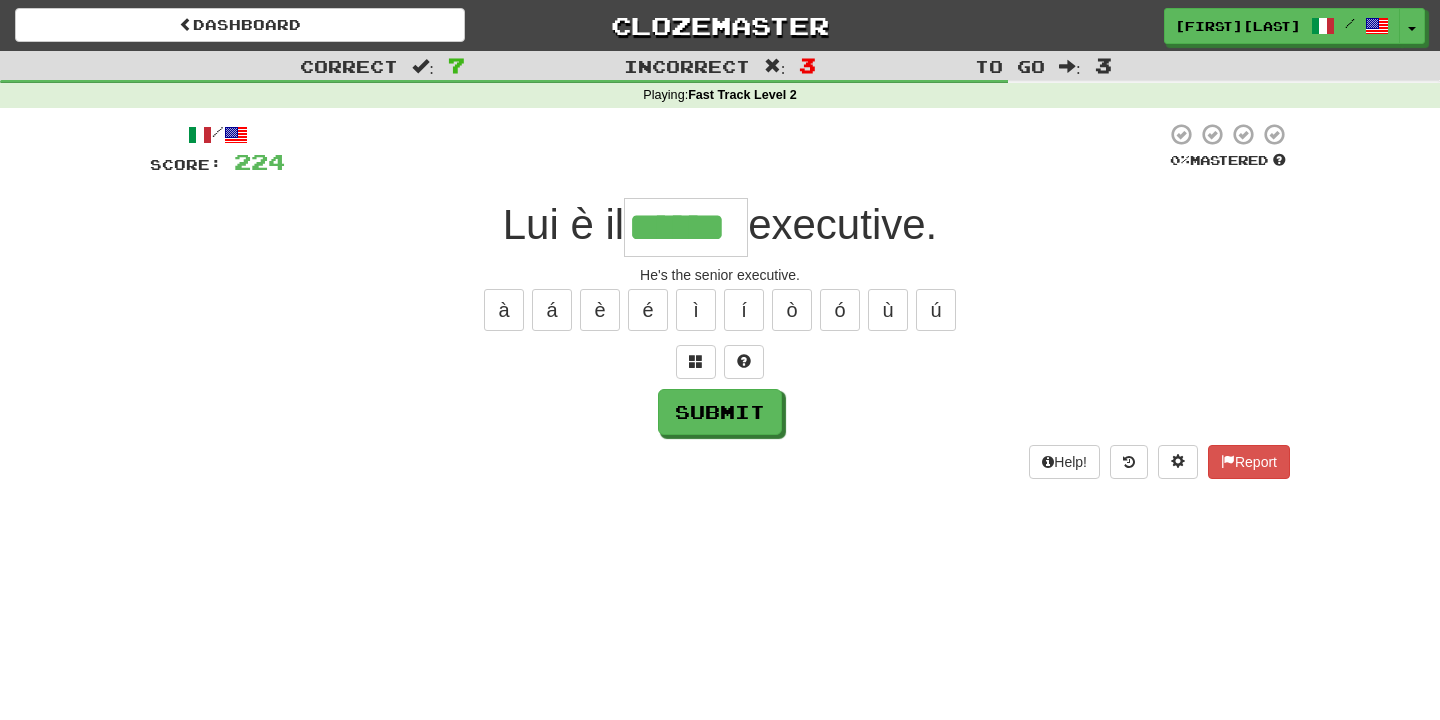 type on "******" 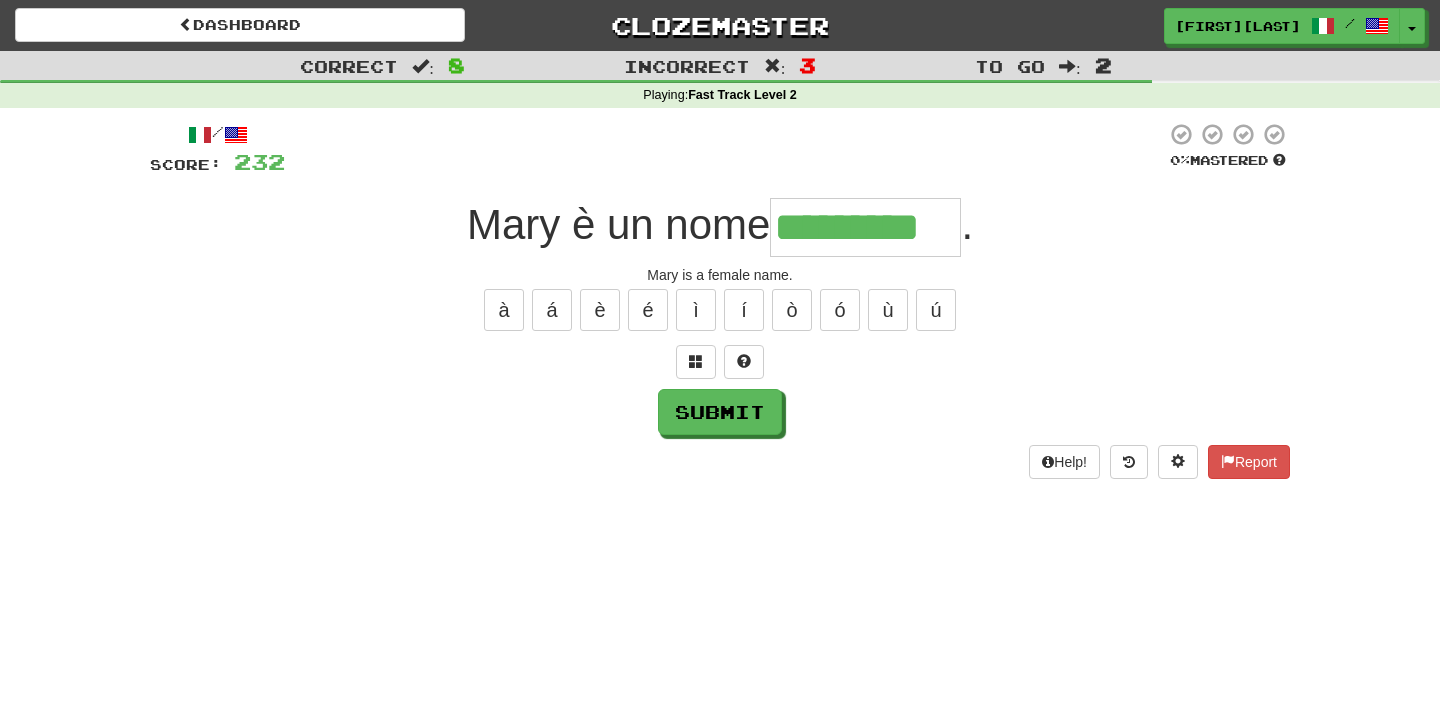 type on "*********" 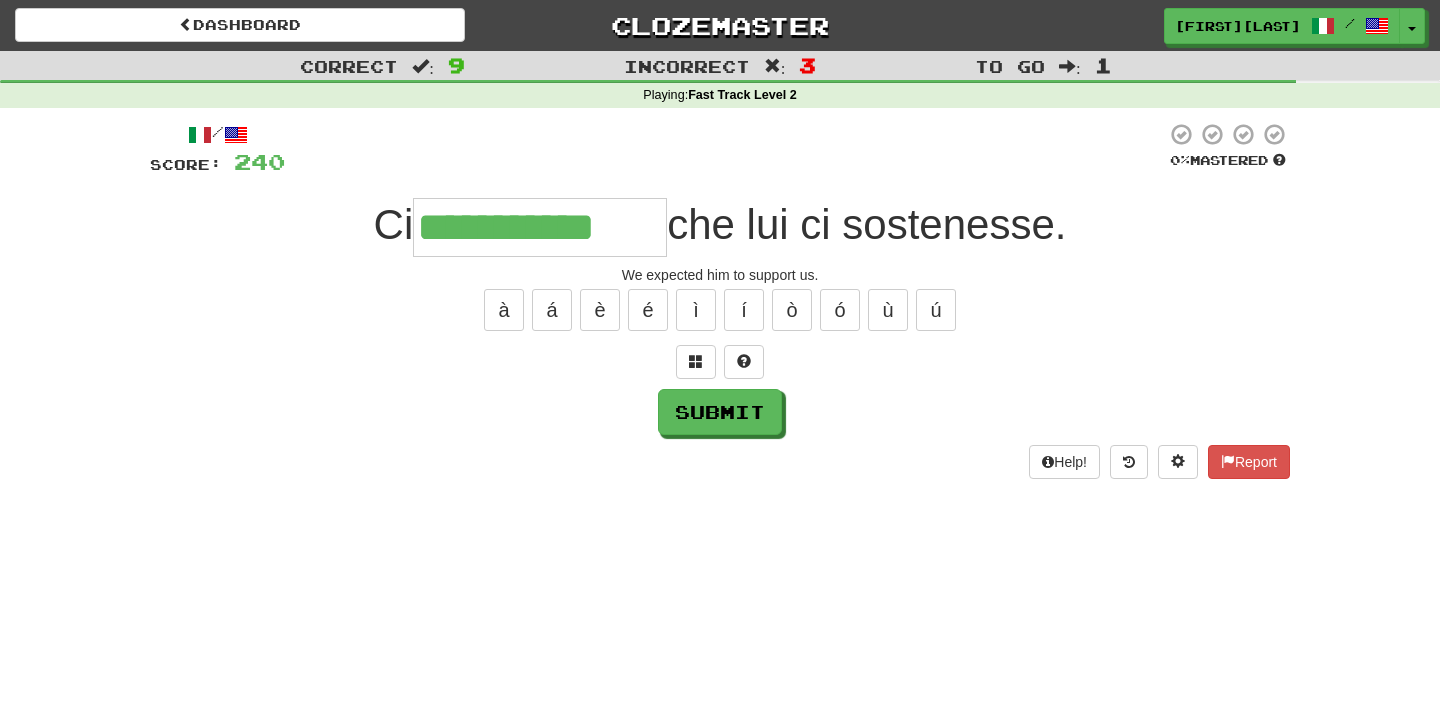 type on "**********" 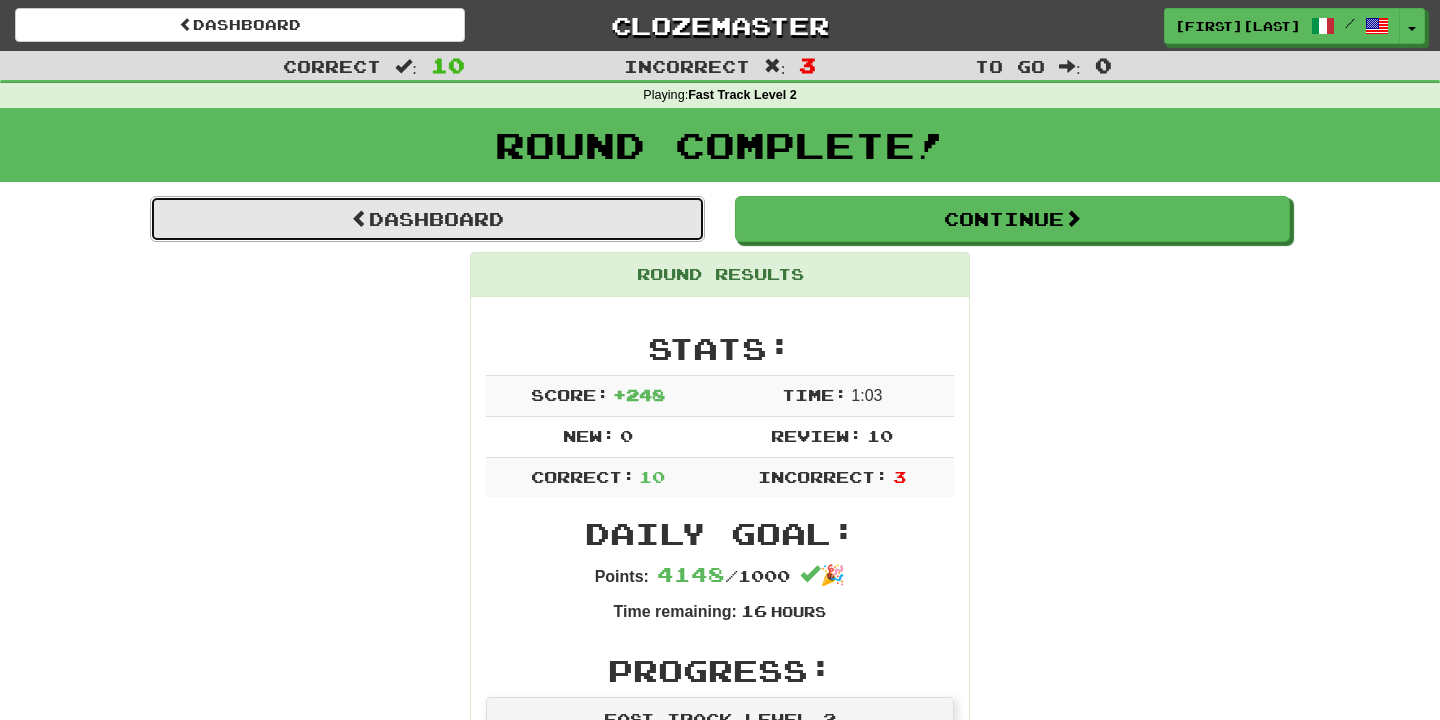 click on "Dashboard" at bounding box center [427, 219] 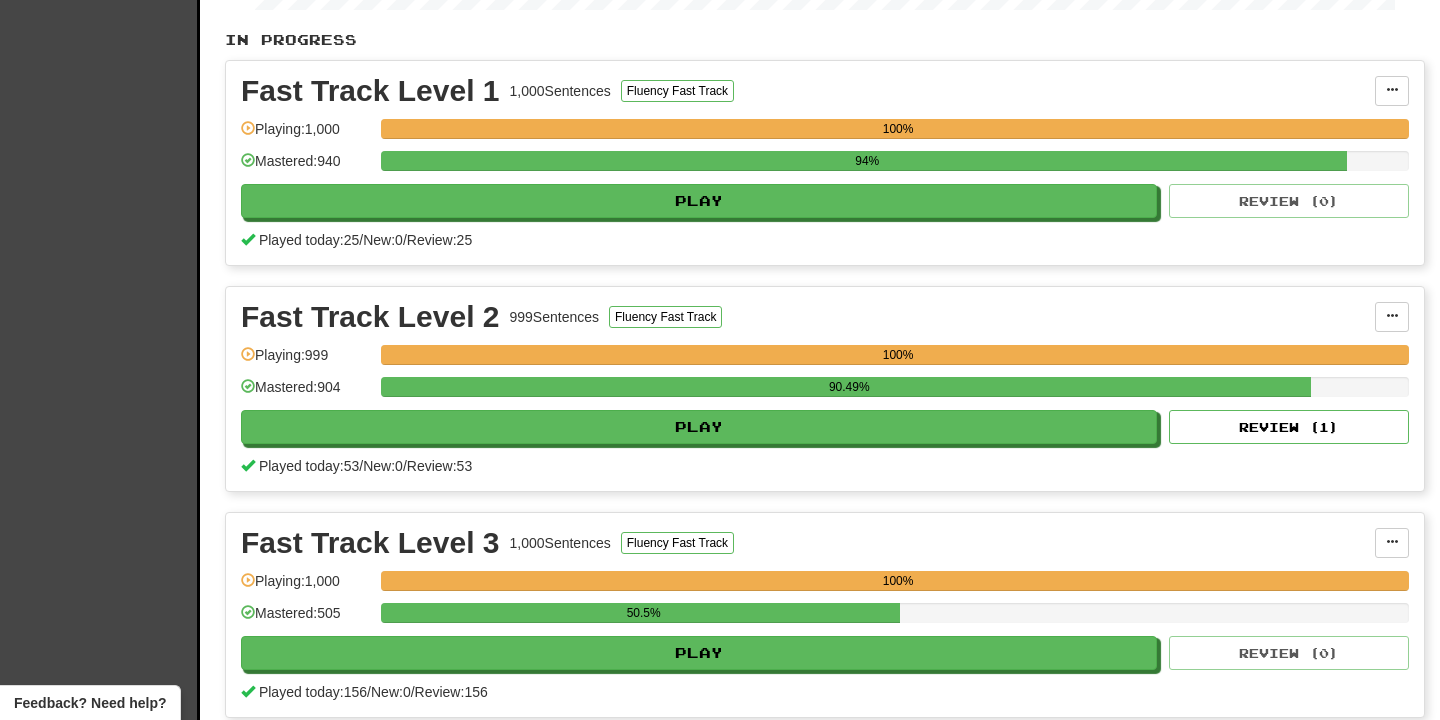 scroll, scrollTop: 680, scrollLeft: 0, axis: vertical 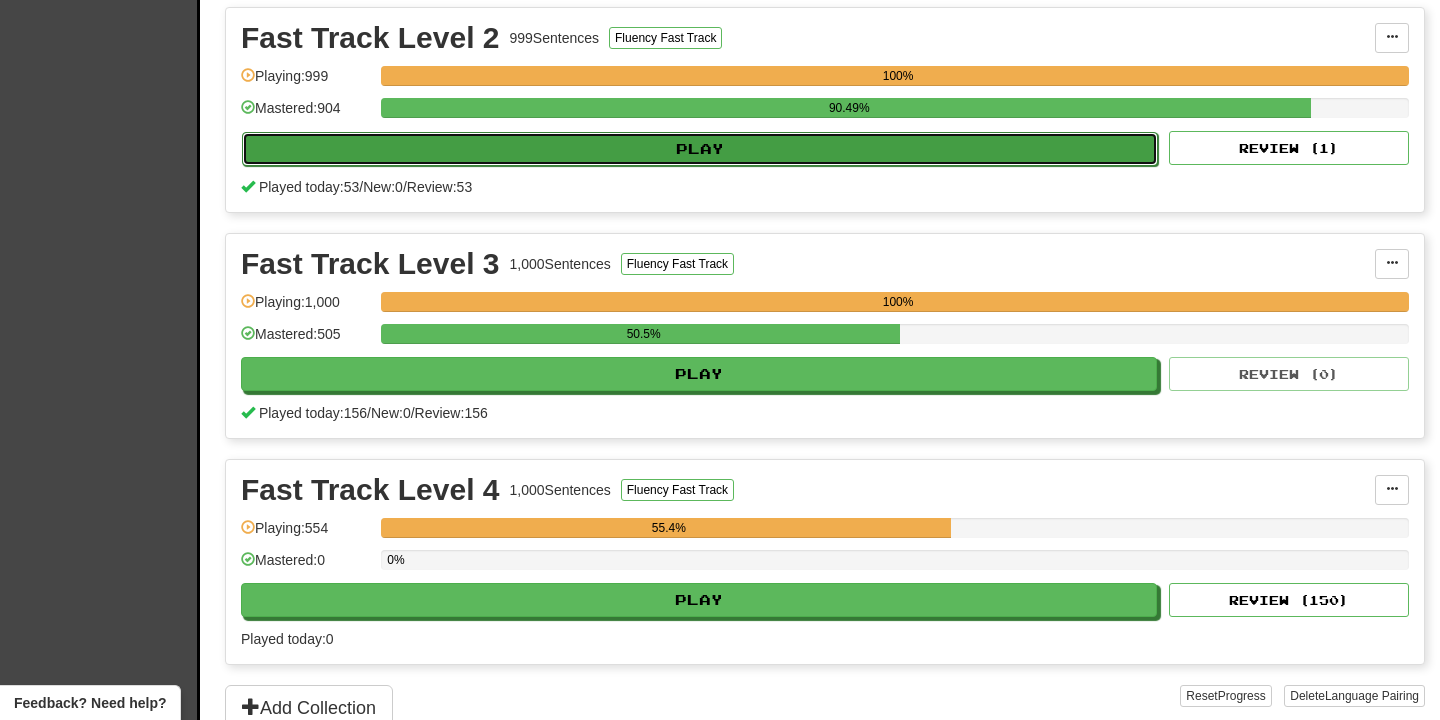 click on "Play" at bounding box center [700, 149] 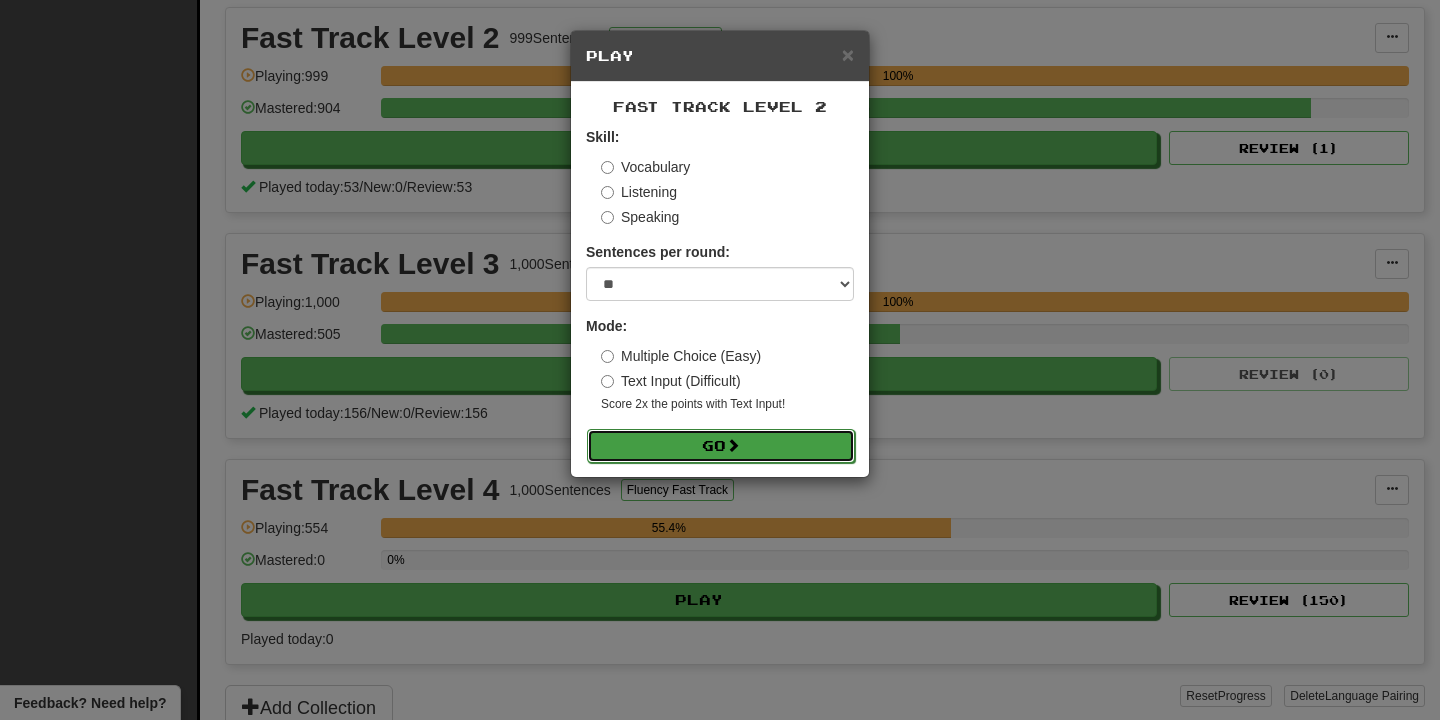 click on "Go" at bounding box center (721, 446) 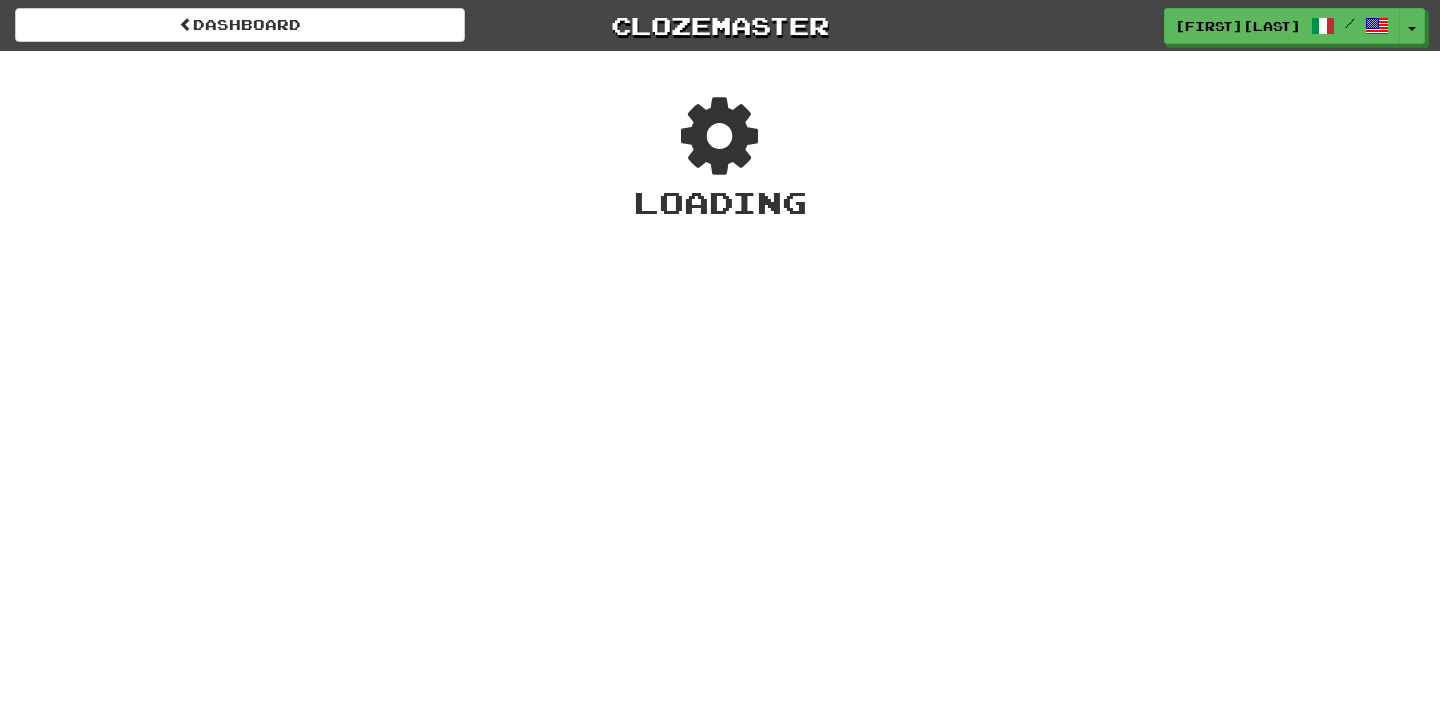 scroll, scrollTop: 0, scrollLeft: 0, axis: both 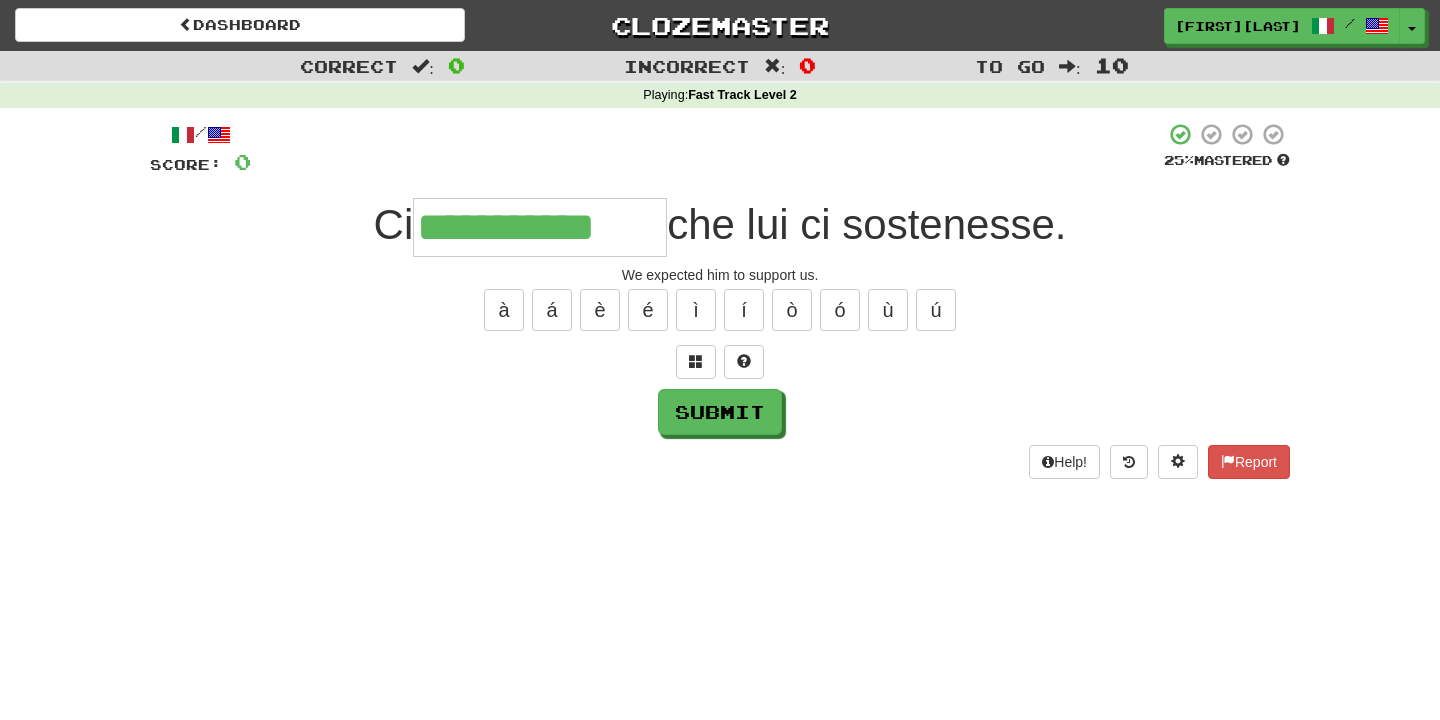 type on "**********" 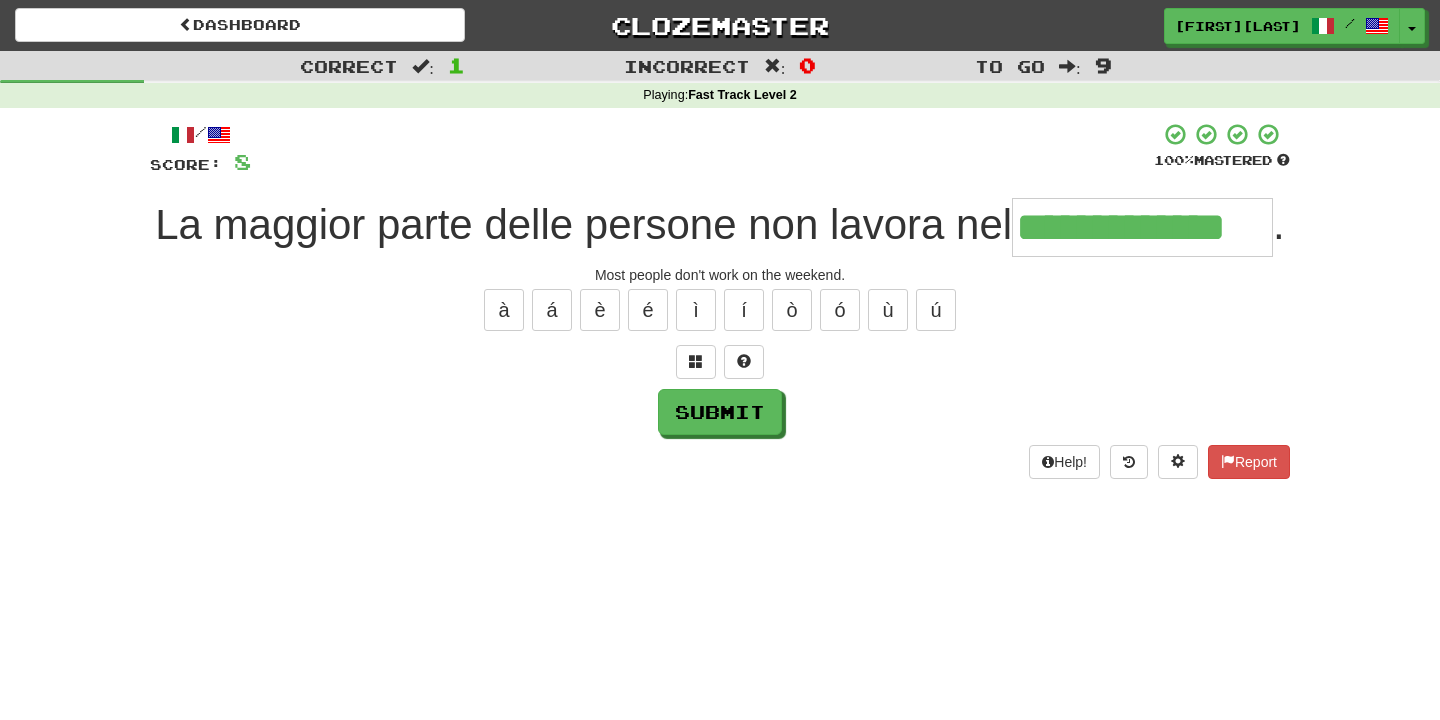 type on "**********" 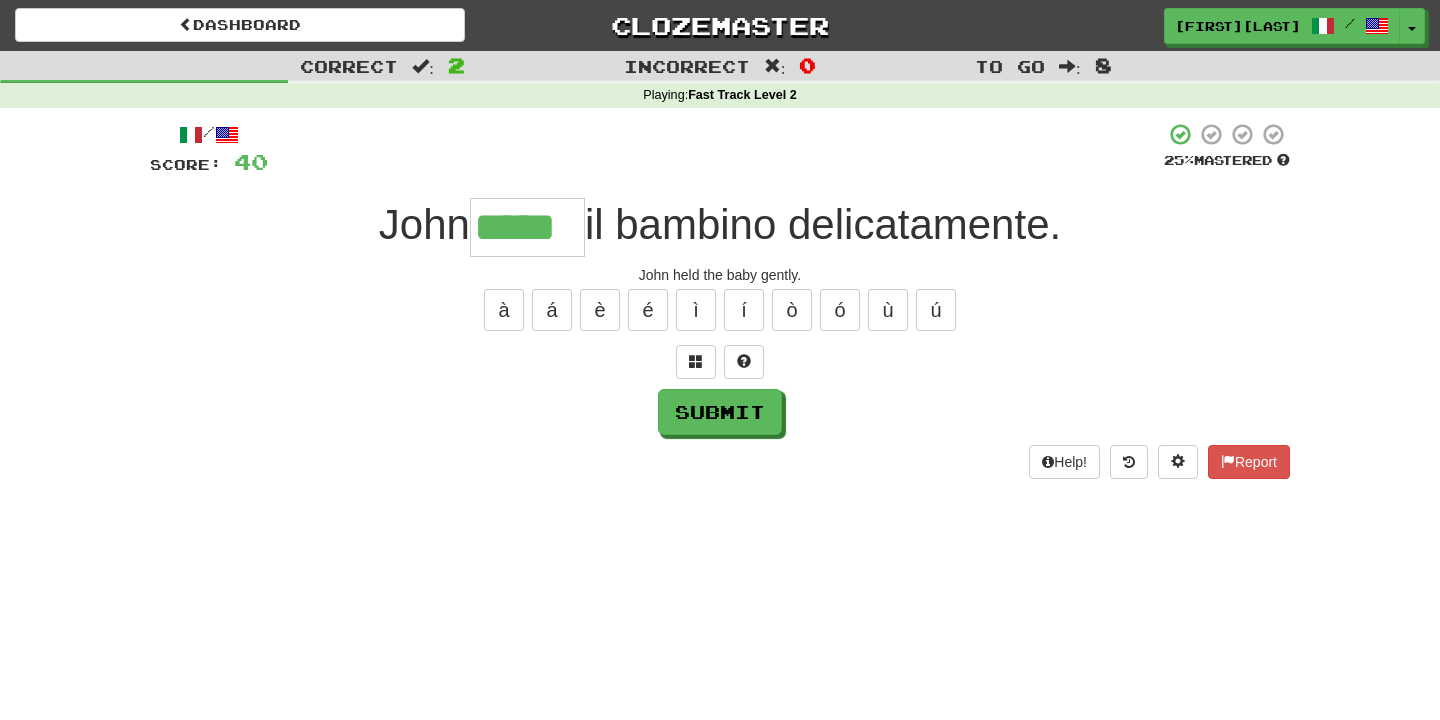 type on "*****" 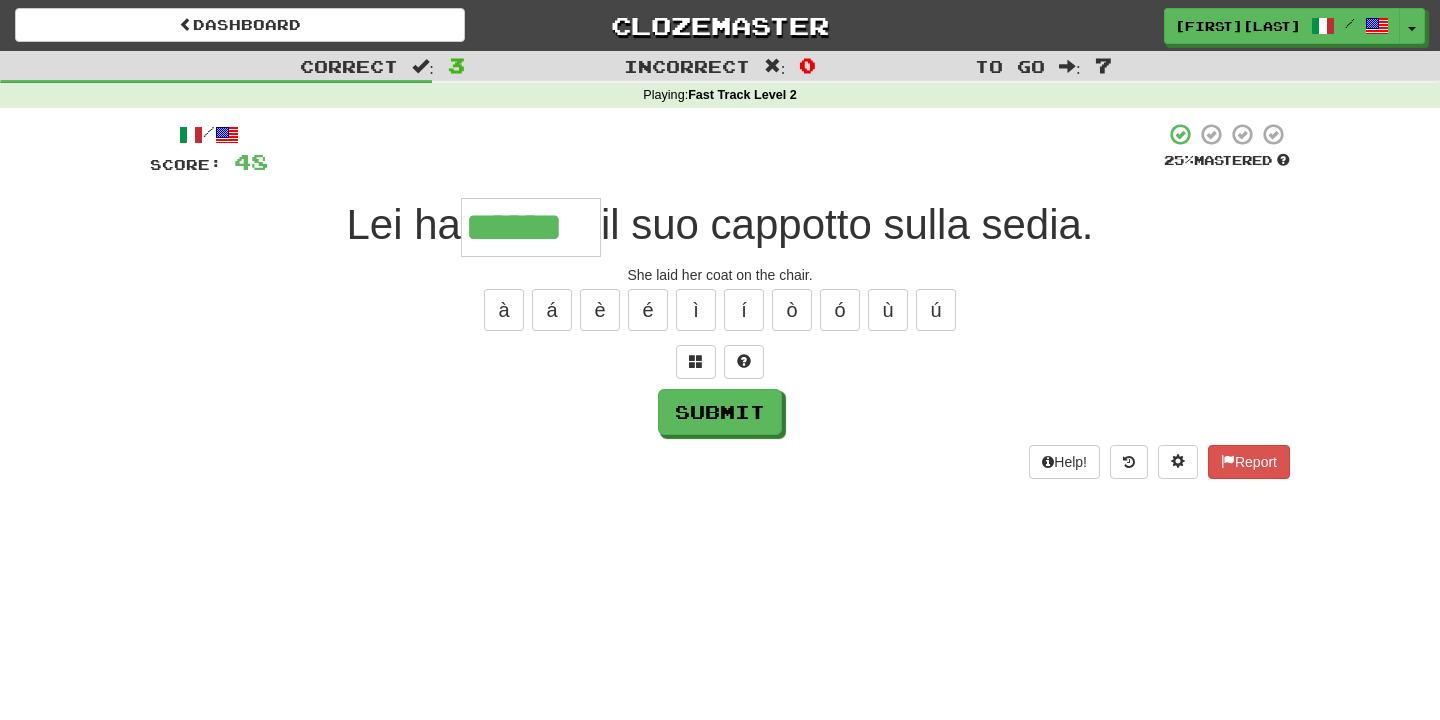 type on "******" 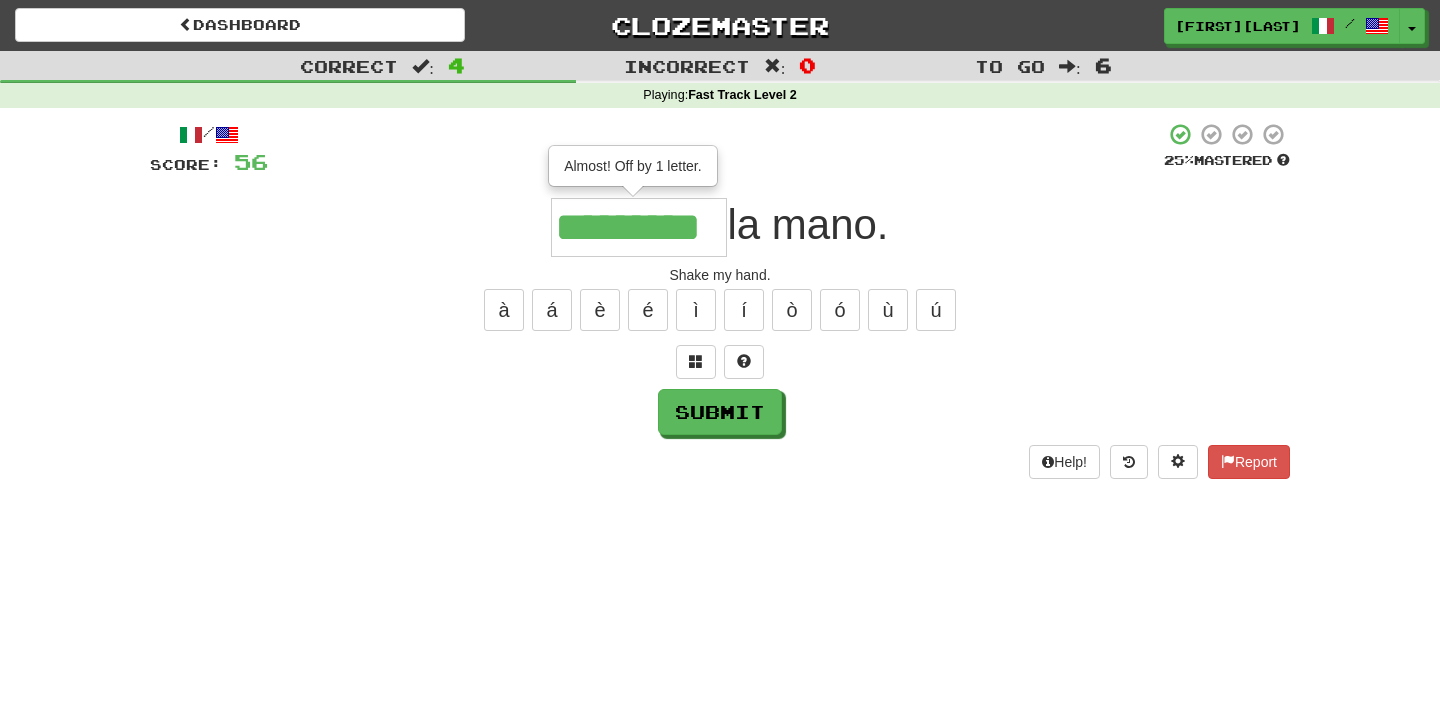 scroll, scrollTop: 0, scrollLeft: 0, axis: both 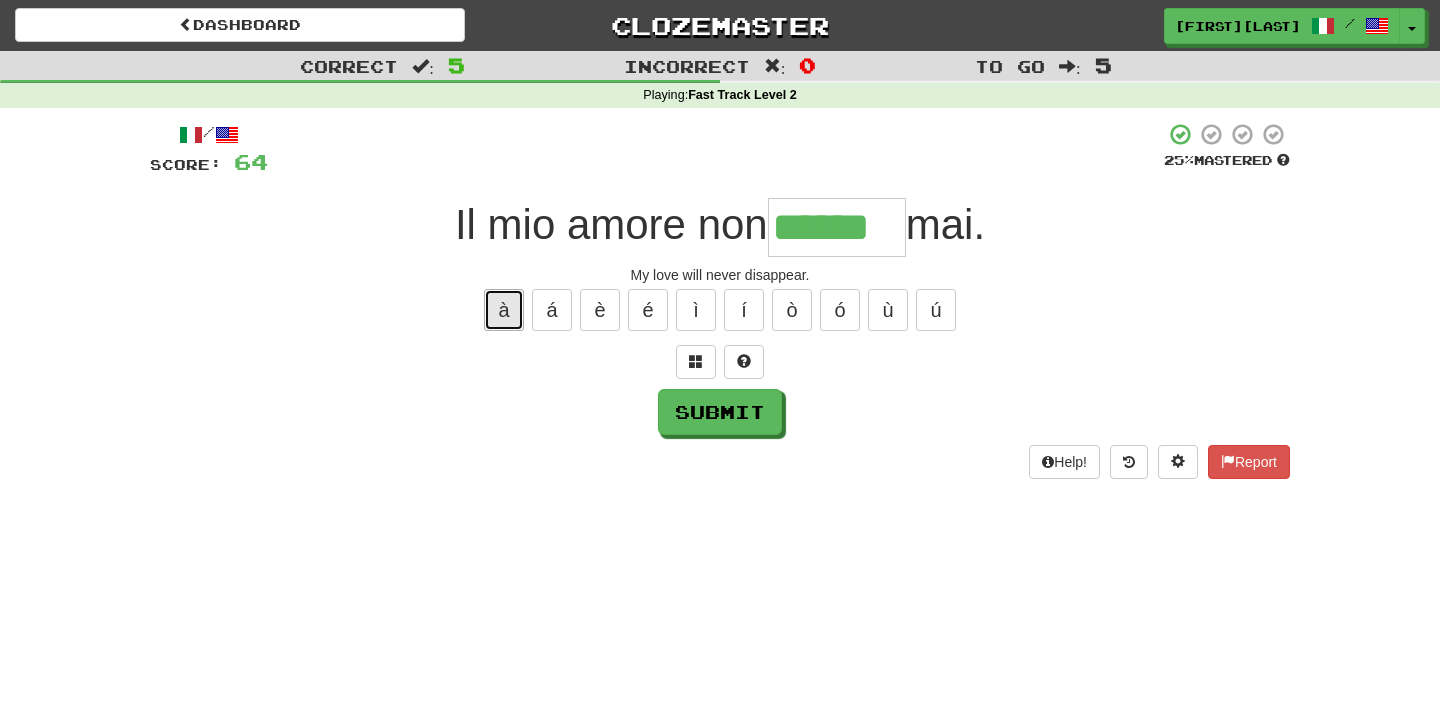 click on "à" at bounding box center (504, 310) 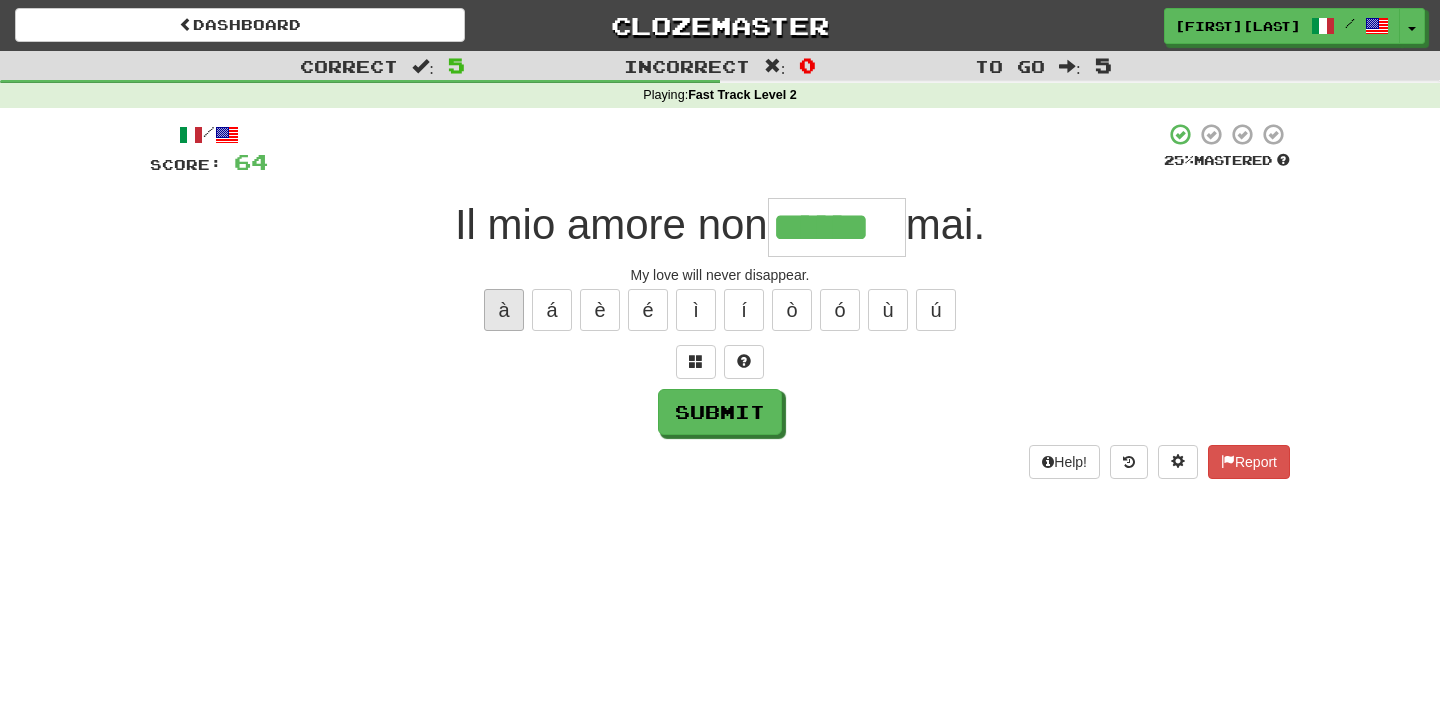 type on "*******" 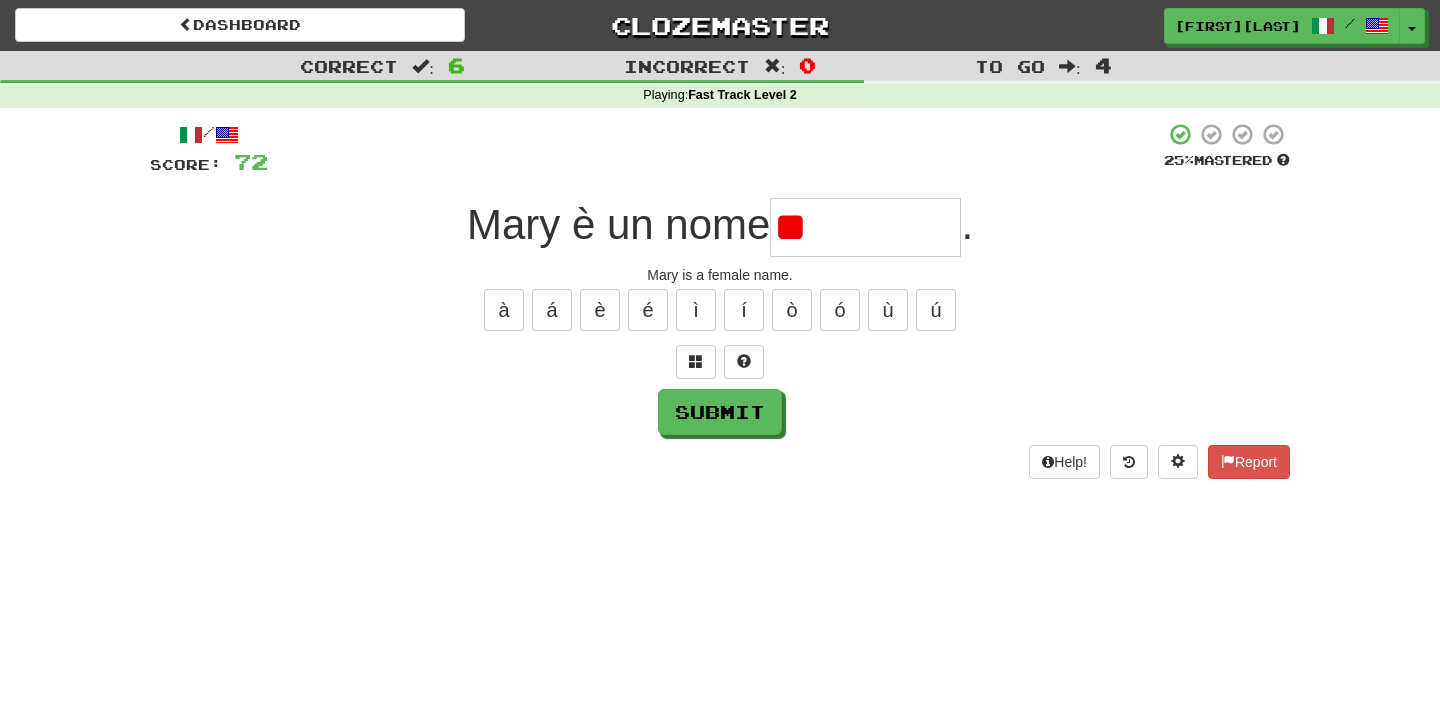 type on "*" 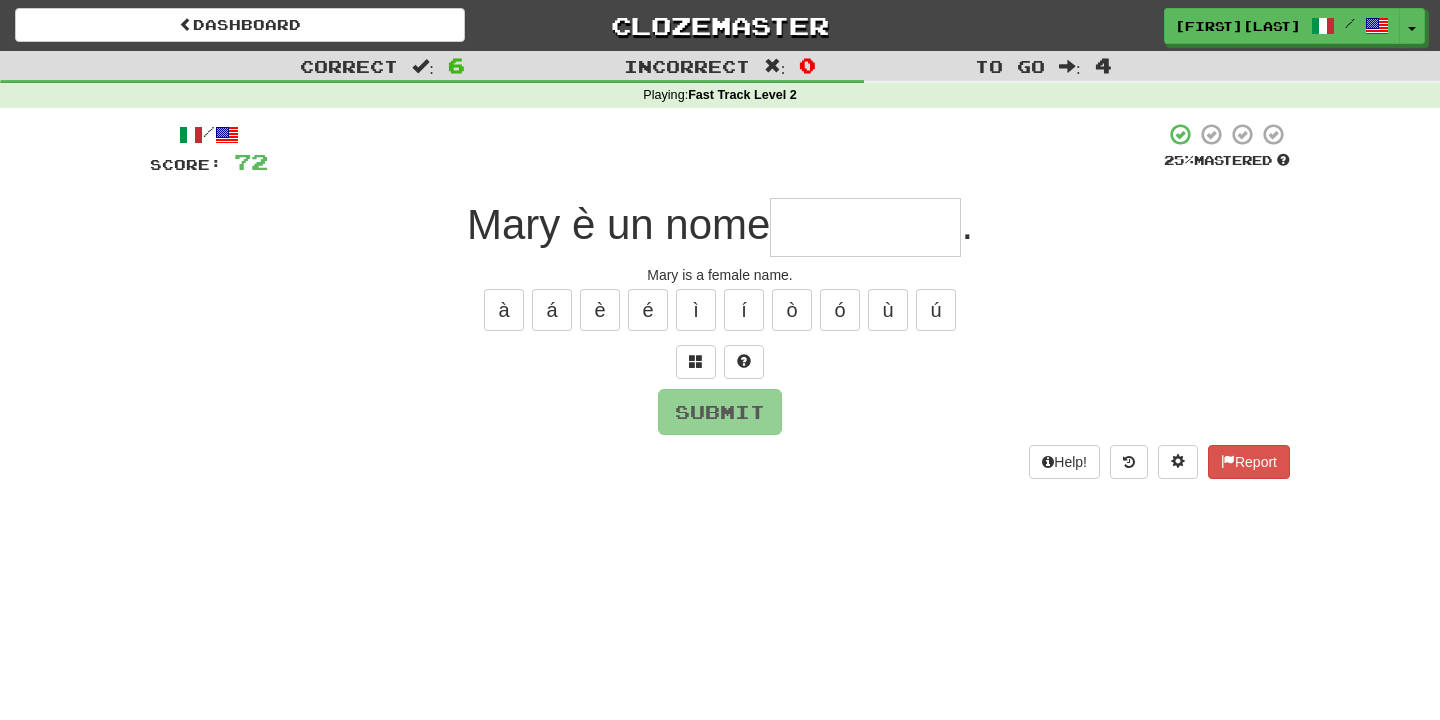 type on "*" 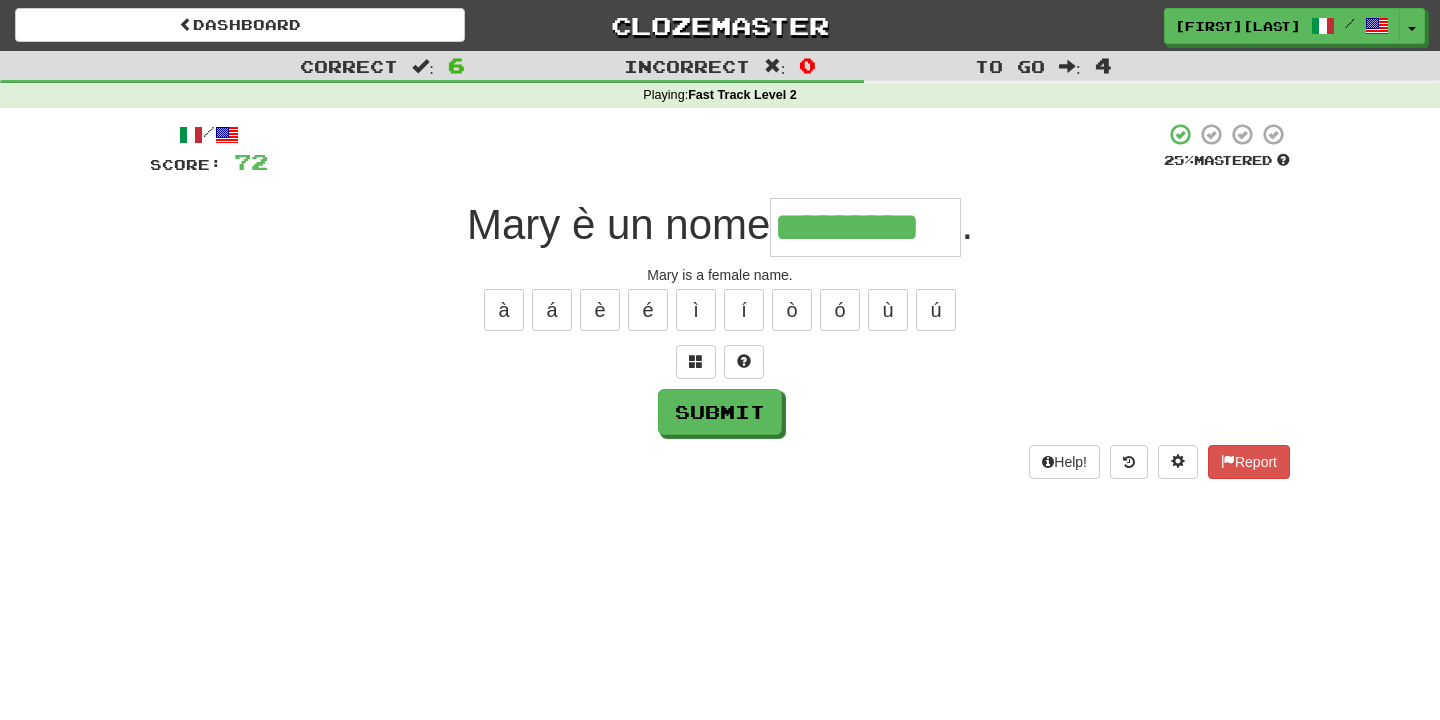 type on "*********" 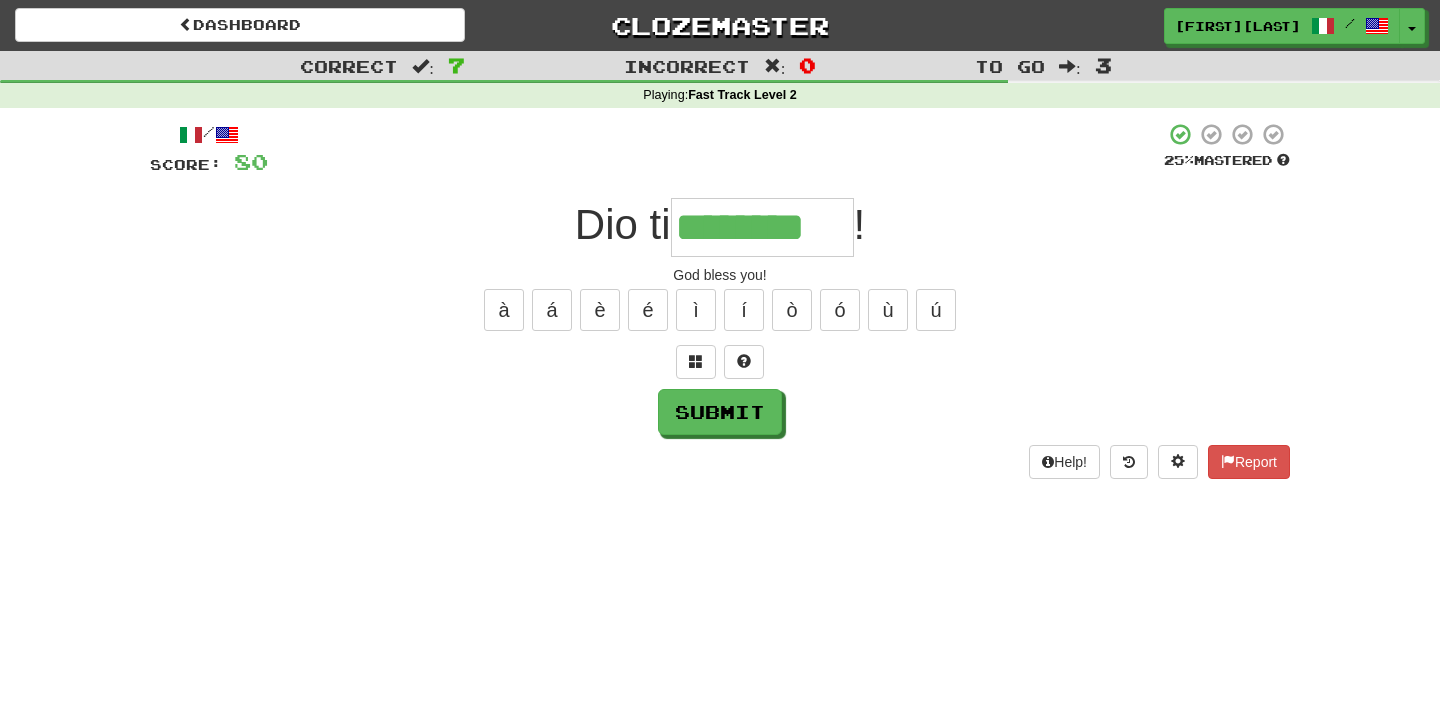type on "********" 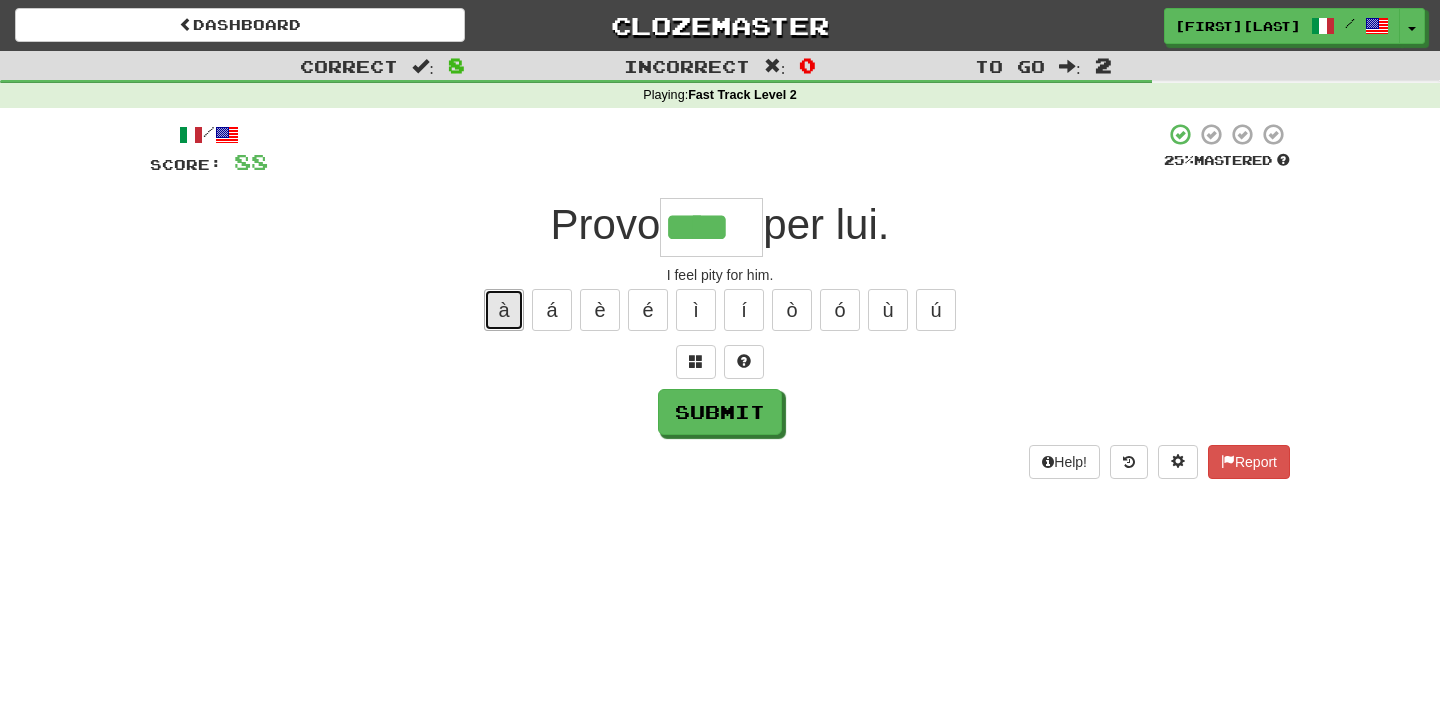 click on "à" at bounding box center [504, 310] 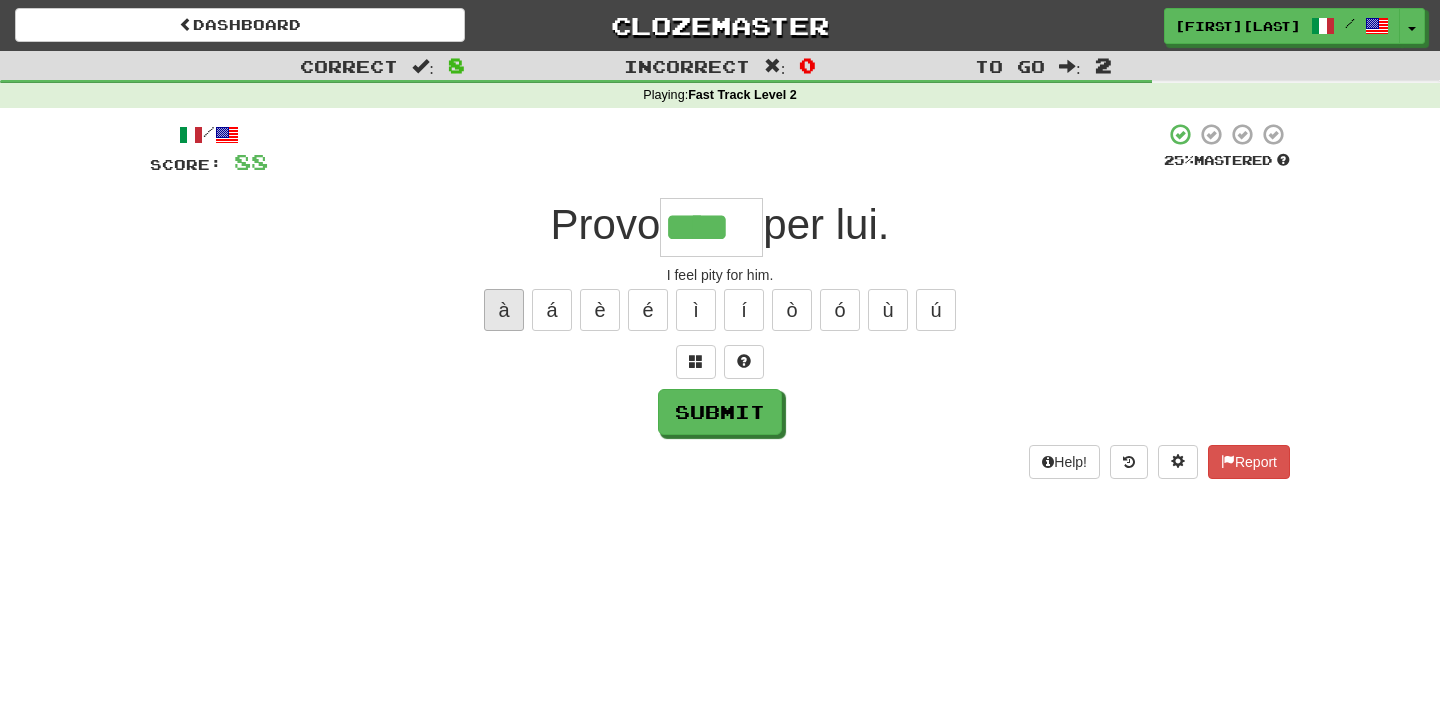 type on "*****" 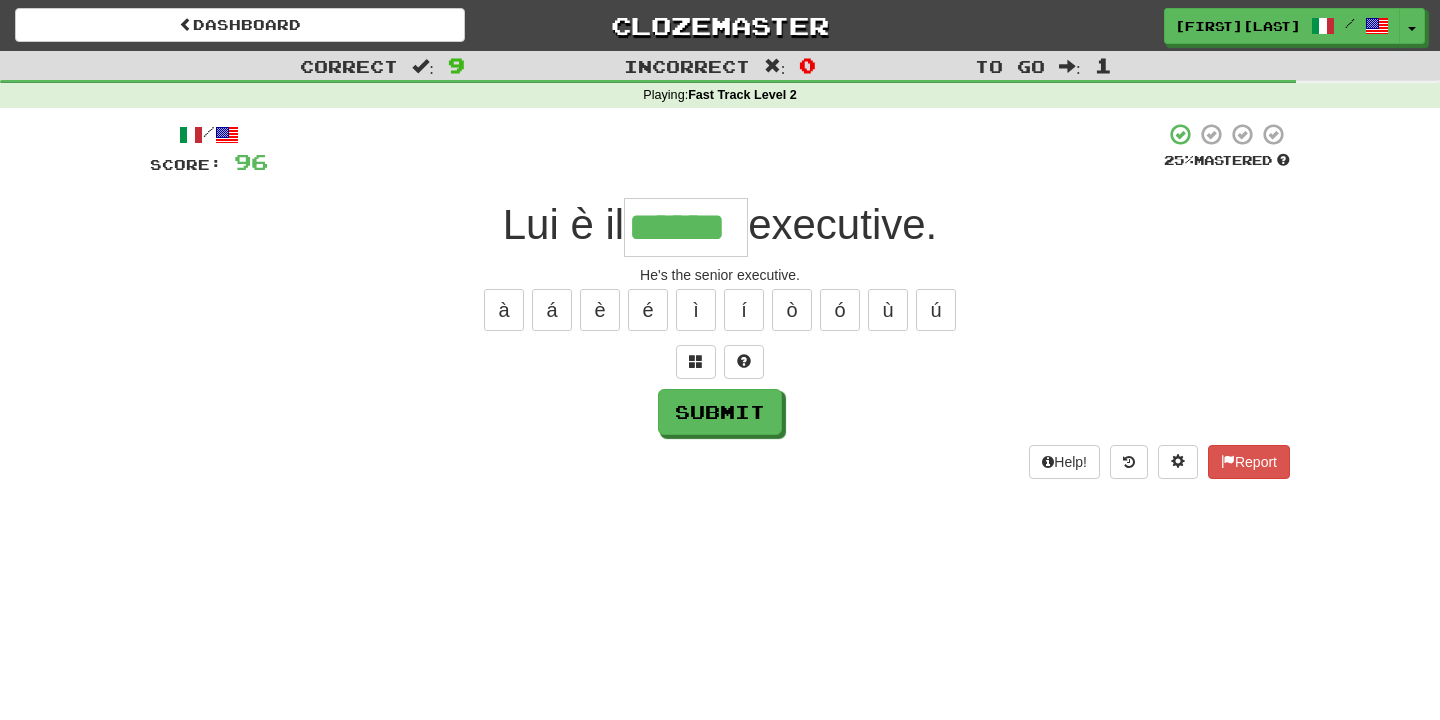 type on "******" 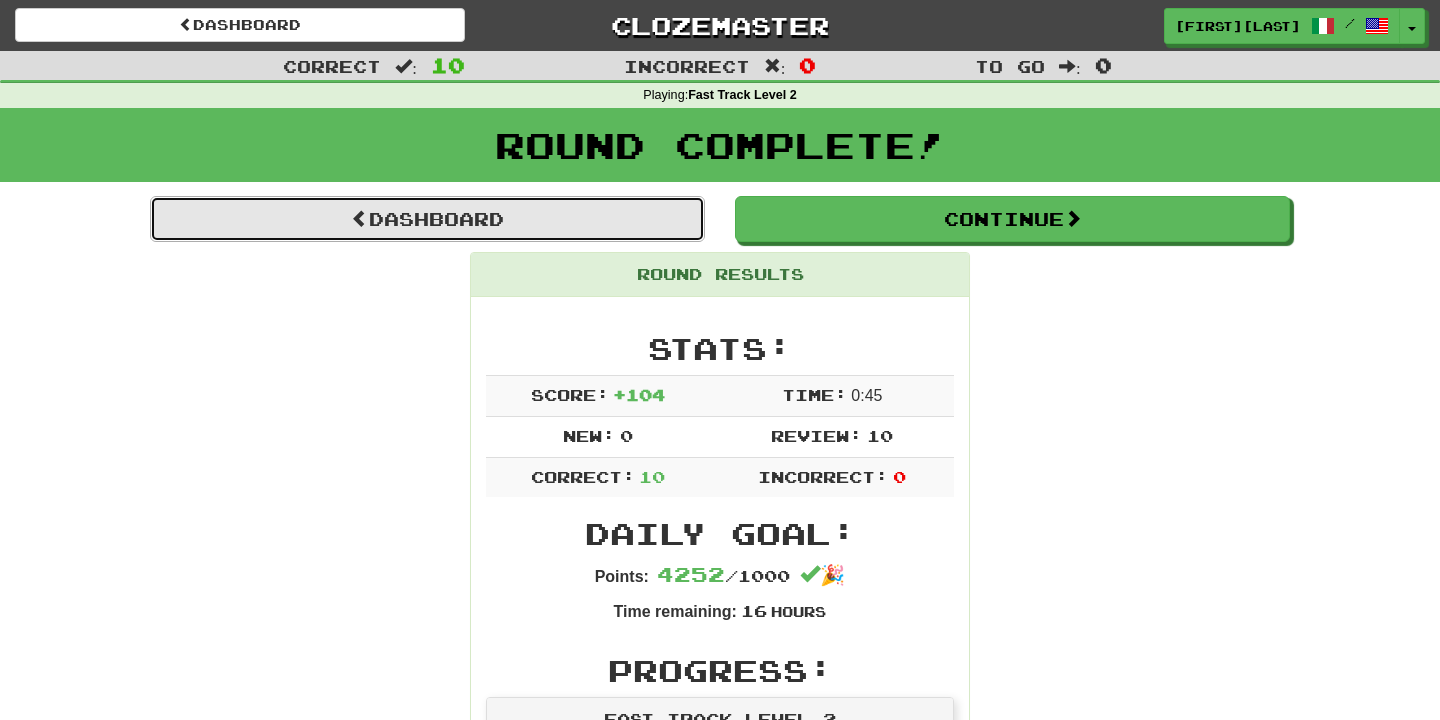 click on "Dashboard" at bounding box center (427, 219) 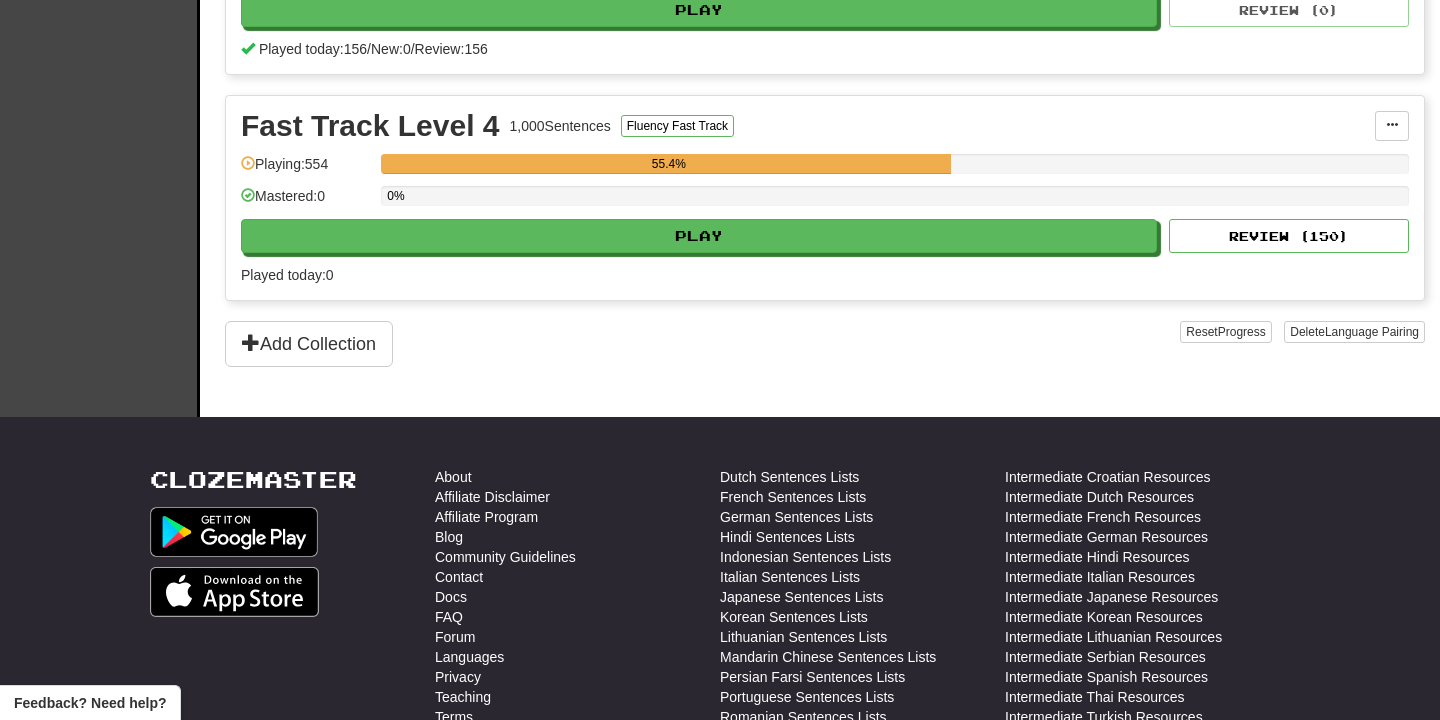 scroll, scrollTop: 1055, scrollLeft: 0, axis: vertical 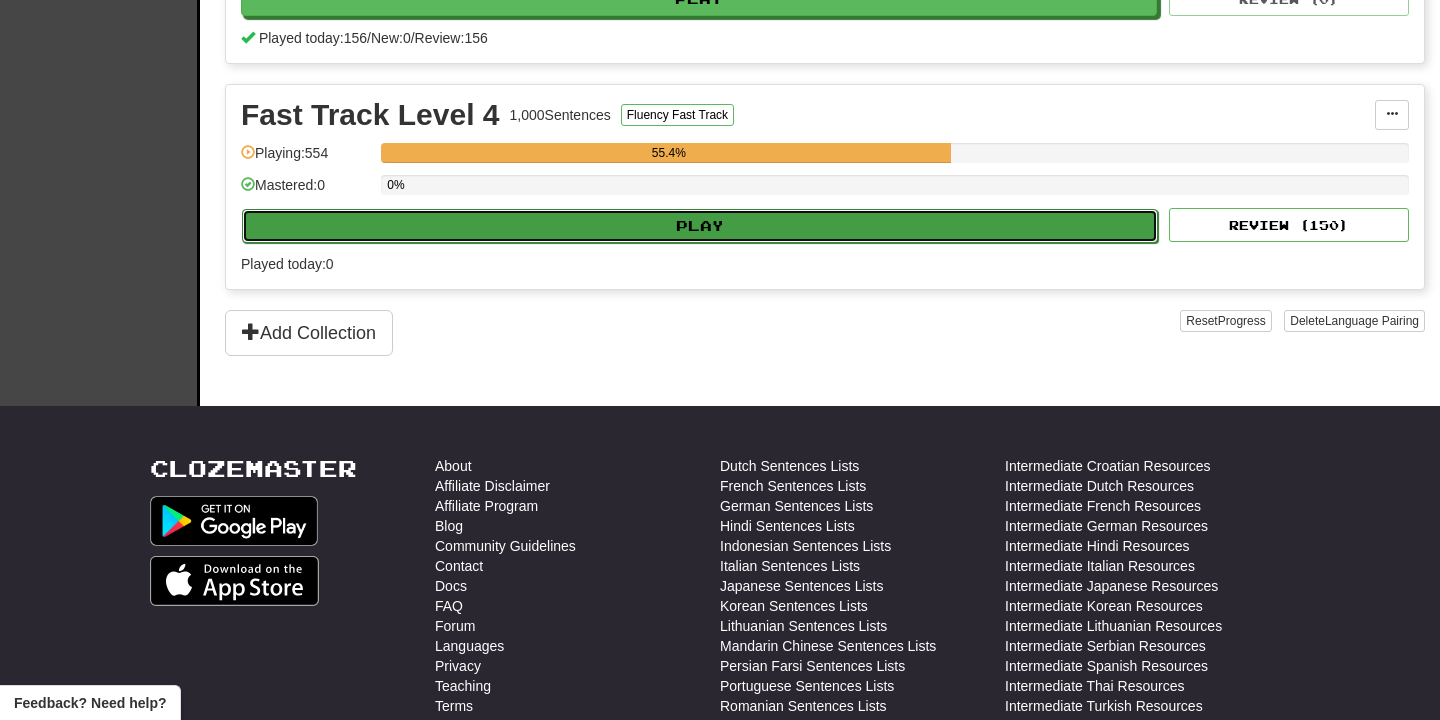 click on "Play" at bounding box center (700, 226) 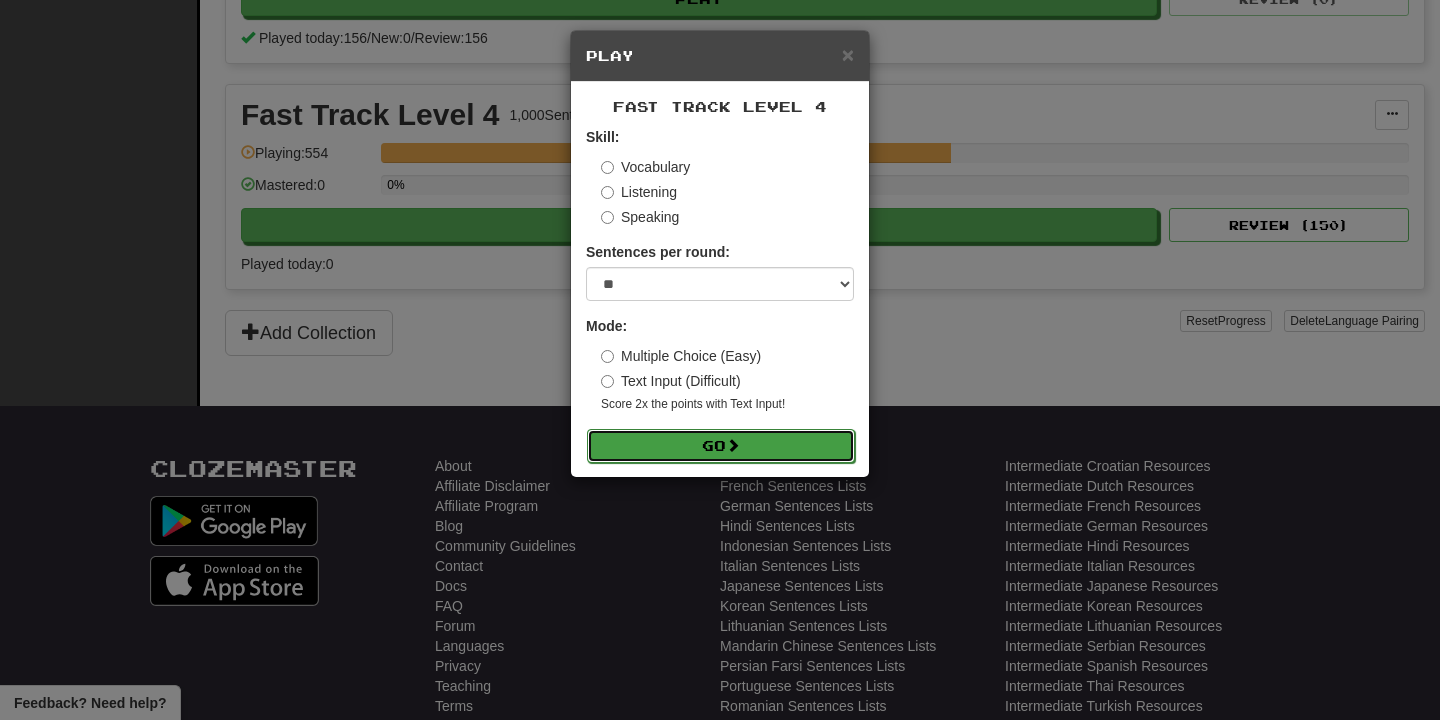 click on "Go" at bounding box center [721, 446] 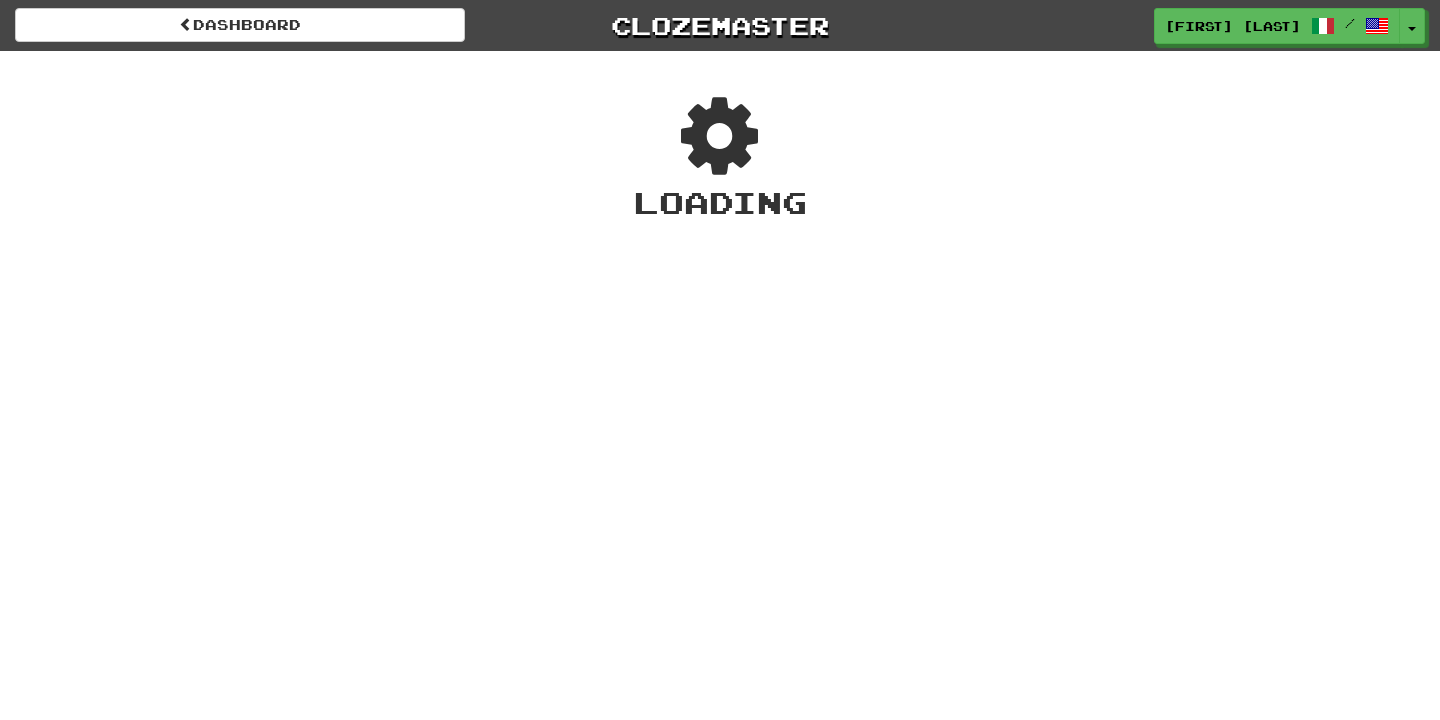 scroll, scrollTop: 0, scrollLeft: 0, axis: both 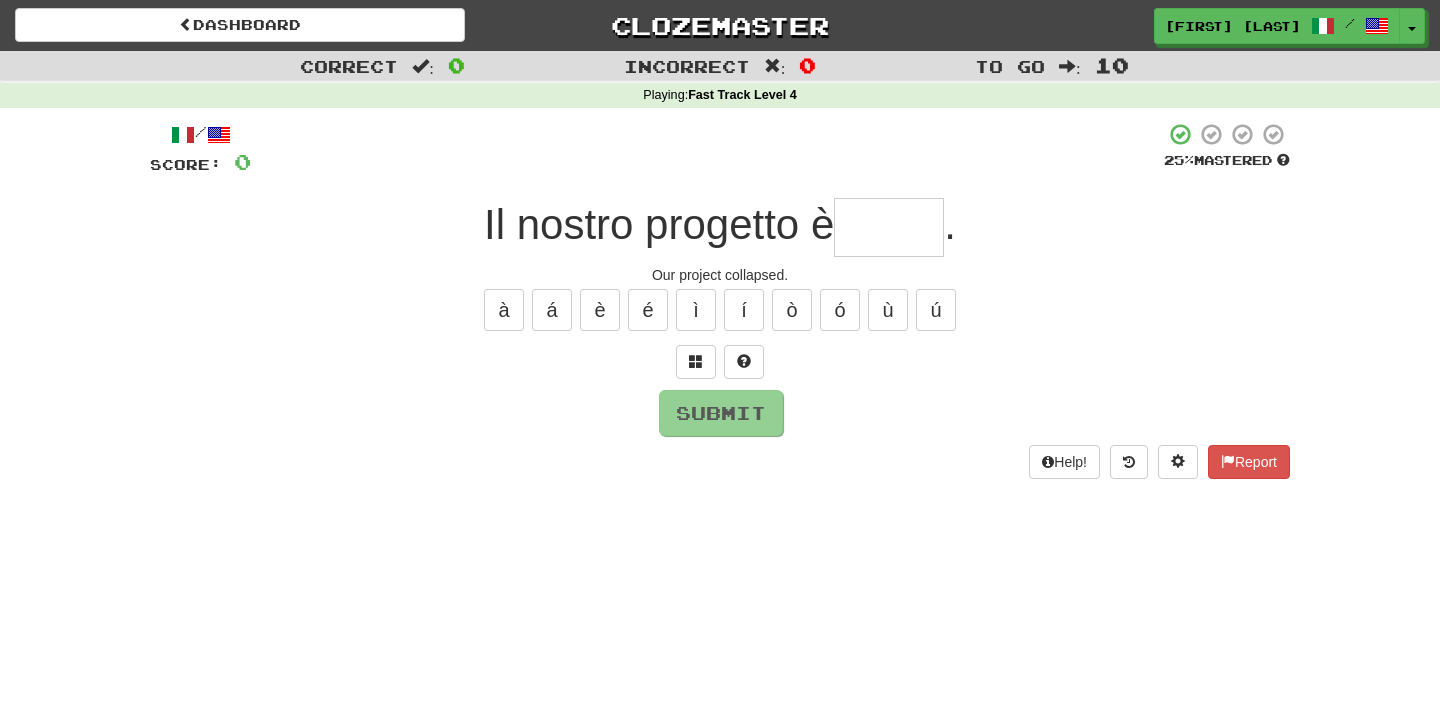 type on "*******" 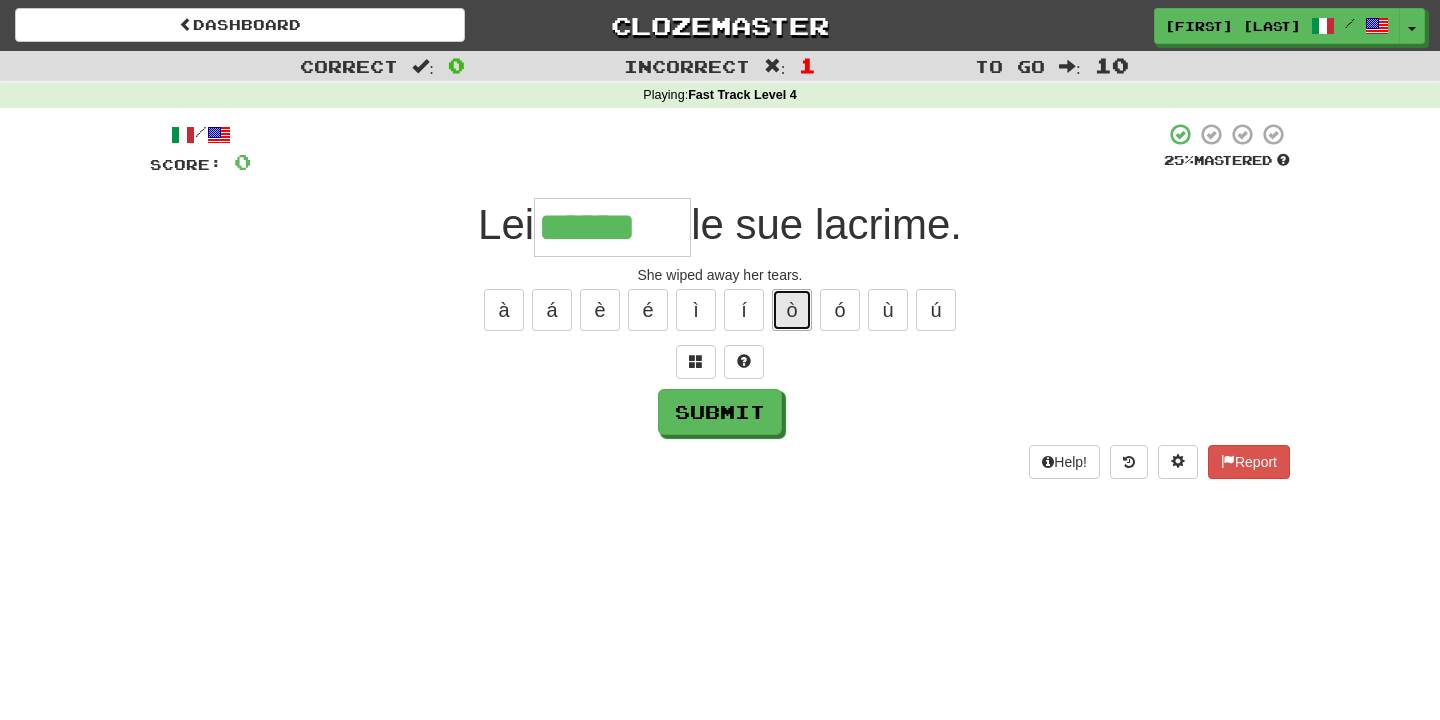 click on "ò" at bounding box center (792, 310) 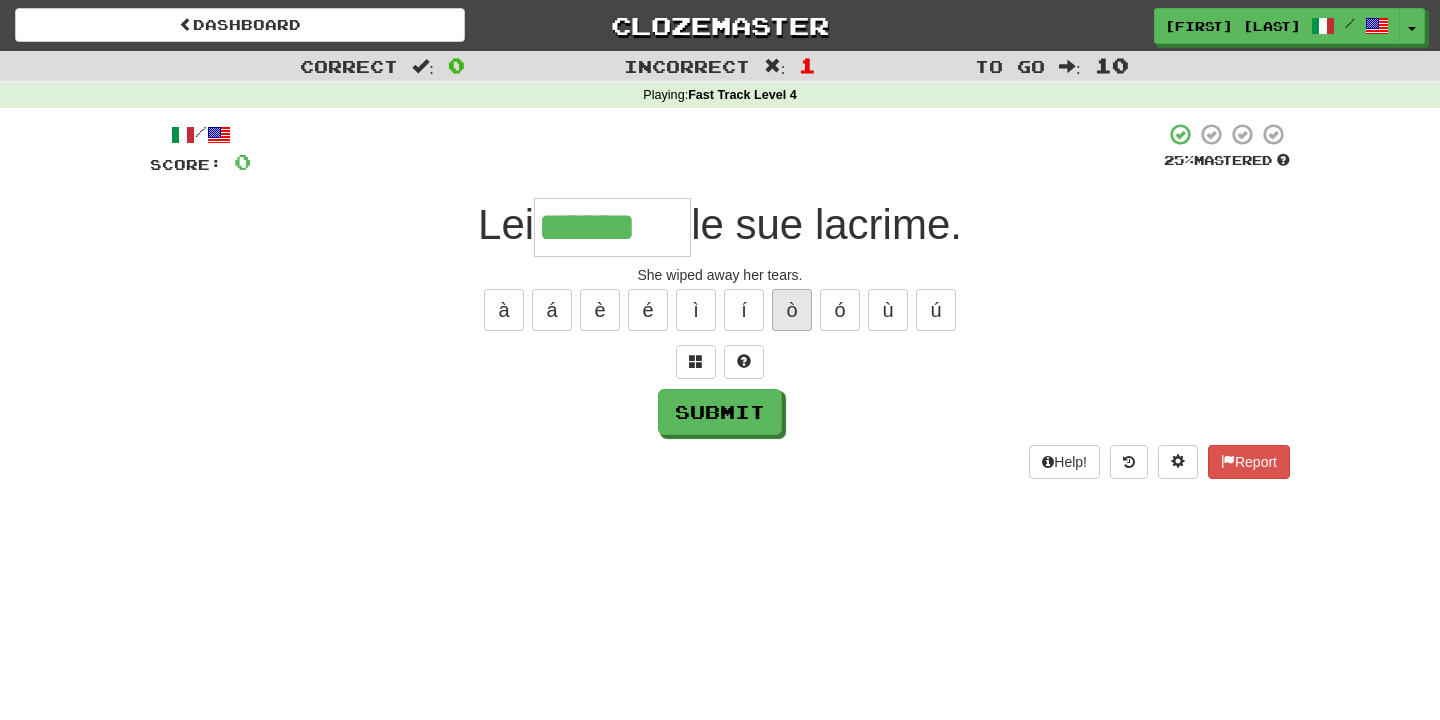 type on "*******" 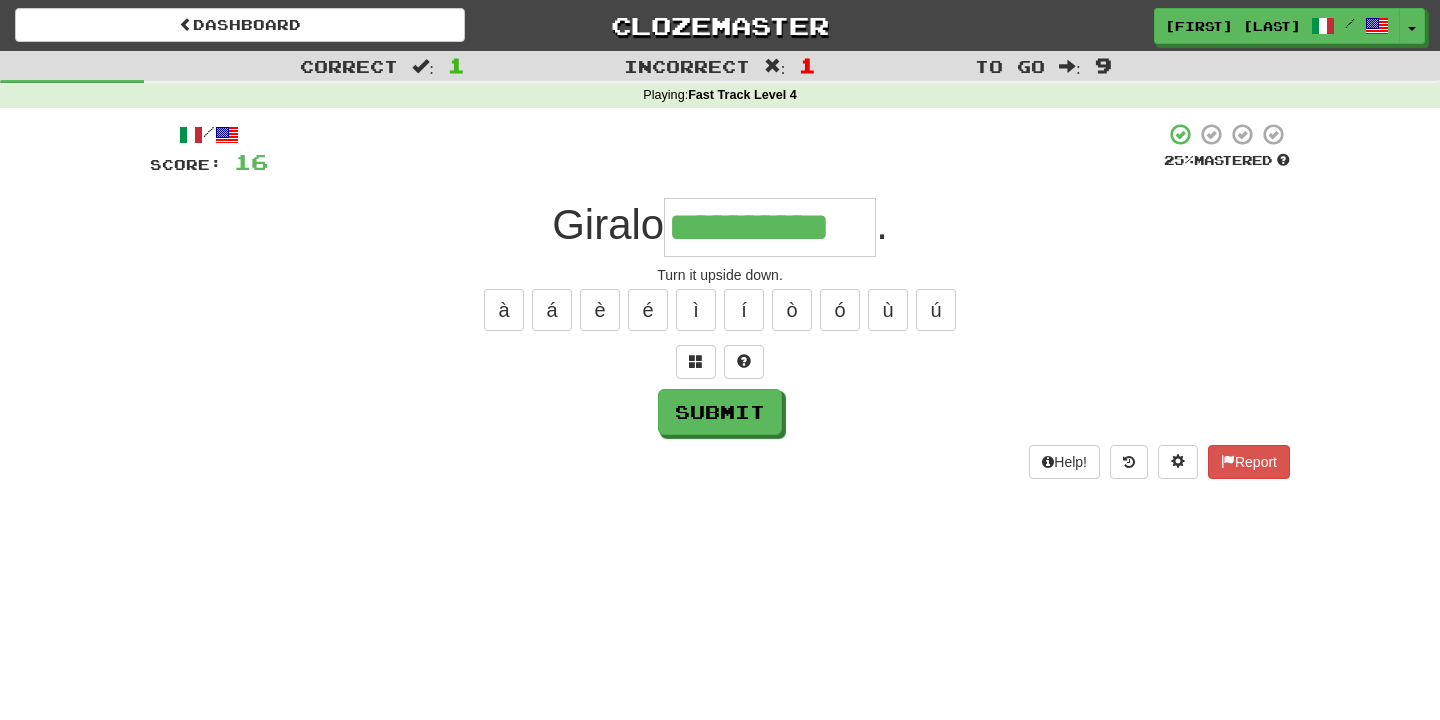 type on "**********" 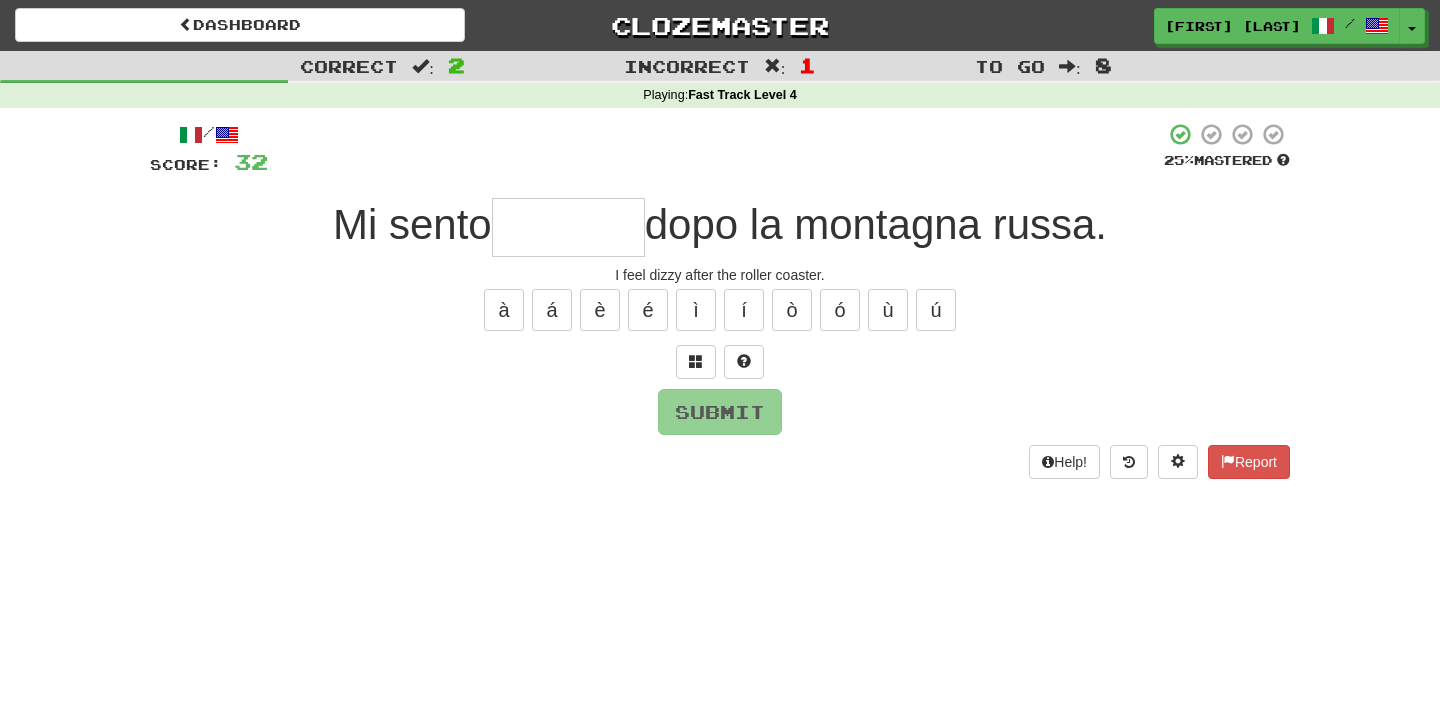 type on "********" 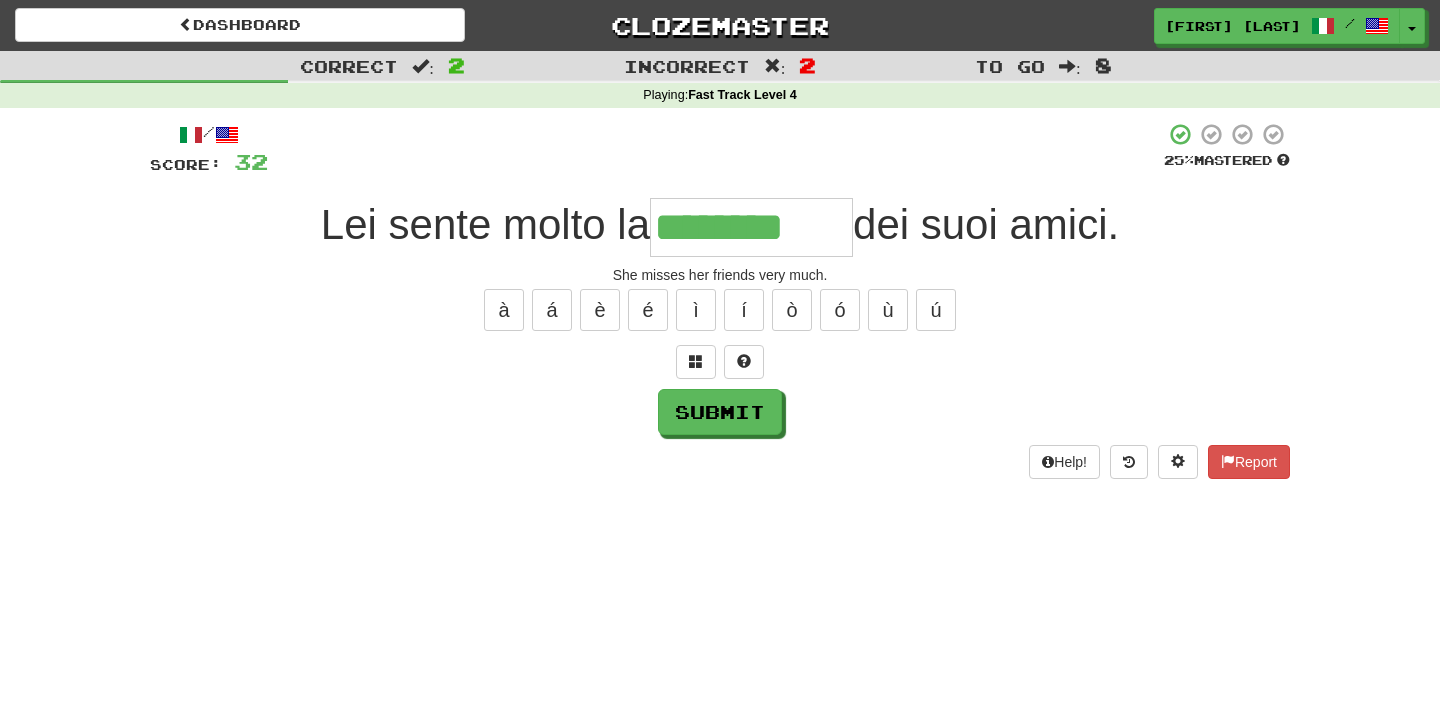 type on "********" 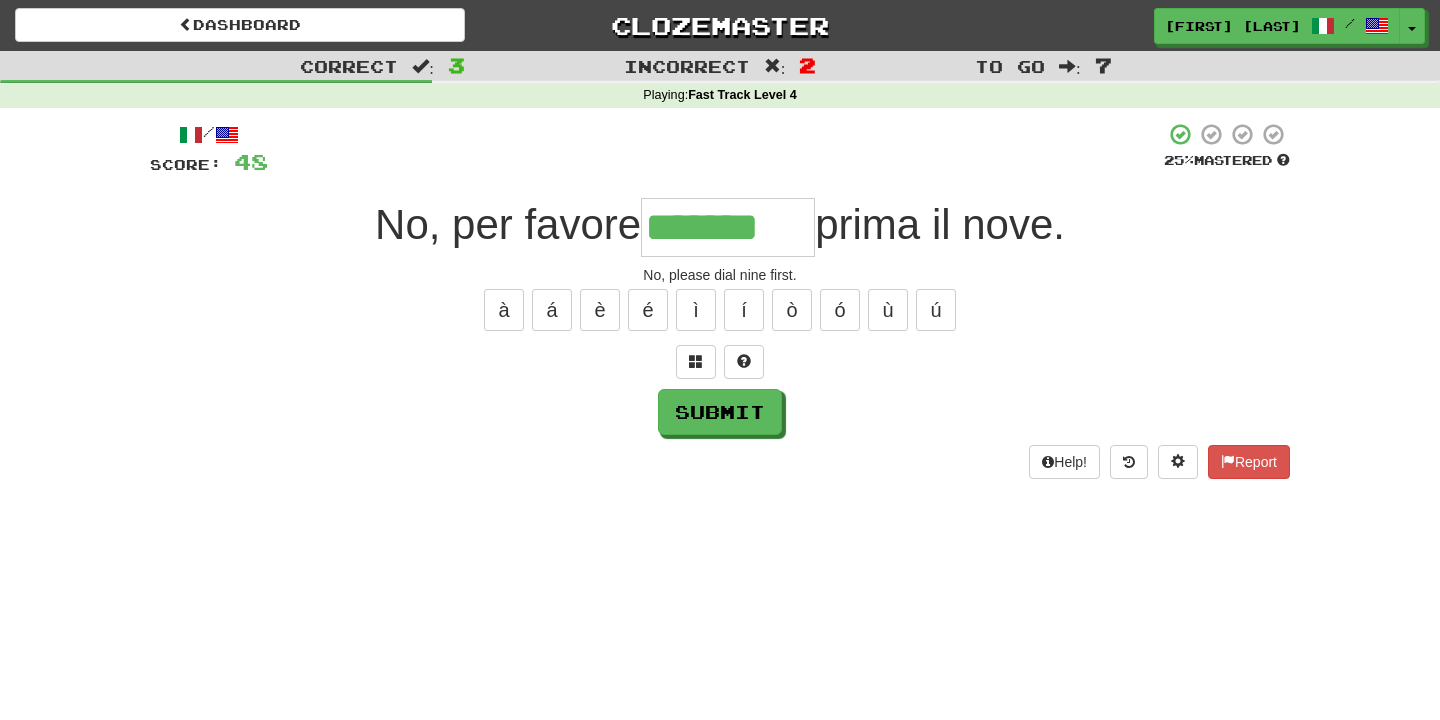 type on "*******" 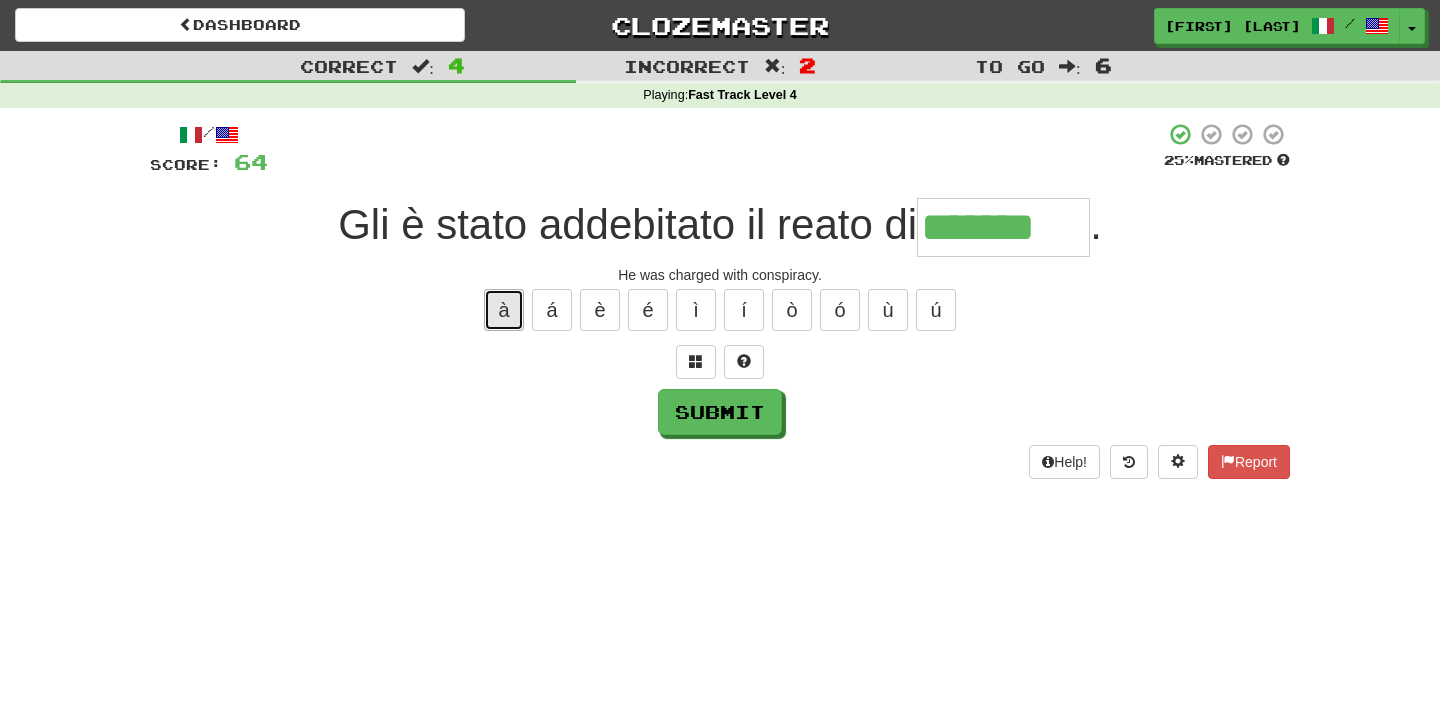 click on "à" at bounding box center [504, 310] 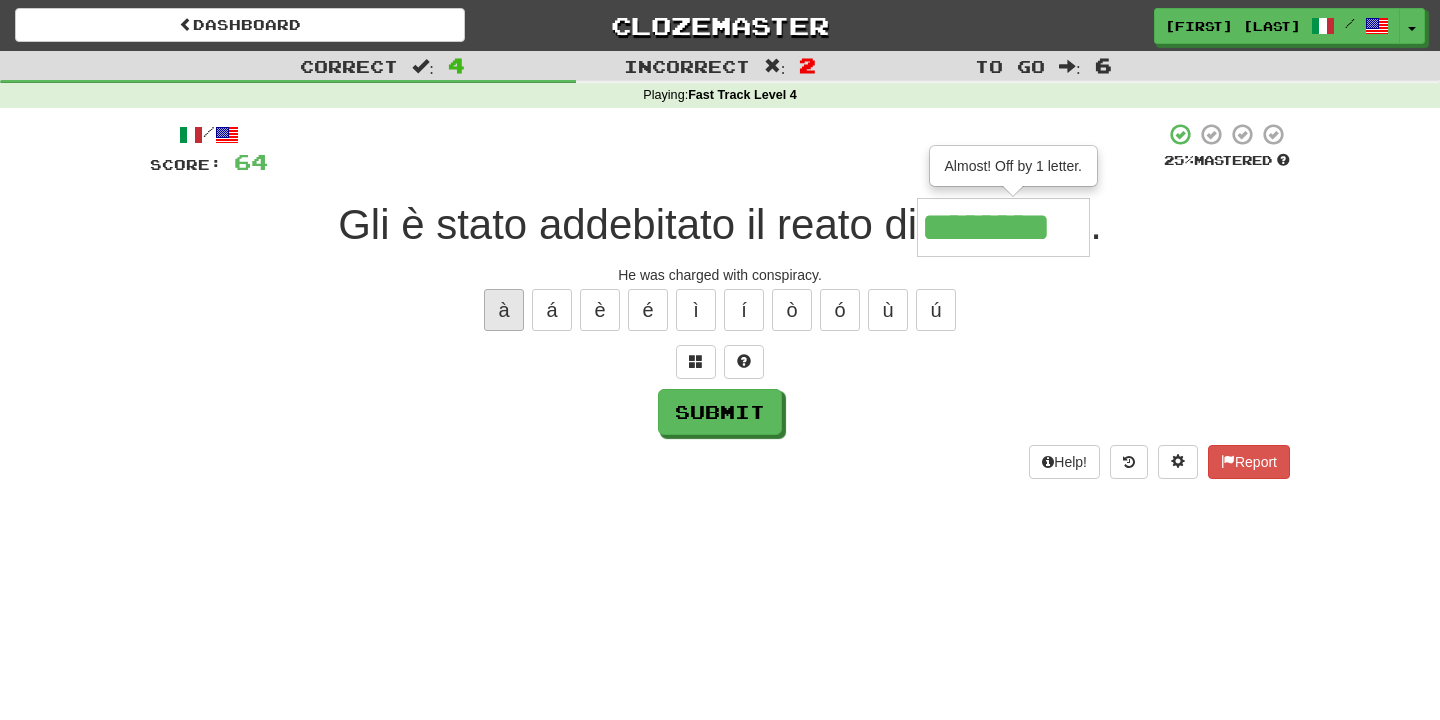 type on "********" 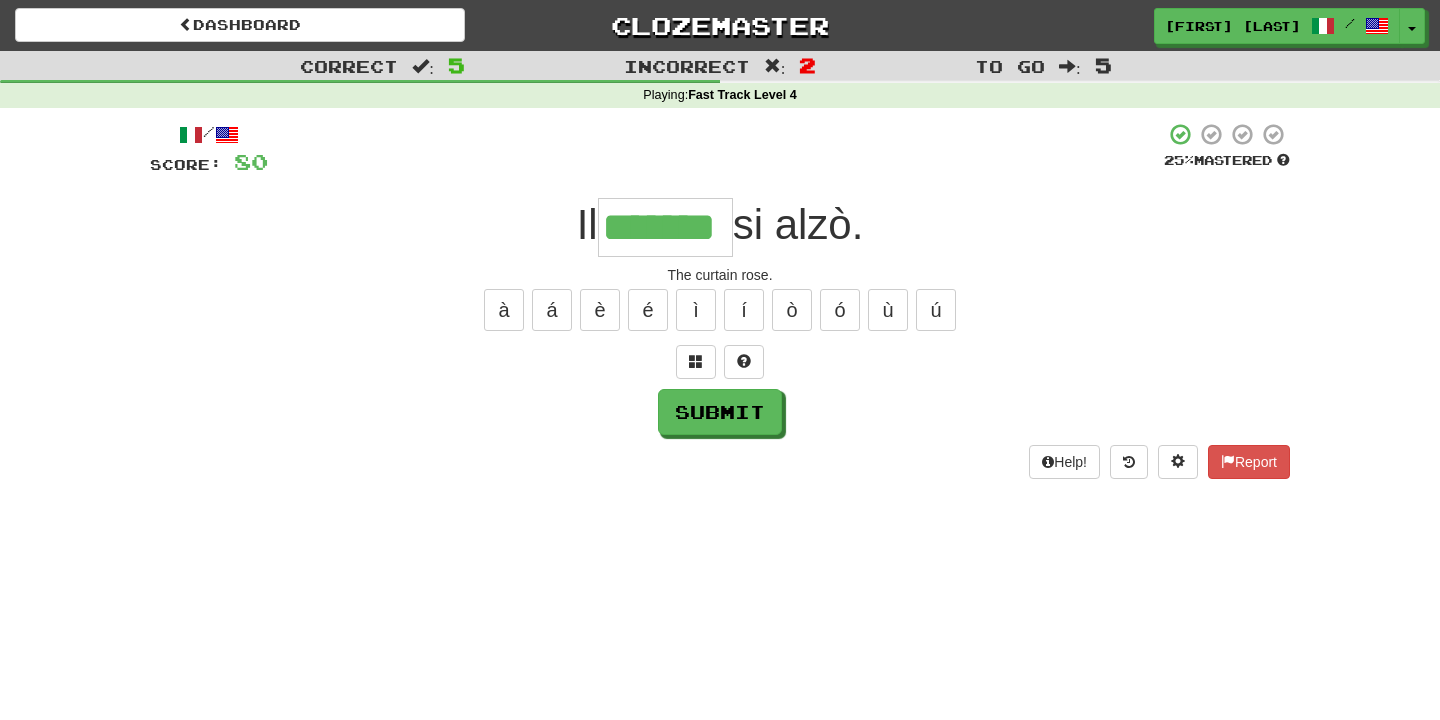type on "*******" 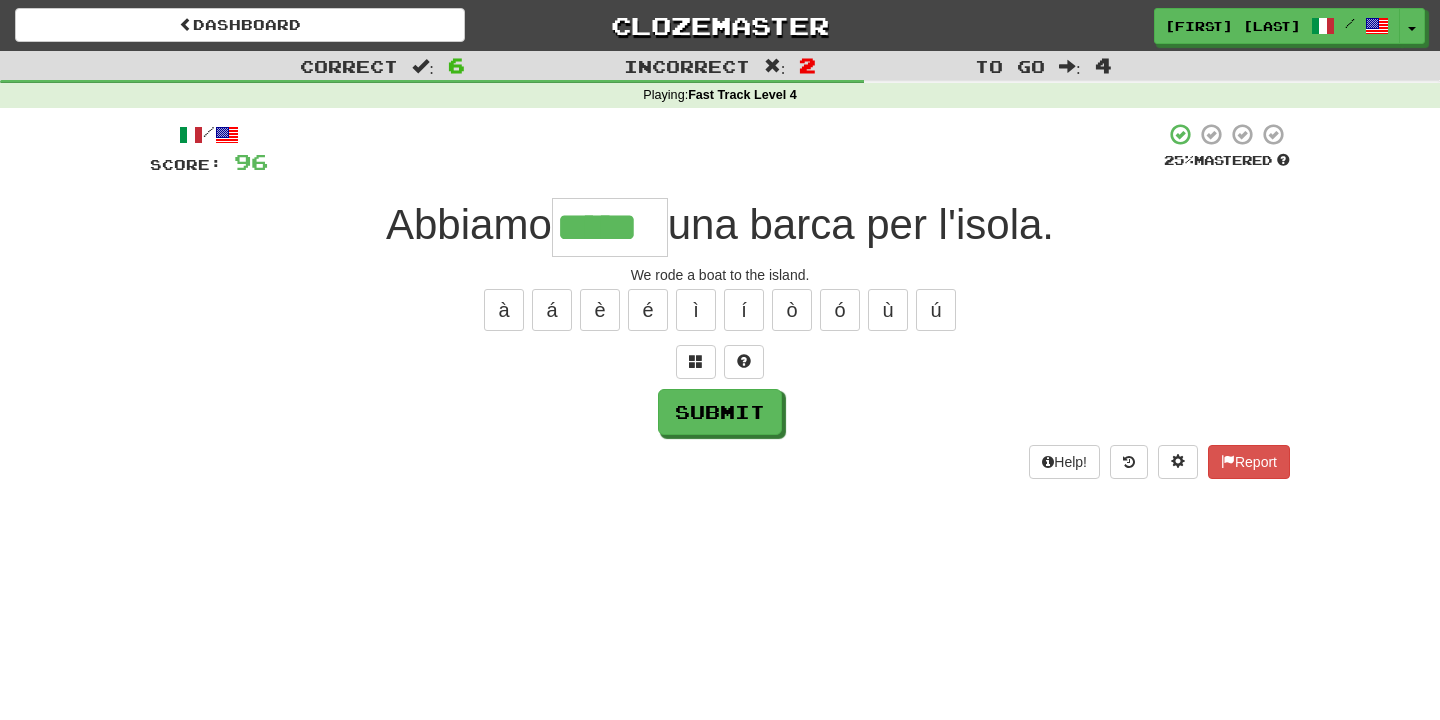 type on "*****" 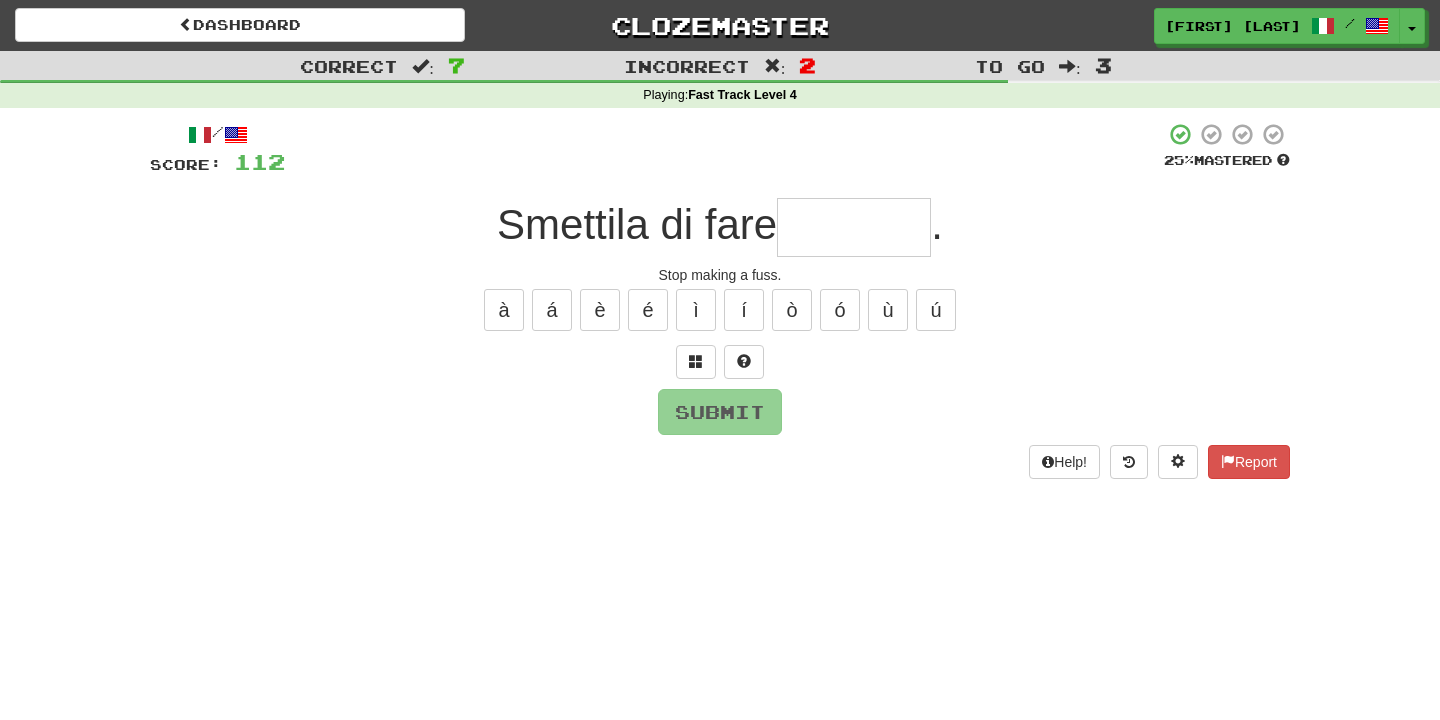 type on "*" 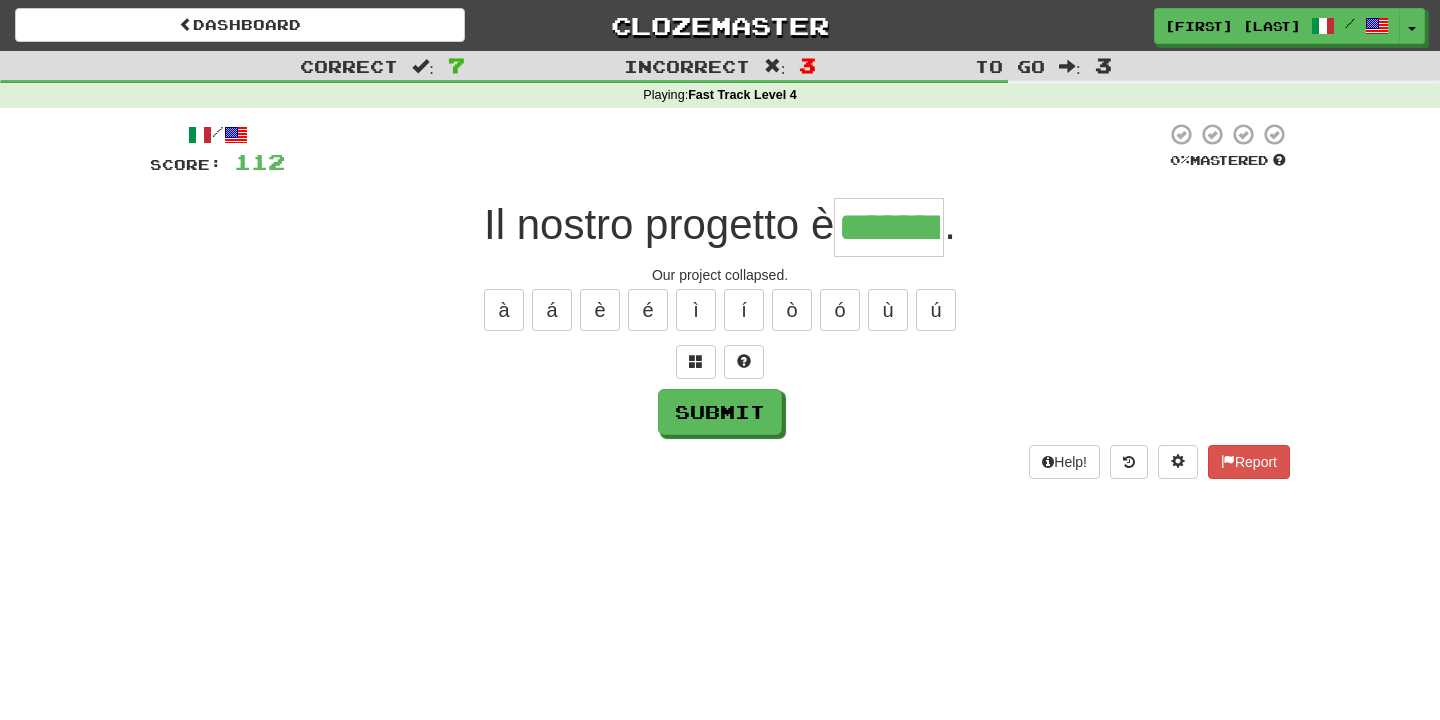 type on "*******" 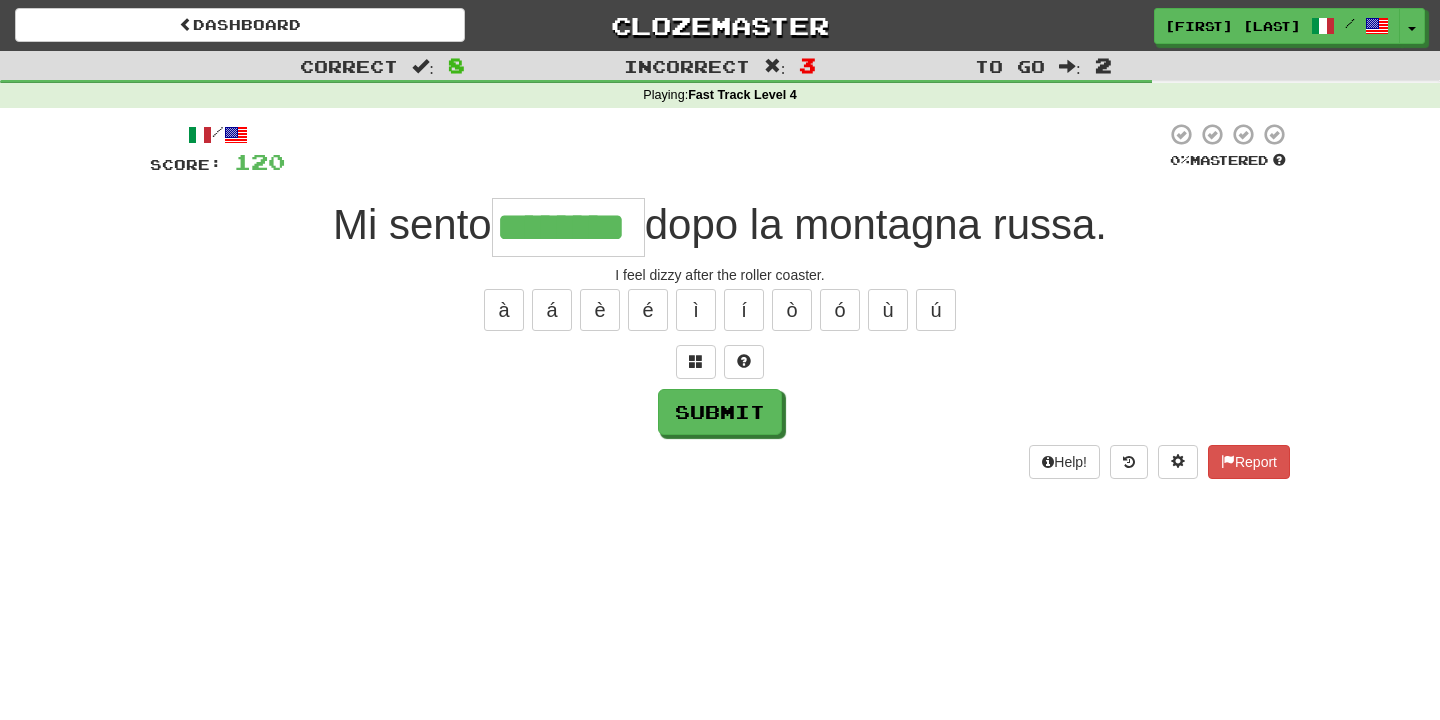 type on "********" 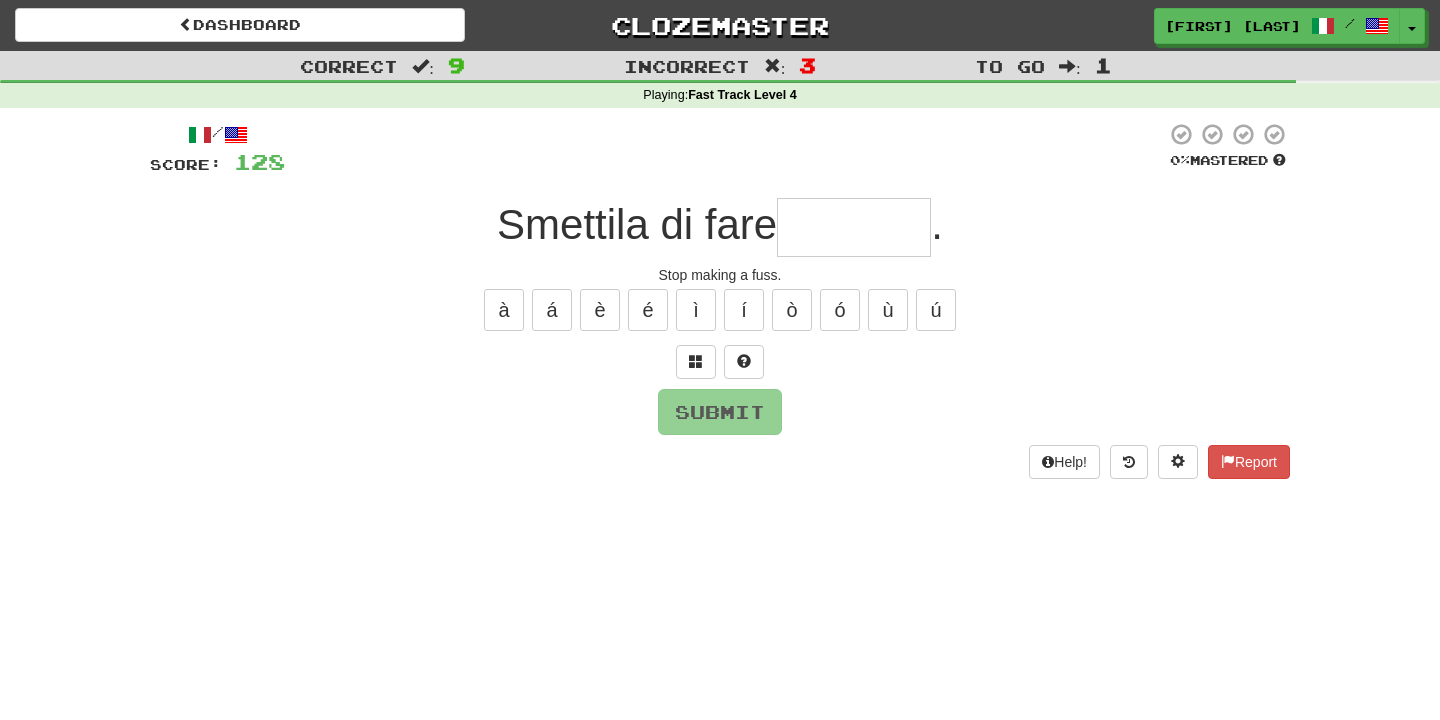 type on "*" 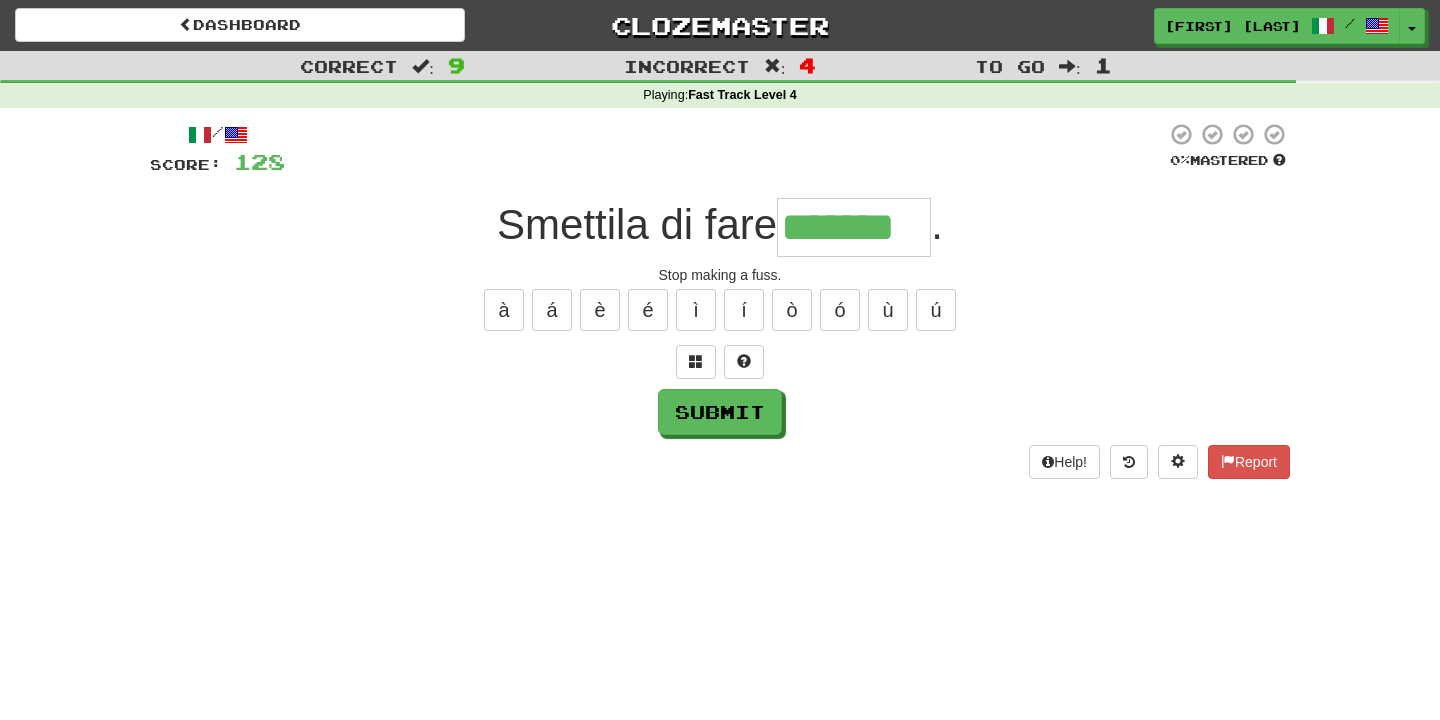 type on "*******" 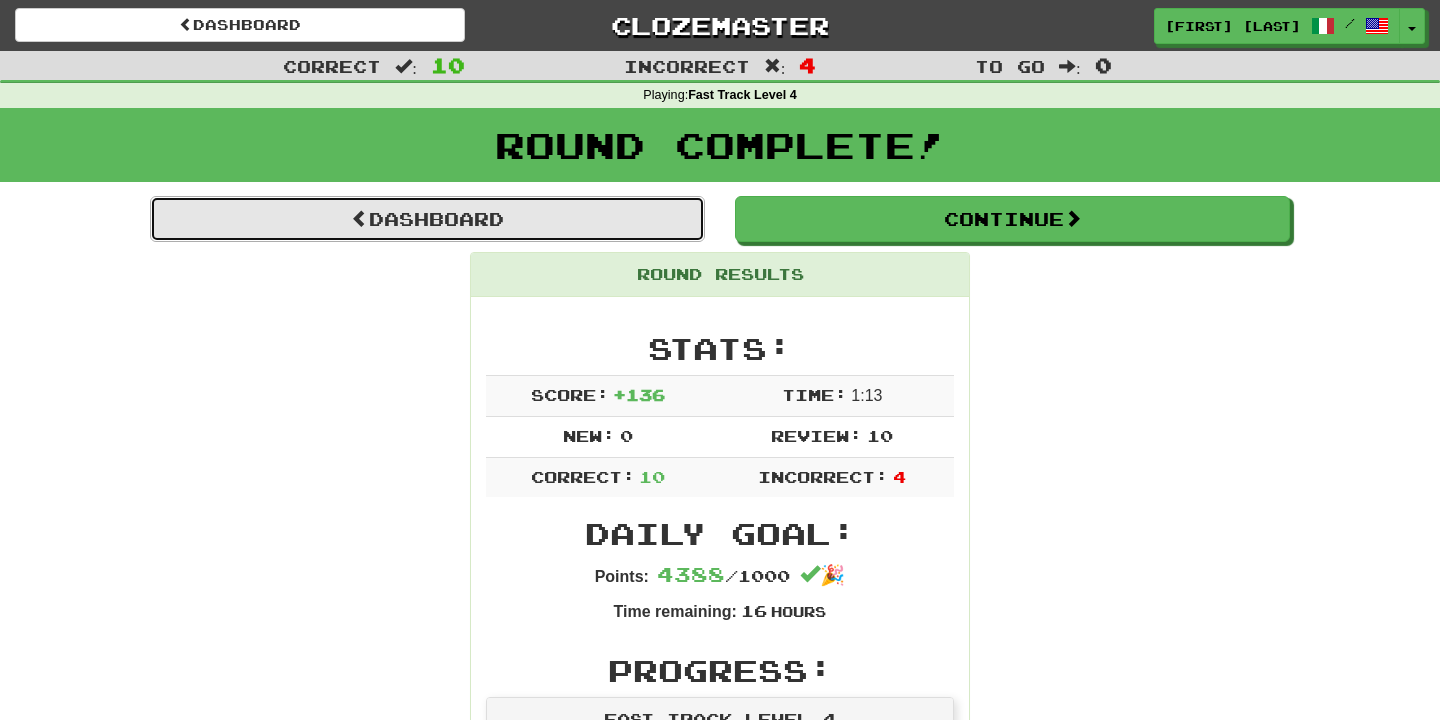 click on "Dashboard" at bounding box center (427, 219) 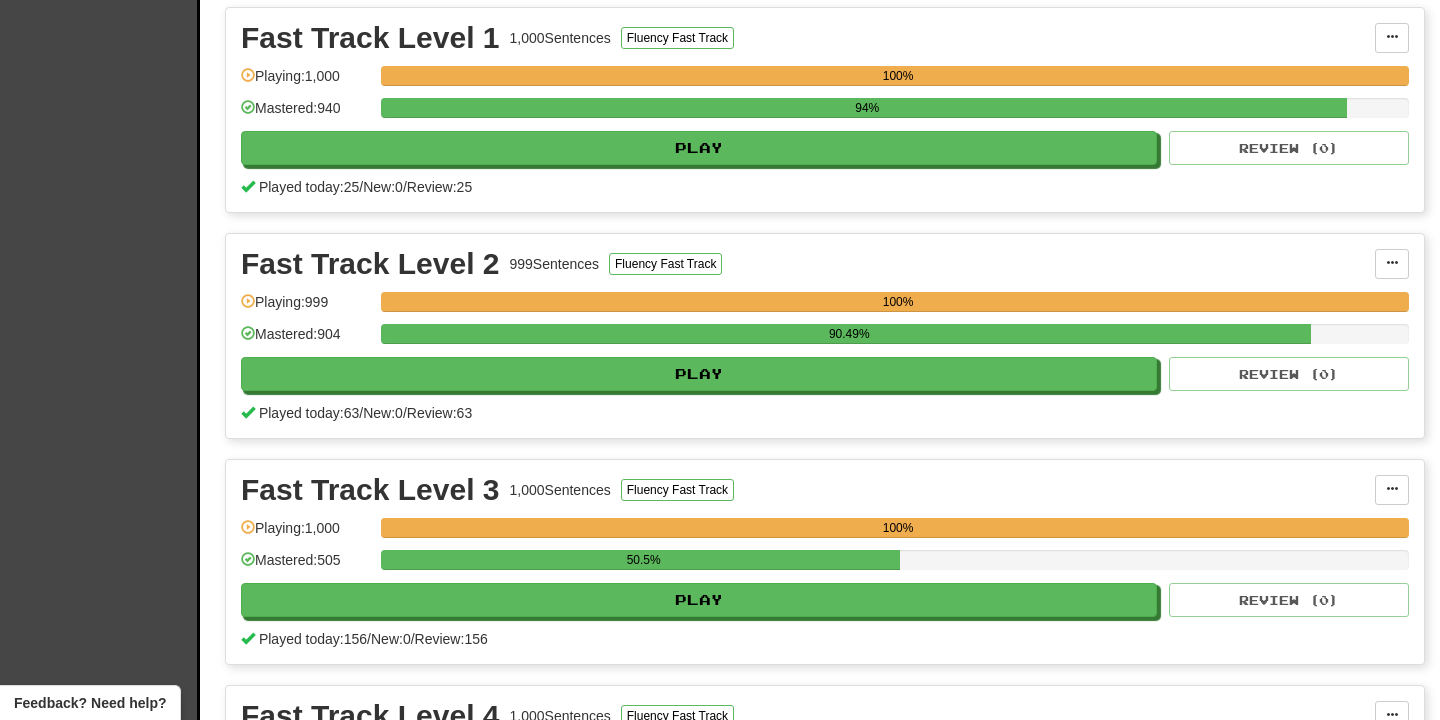 scroll, scrollTop: 891, scrollLeft: 0, axis: vertical 